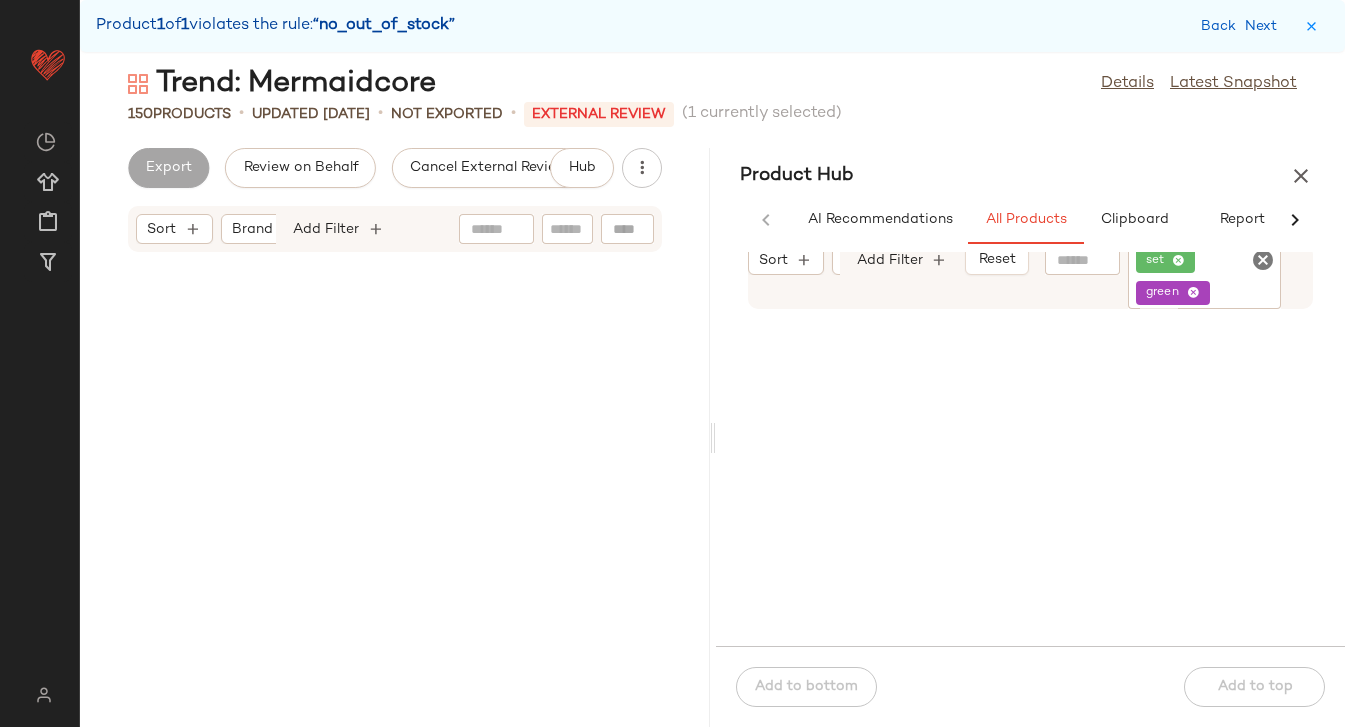 scroll, scrollTop: 0, scrollLeft: 0, axis: both 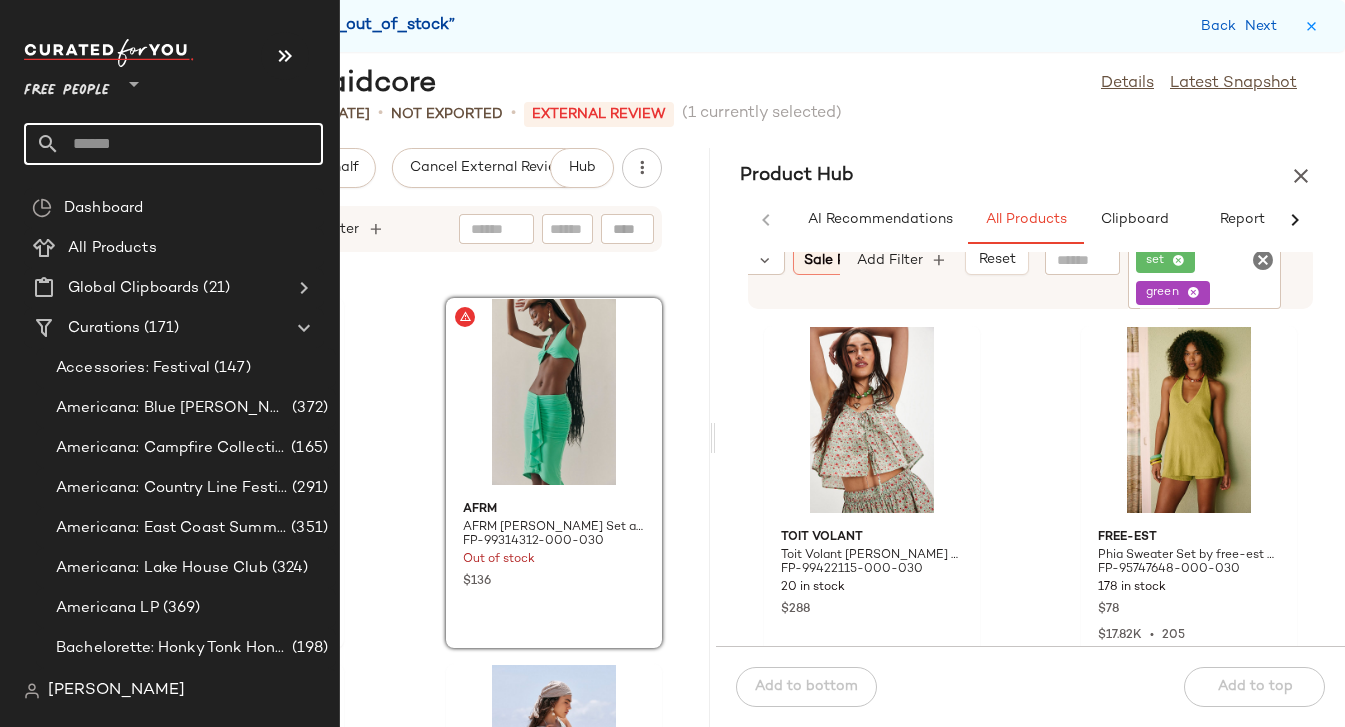 click 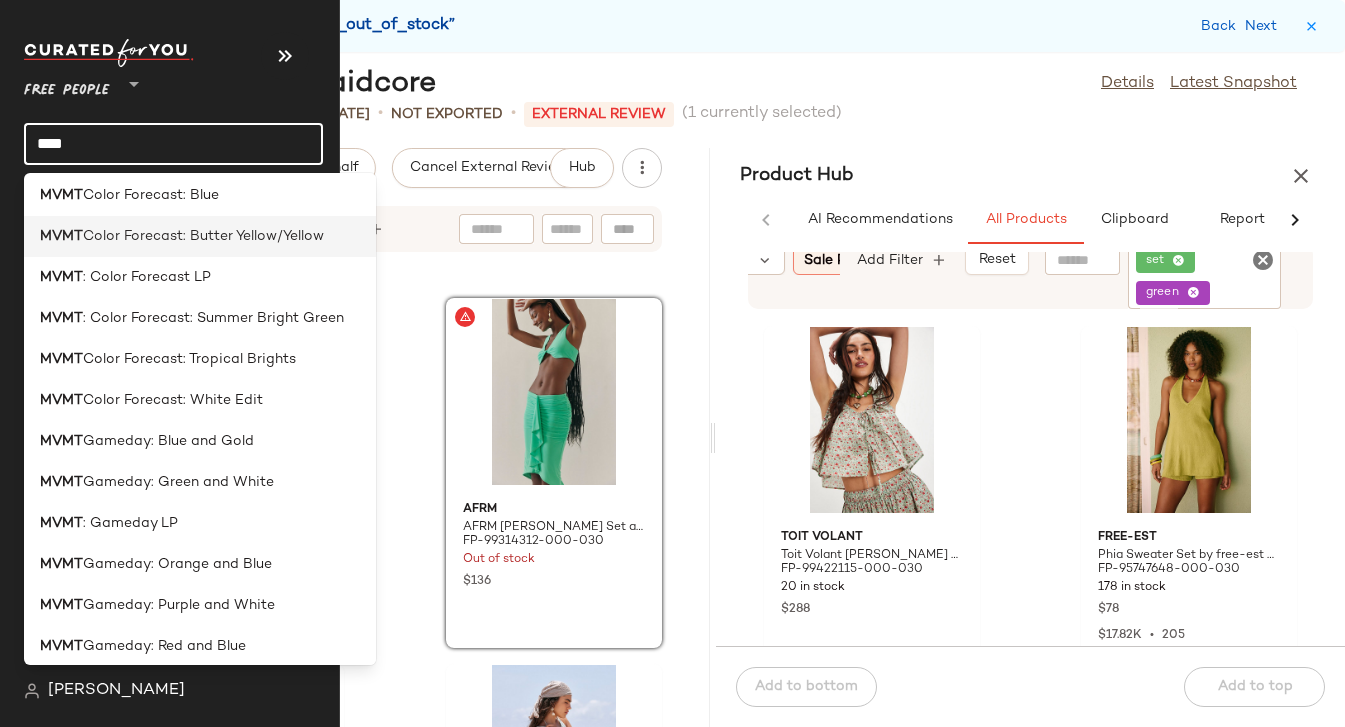 scroll, scrollTop: 0, scrollLeft: 0, axis: both 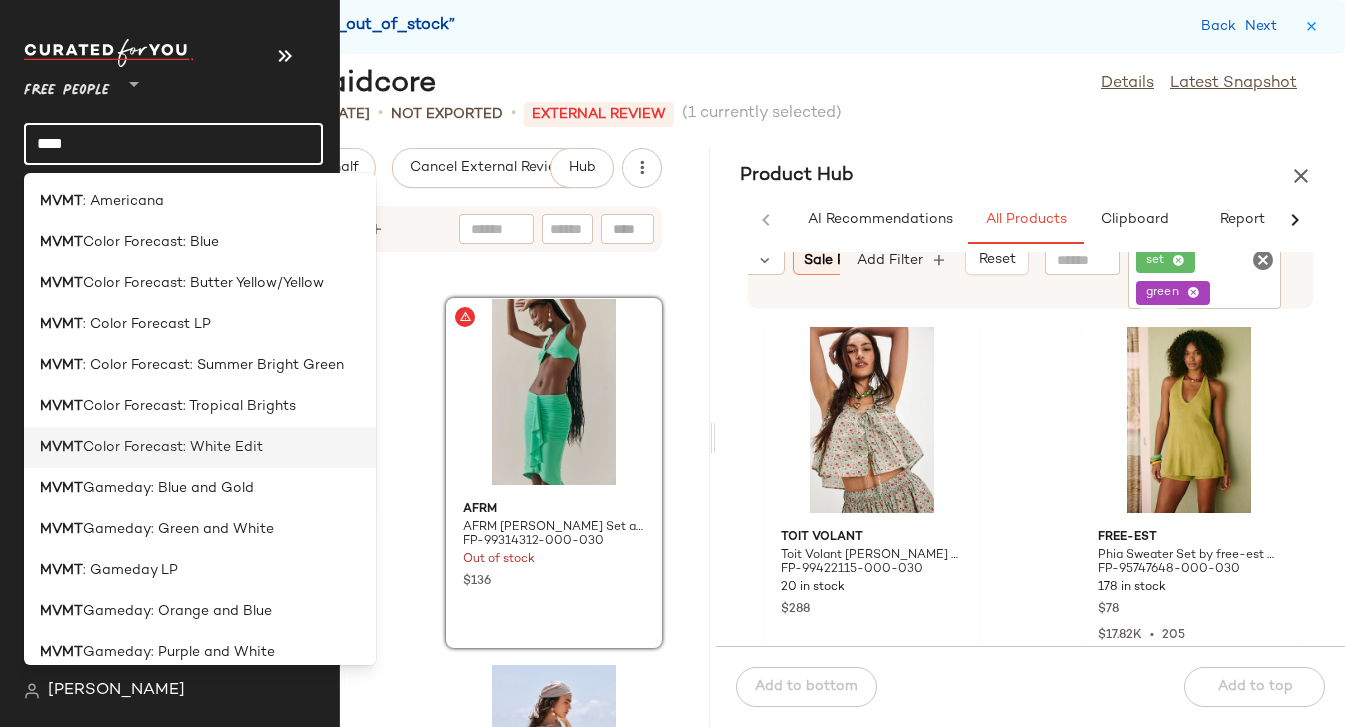 type on "****" 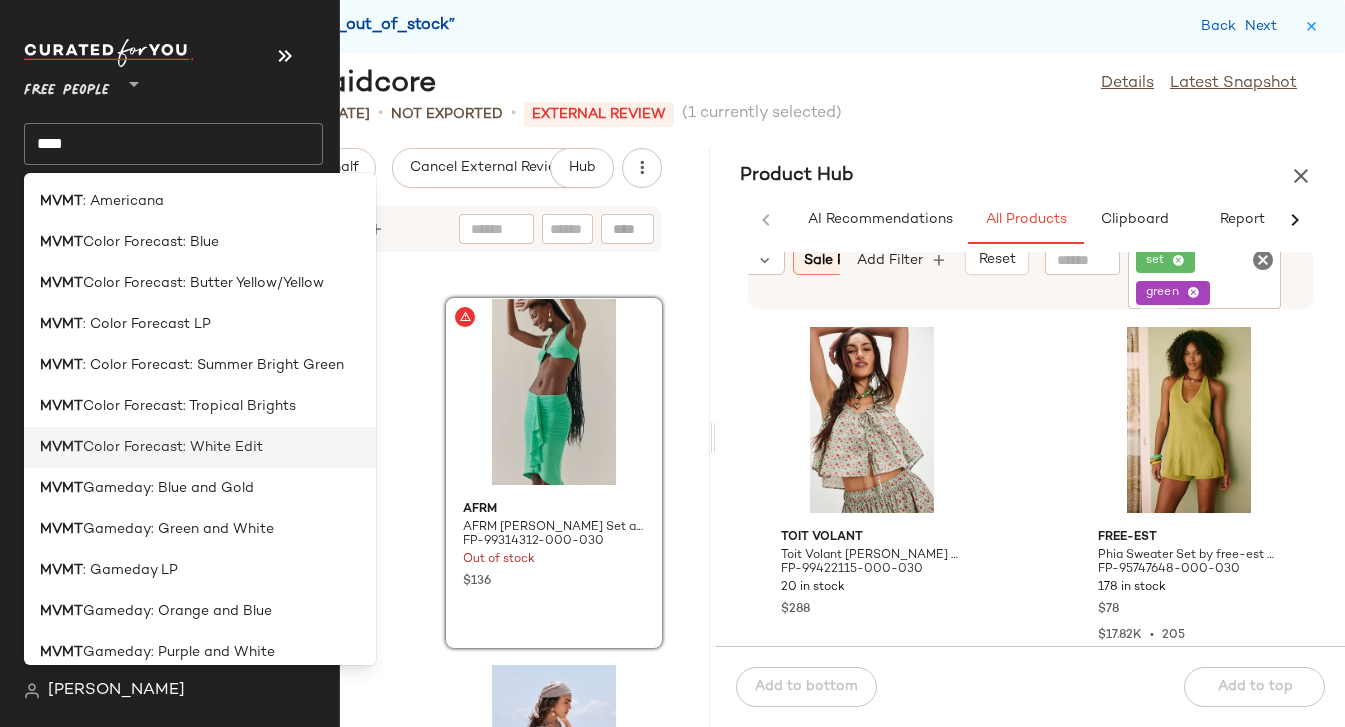 click on "MVMT  Color Forecast: White Edit" 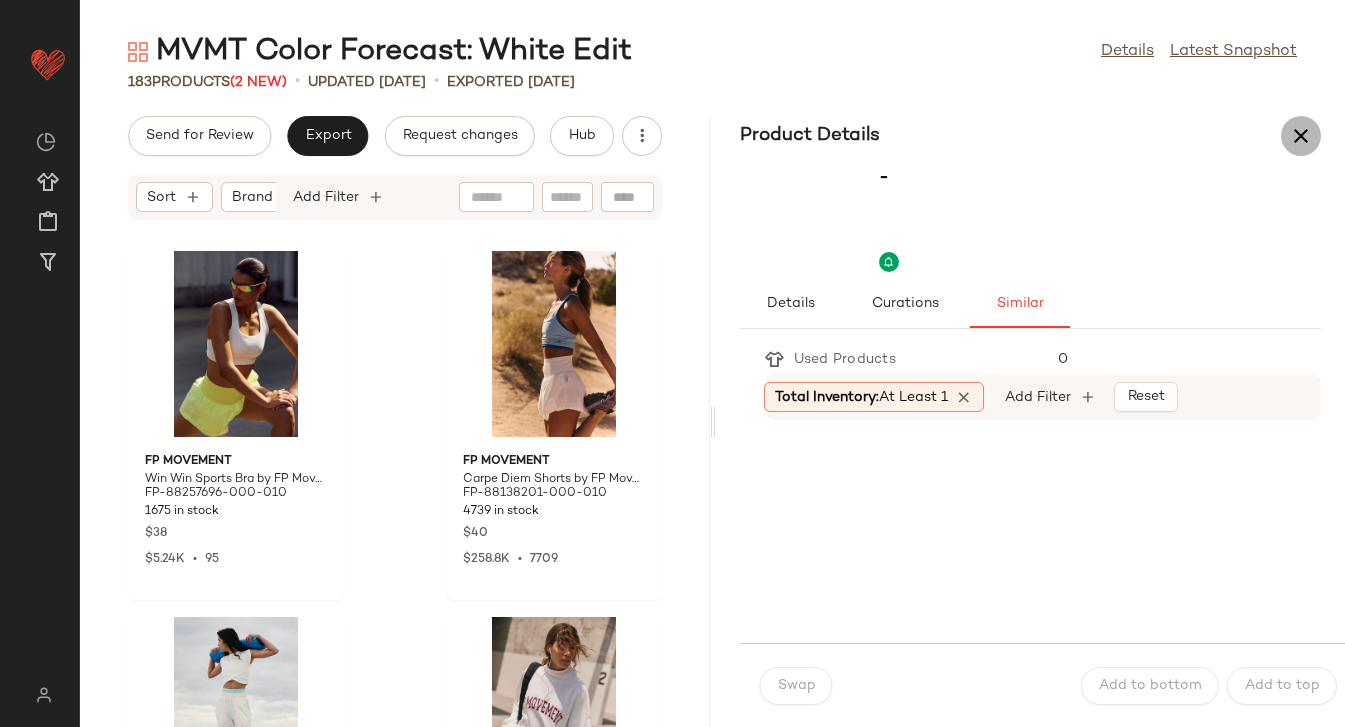 click at bounding box center (1301, 136) 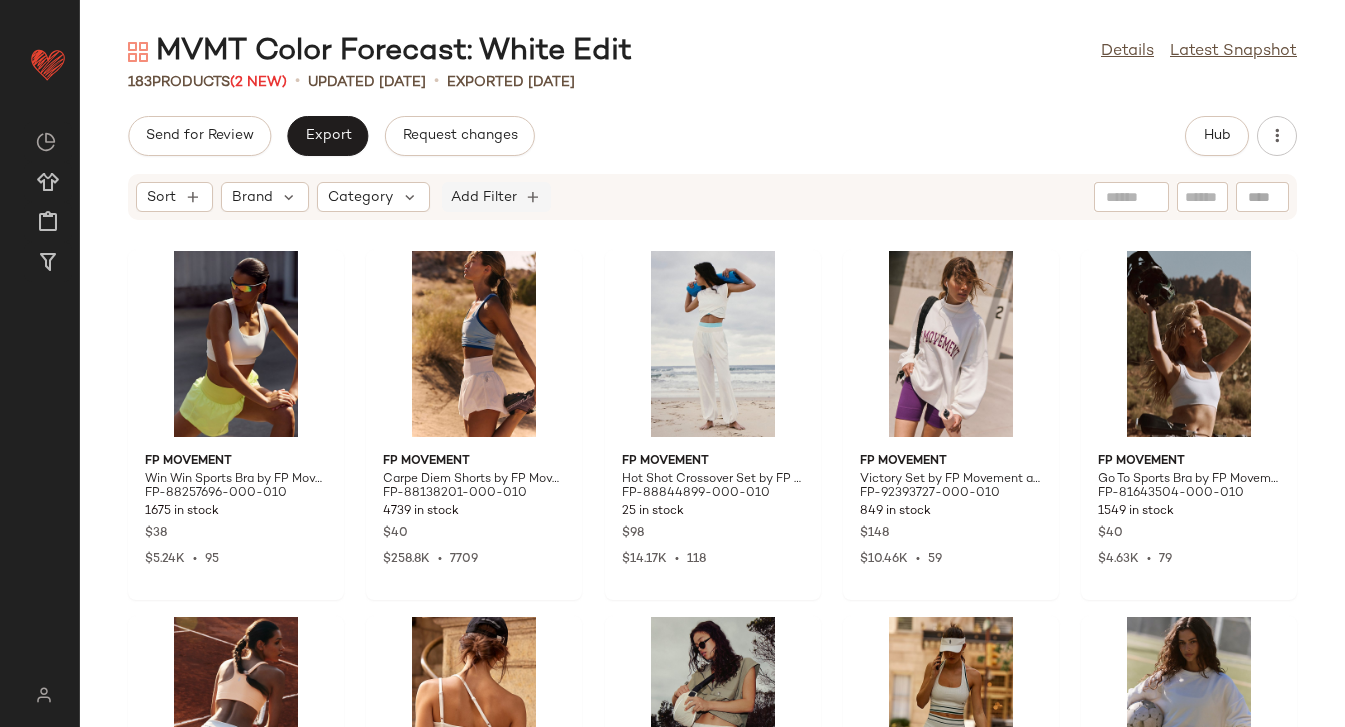 click on "Add Filter" 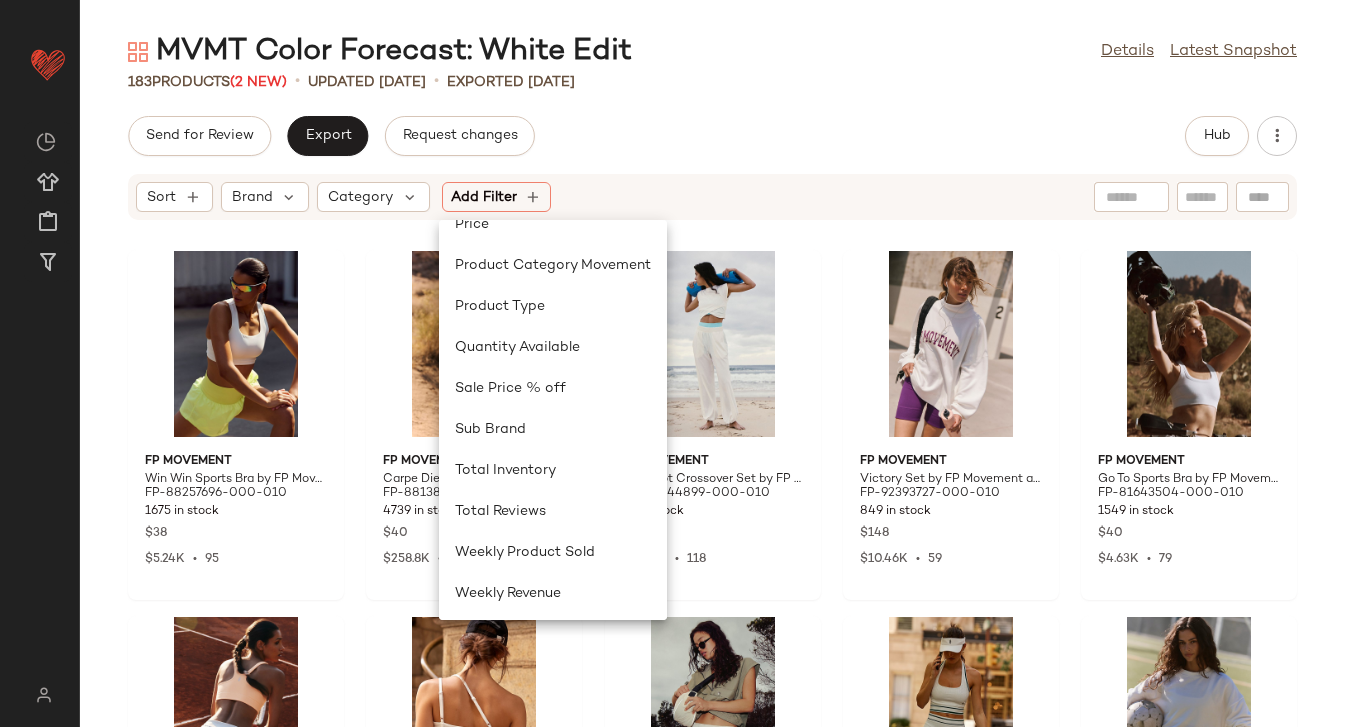 scroll, scrollTop: 641, scrollLeft: 0, axis: vertical 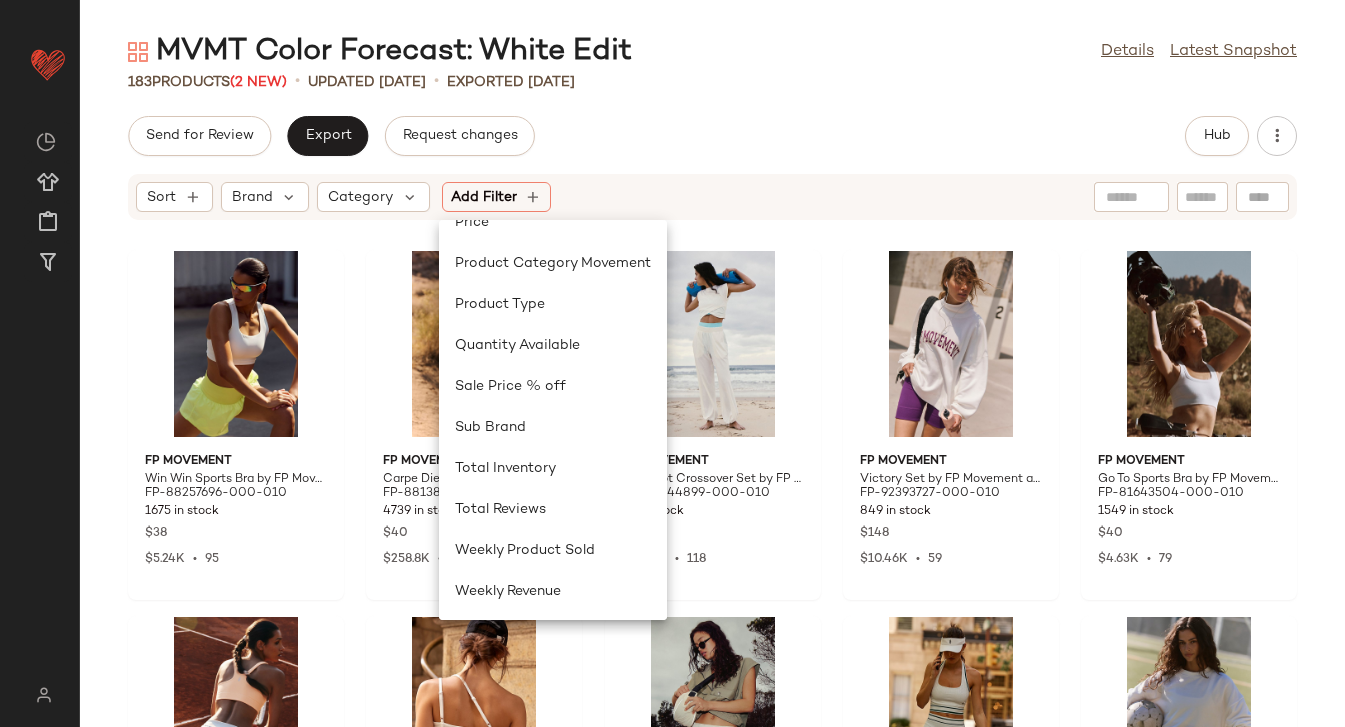click on "Send for Review   Export   Request changes   Hub" 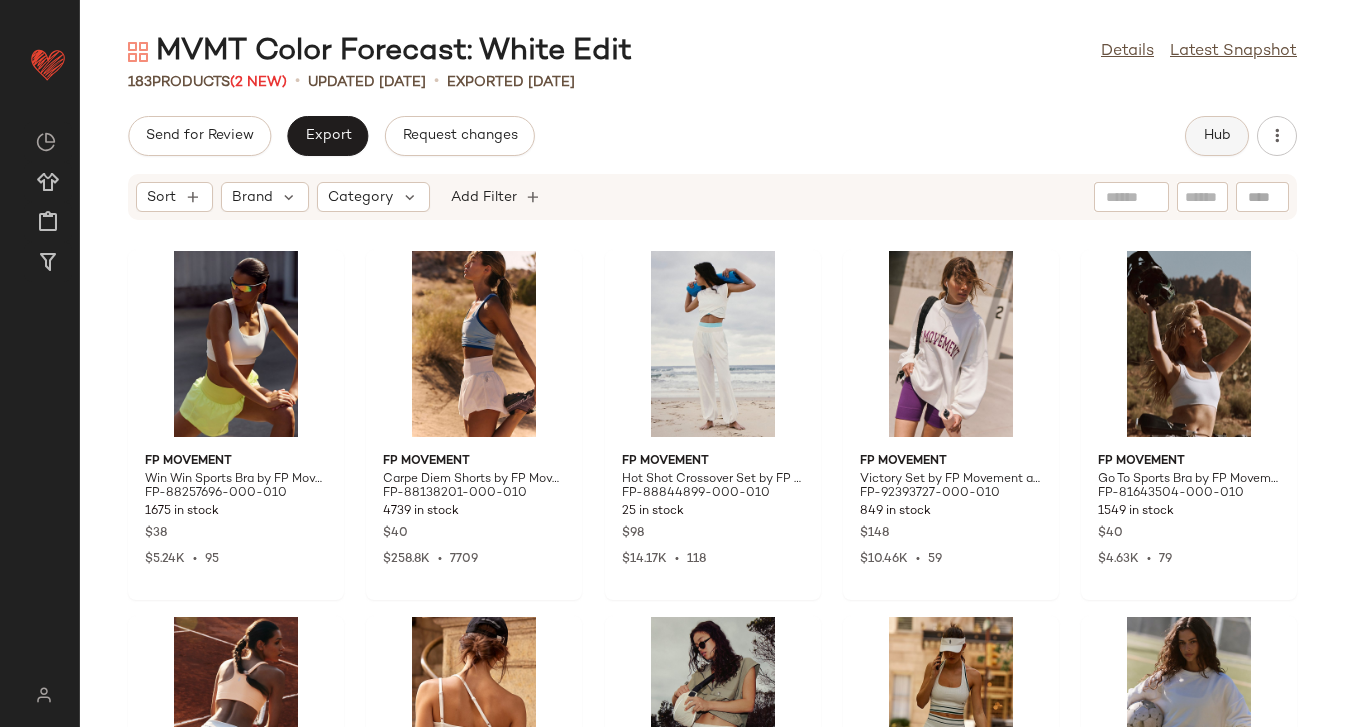click on "Hub" at bounding box center [1217, 136] 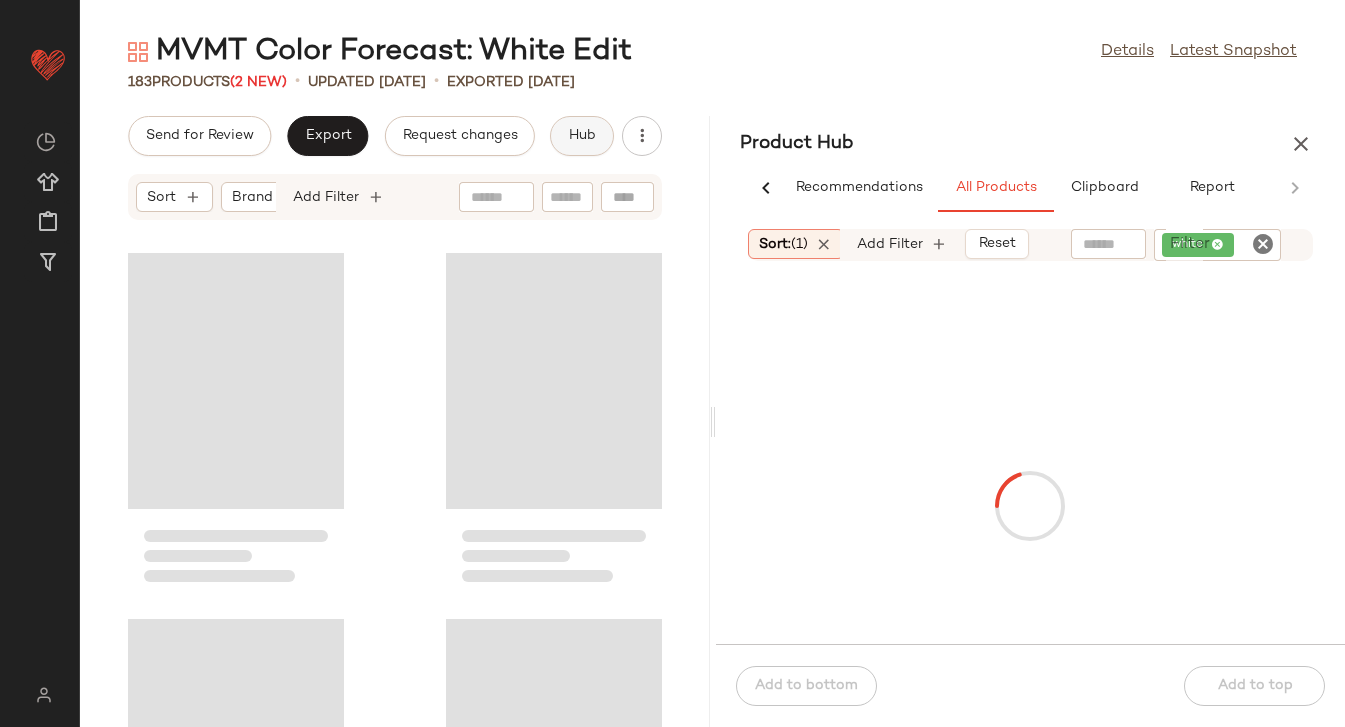 scroll, scrollTop: 0, scrollLeft: 30, axis: horizontal 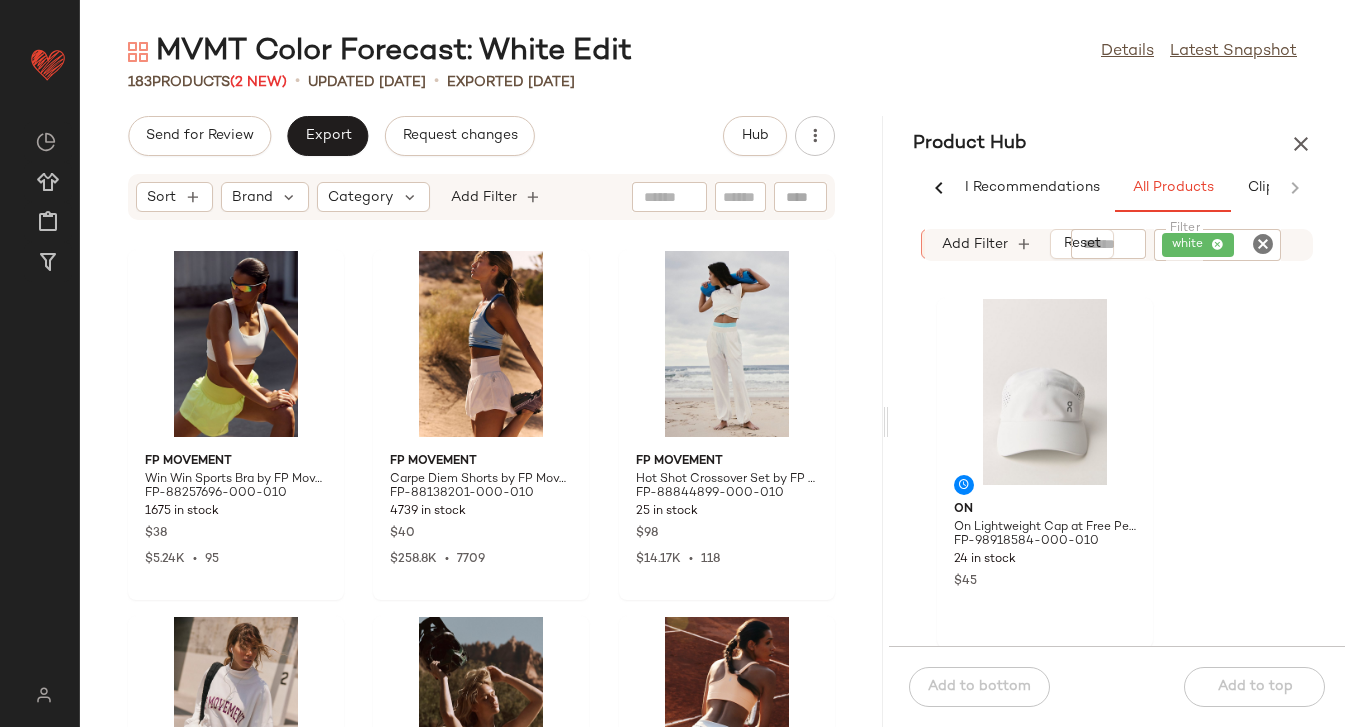 drag, startPoint x: 711, startPoint y: 422, endPoint x: 887, endPoint y: 421, distance: 176.00284 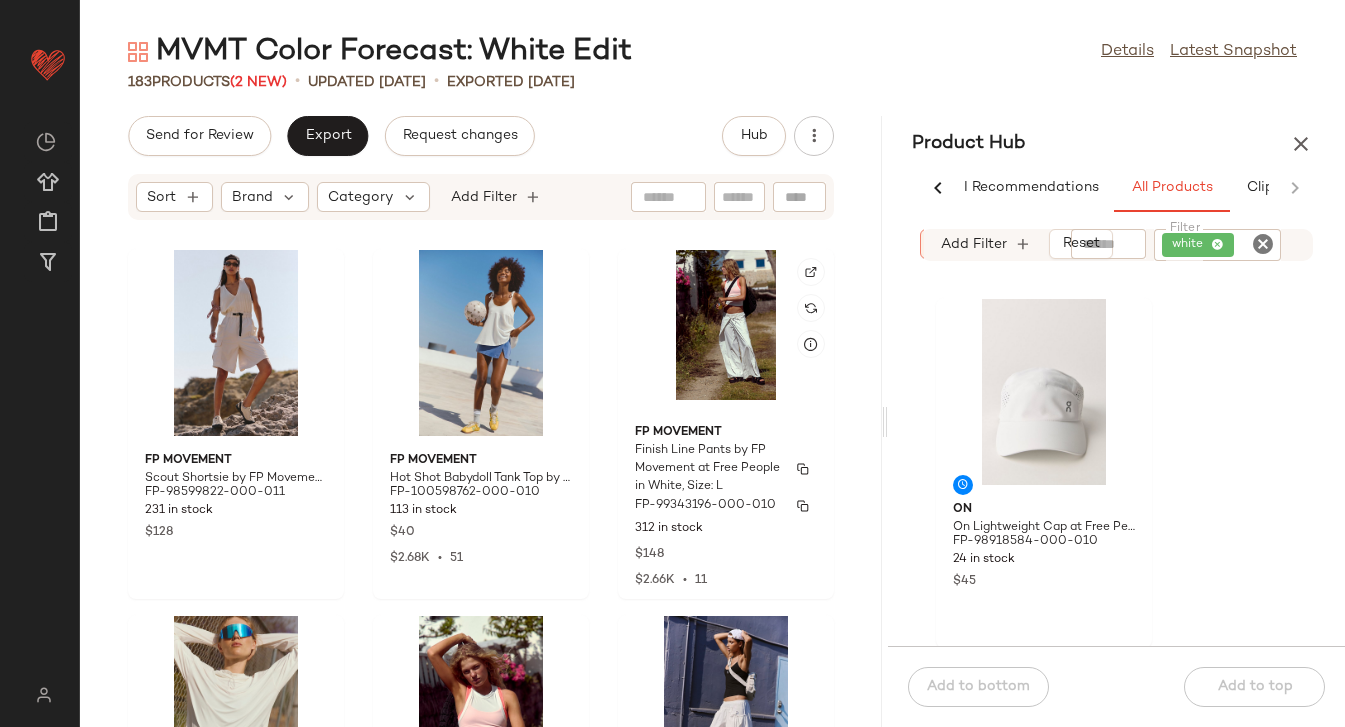 scroll, scrollTop: 1481, scrollLeft: 0, axis: vertical 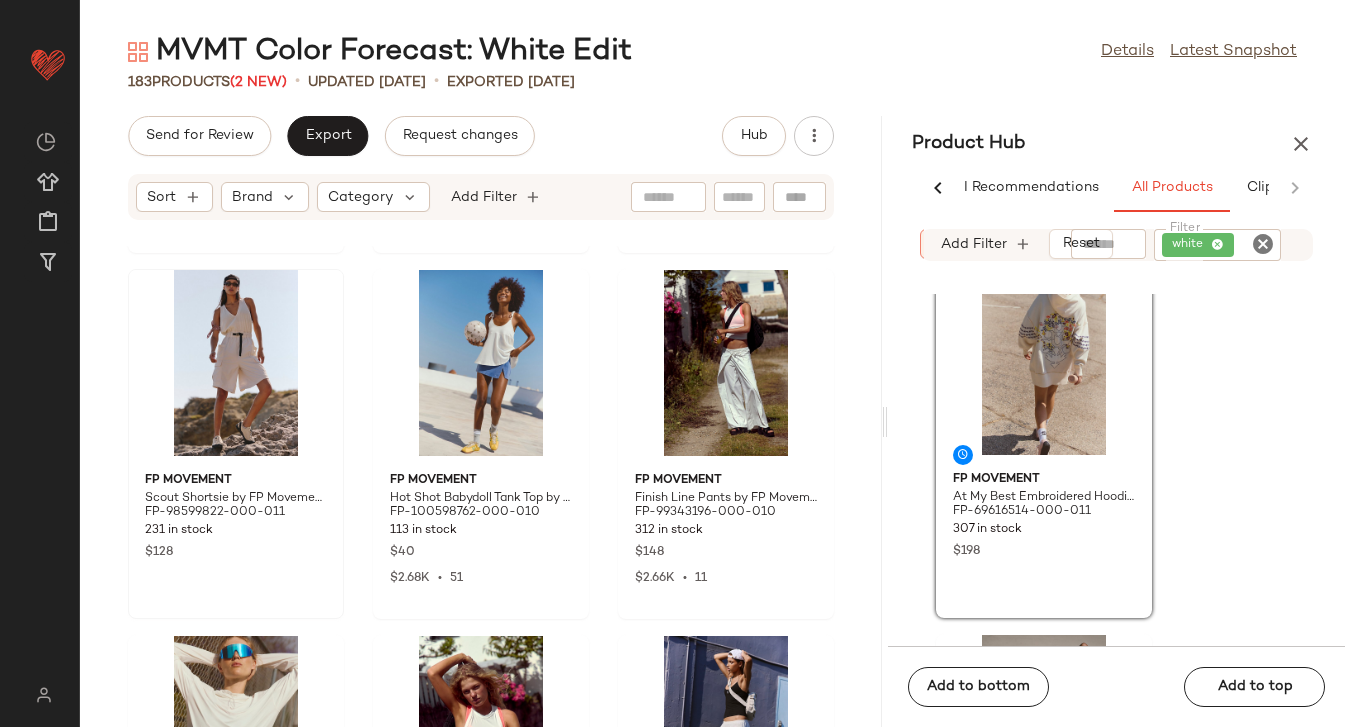 drag, startPoint x: 1044, startPoint y: 408, endPoint x: 206, endPoint y: 362, distance: 839.2616 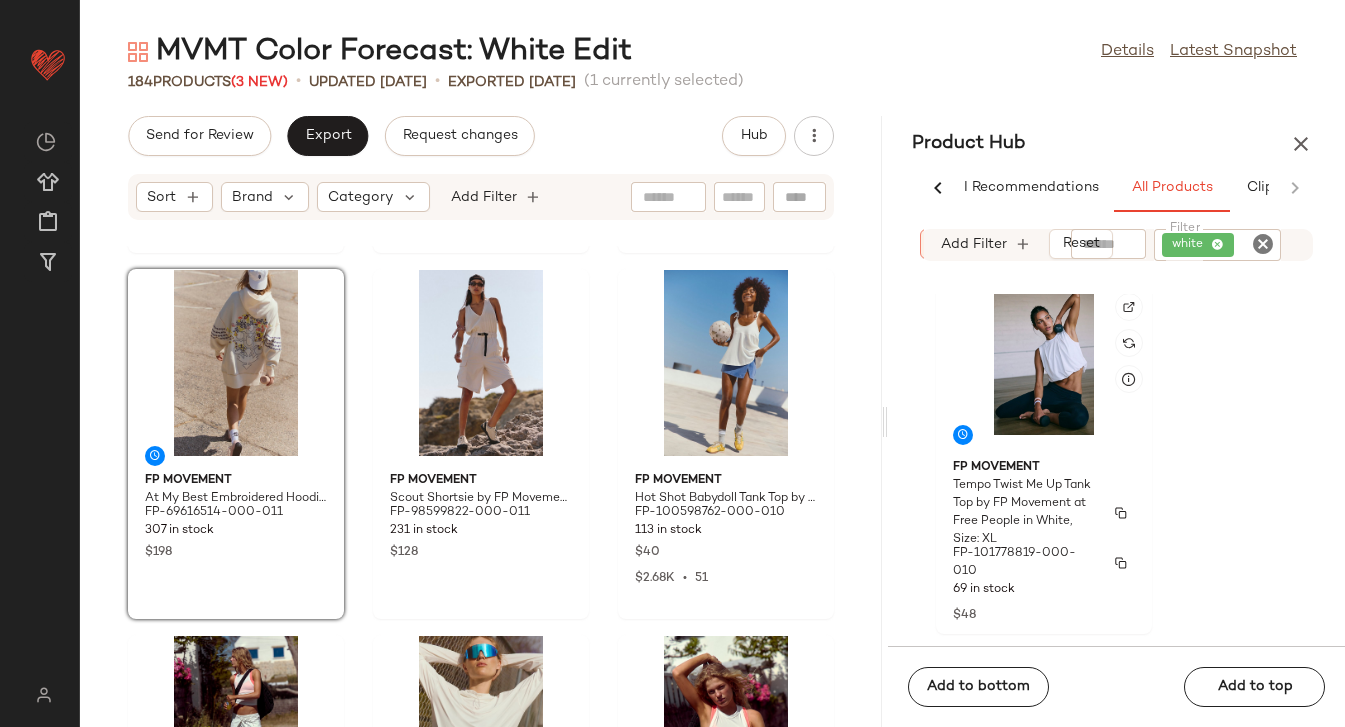 scroll, scrollTop: 763, scrollLeft: 0, axis: vertical 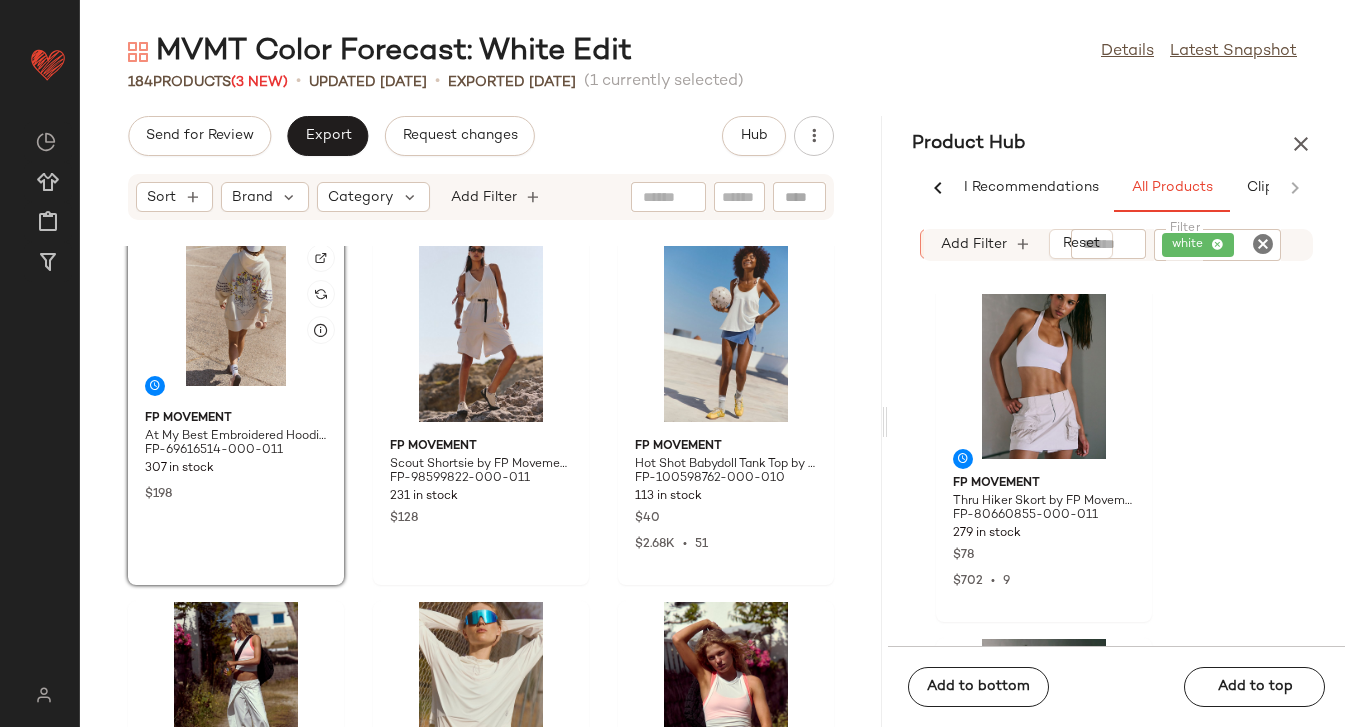 click 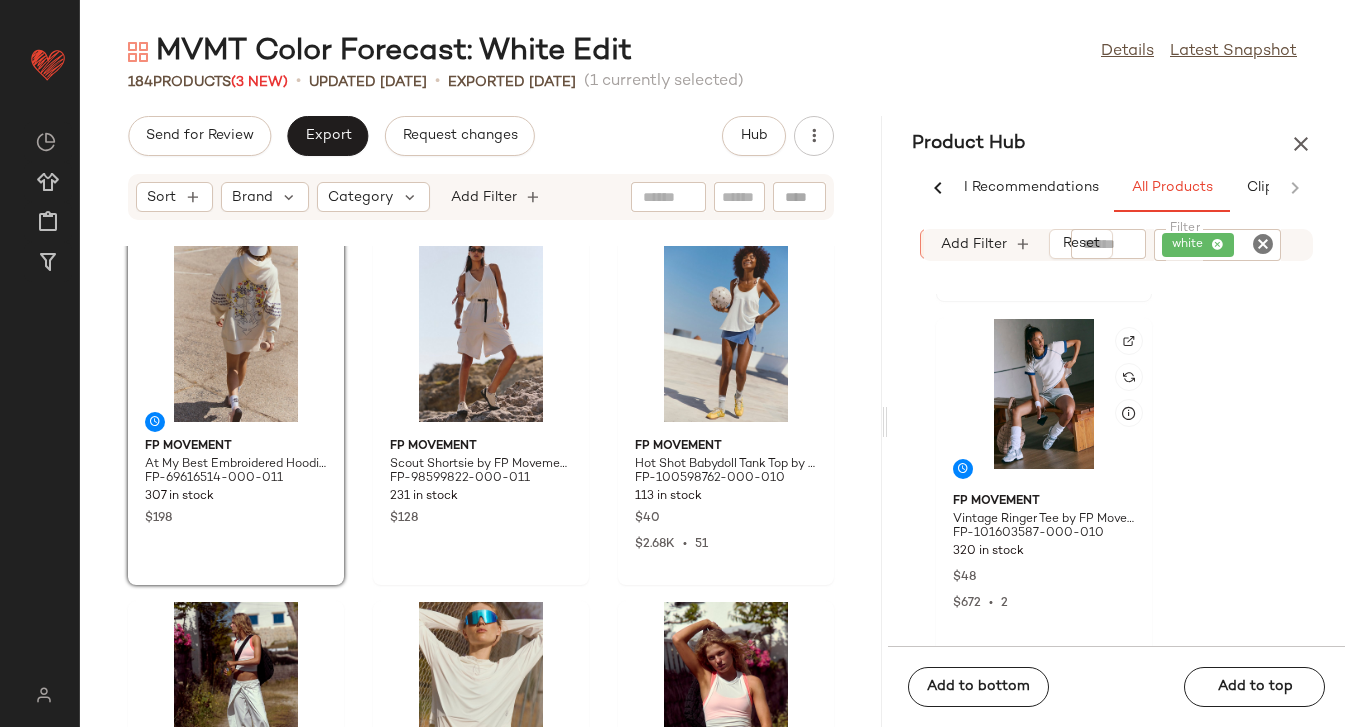 scroll, scrollTop: 4451, scrollLeft: 0, axis: vertical 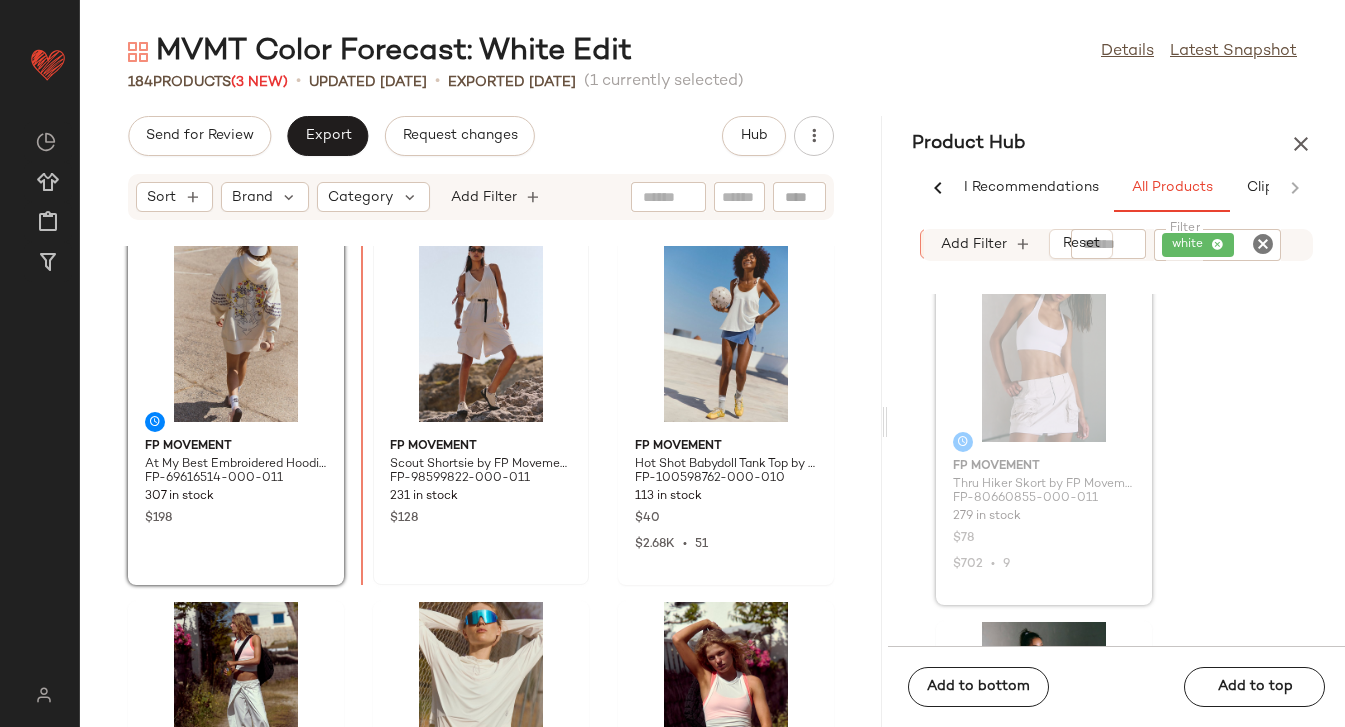 drag, startPoint x: 997, startPoint y: 397, endPoint x: 414, endPoint y: 380, distance: 583.2478 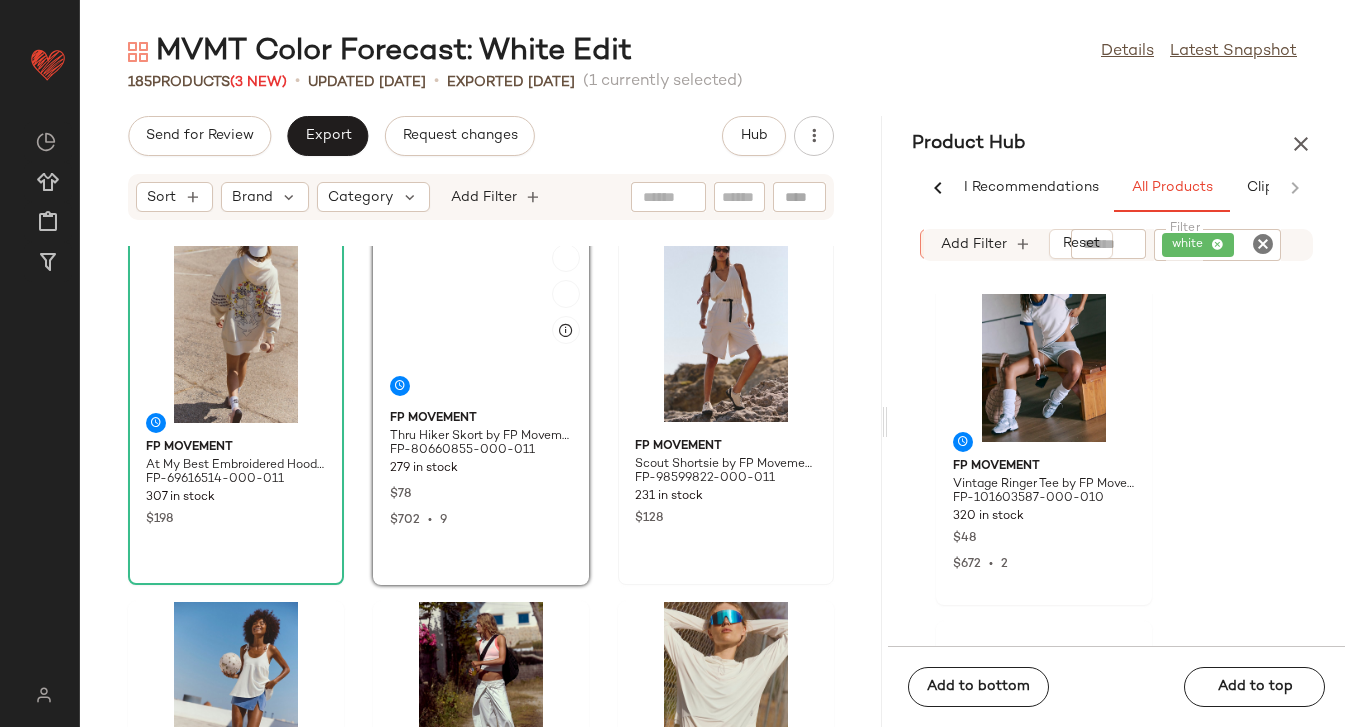 scroll, scrollTop: 1496, scrollLeft: 0, axis: vertical 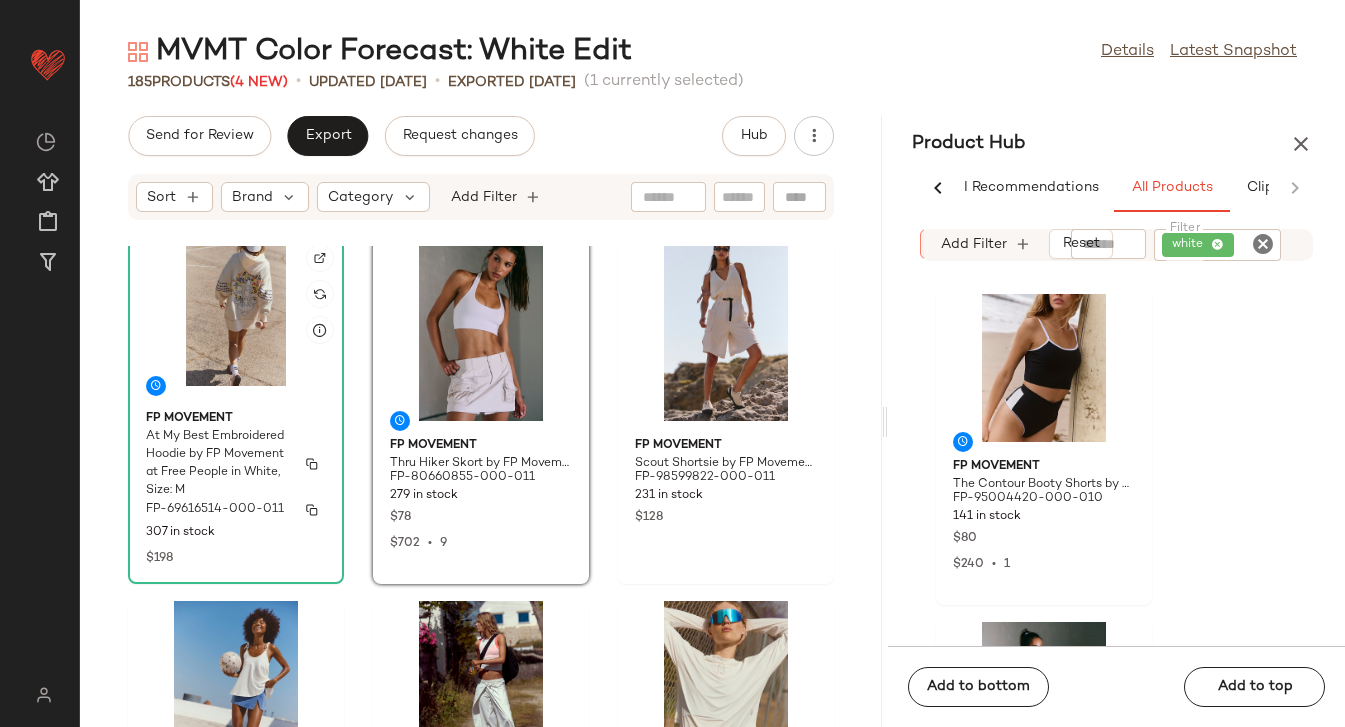 click on "FP Movement At My Best Embroidered Hoodie by FP Movement at Free People in White, Size: M FP-69616514-000-011 307 in stock $198" 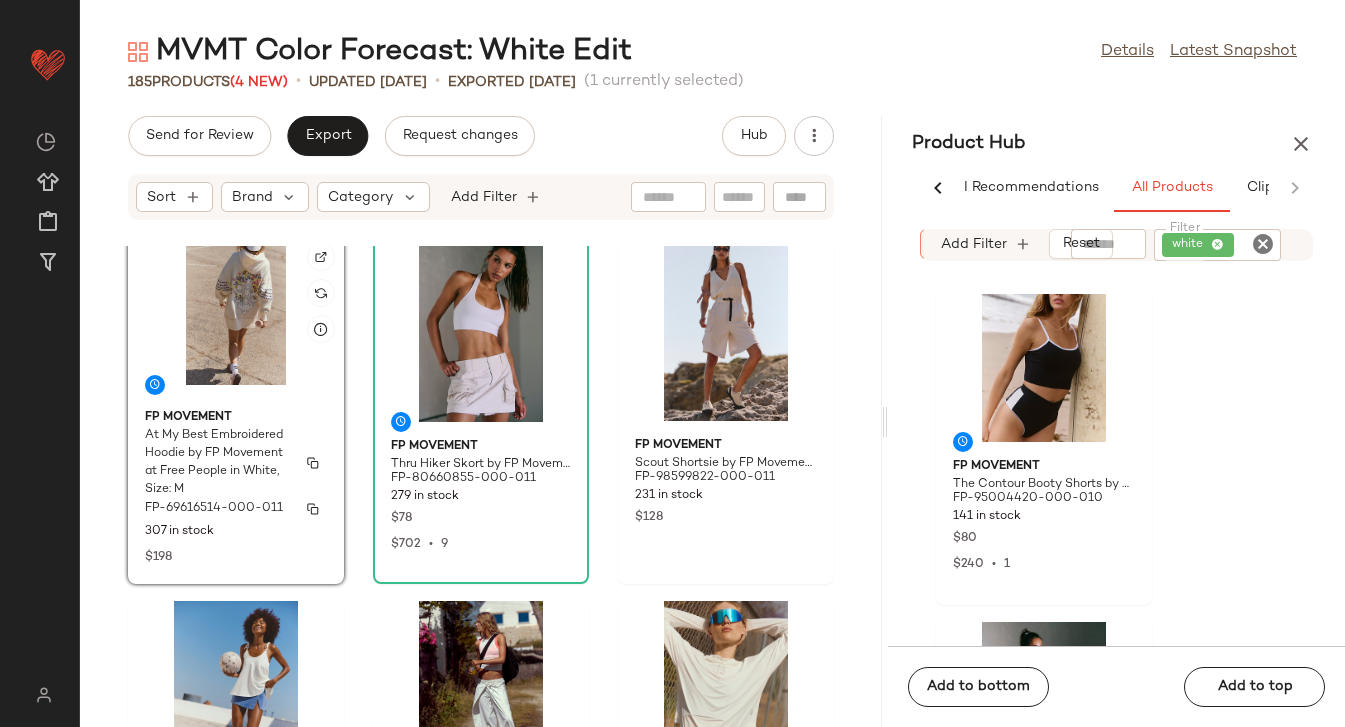scroll, scrollTop: 1495, scrollLeft: 0, axis: vertical 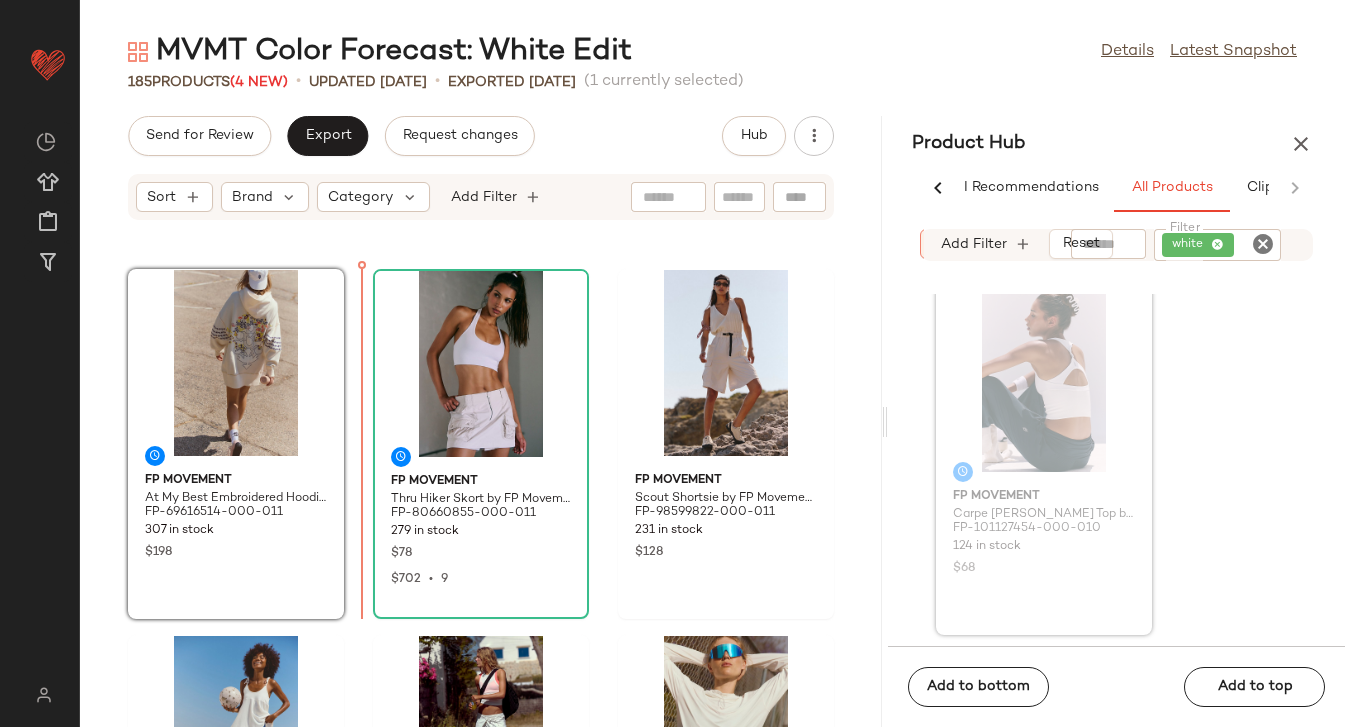 drag, startPoint x: 1070, startPoint y: 387, endPoint x: 399, endPoint y: 345, distance: 672.3132 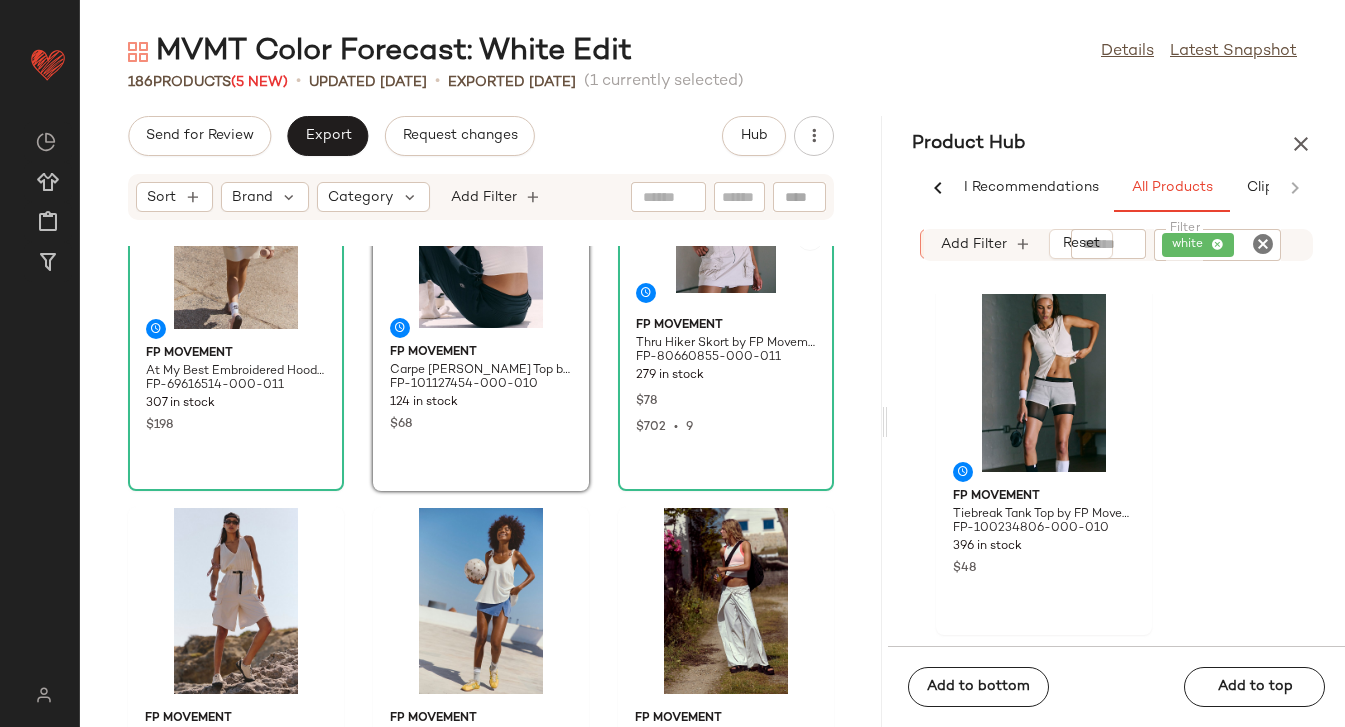 scroll, scrollTop: 1586, scrollLeft: 0, axis: vertical 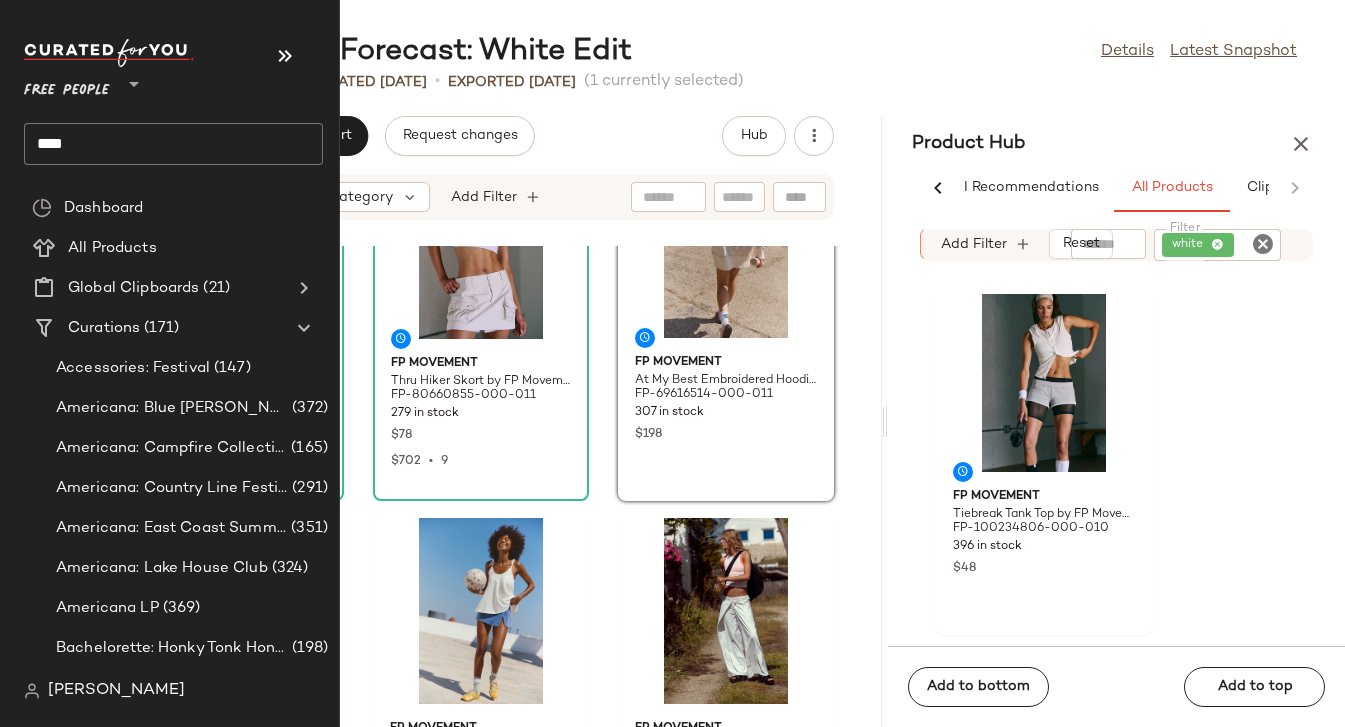 click on "****" 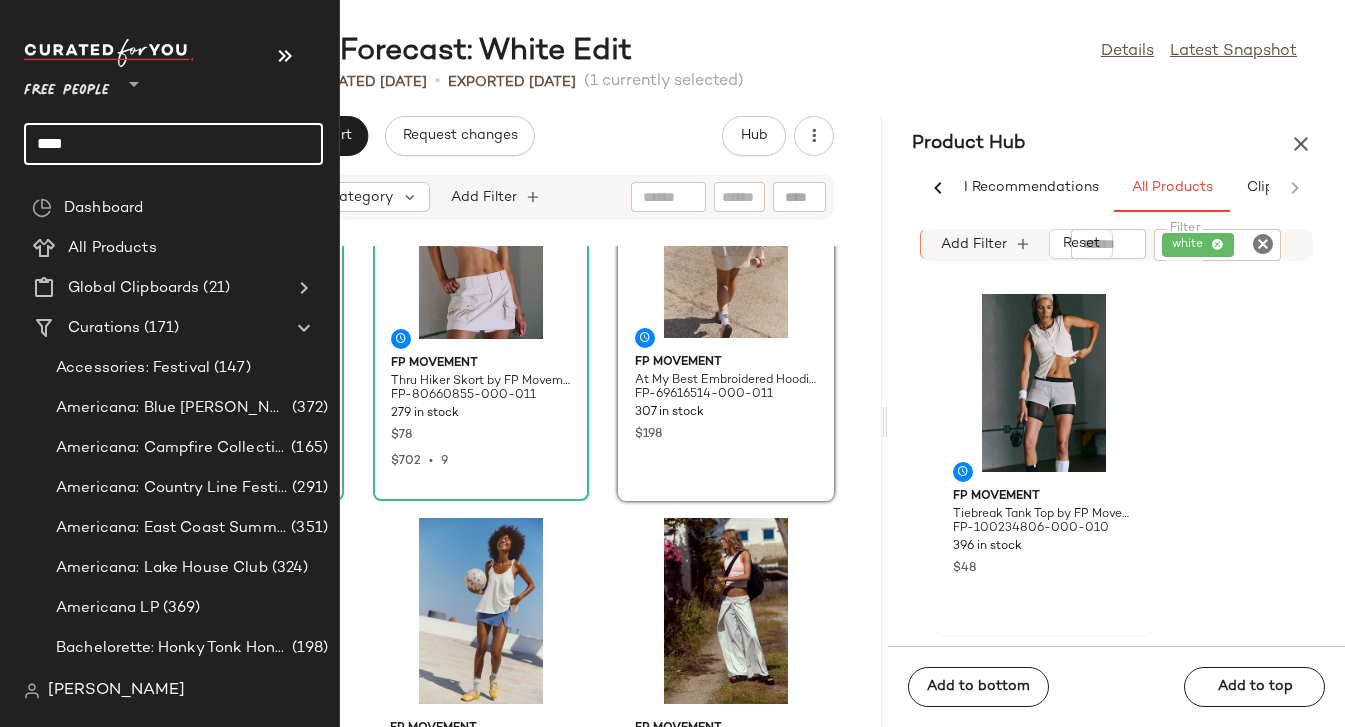 click on "****" 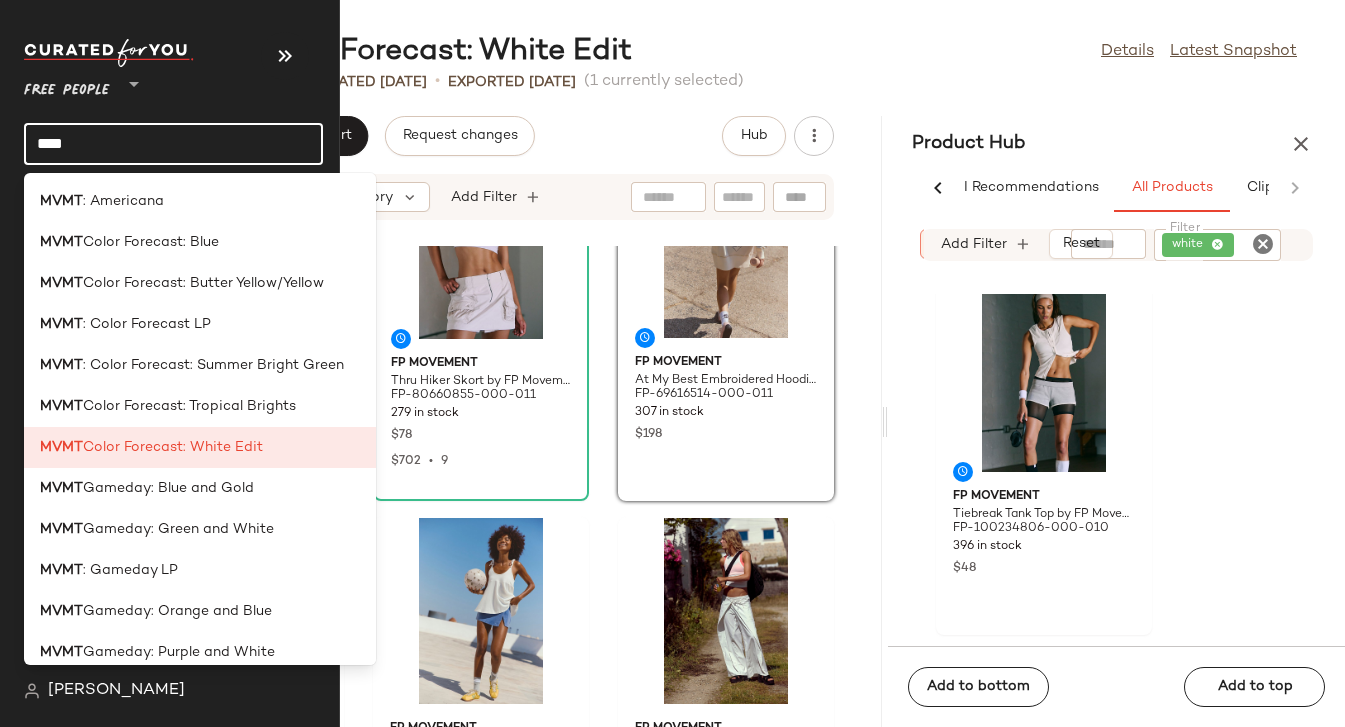 click on ": Color Forecast: Summer Bright Green" at bounding box center [213, 365] 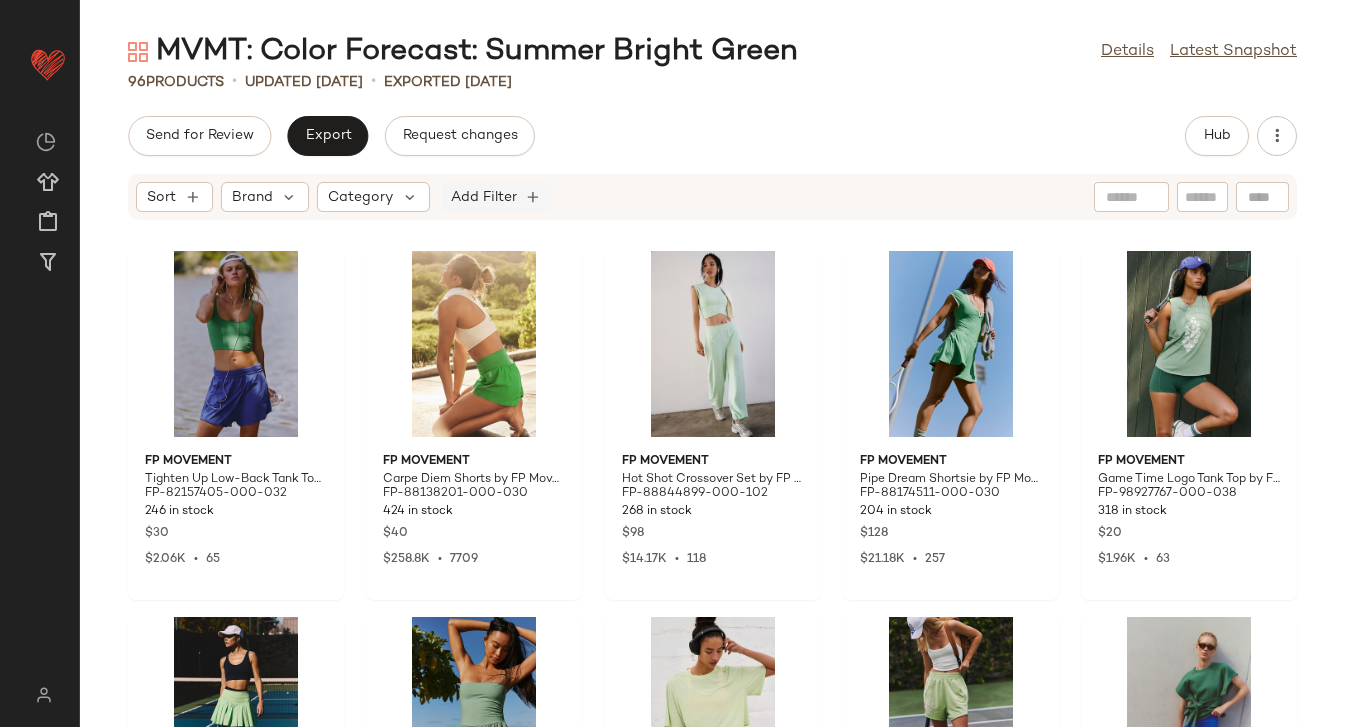 click on "Add Filter" 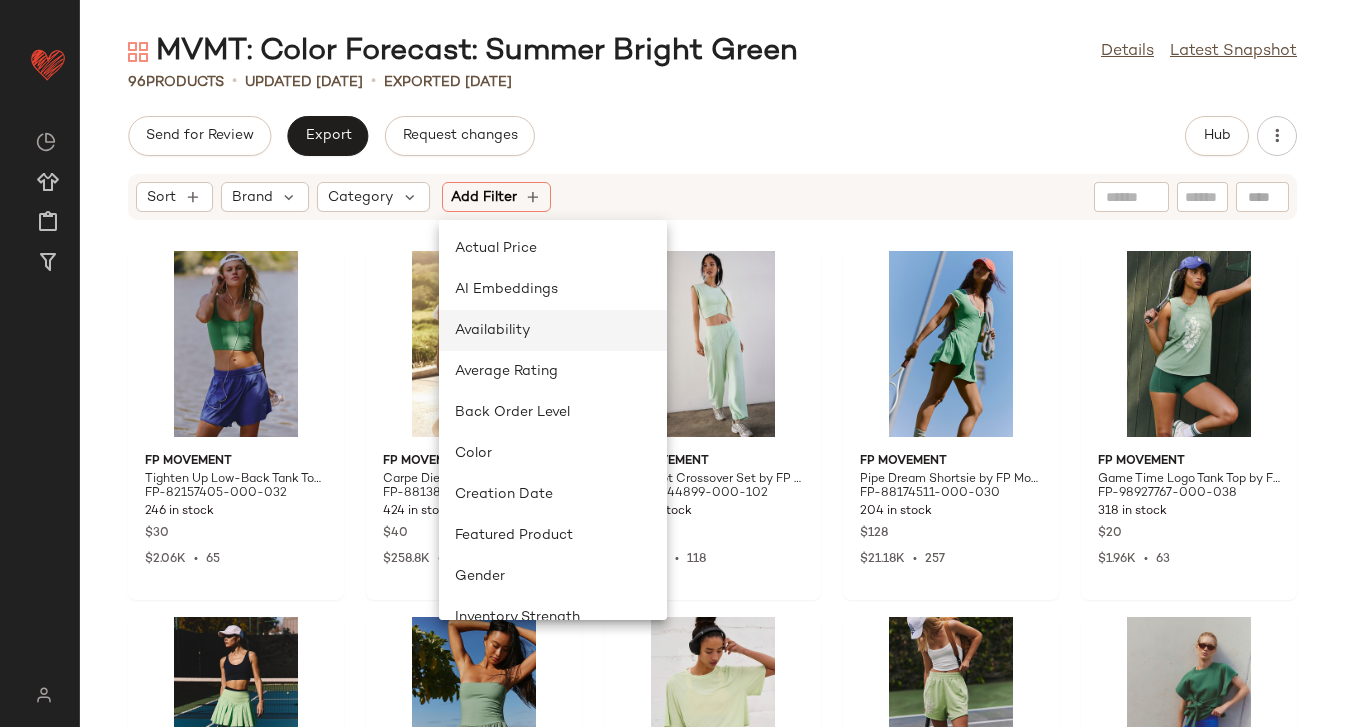 scroll, scrollTop: 641, scrollLeft: 0, axis: vertical 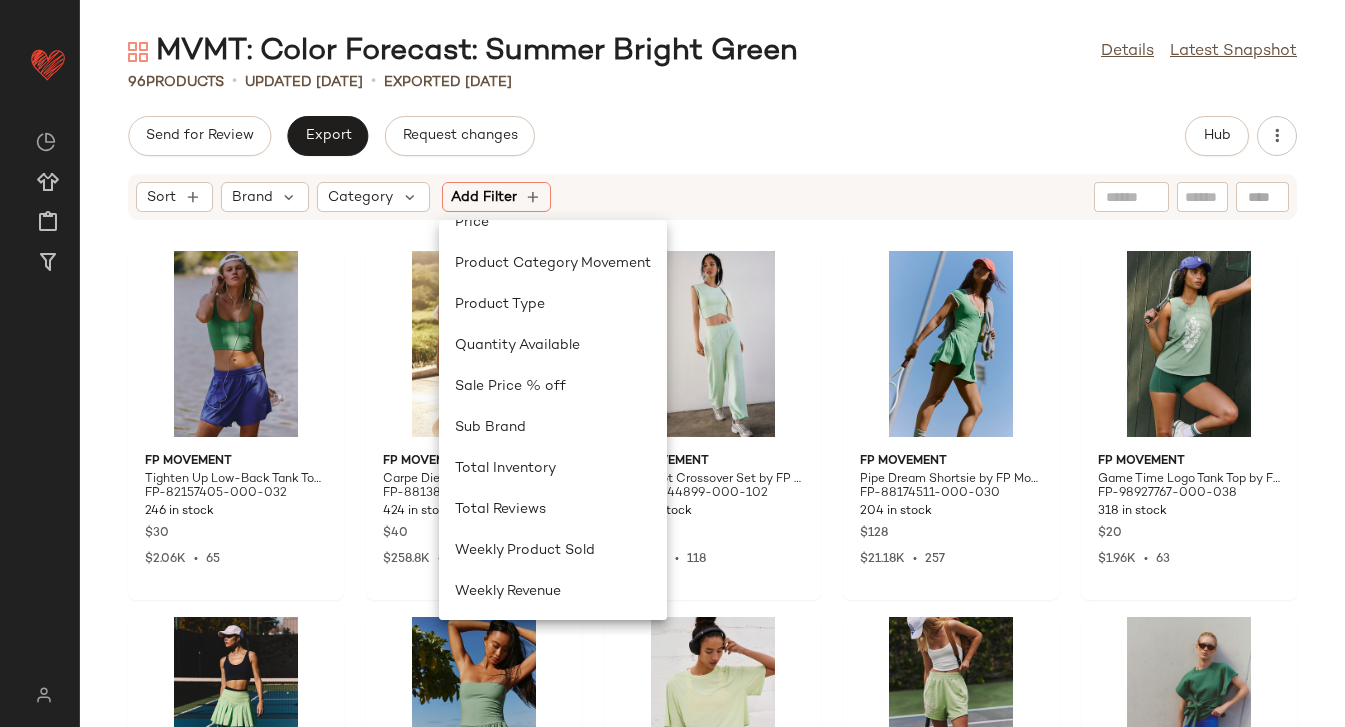click on "Send for Review   Export   Request changes   Hub" 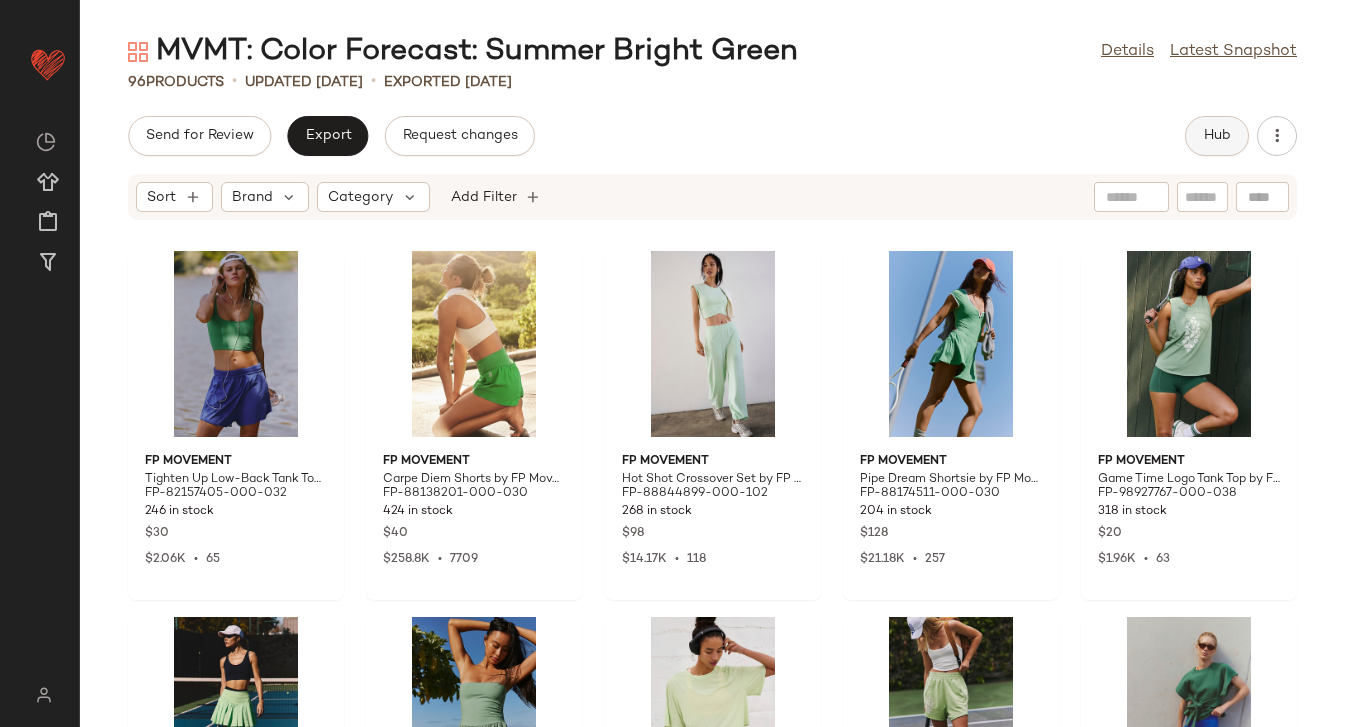 click on "Hub" at bounding box center (1217, 136) 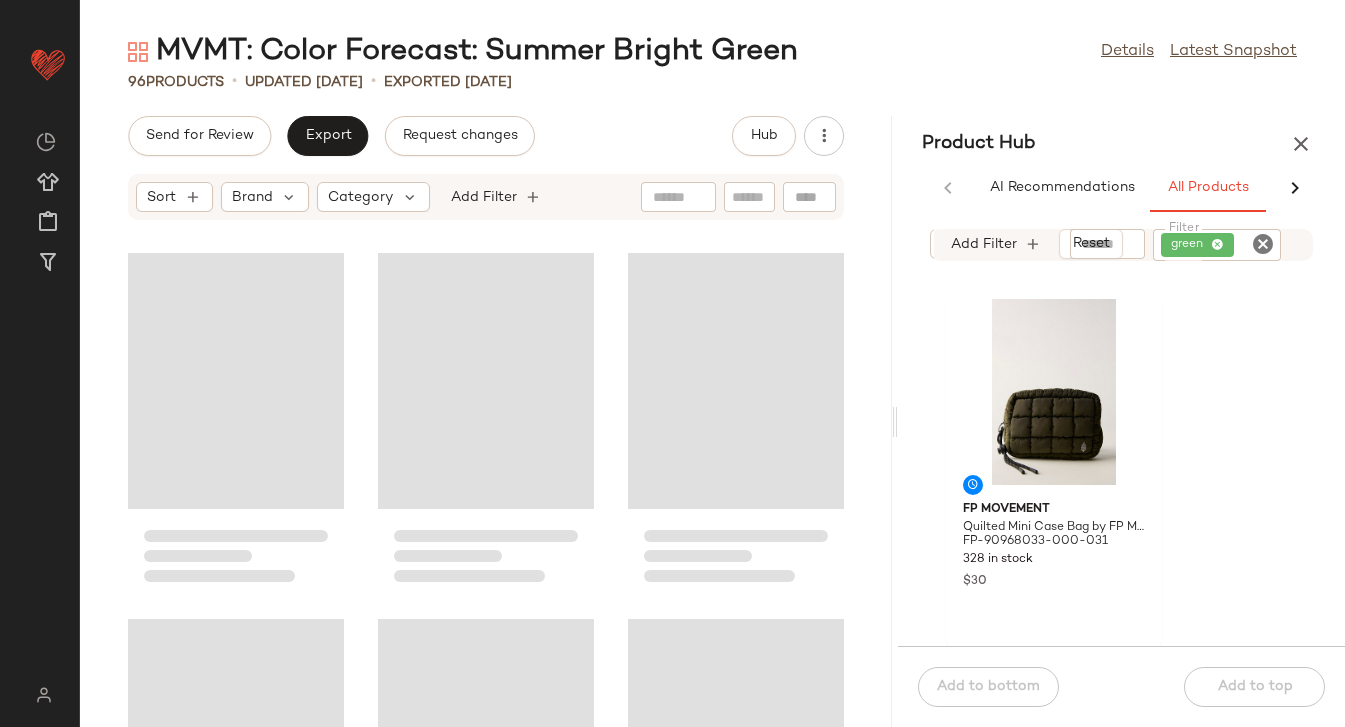 drag, startPoint x: 714, startPoint y: 422, endPoint x: 902, endPoint y: 400, distance: 189.28285 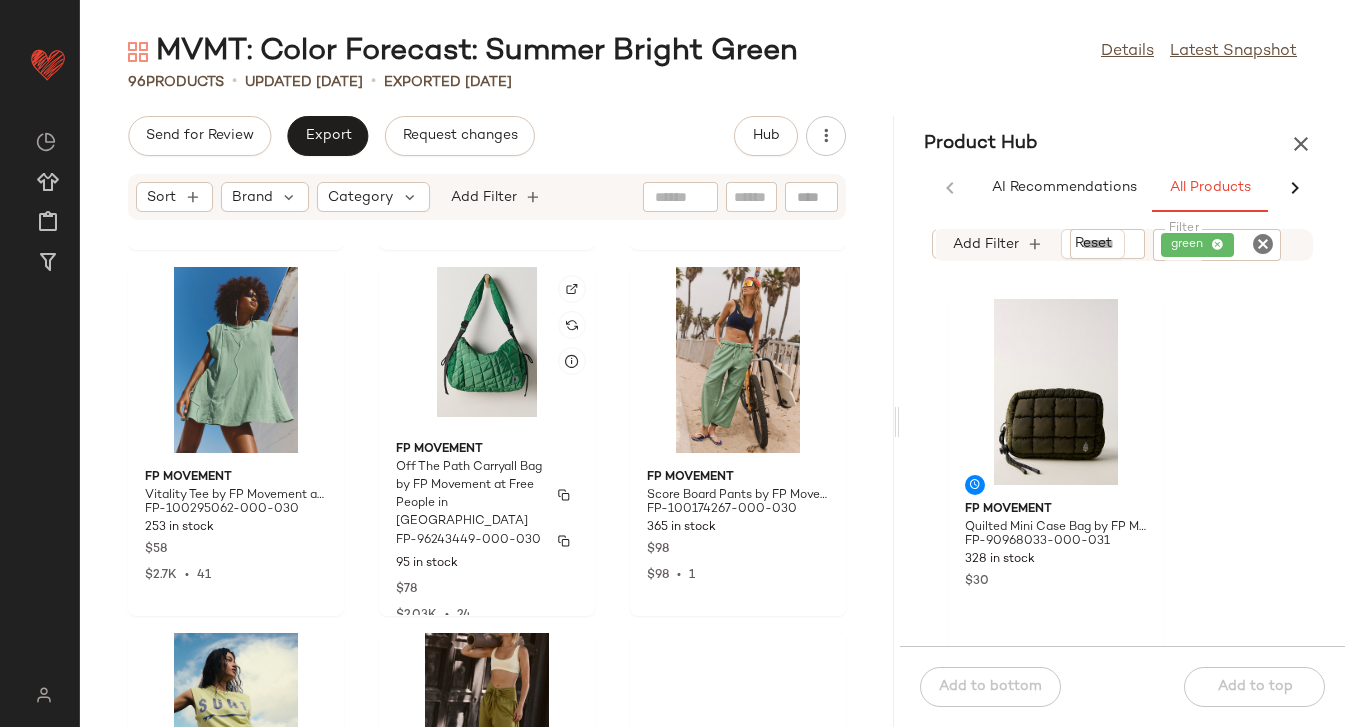 scroll, scrollTop: 1479, scrollLeft: 0, axis: vertical 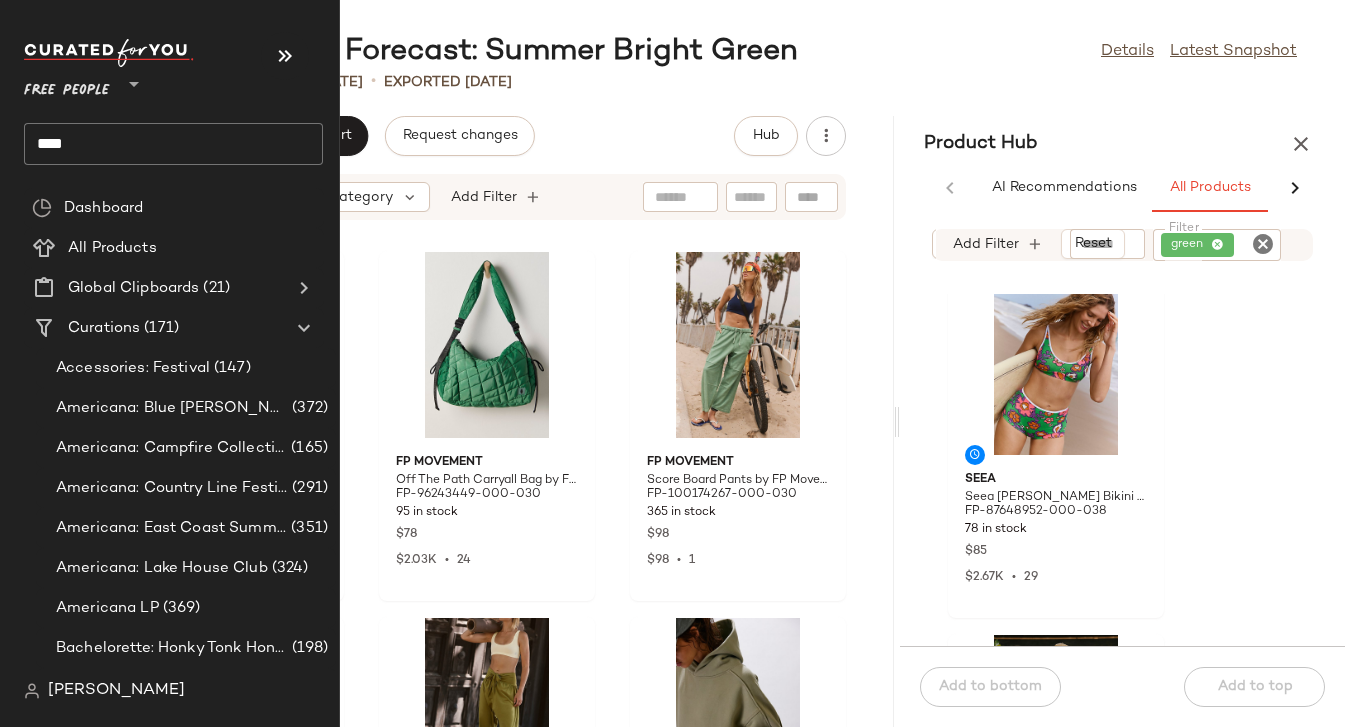 click on "****" 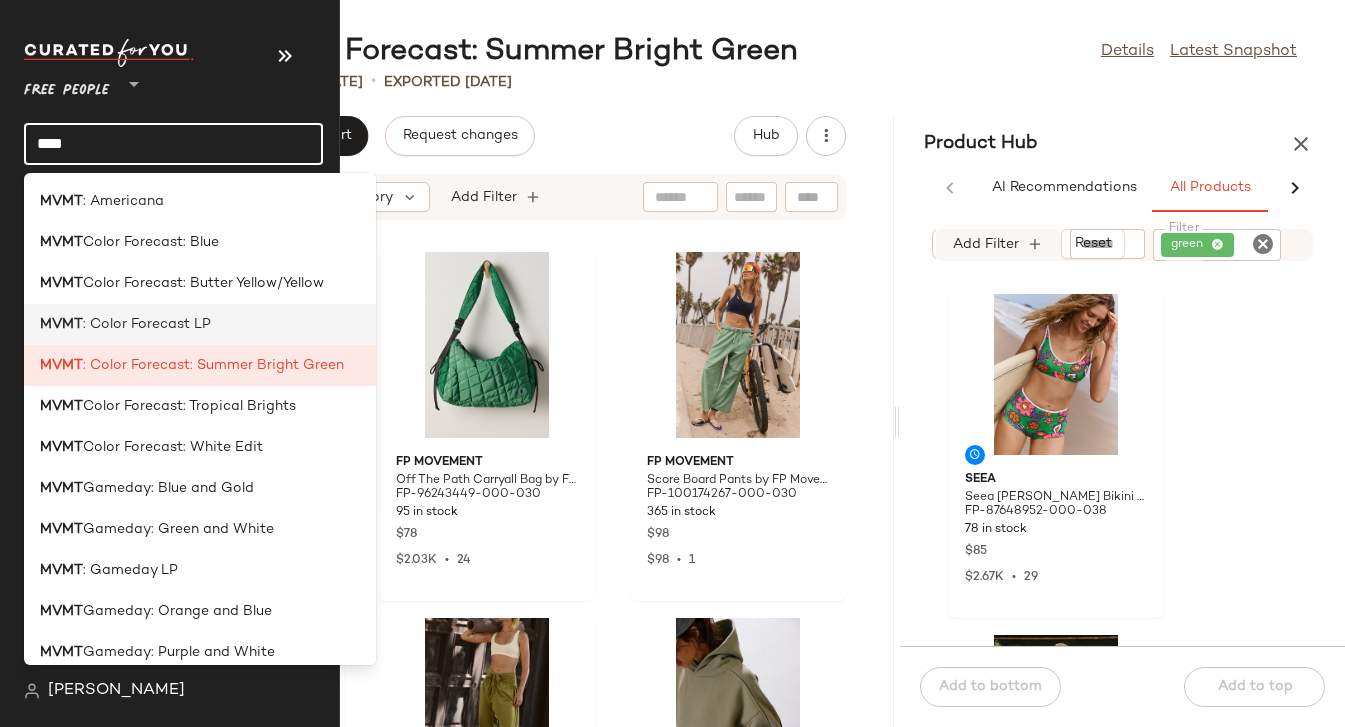 click on ": Color Forecast LP" at bounding box center (147, 324) 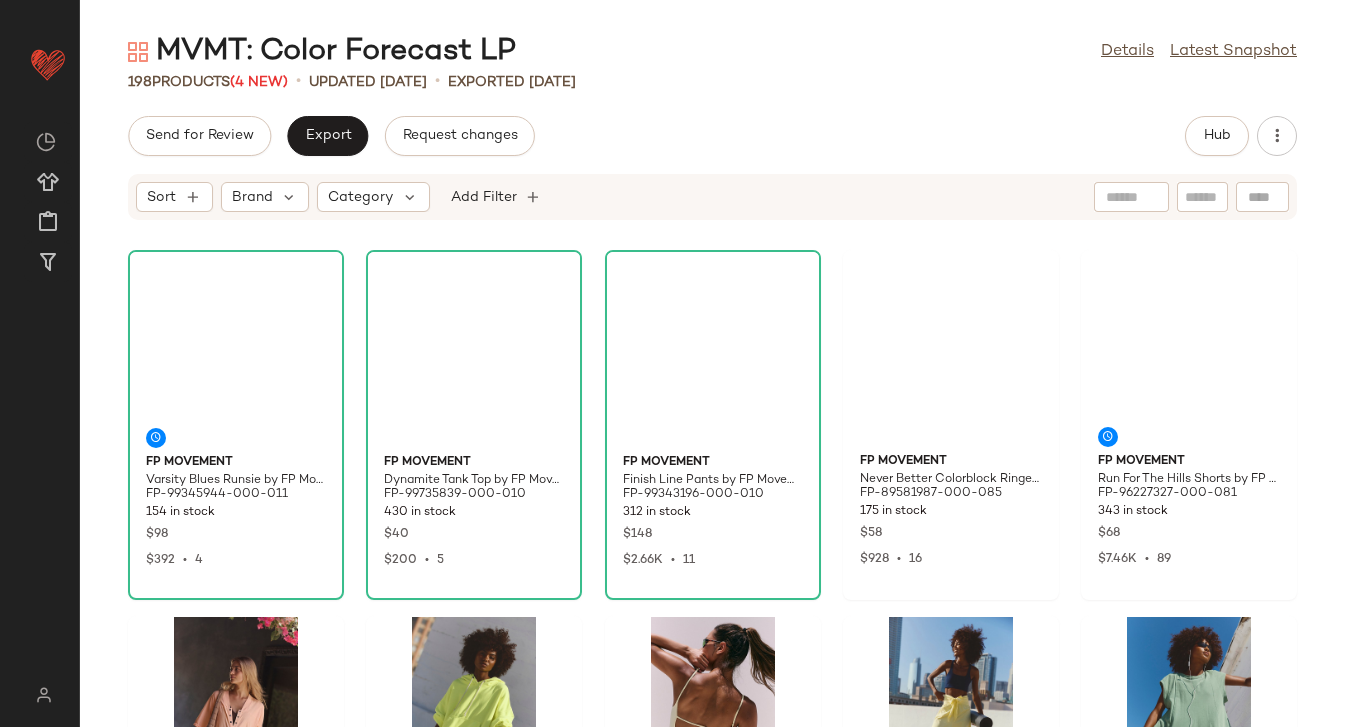 scroll, scrollTop: 0, scrollLeft: 0, axis: both 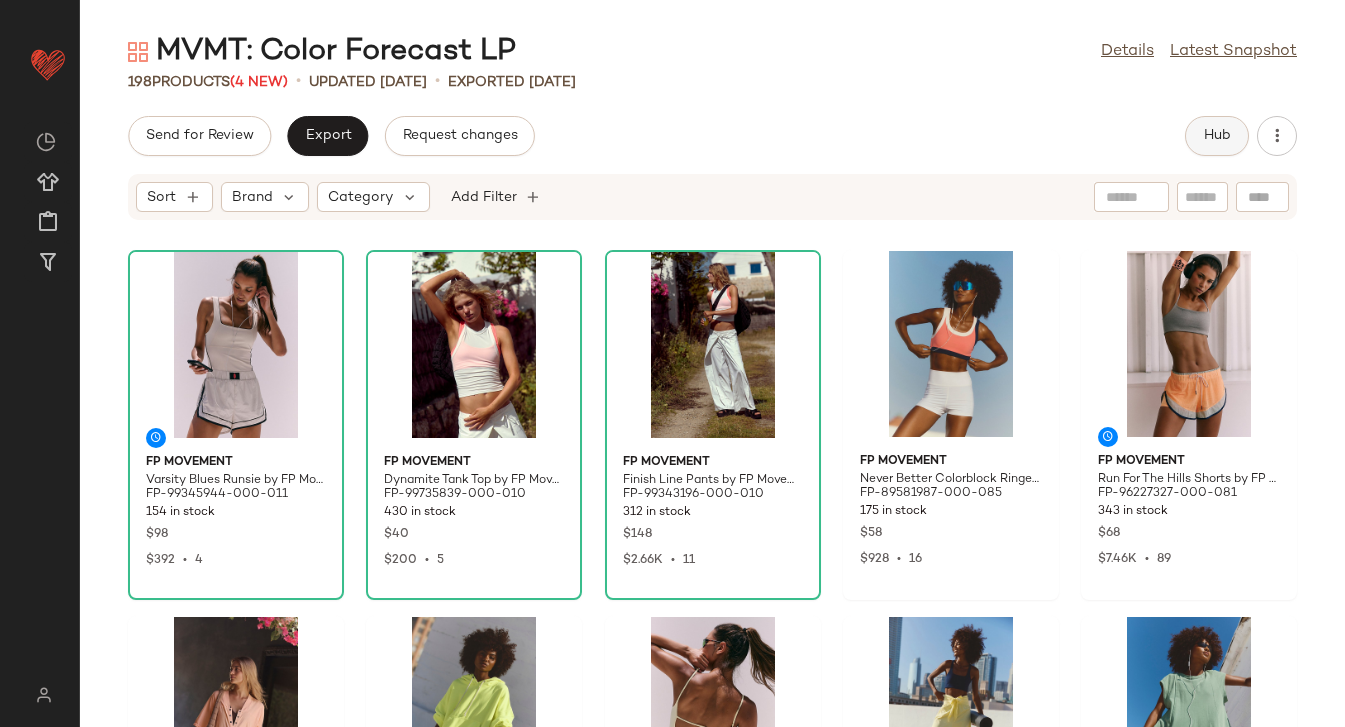 click on "Hub" at bounding box center [1217, 136] 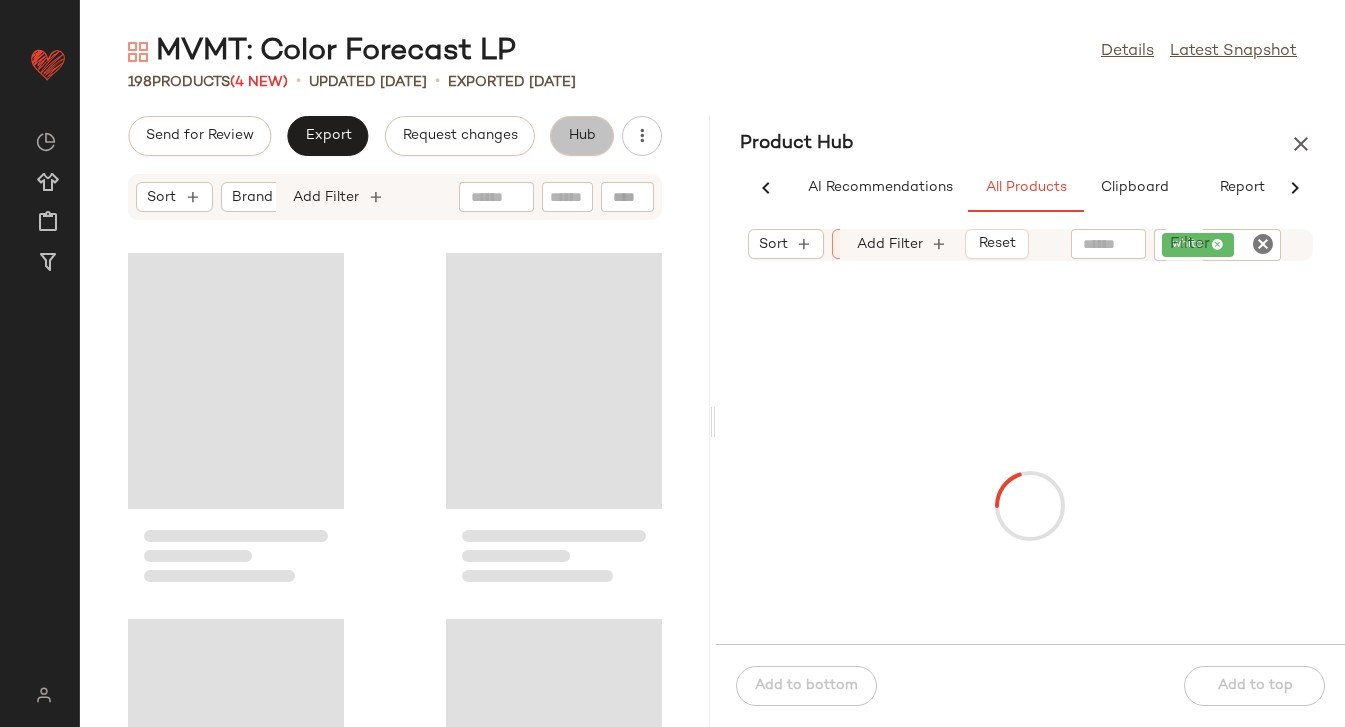 scroll, scrollTop: 0, scrollLeft: 30, axis: horizontal 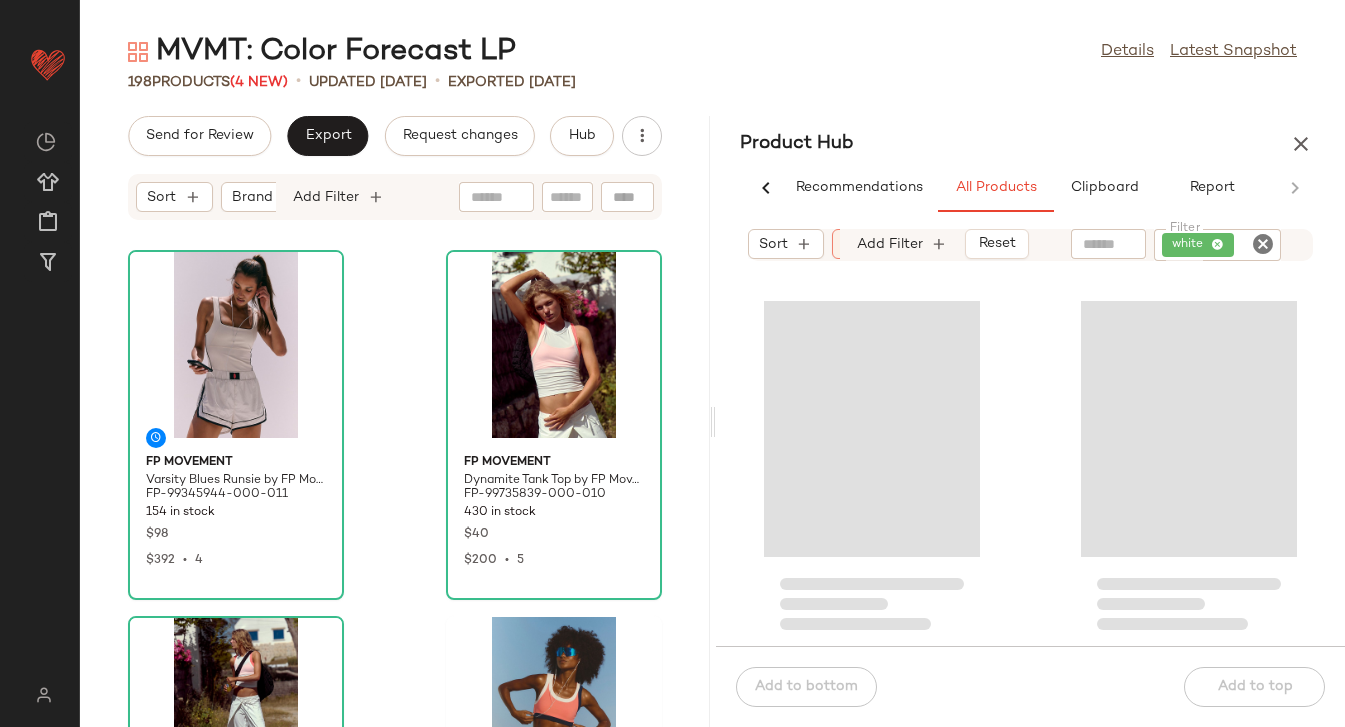 click 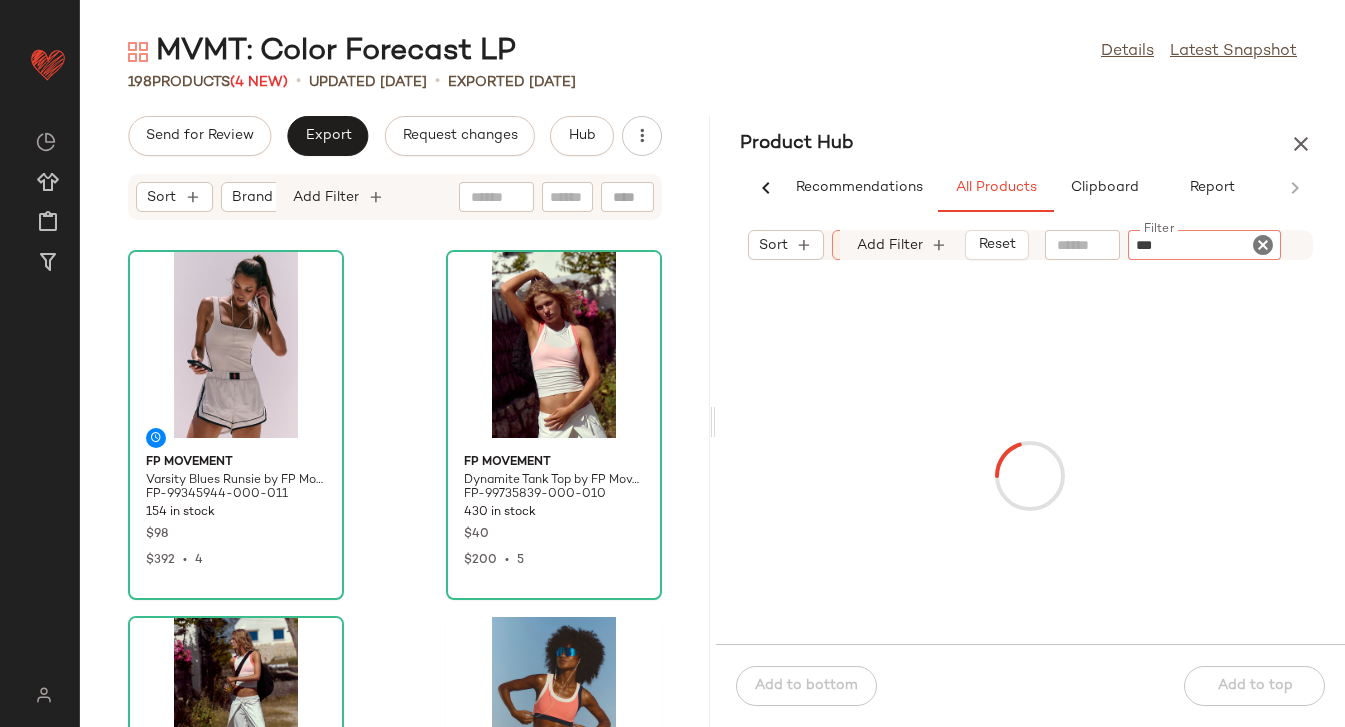 type on "****" 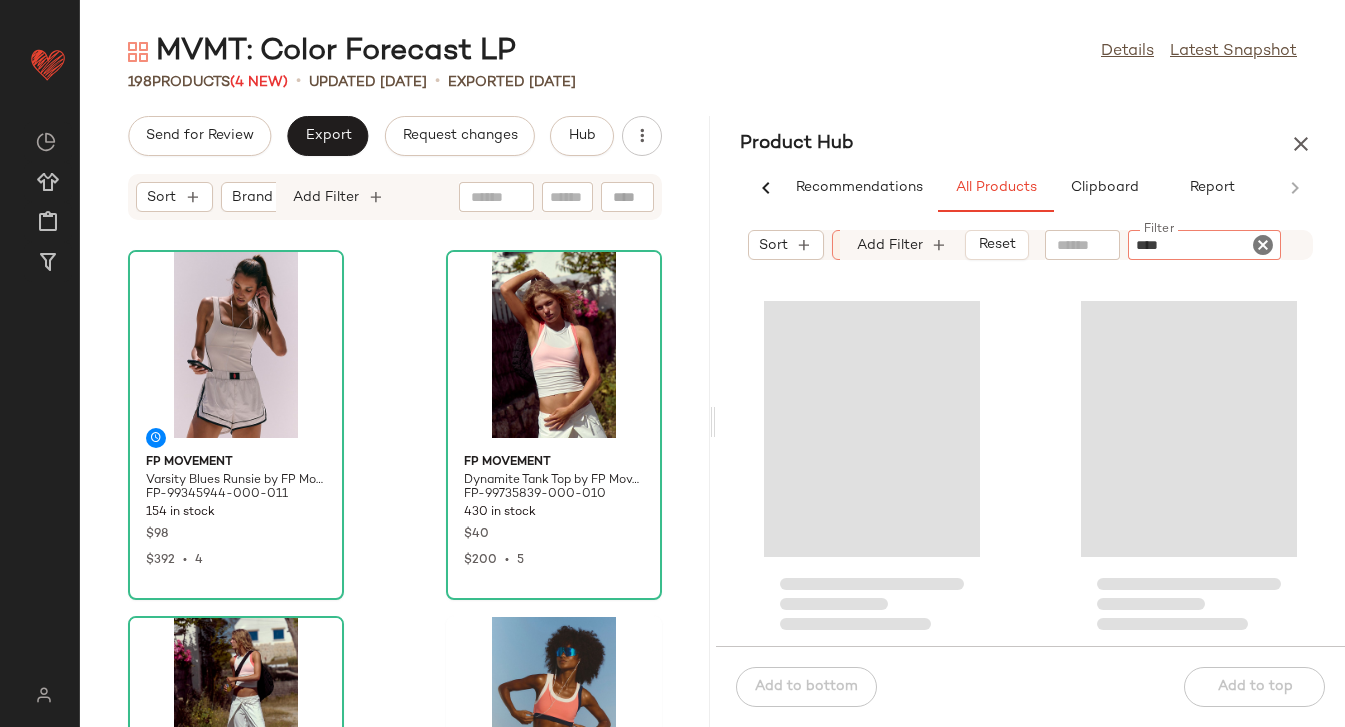 type 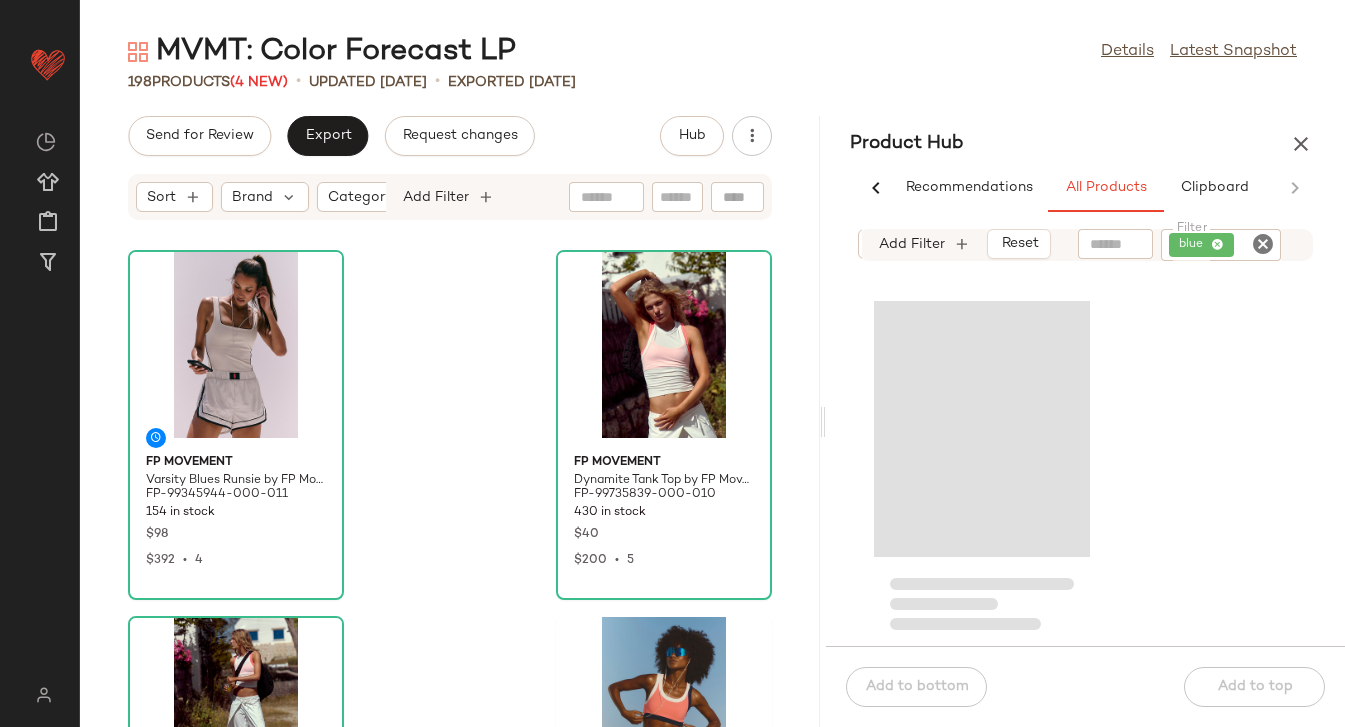 scroll, scrollTop: 0, scrollLeft: 28, axis: horizontal 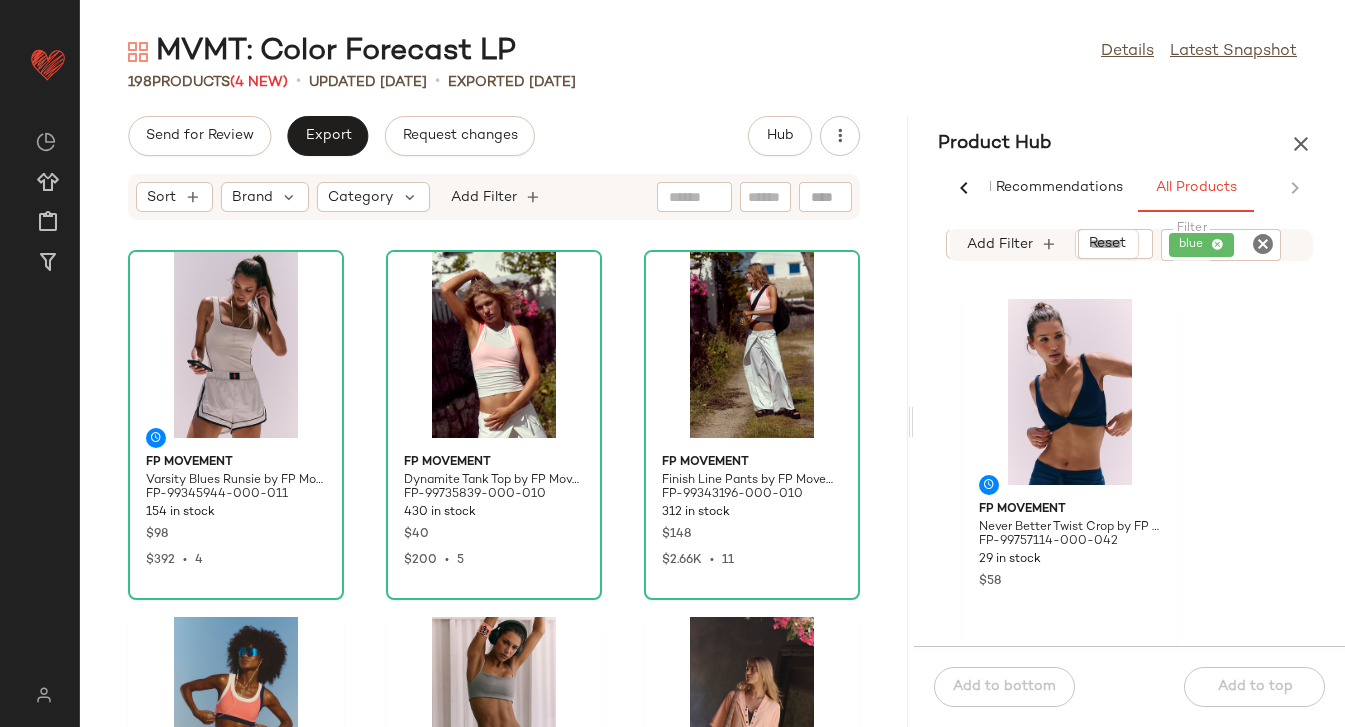 drag, startPoint x: 712, startPoint y: 416, endPoint x: 909, endPoint y: 414, distance: 197.01015 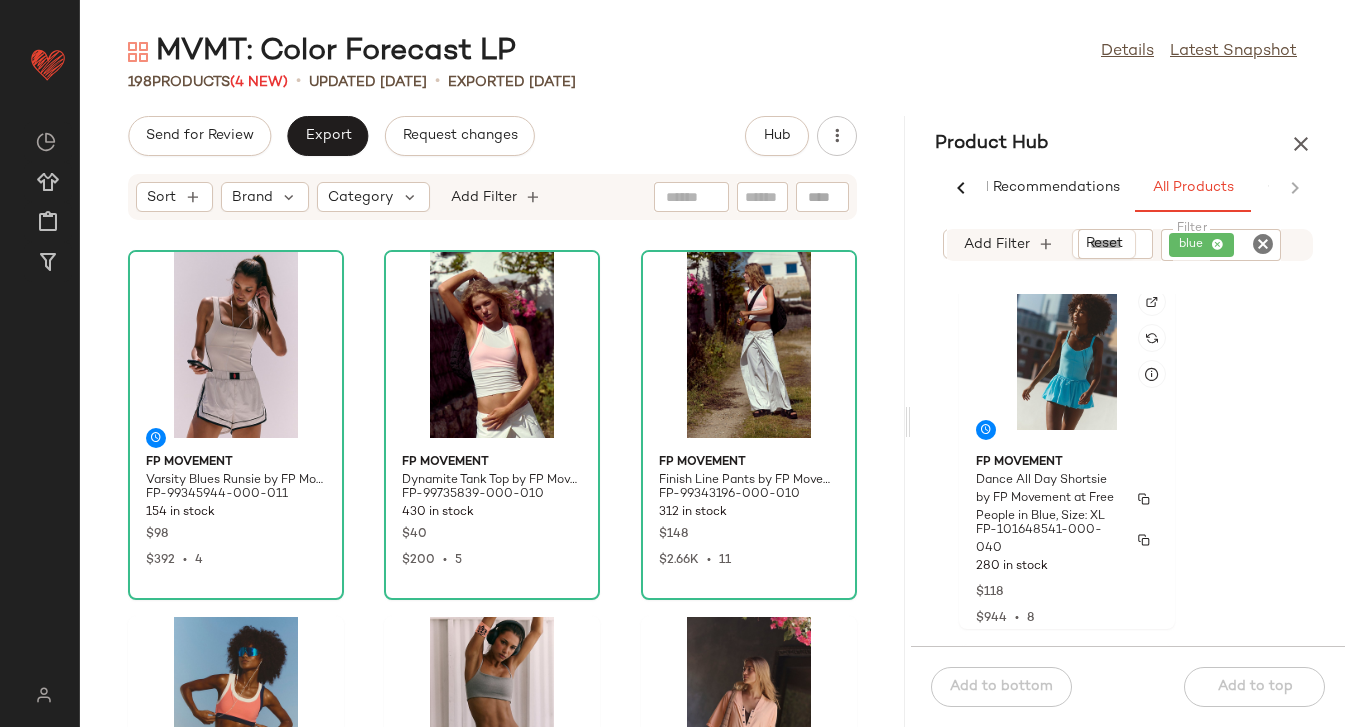 scroll, scrollTop: 2232, scrollLeft: 0, axis: vertical 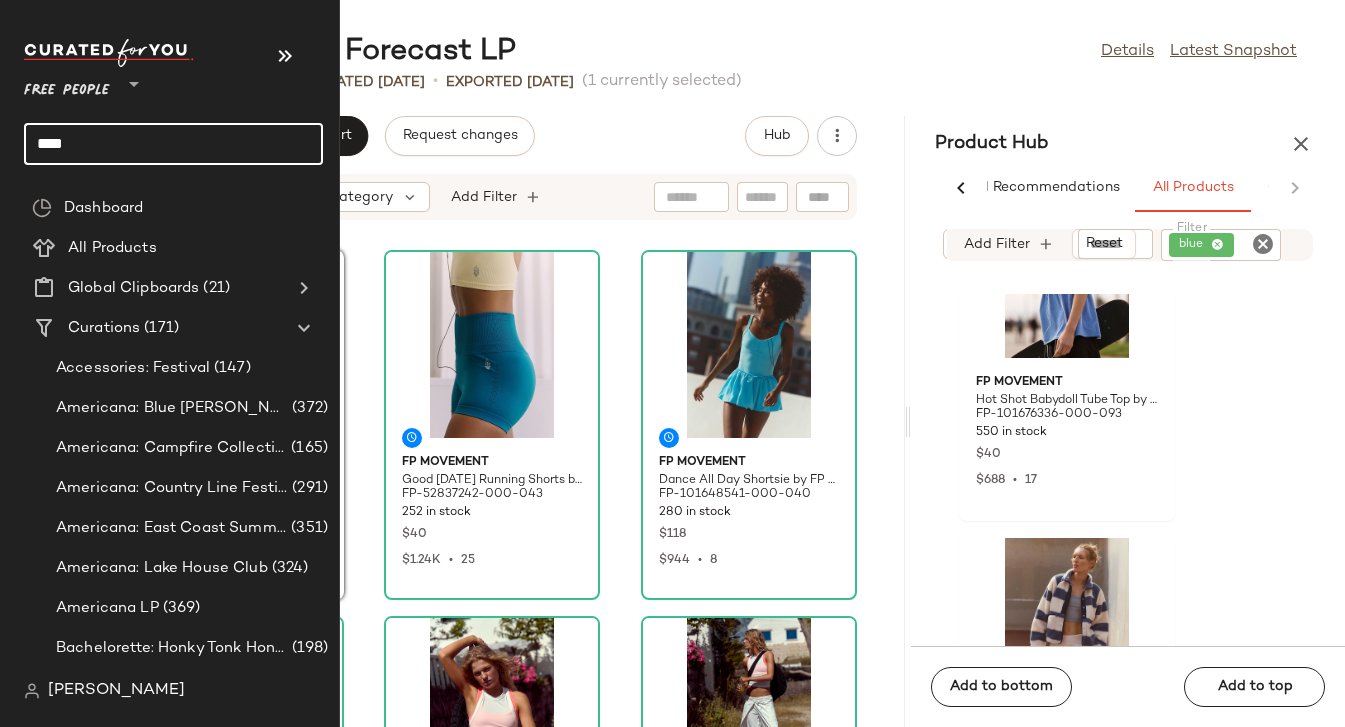 click on "****" 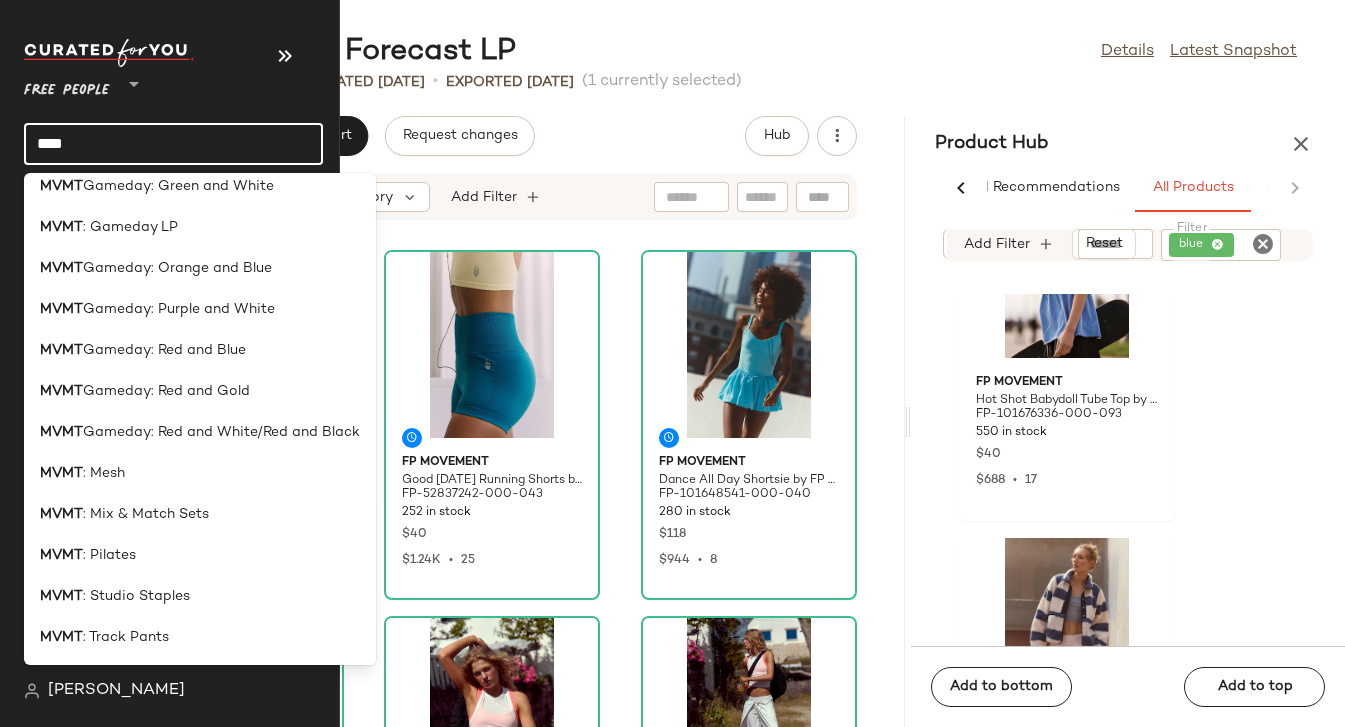 scroll, scrollTop: 344, scrollLeft: 0, axis: vertical 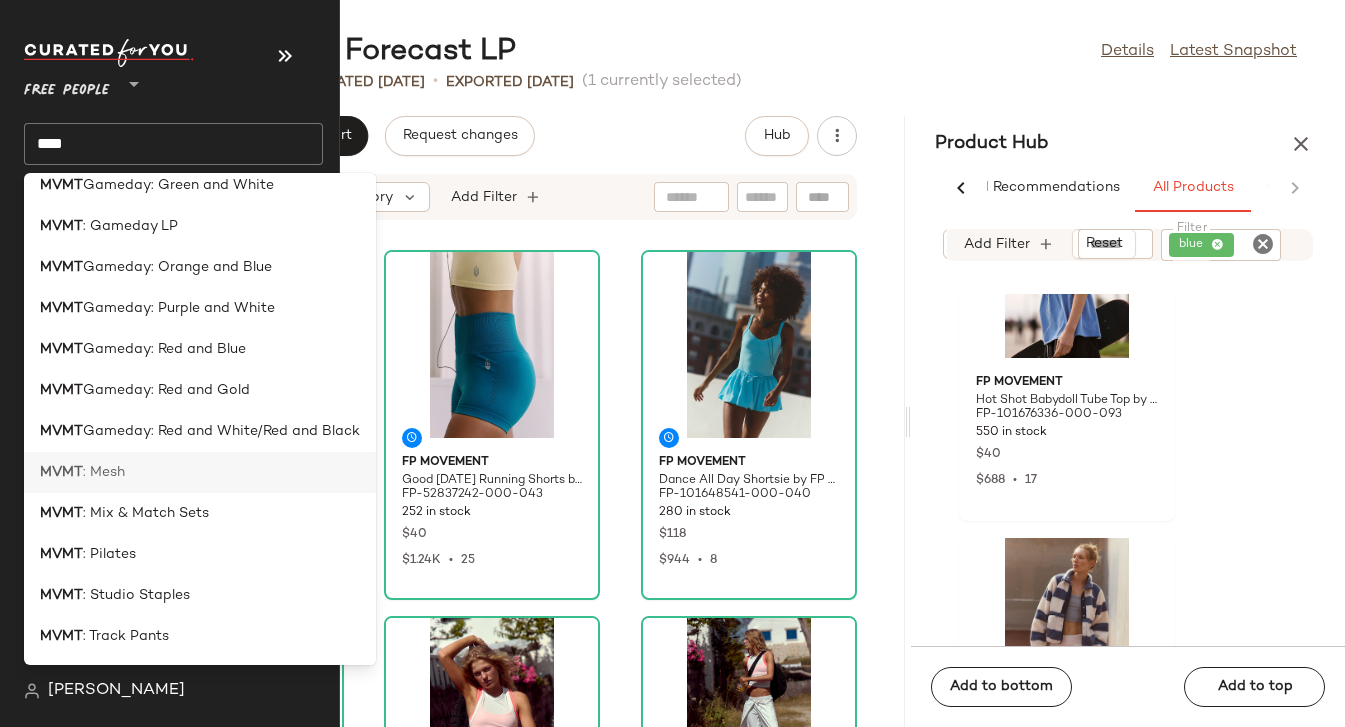 click on ": Mesh" at bounding box center [104, 472] 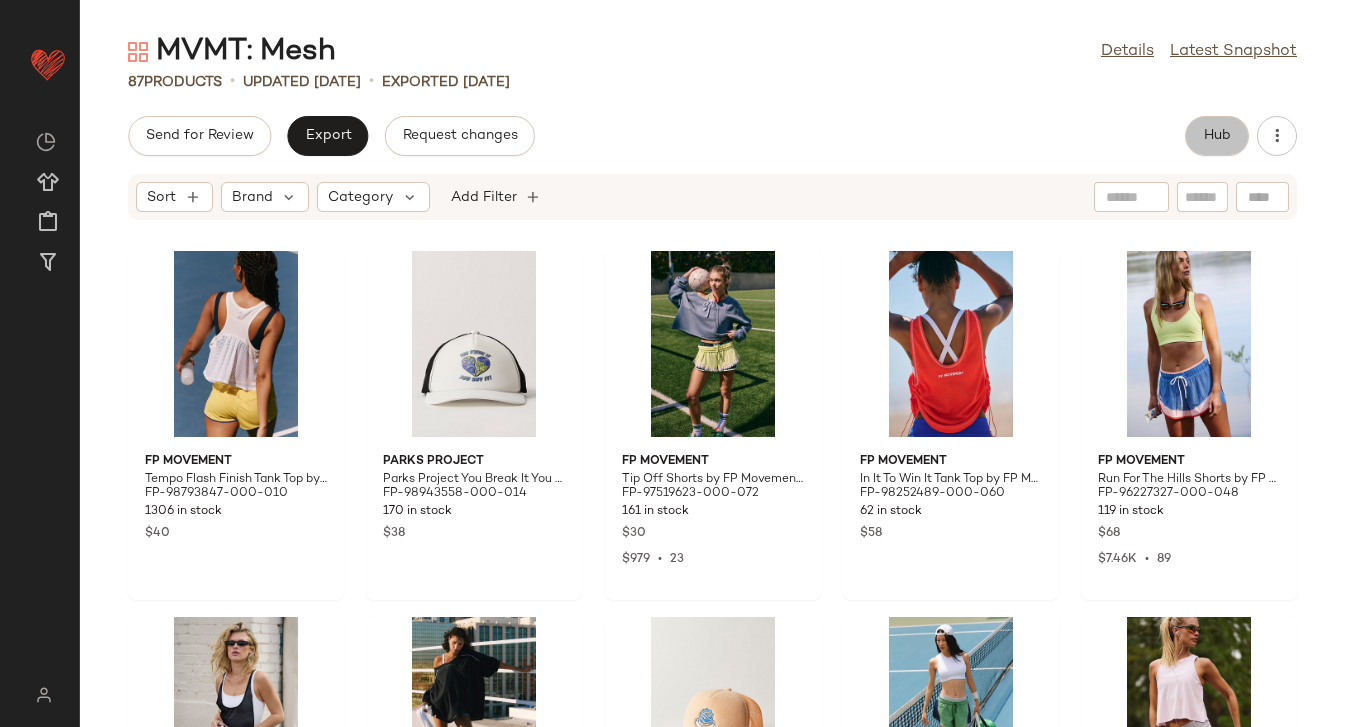 click on "Hub" at bounding box center [1217, 136] 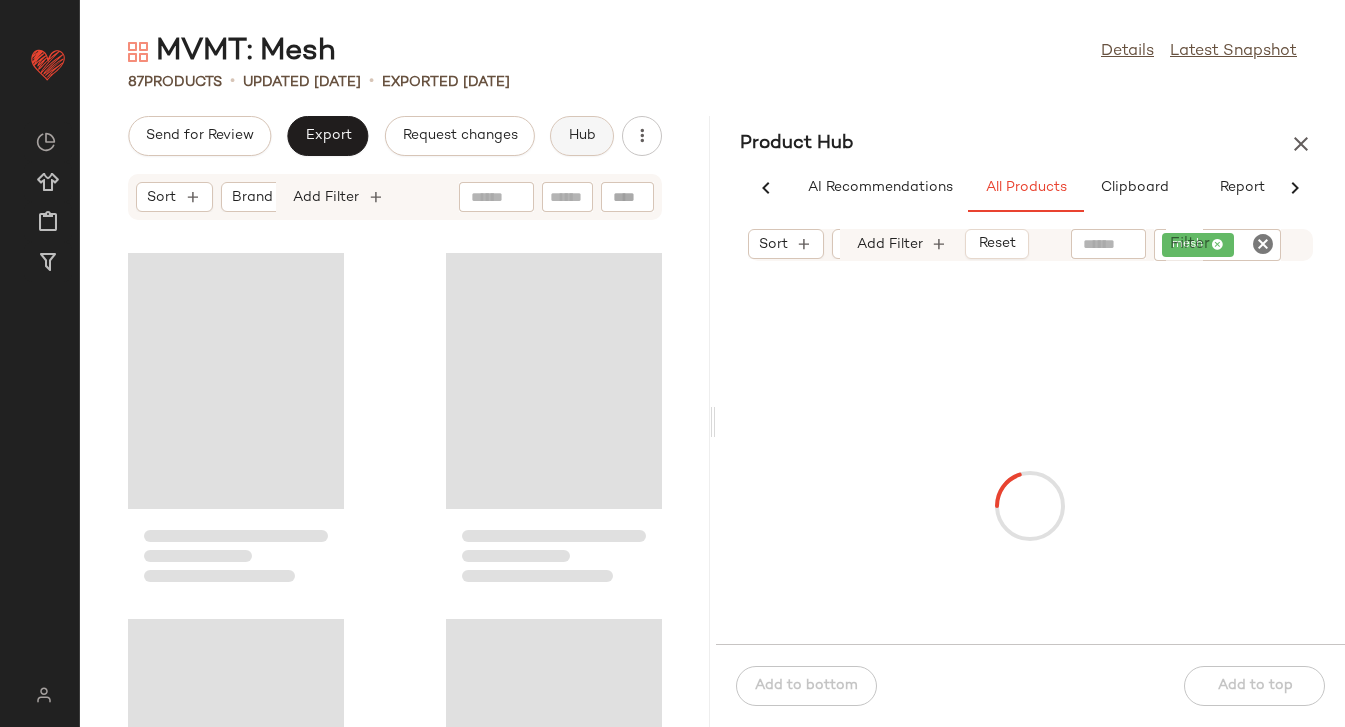 scroll, scrollTop: 0, scrollLeft: 30, axis: horizontal 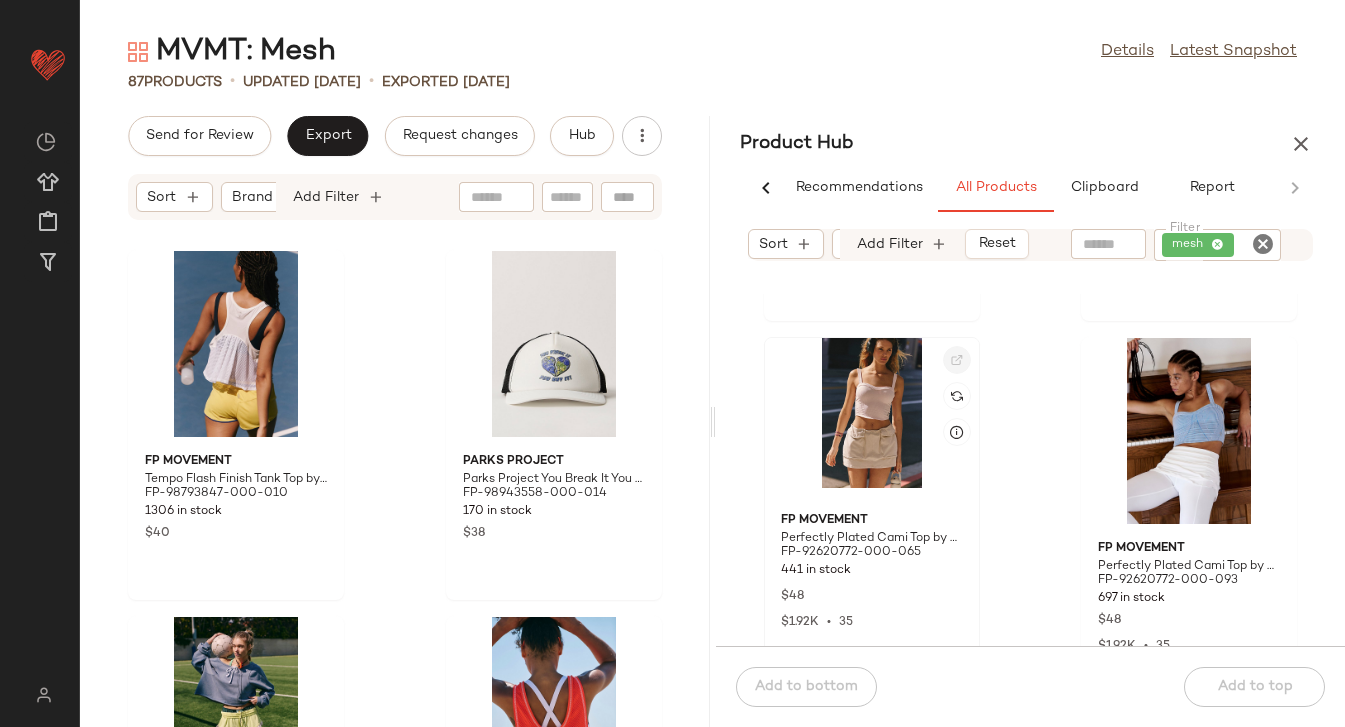 click 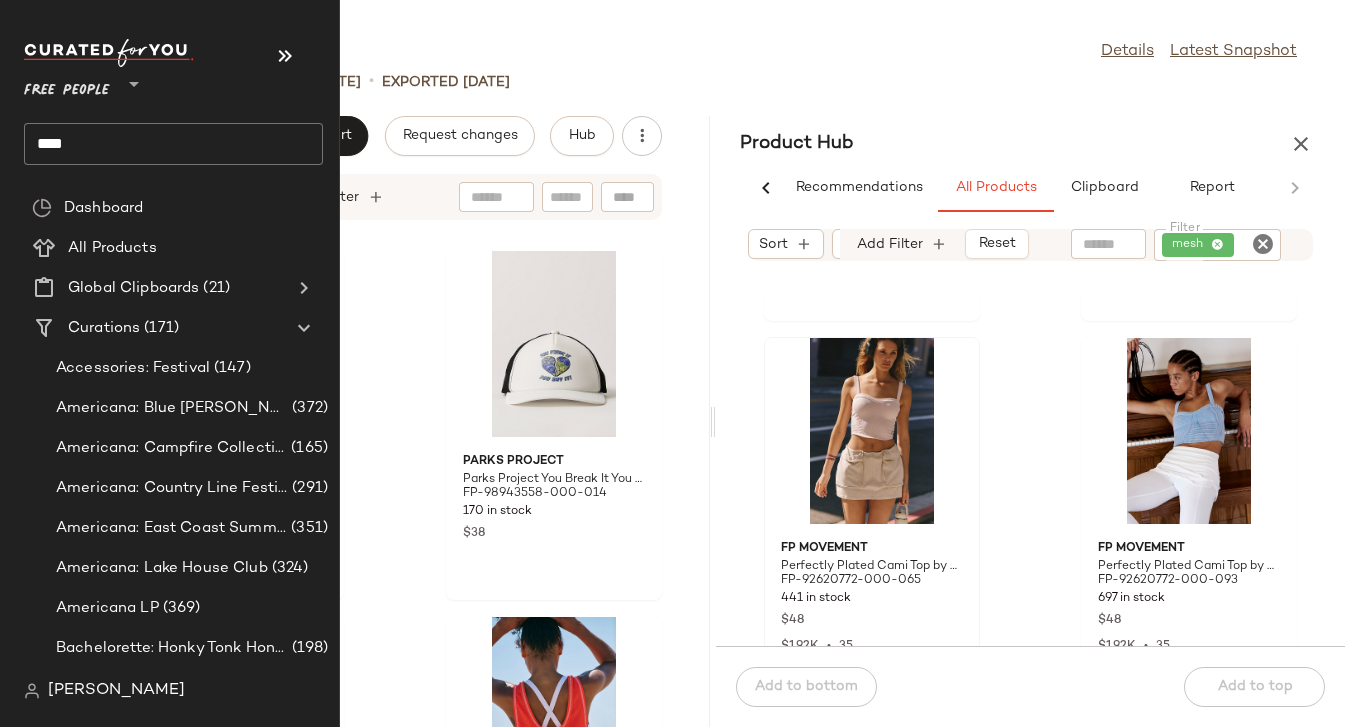 click on "****" 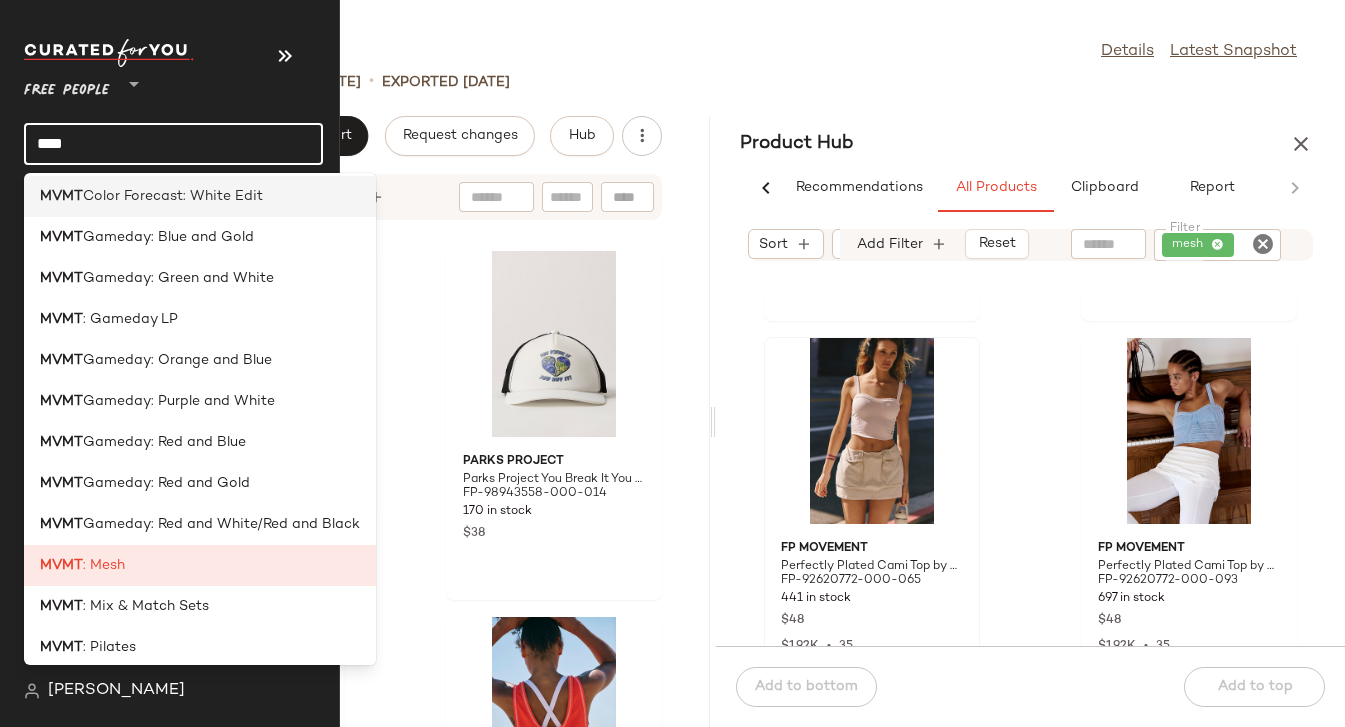scroll, scrollTop: 344, scrollLeft: 0, axis: vertical 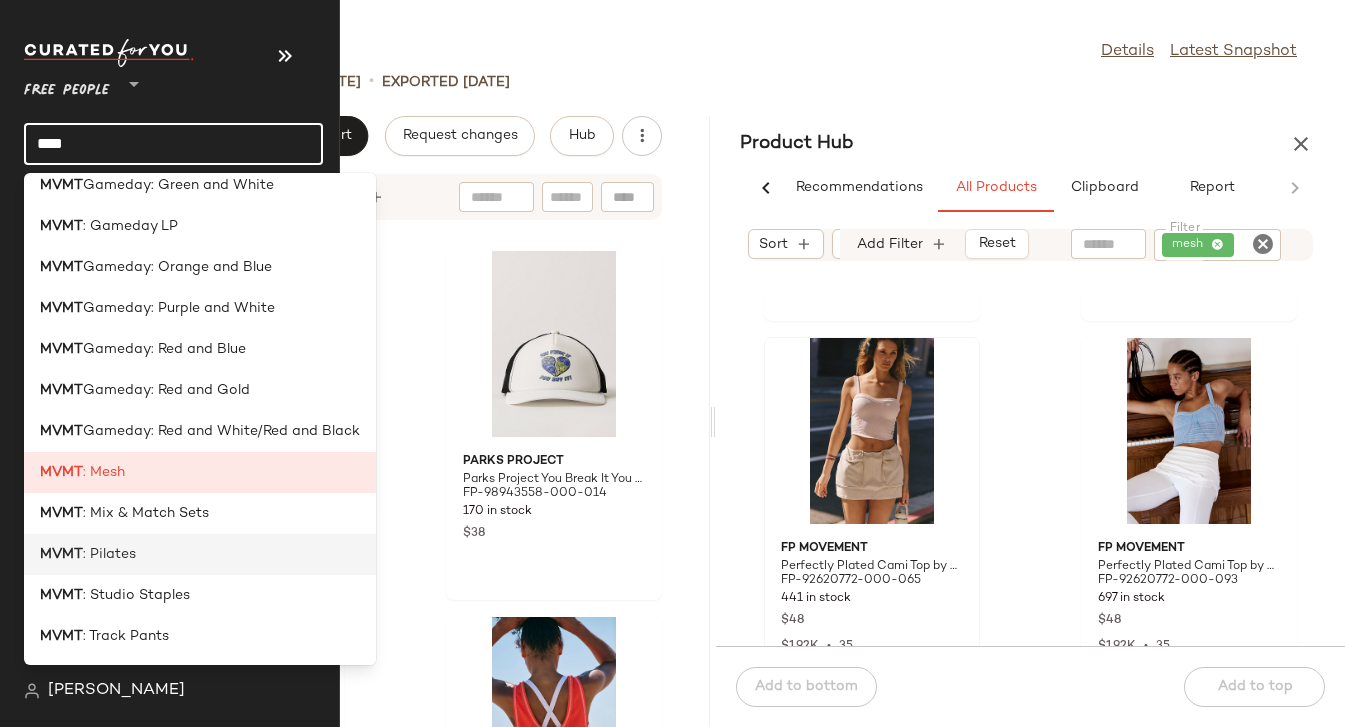 click on ": Pilates" at bounding box center [109, 554] 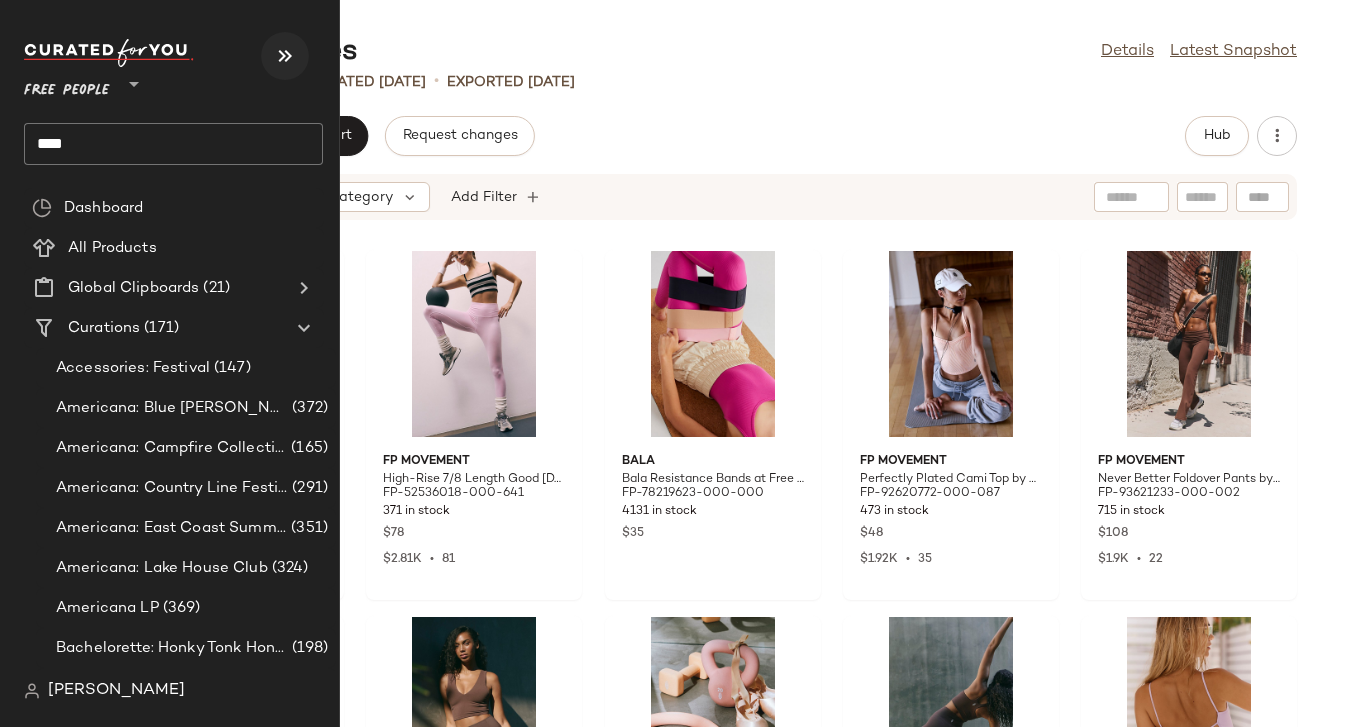 click at bounding box center (285, 56) 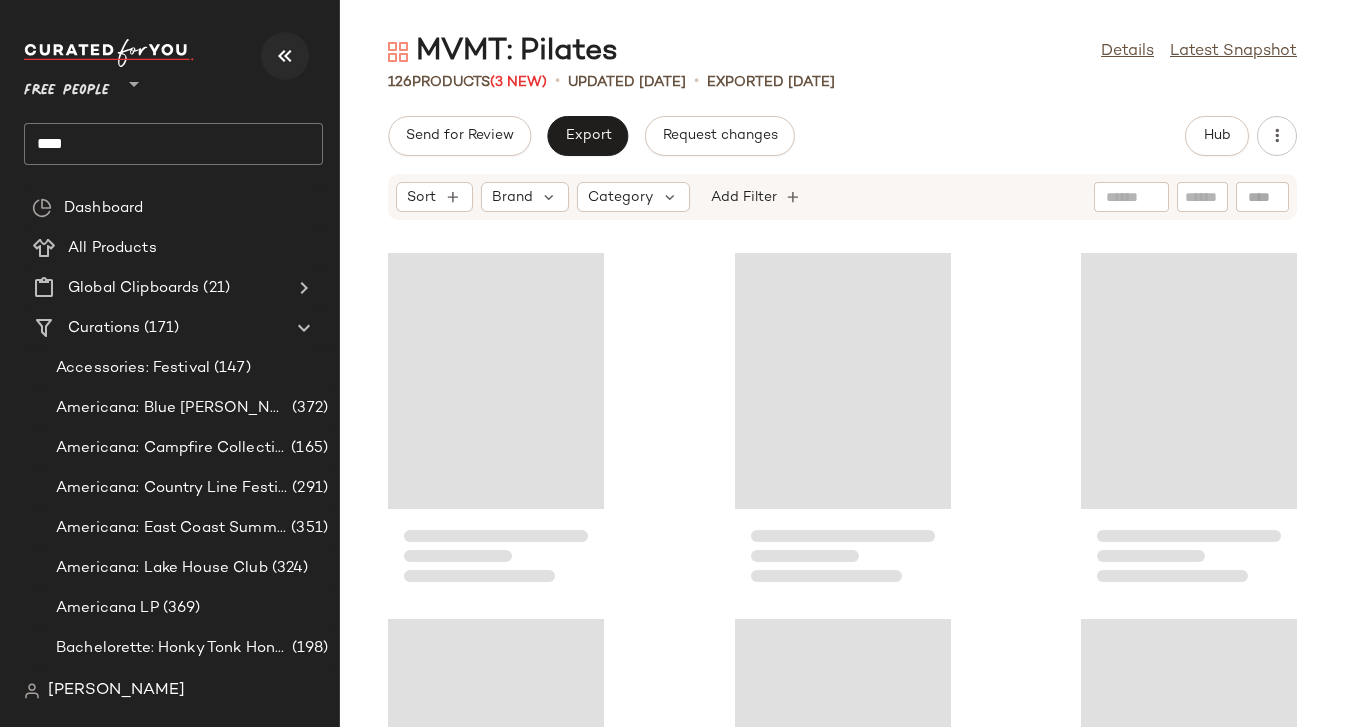 click at bounding box center [285, 56] 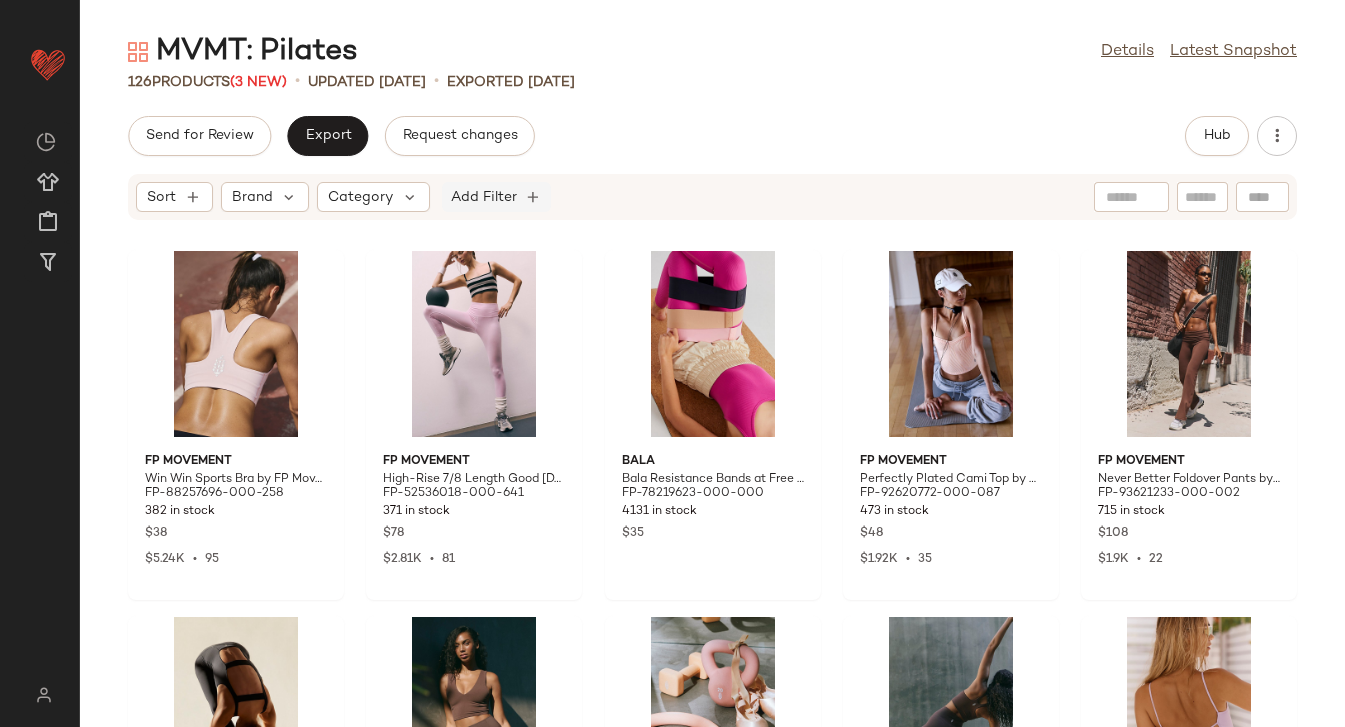 click on "Add Filter" 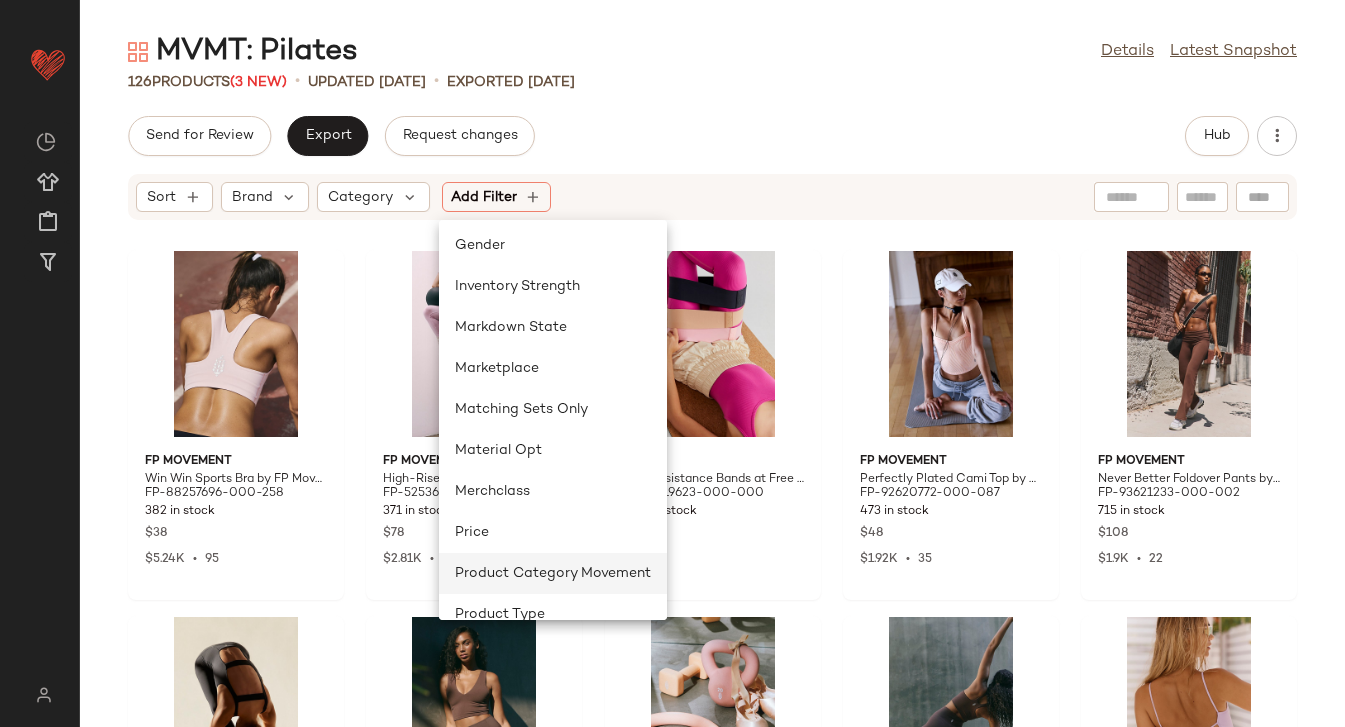 scroll, scrollTop: 0, scrollLeft: 0, axis: both 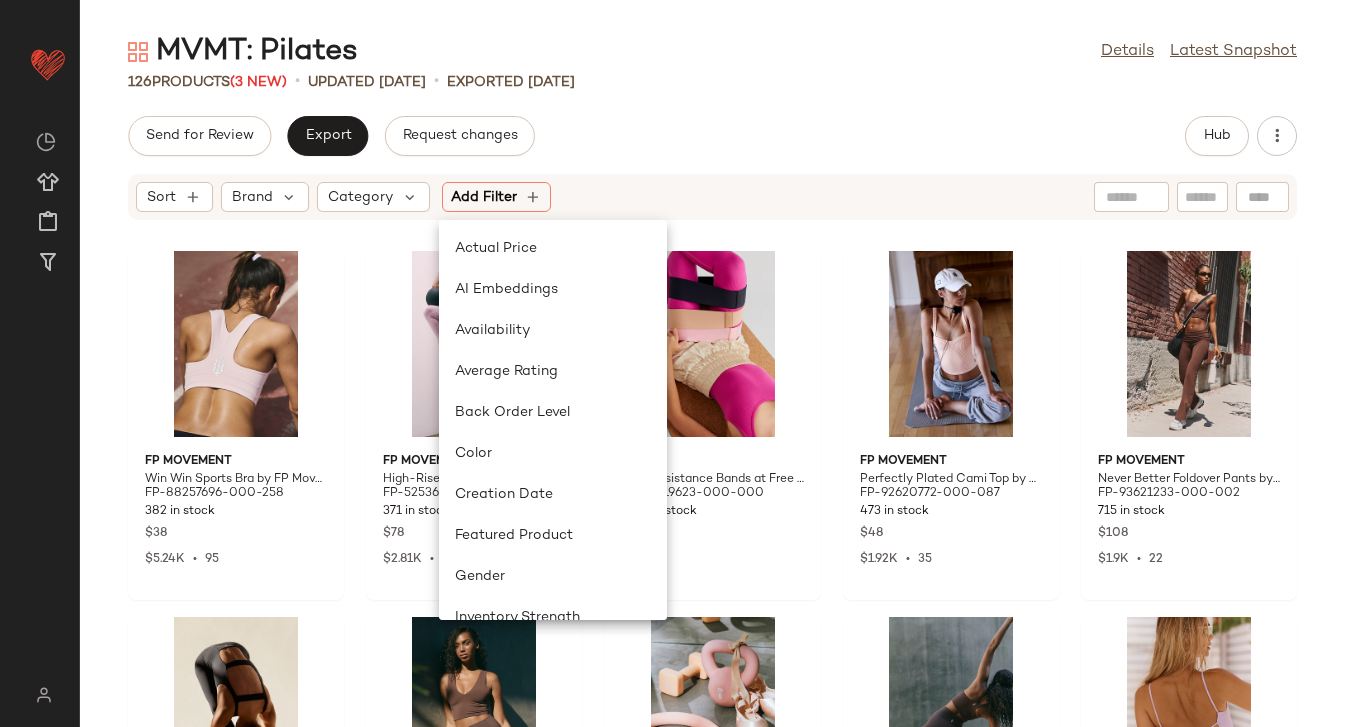 drag, startPoint x: 1053, startPoint y: 159, endPoint x: 1073, endPoint y: 156, distance: 20.22375 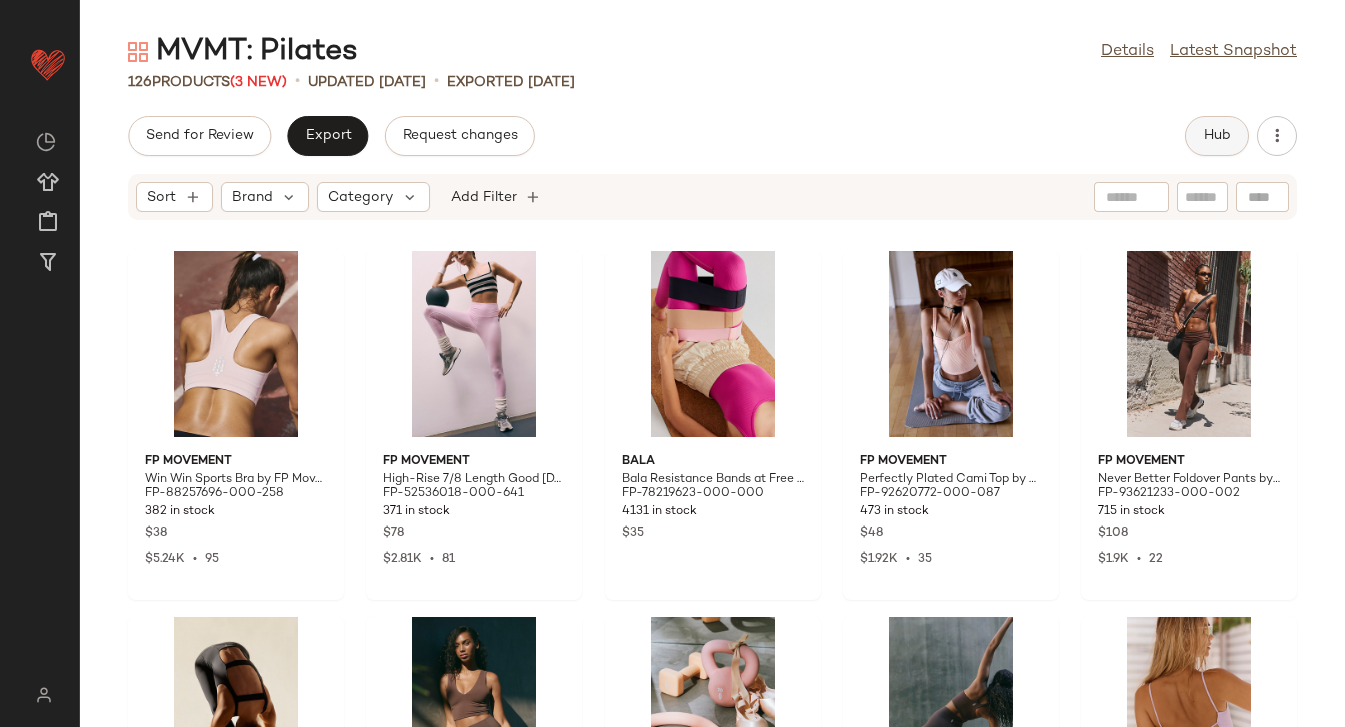 click on "Hub" 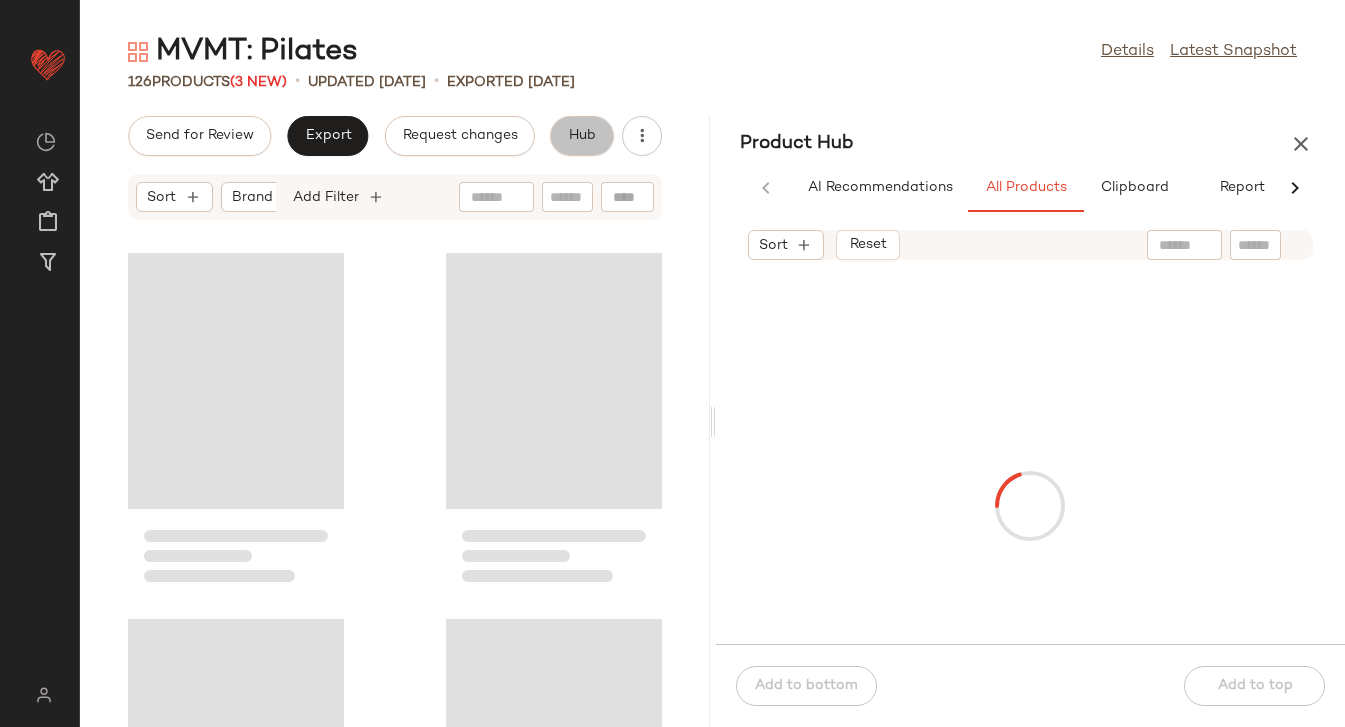 scroll, scrollTop: 0, scrollLeft: 30, axis: horizontal 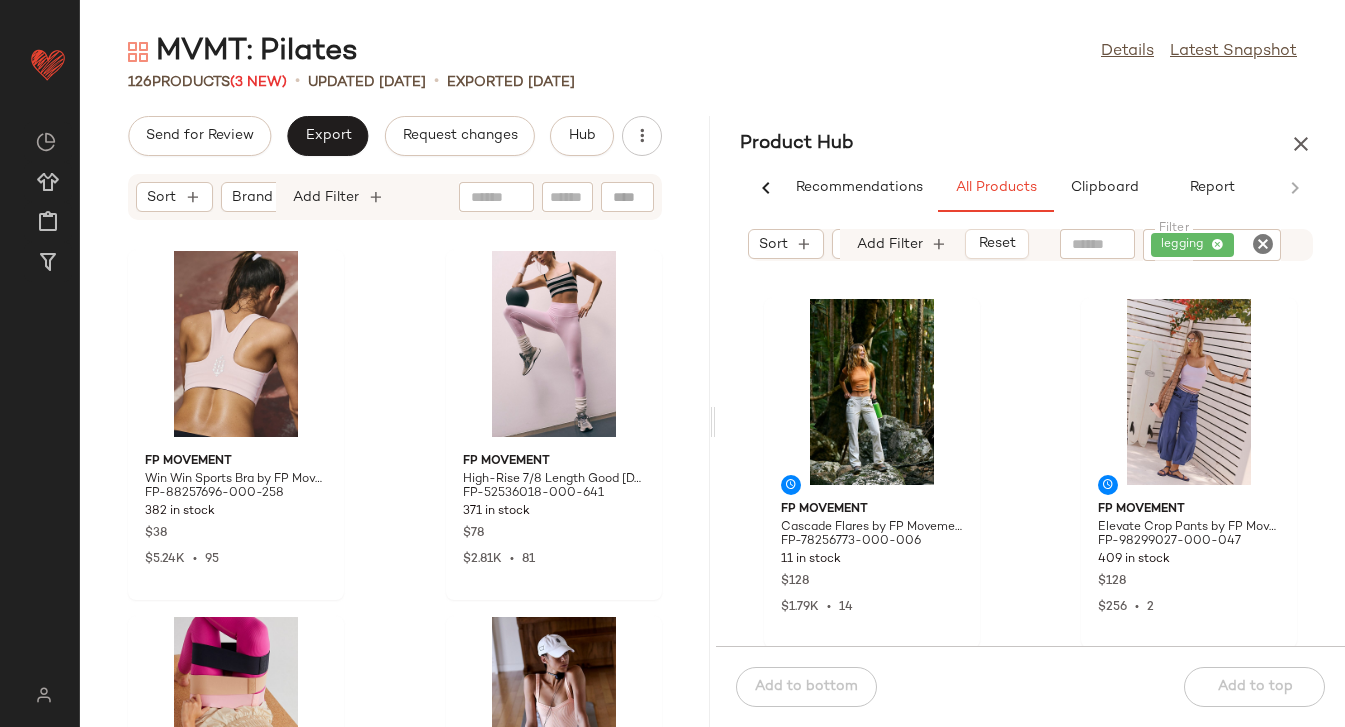 click 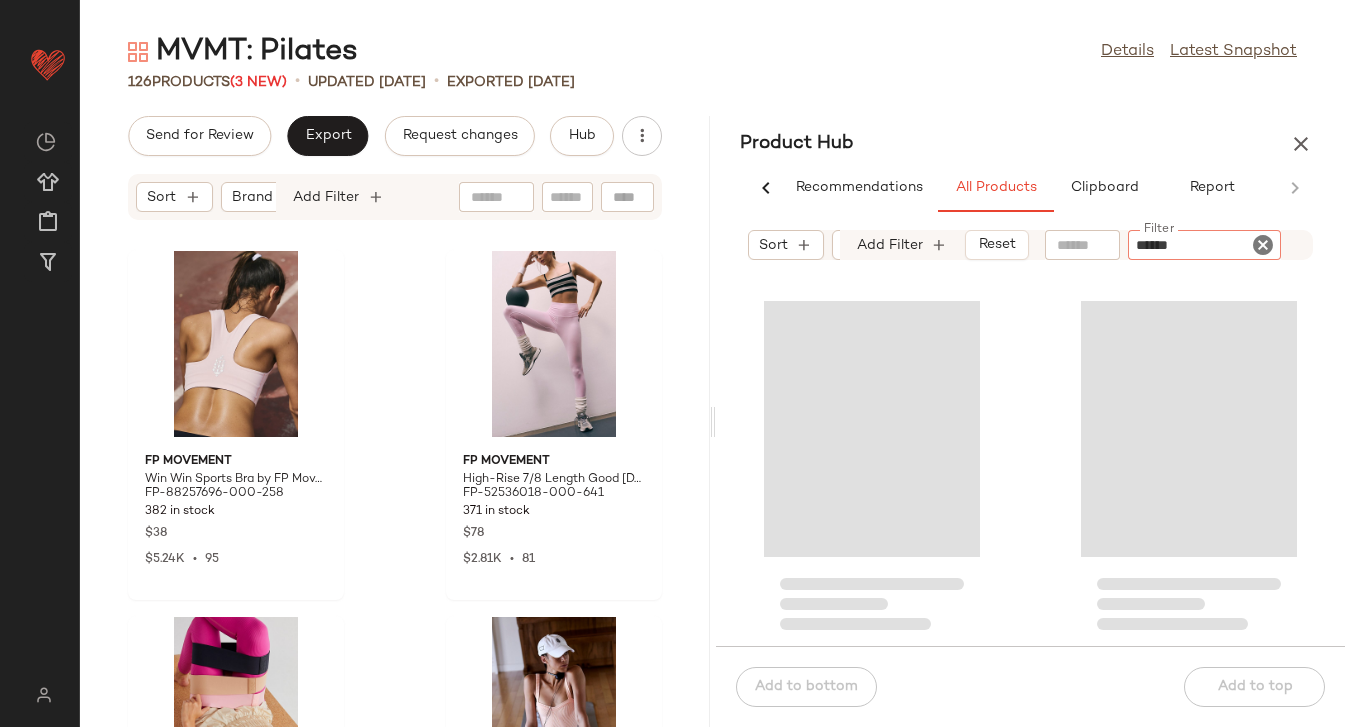 type on "*******" 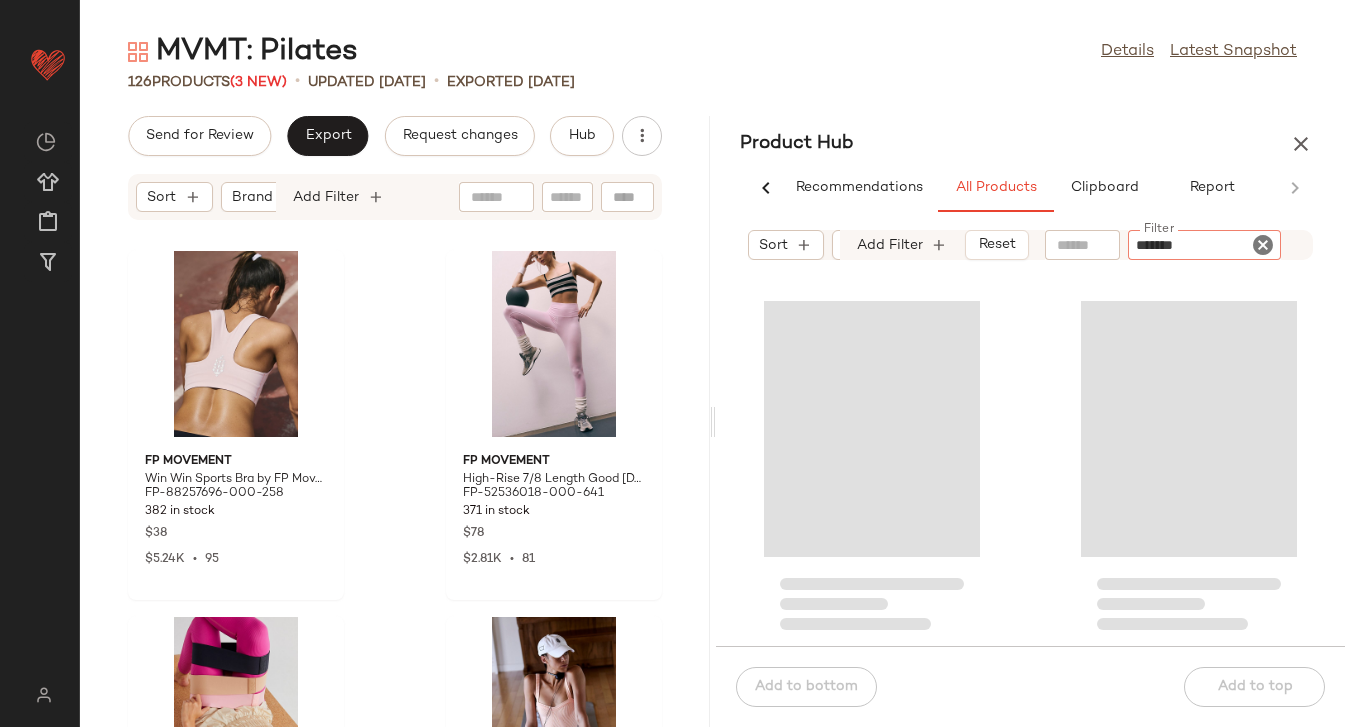 type 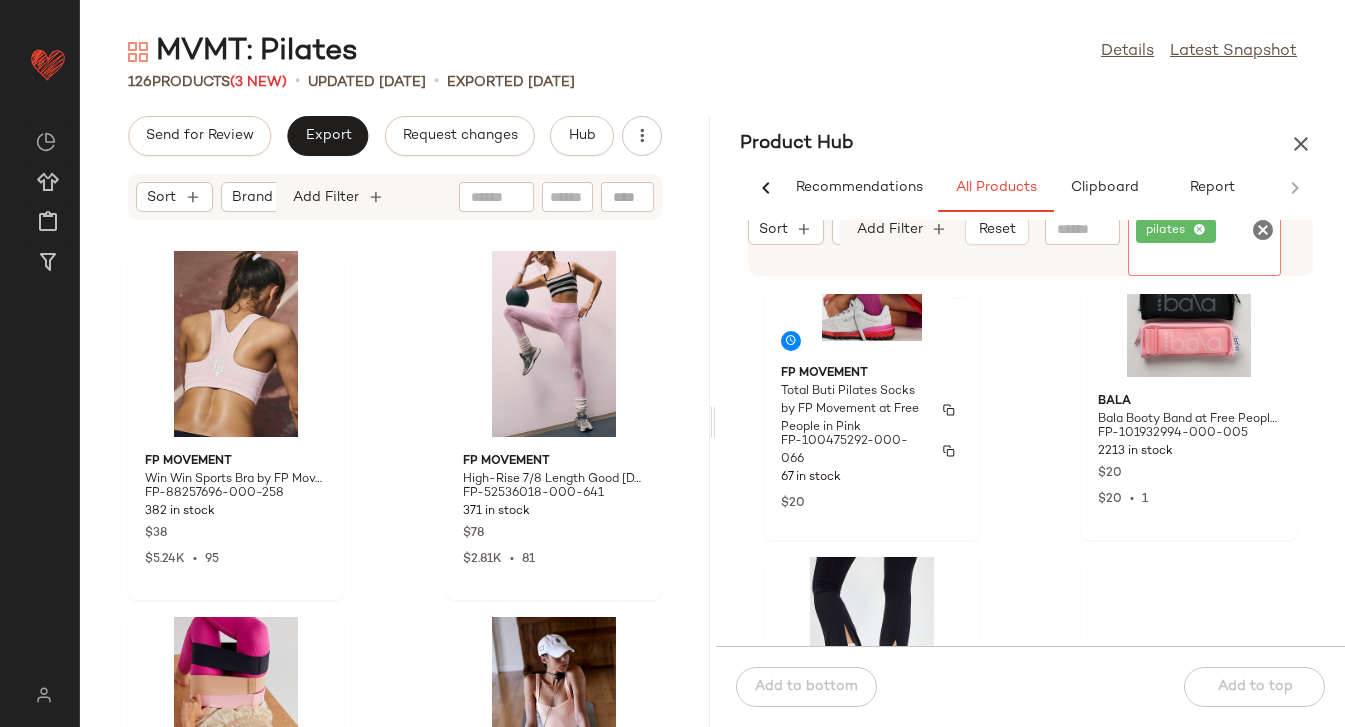 scroll, scrollTop: 947, scrollLeft: 0, axis: vertical 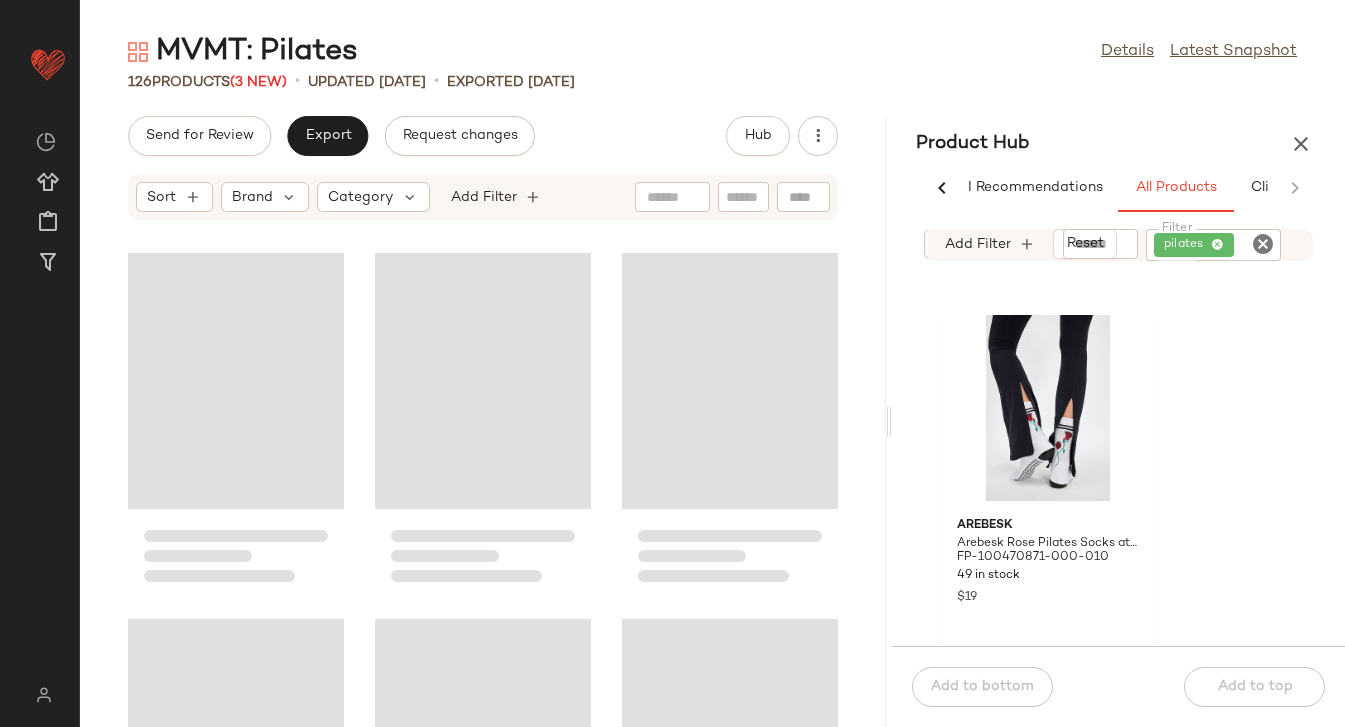 drag, startPoint x: 711, startPoint y: 416, endPoint x: 892, endPoint y: 401, distance: 181.62048 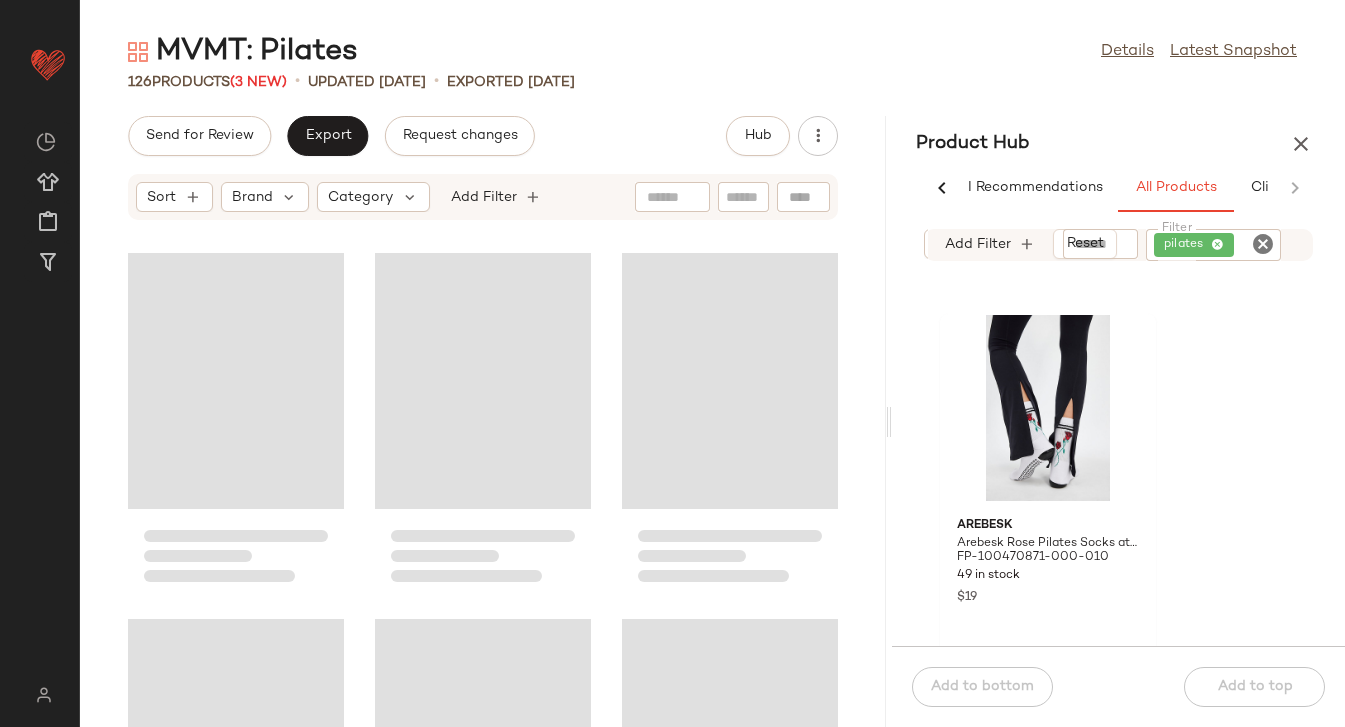 click on "MVMT: Pilates  Details   Latest Snapshot  126   Products  (3 New)  •   updated Jul 7th  •  Exported Jul 3rd  Send for Review   Export   Request changes   Hub  Sort  Brand  Category  Add Filter  Product Hub  AI Recommendations   All Products   Clipboard   Report  Sort  Brand  Category  In Curation?:   No Sale Price:   Not on sale Sub Brand:   FP Movem... Total Inventory:   10-Max Add Filter   Reset  Filter pilates Filter Arebesk Arebesk Rose Pilates Socks at Free People in White, Size: M FP-100470871-000-010 49 in stock $19 Arebesk Arebesk Phish Net Pilates Socks at Free People in Pink, Size: S FP-100471010-000-065 29 in stock $18 $72 Arebesk Arebesk Anna Pilates Socks at Free People in White, Size: S FP-100471267-000-010 88 in stock $22 FP Movement Bleacher Tank Top by FP Movement at Free People in Blue, Size: S FP-97672760-000-040 281 in stock $48 $5.16K  •  122  Add to bottom   Add to top" at bounding box center (712, 379) 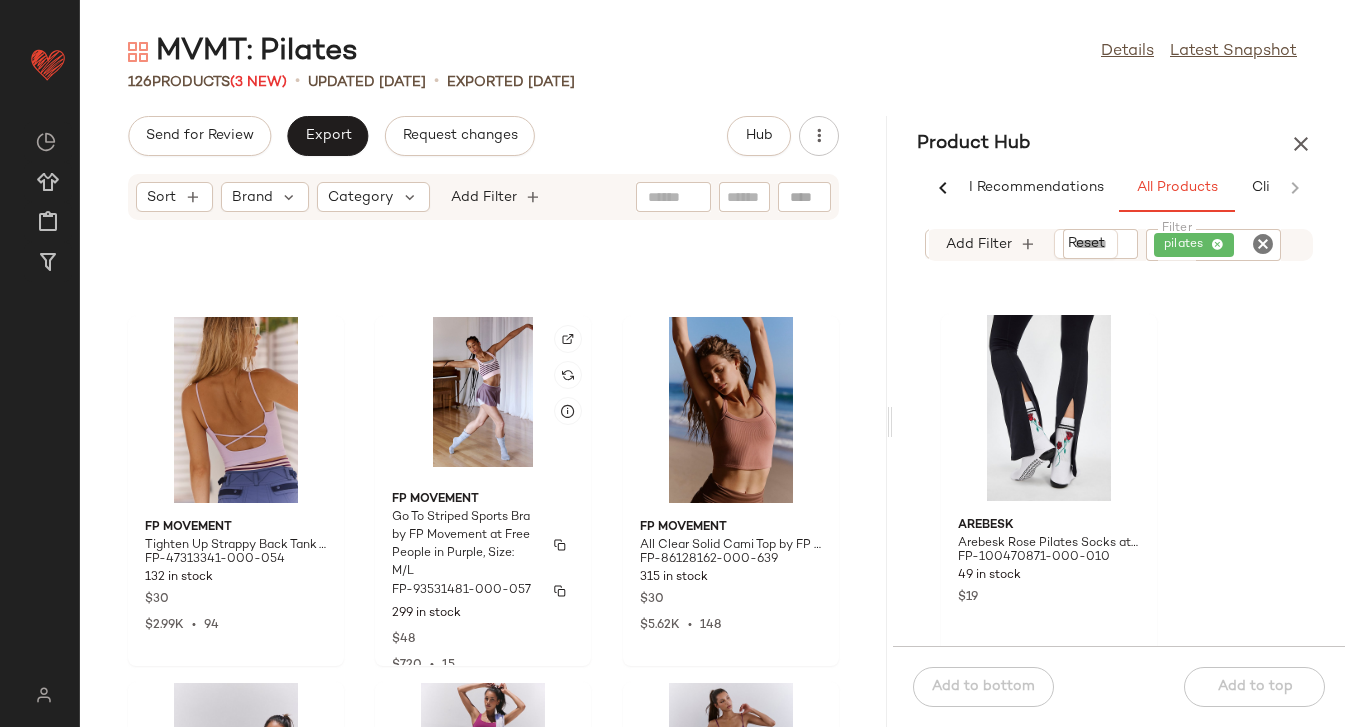 scroll, scrollTop: 1002, scrollLeft: 0, axis: vertical 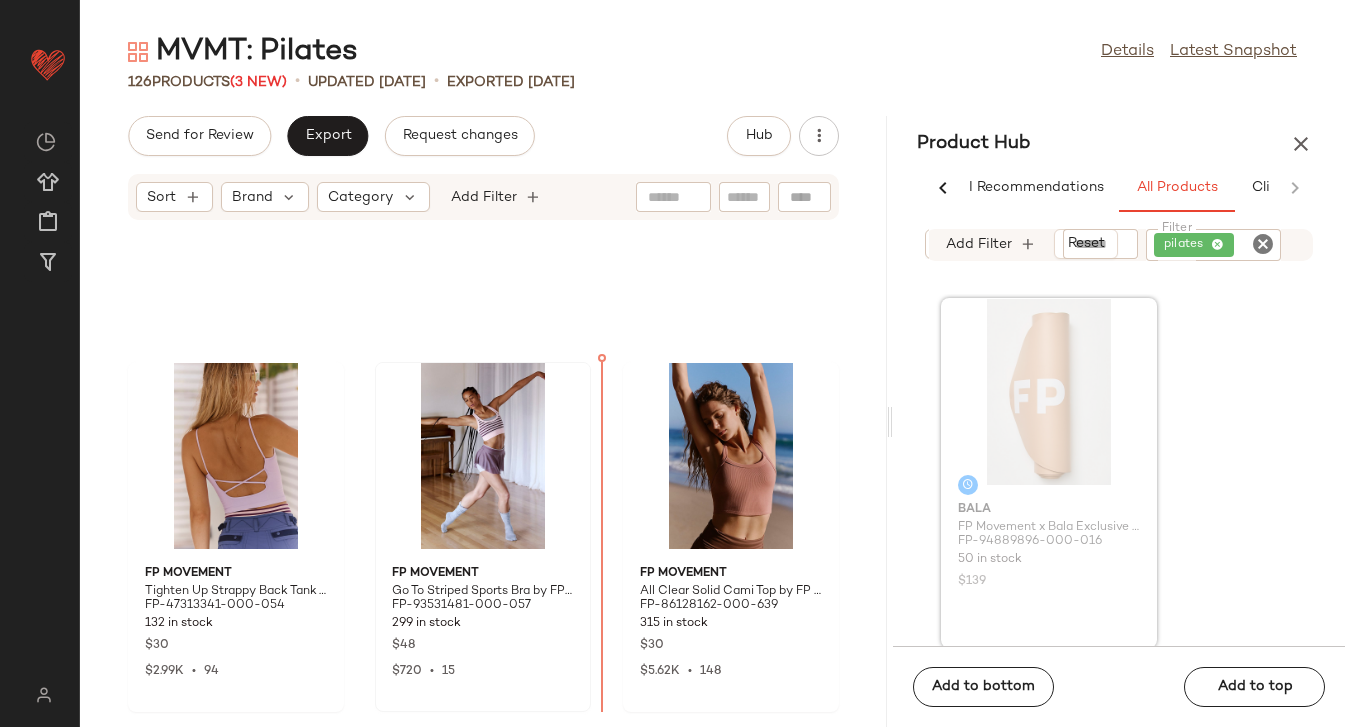 drag, startPoint x: 1061, startPoint y: 458, endPoint x: 547, endPoint y: 450, distance: 514.06226 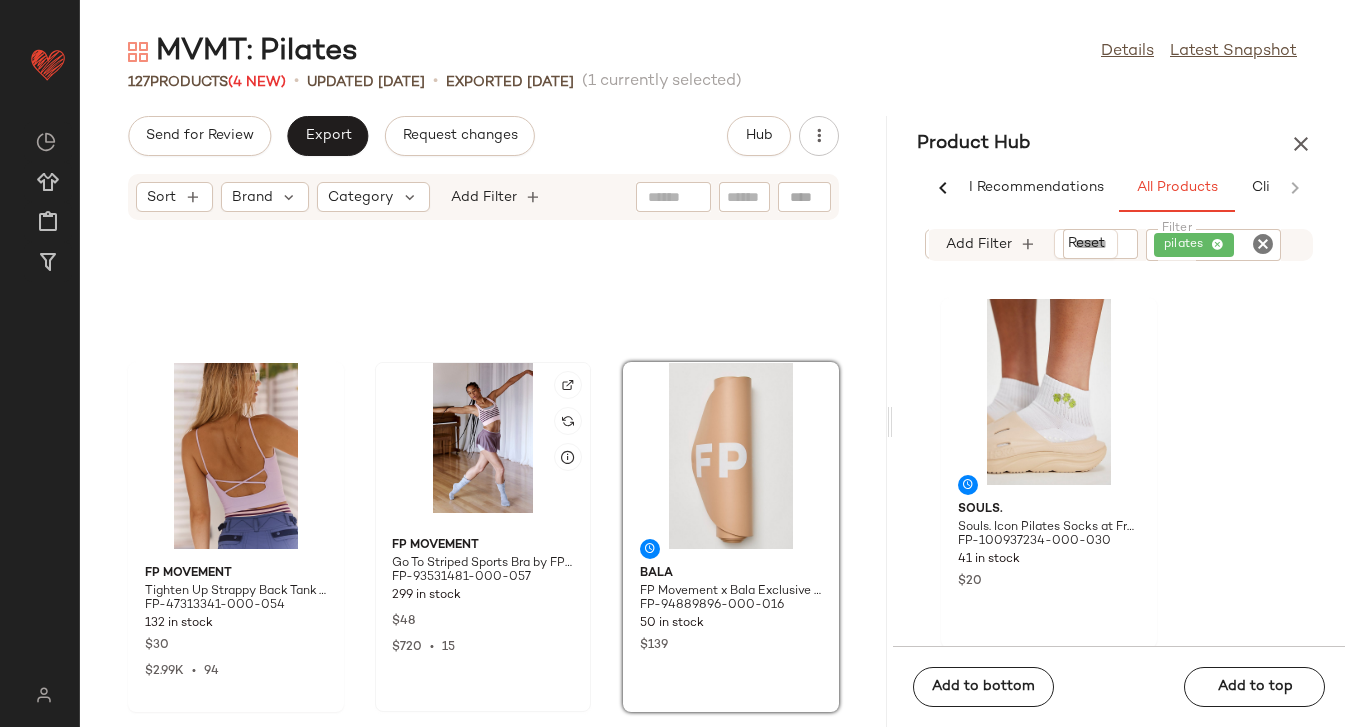 click 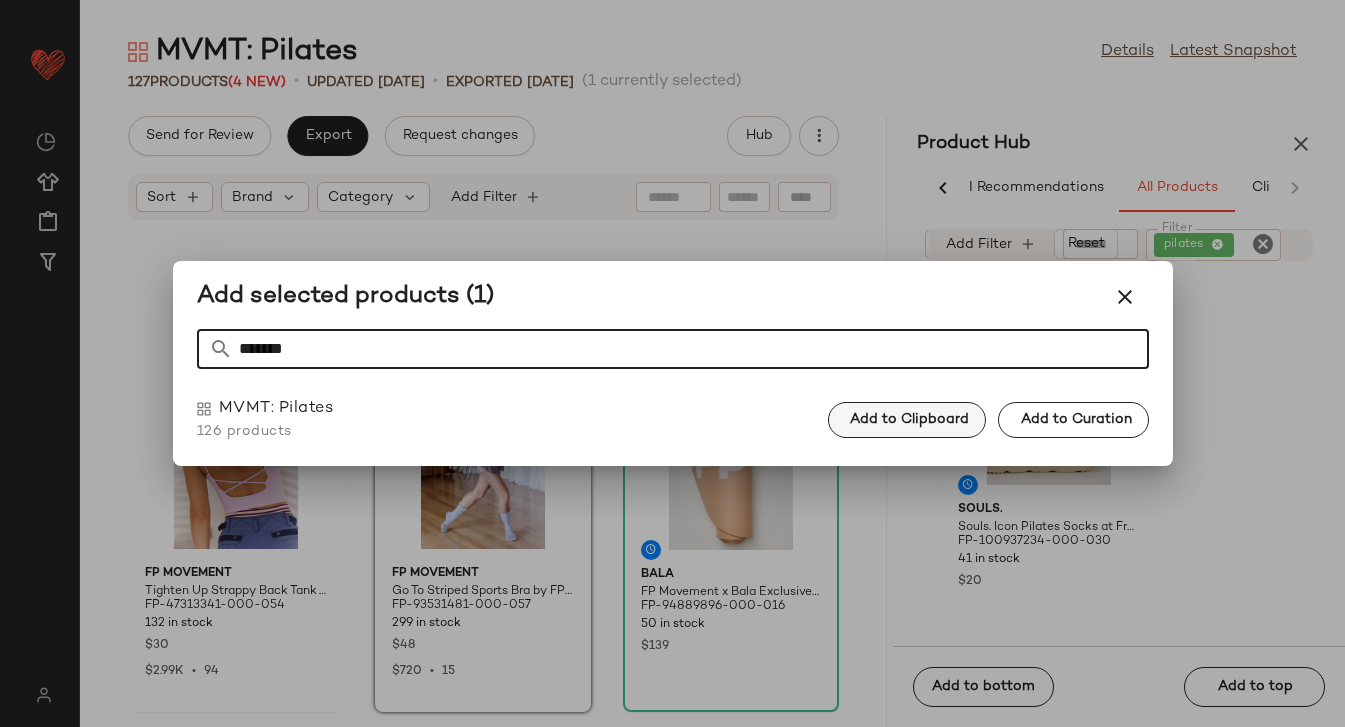 type on "*******" 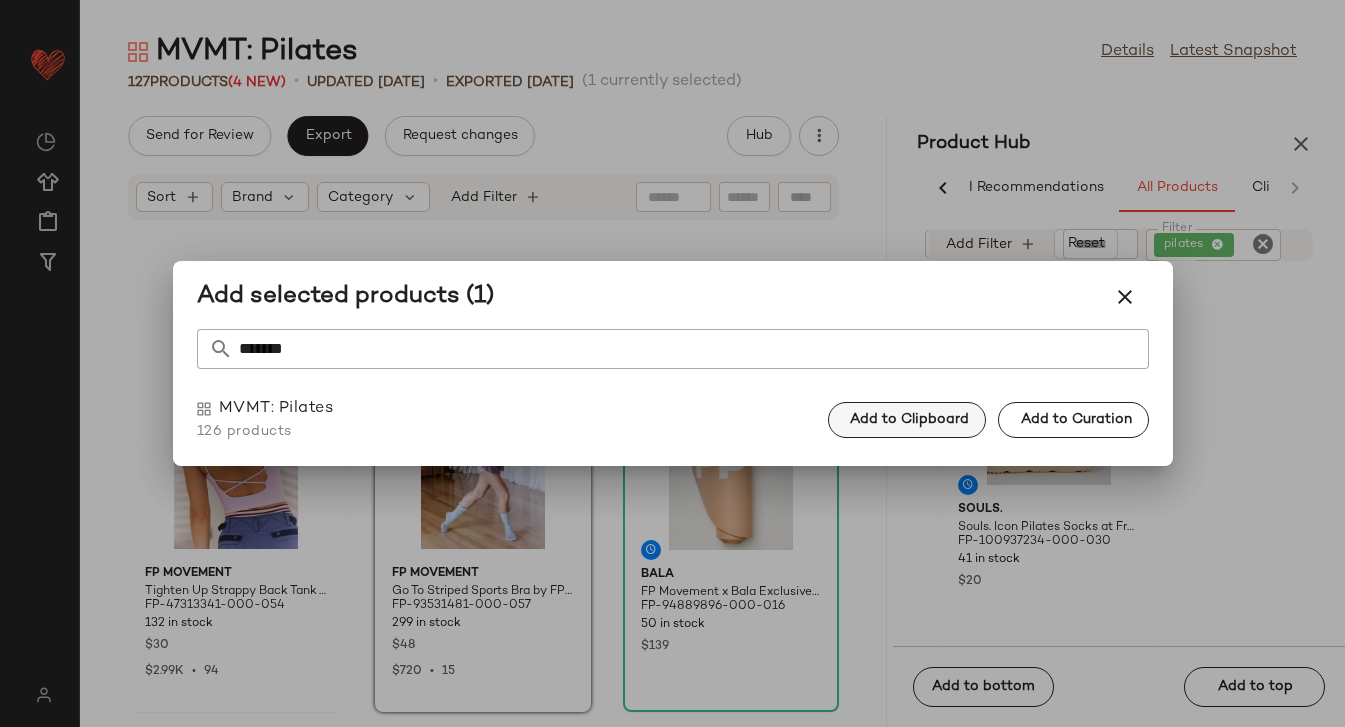 click on "Add to Clipboard" 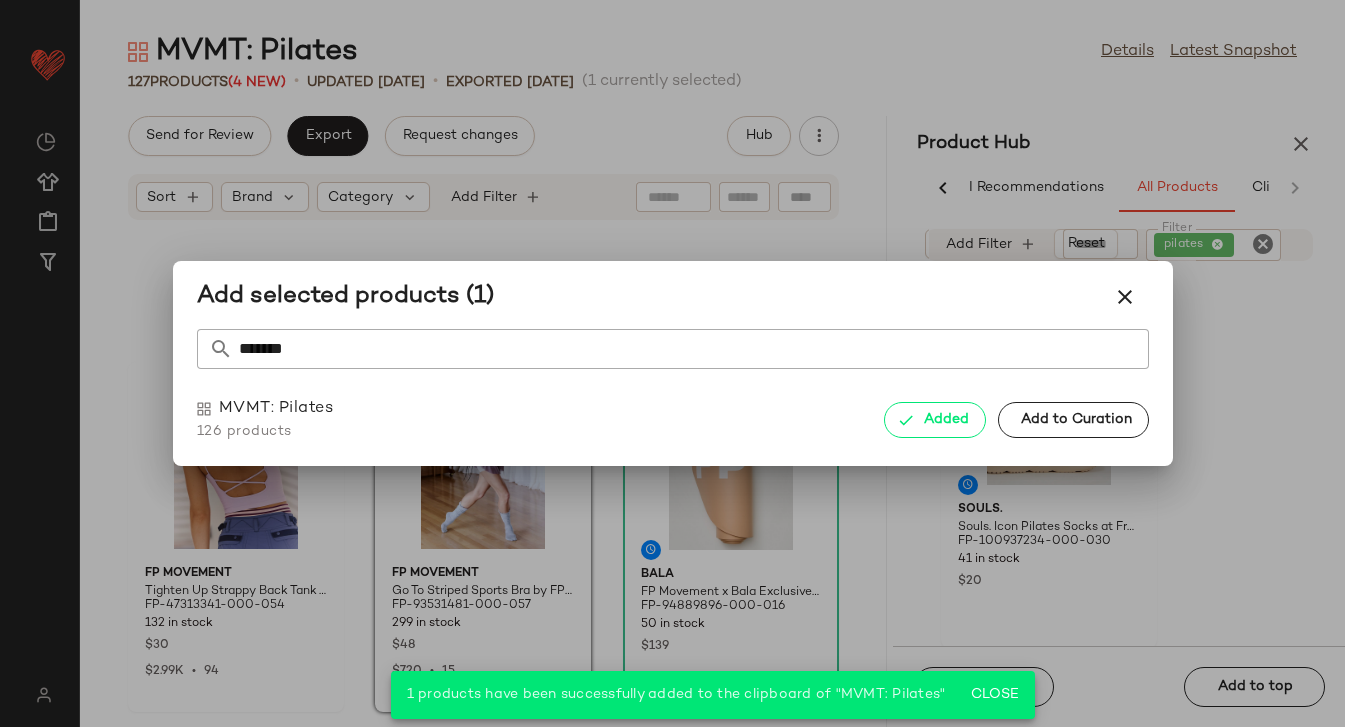 click at bounding box center [1125, 297] 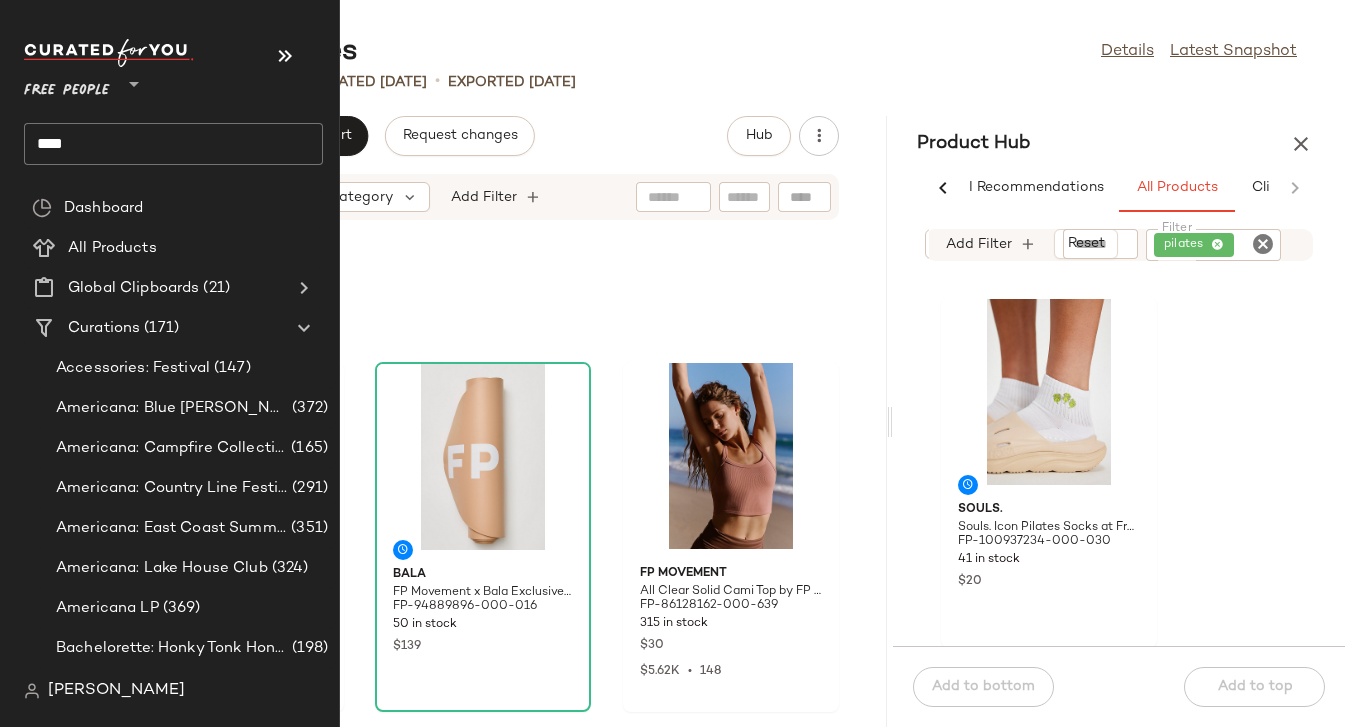 click on "****" 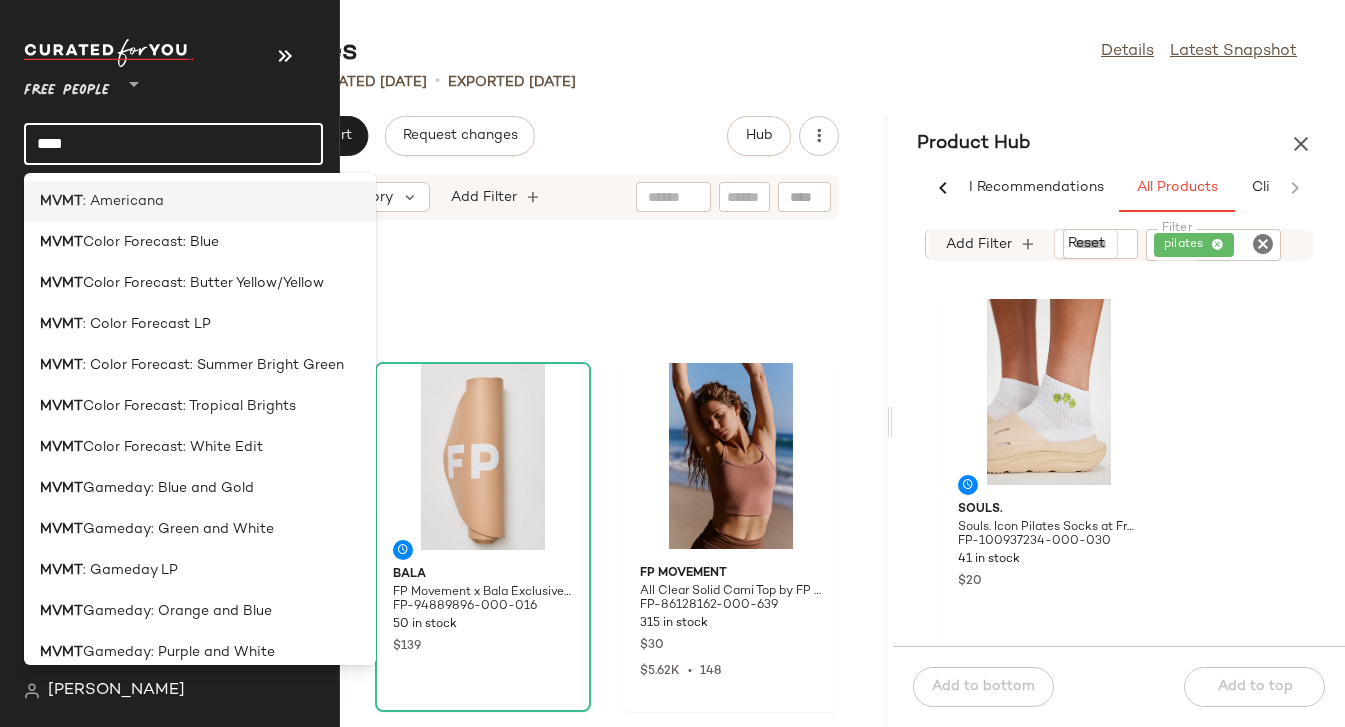 click on "MVMT : Americana" 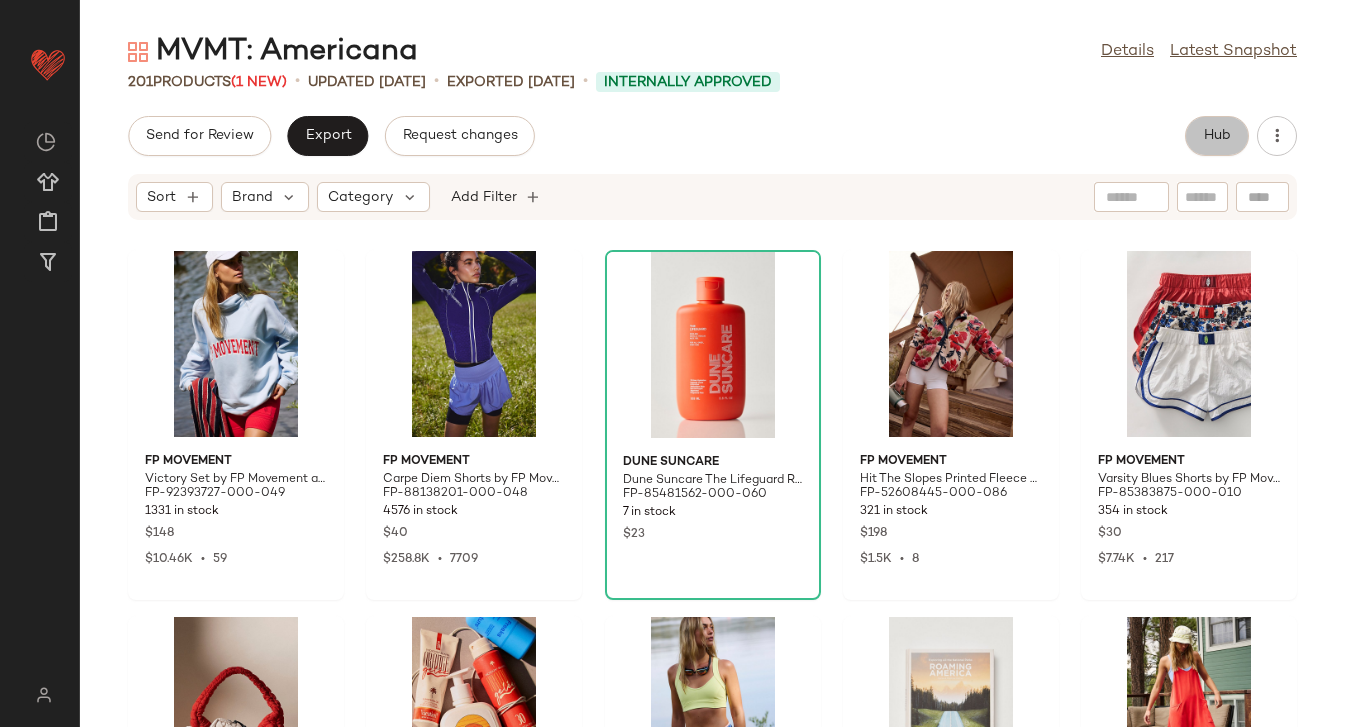 click on "Hub" 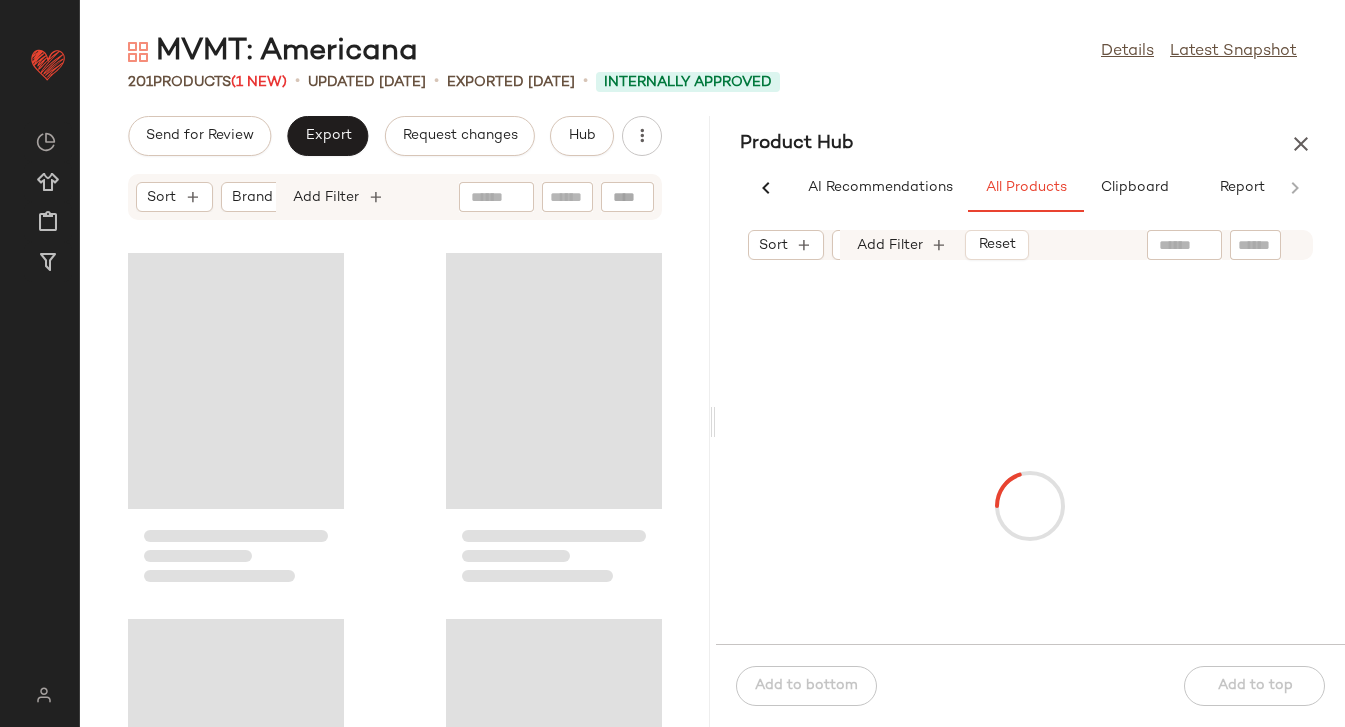 scroll, scrollTop: 0, scrollLeft: 30, axis: horizontal 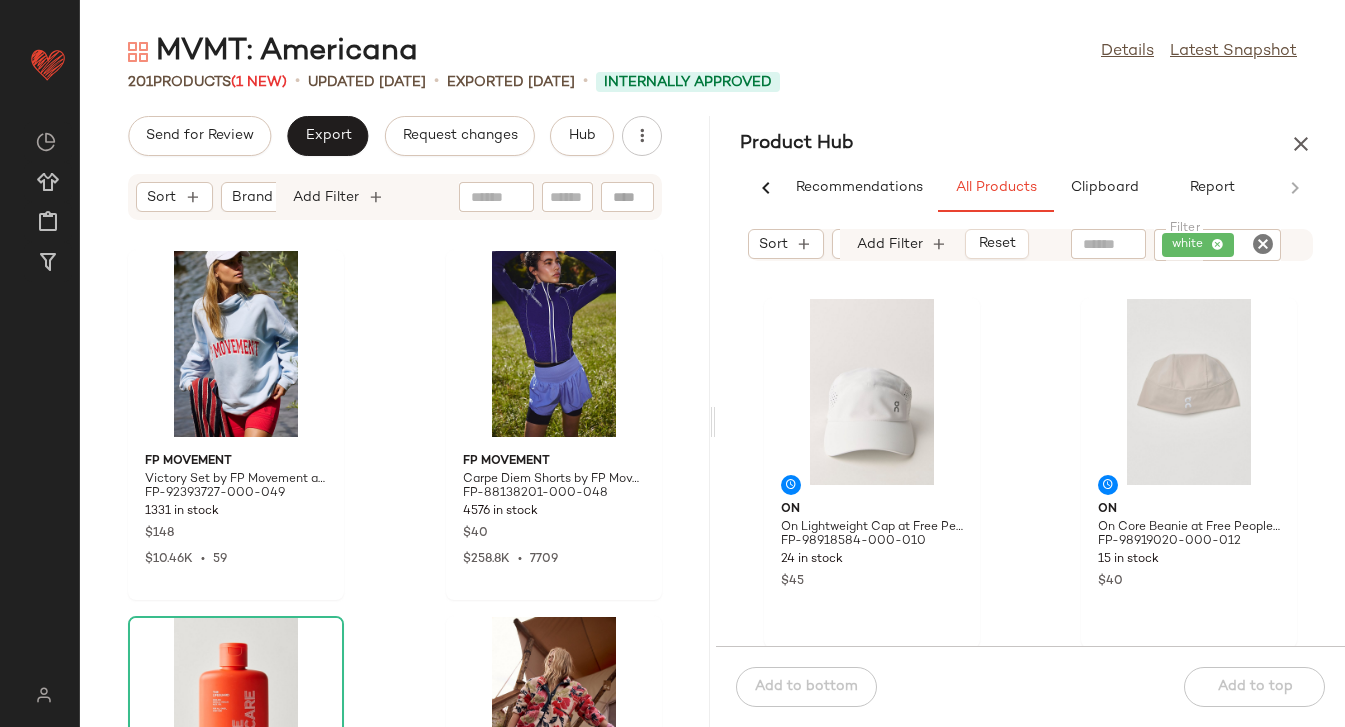 click 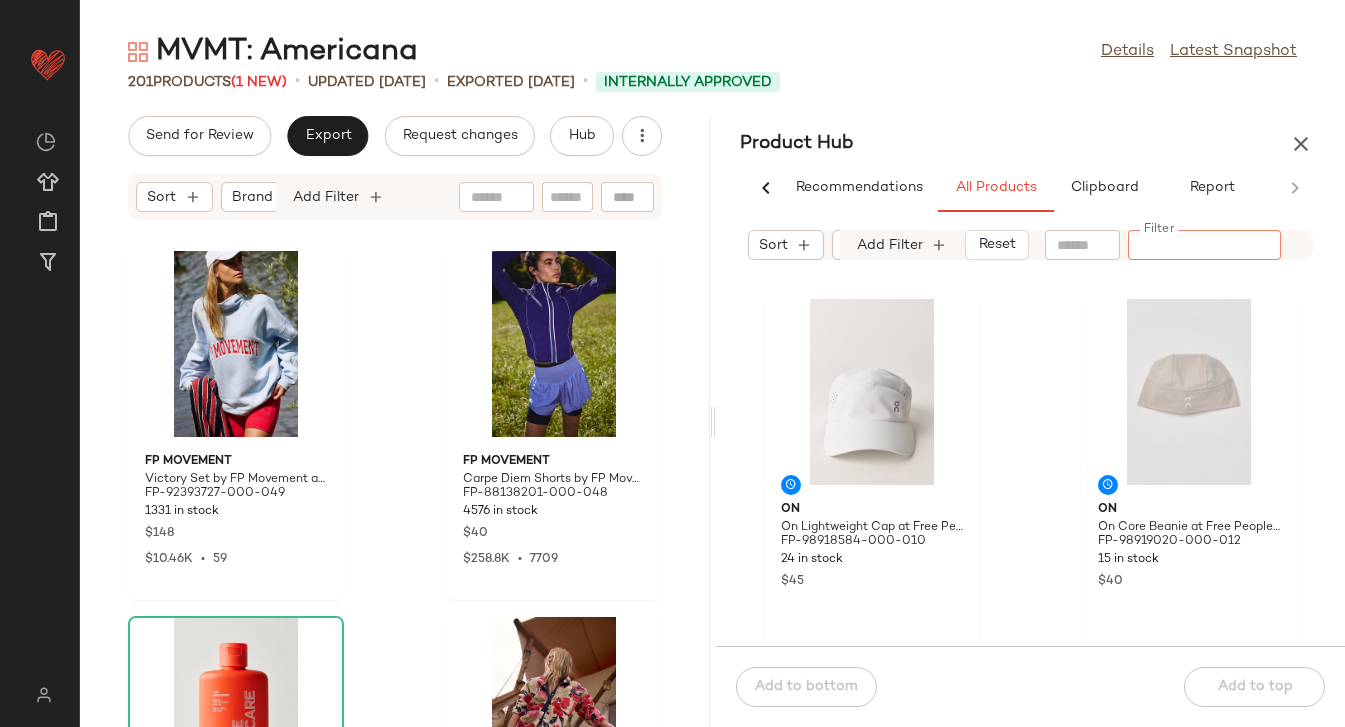 paste on "********" 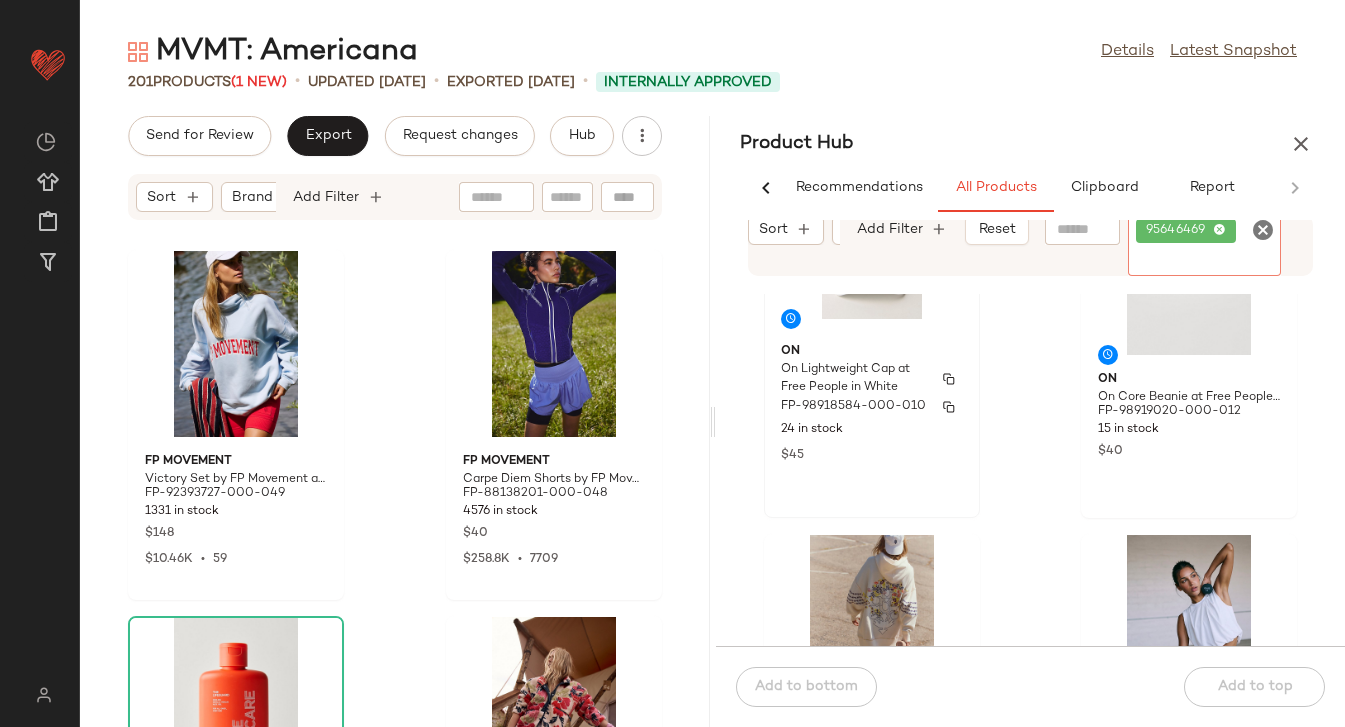 scroll, scrollTop: 212, scrollLeft: 0, axis: vertical 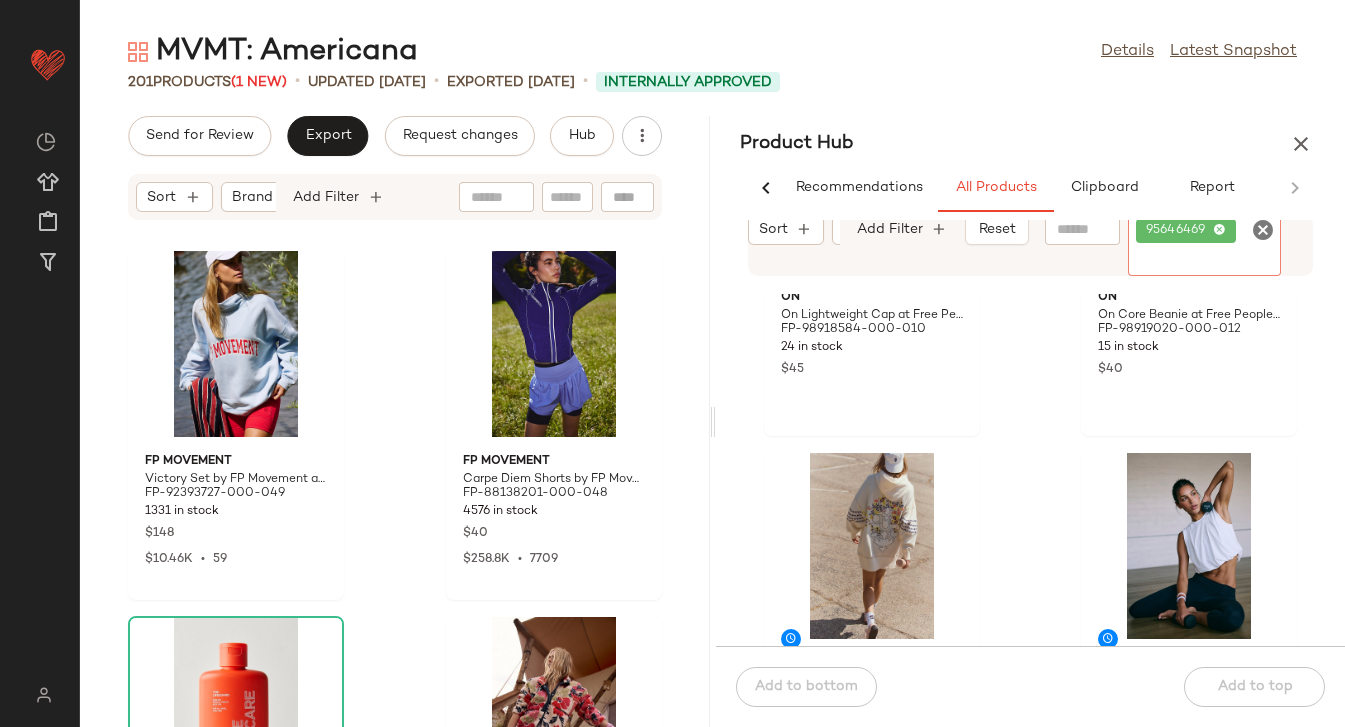 click 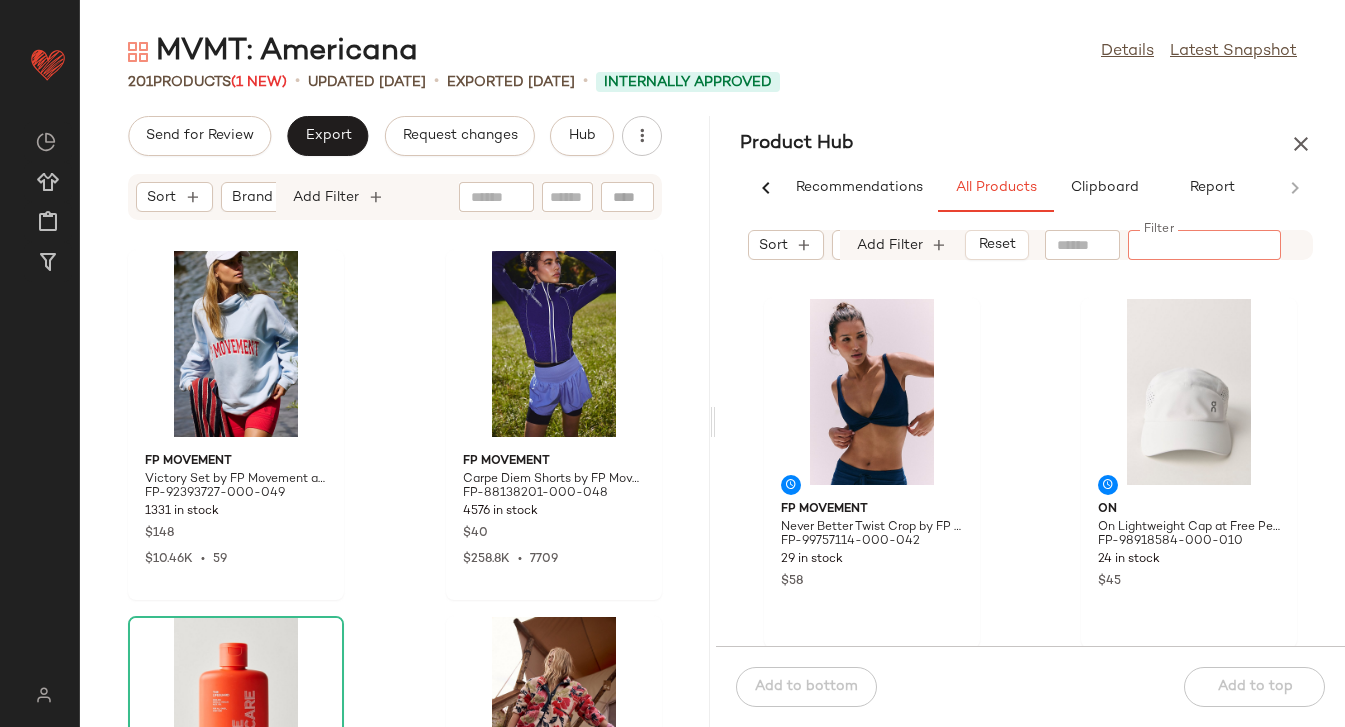 paste on "********" 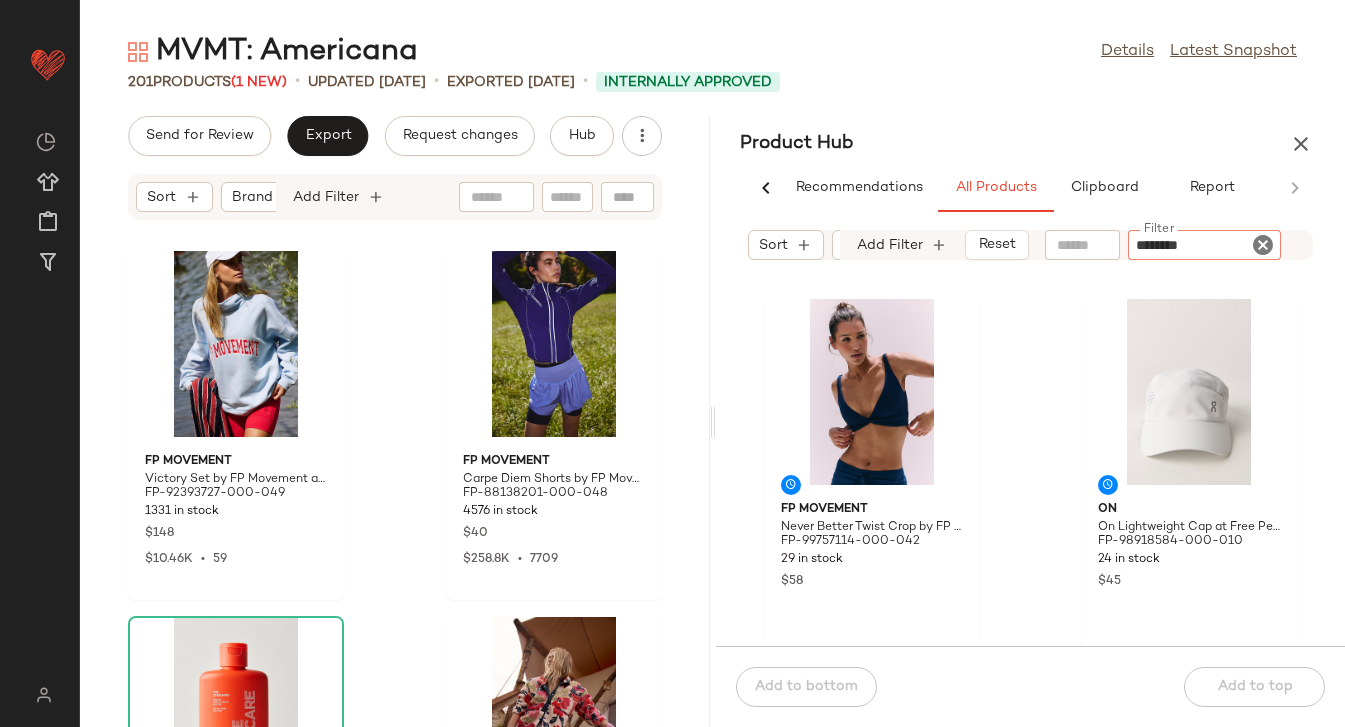 type 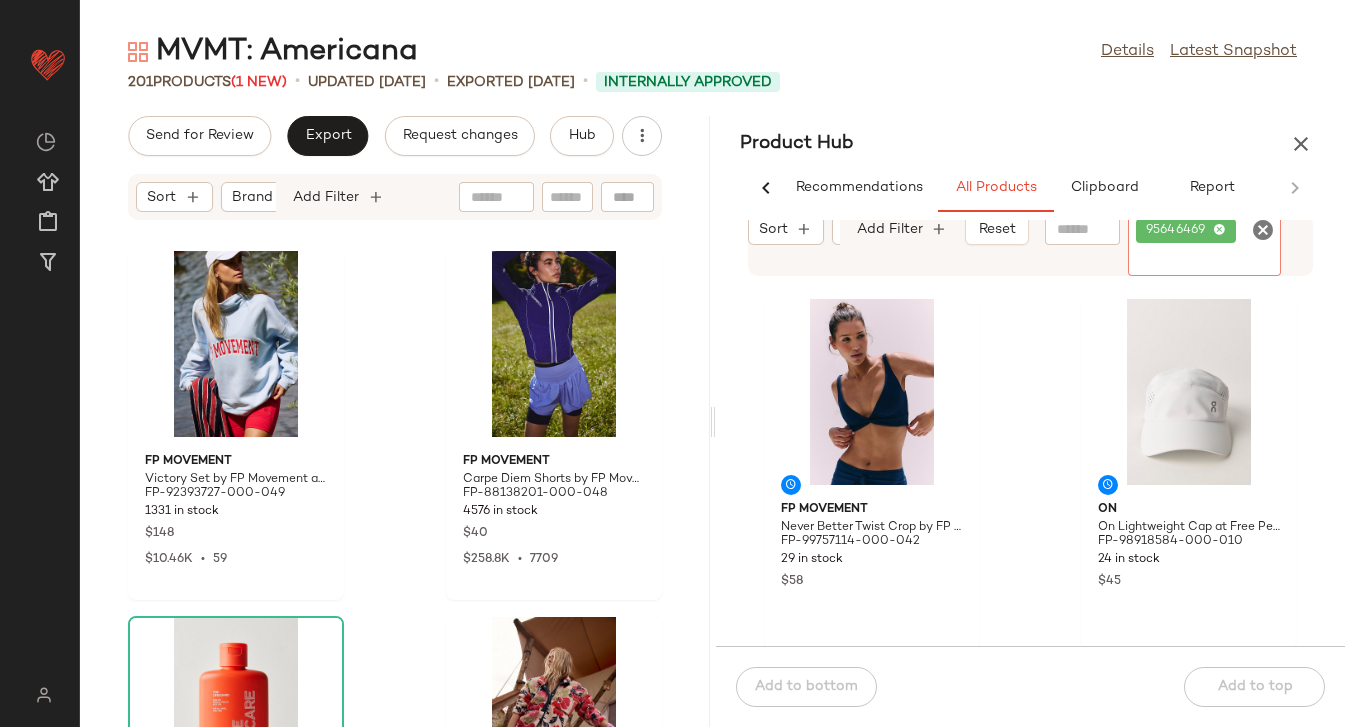 click 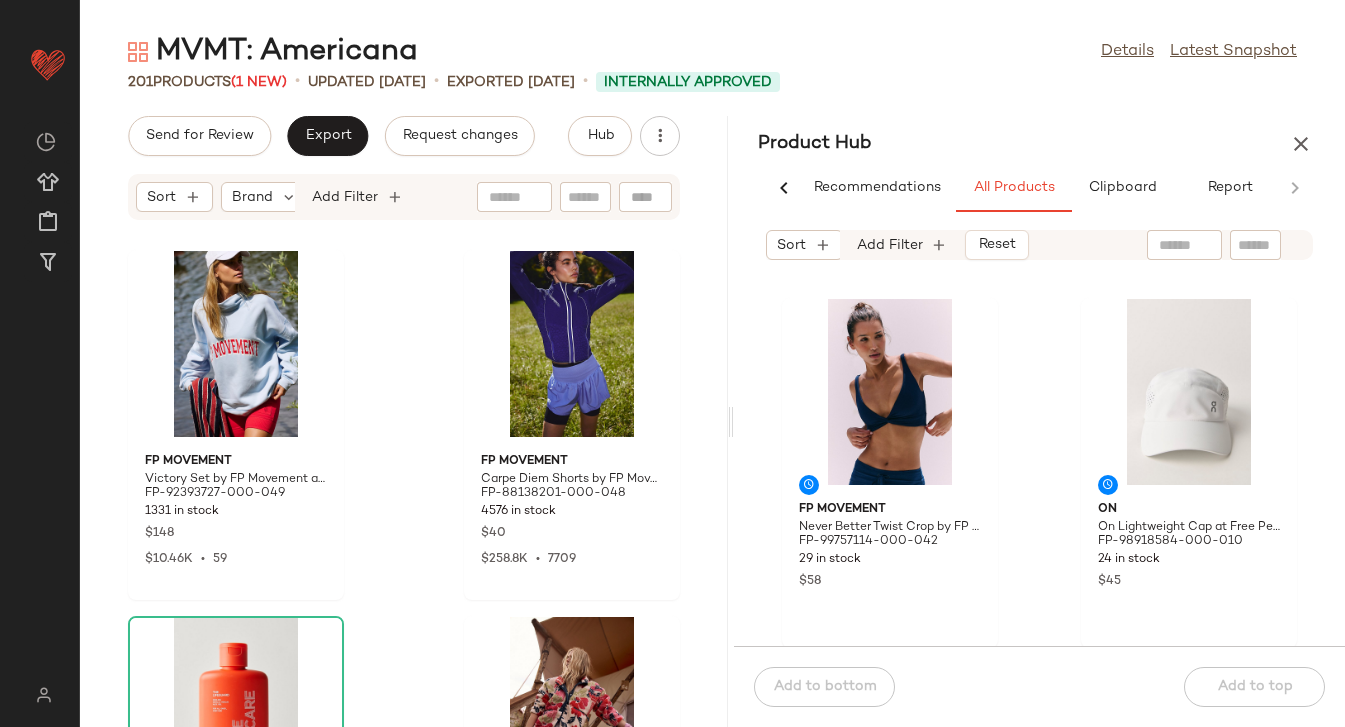 scroll, scrollTop: 0, scrollLeft: 26, axis: horizontal 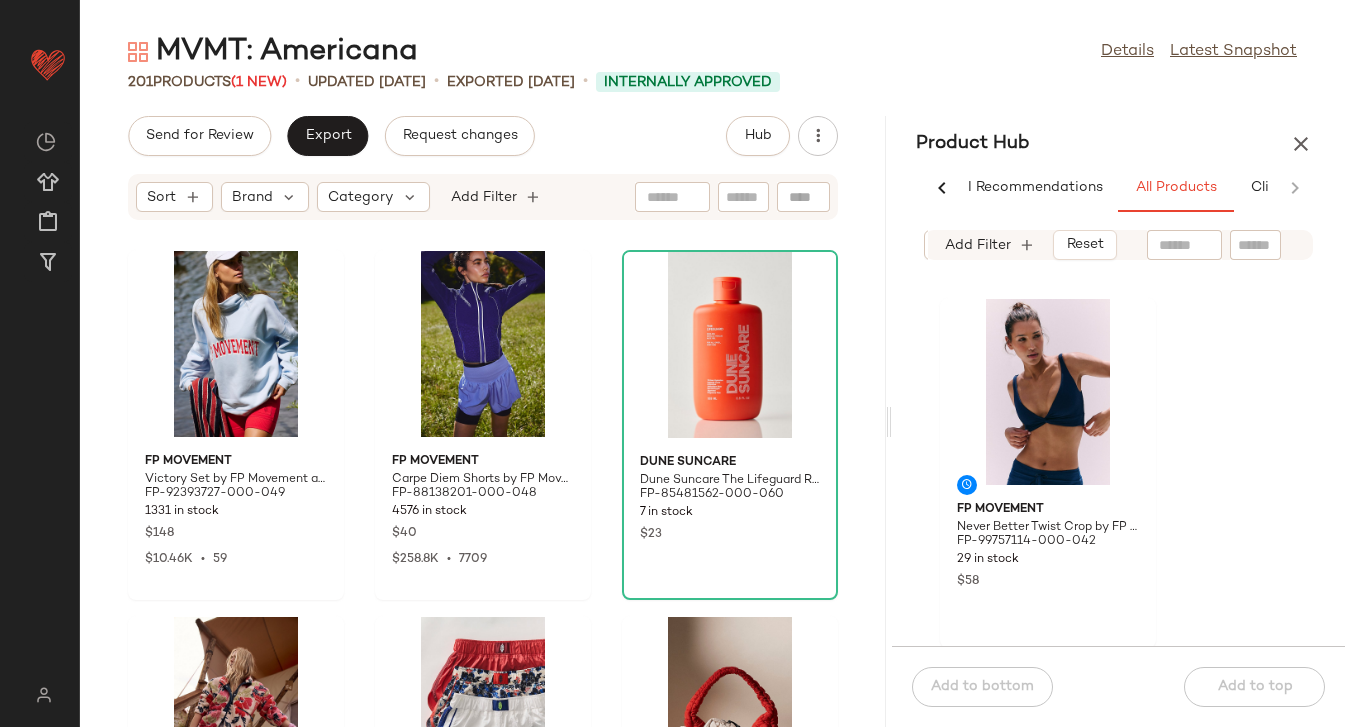 drag, startPoint x: 710, startPoint y: 417, endPoint x: 890, endPoint y: 385, distance: 182.82231 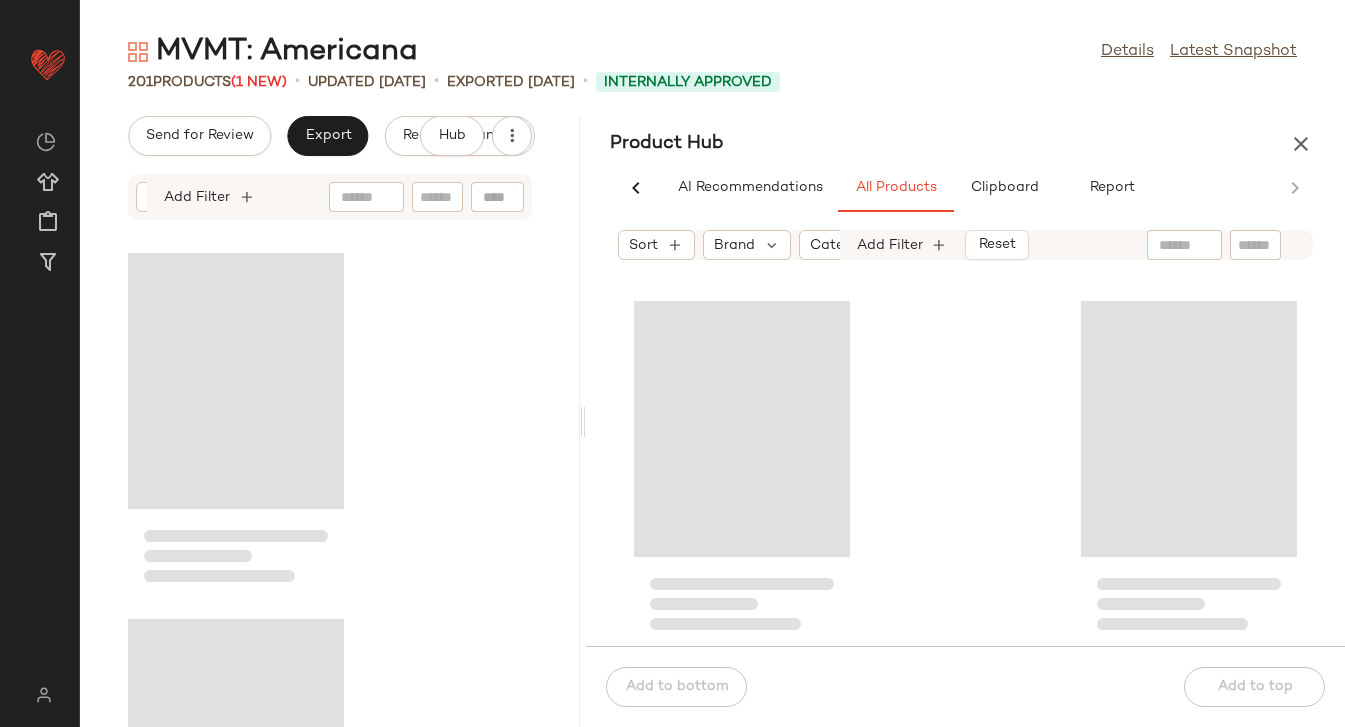 drag, startPoint x: 886, startPoint y: 414, endPoint x: 380, endPoint y: 467, distance: 508.76813 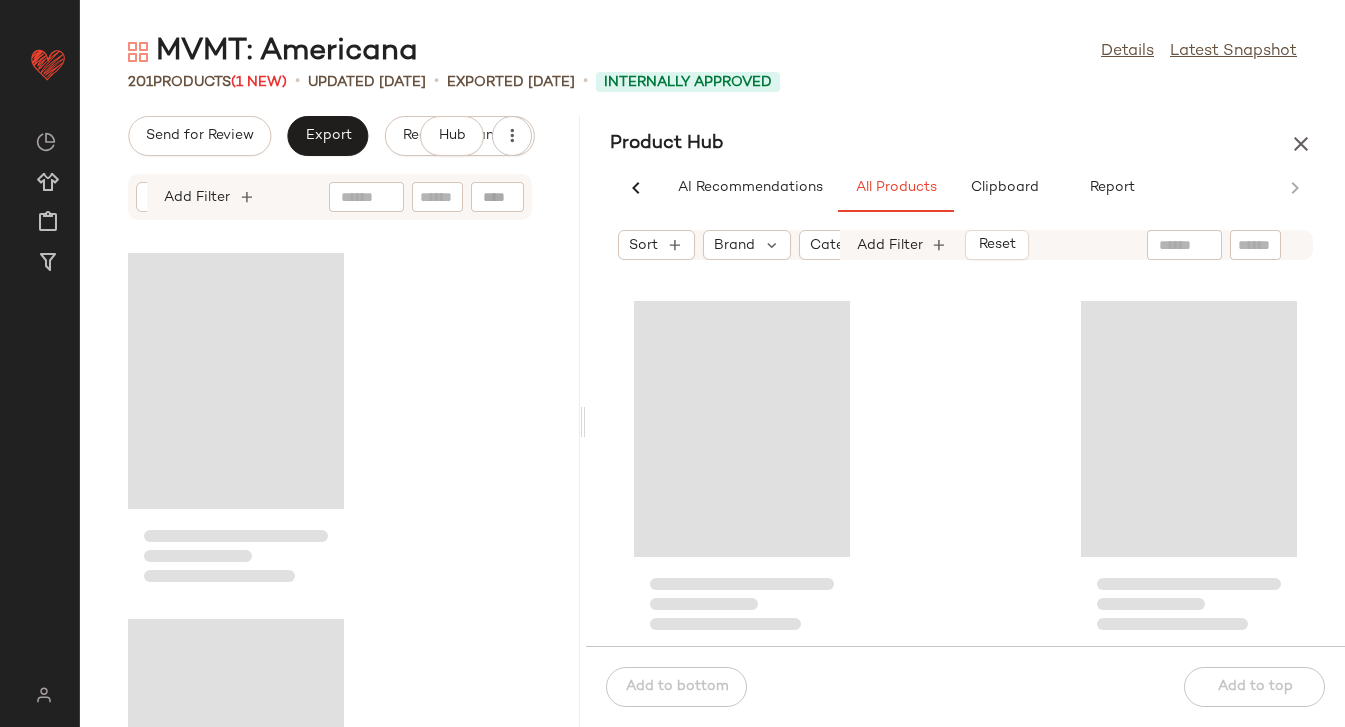 click on "MVMT: Americana  Details   Latest Snapshot  201   Products  (1 New)  •   updated Jul 7th  •  Exported Jul 3rd  •   Internally Approved   Send for Review   Export   Request changes   Hub  Sort  Brand  Category  Add Filter  Product Hub  AI Recommendations   All Products   Clipboard   Report  Sort  Brand  Category  In Curation?:   No Sale Price:   Not on sale Sub Brand:   FP Movem... Total Inventory:   10-Max Add Filter   Reset   Add to bottom   Add to top" at bounding box center [712, 379] 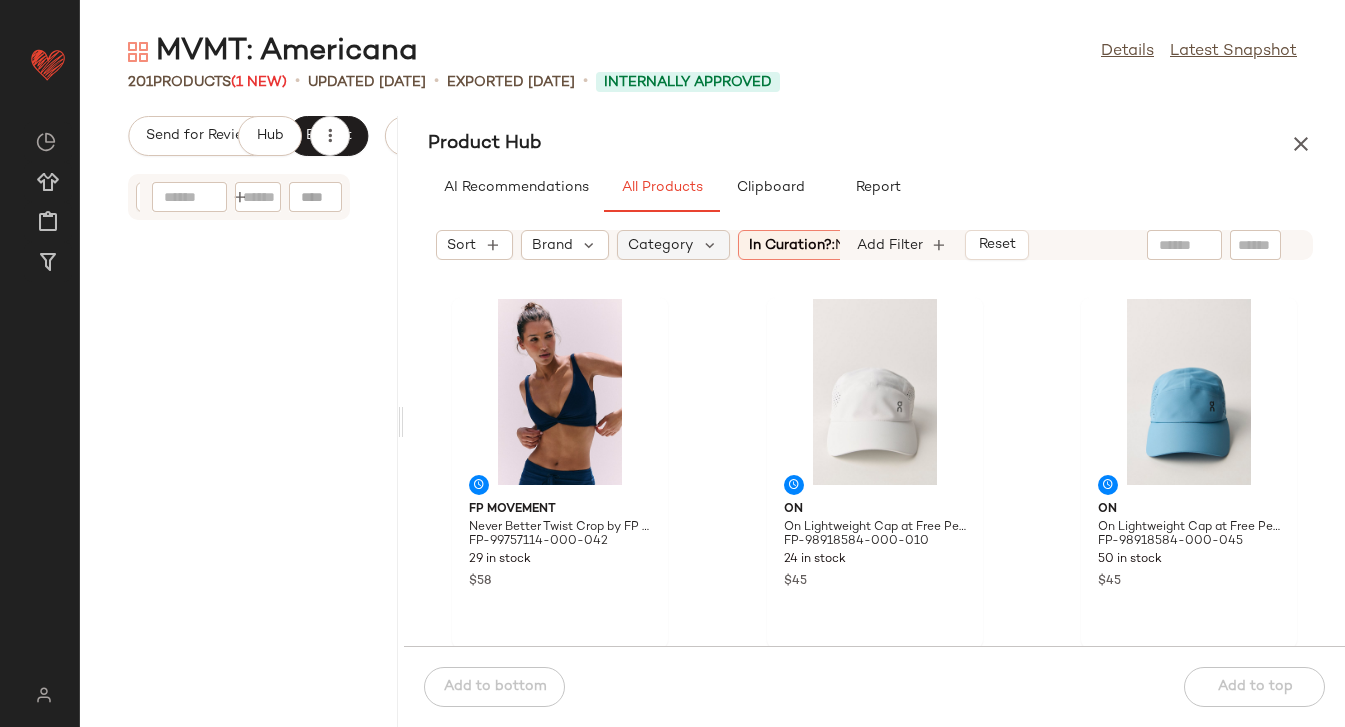 click on "Category" at bounding box center (660, 245) 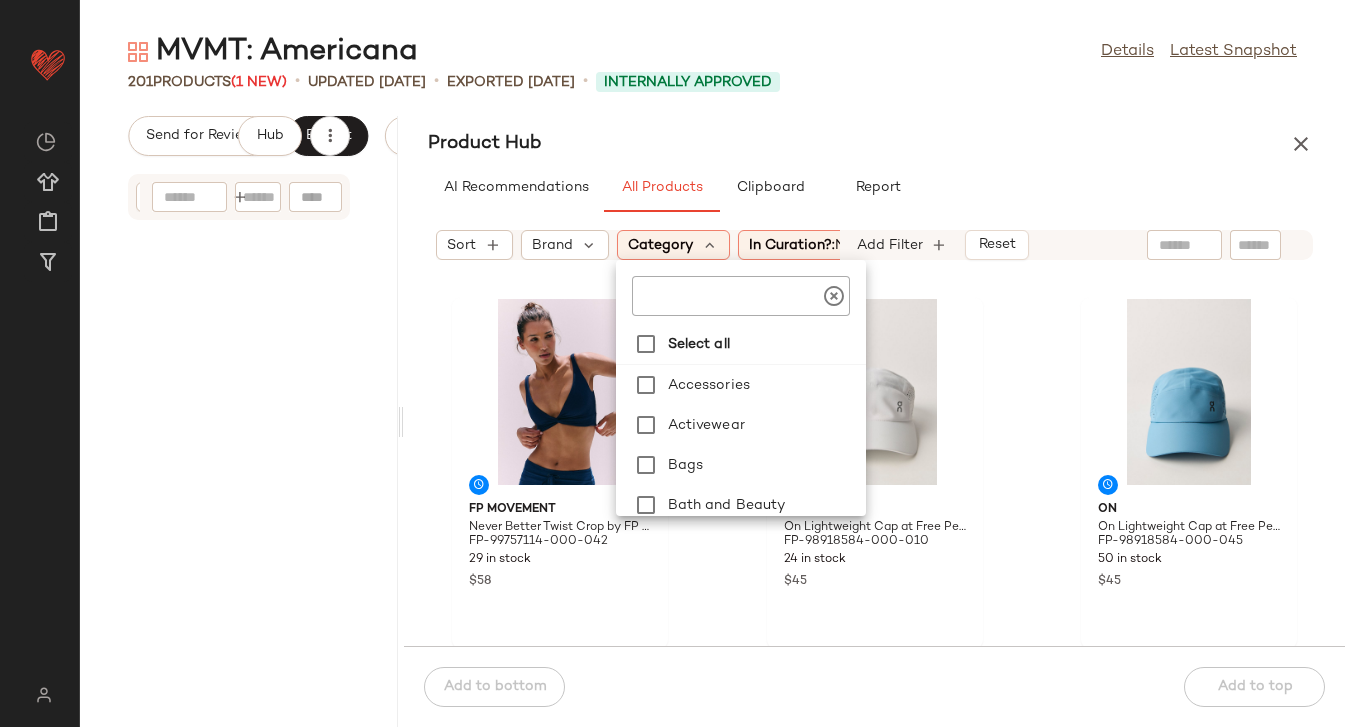 click on "Product Hub" at bounding box center [874, 144] 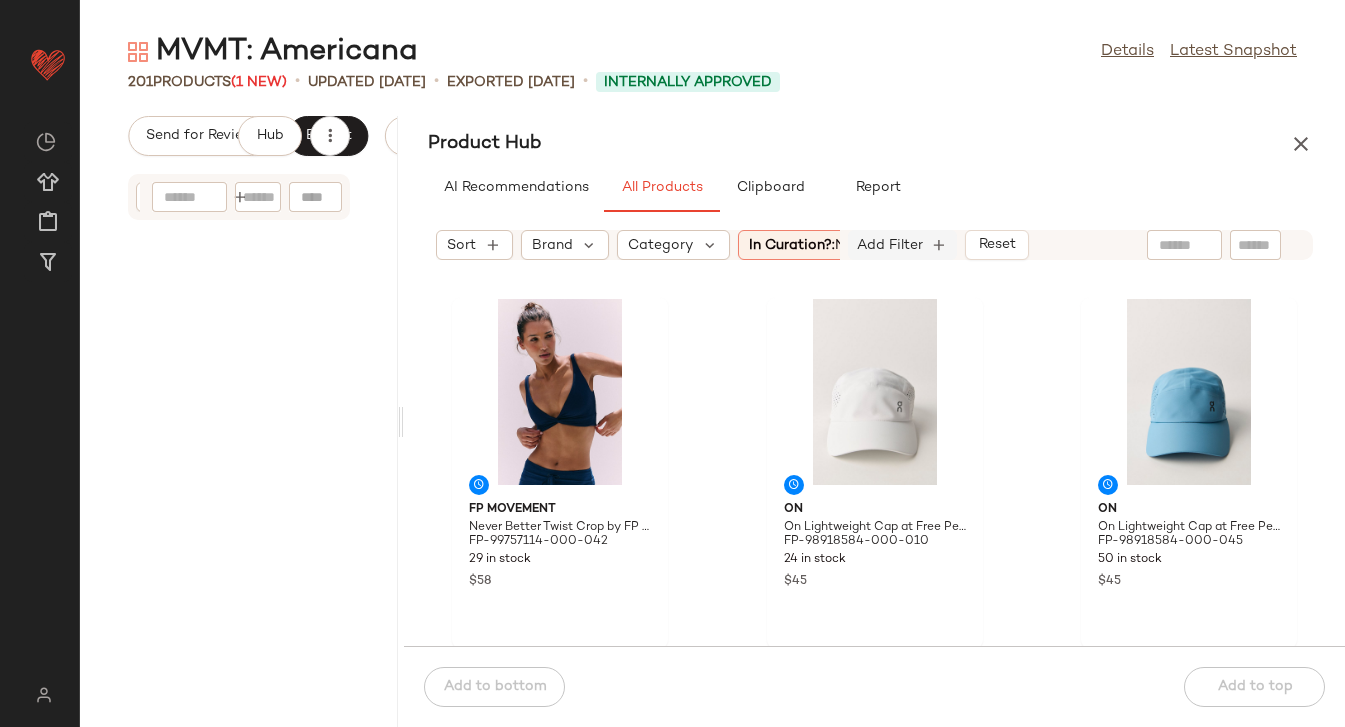 click on "Add Filter" at bounding box center [890, 245] 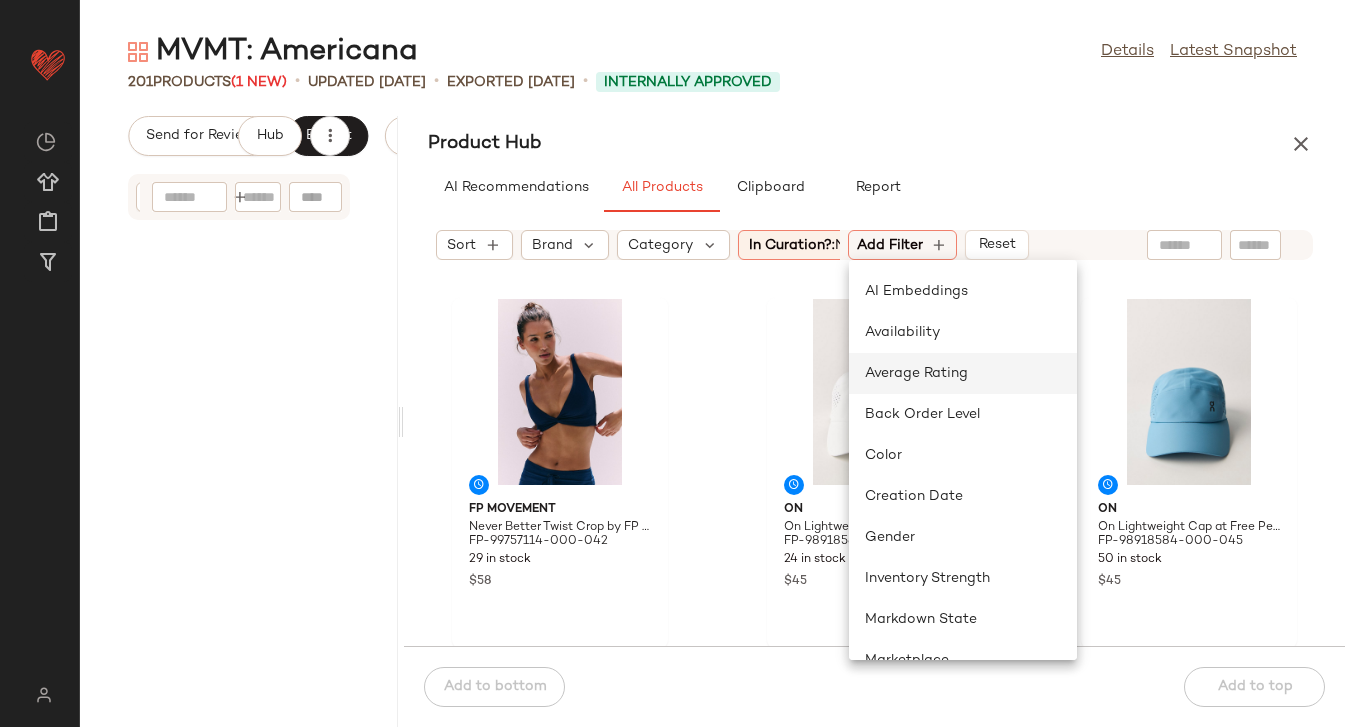 scroll, scrollTop: 42, scrollLeft: 0, axis: vertical 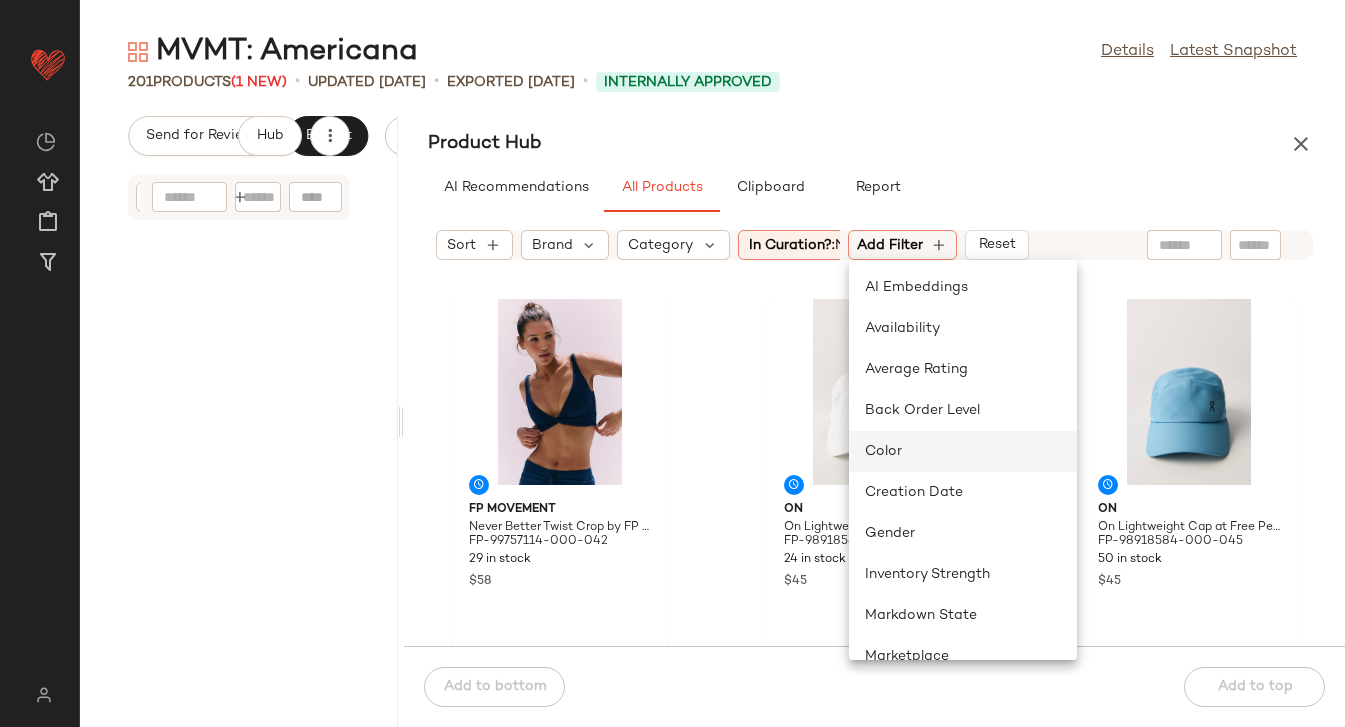 click on "Color" 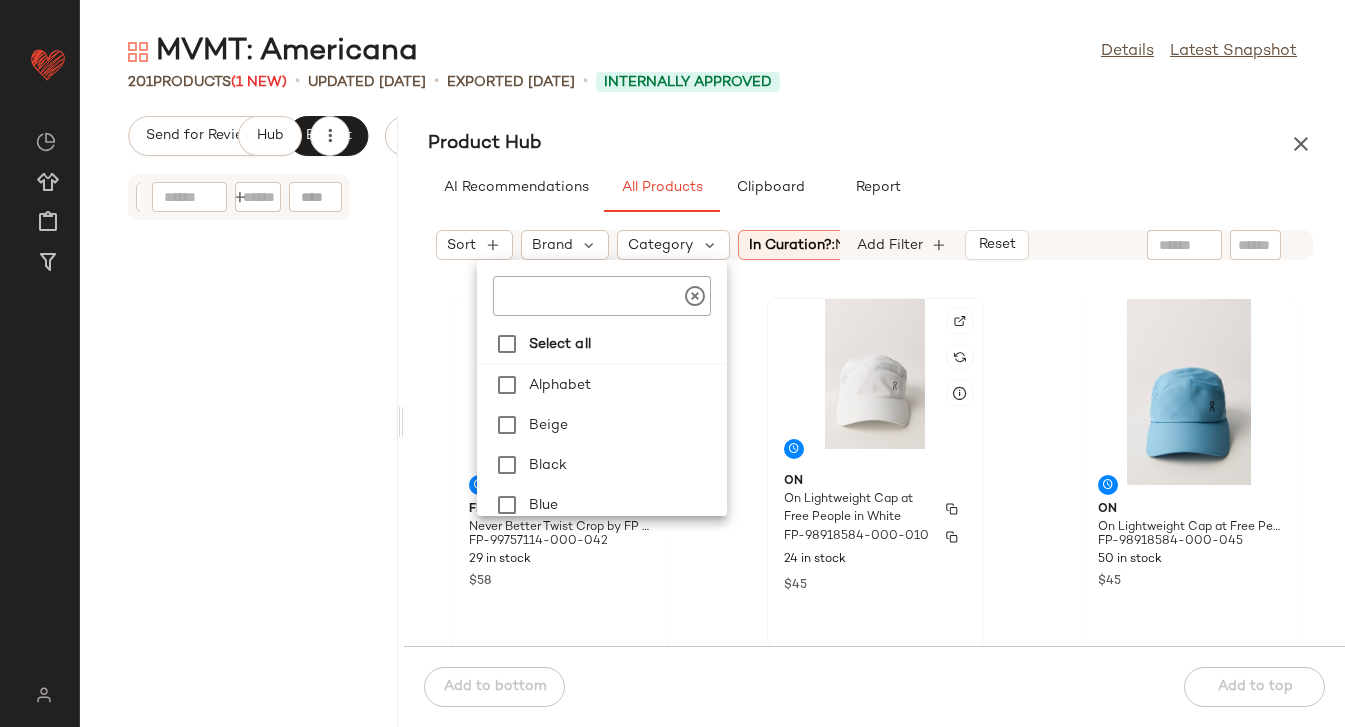 scroll, scrollTop: 0, scrollLeft: 425, axis: horizontal 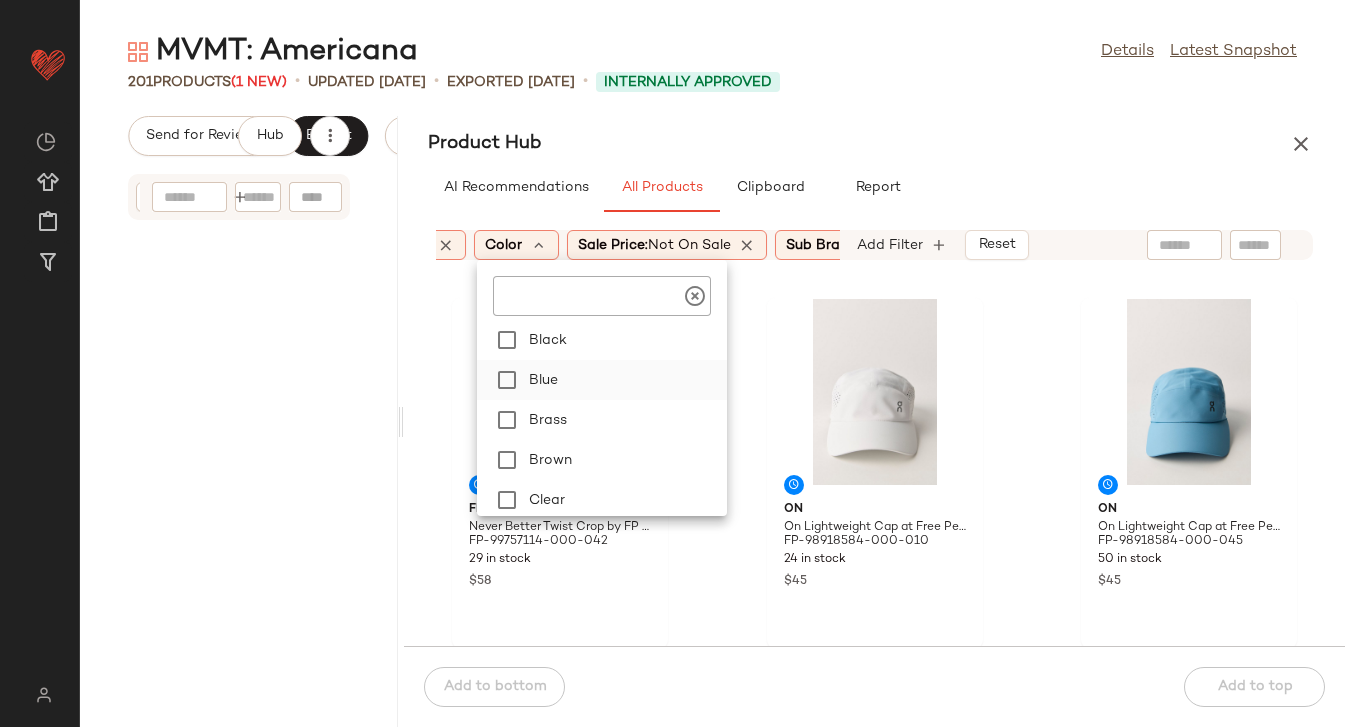 click on "Blue" at bounding box center [624, 380] 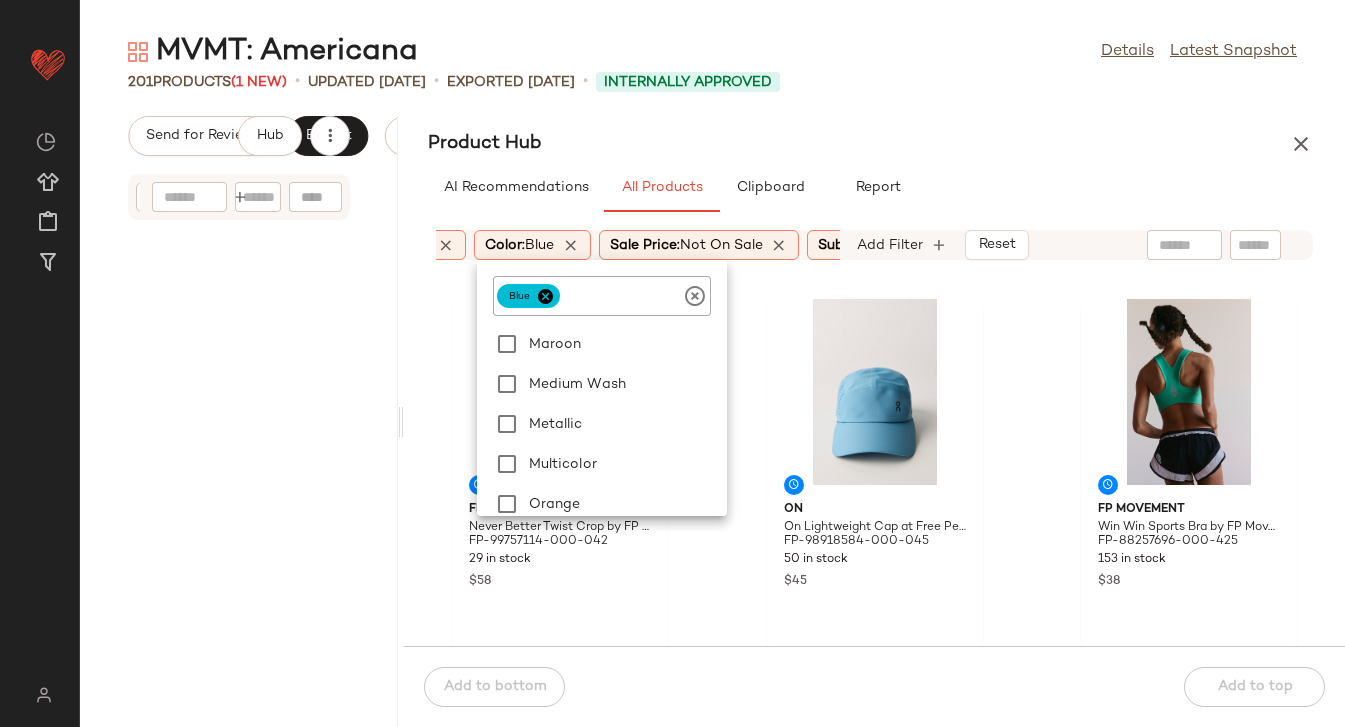 scroll, scrollTop: 471, scrollLeft: 0, axis: vertical 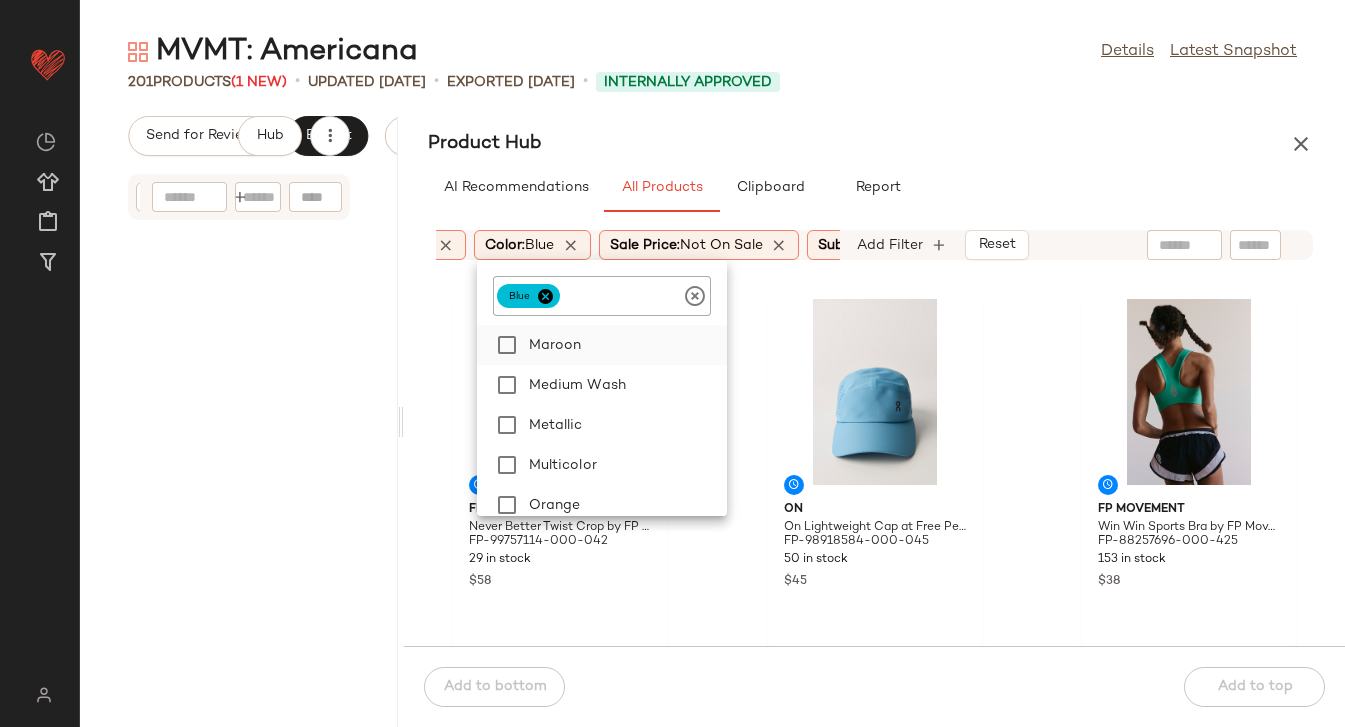 click on "Maroon" at bounding box center (624, 345) 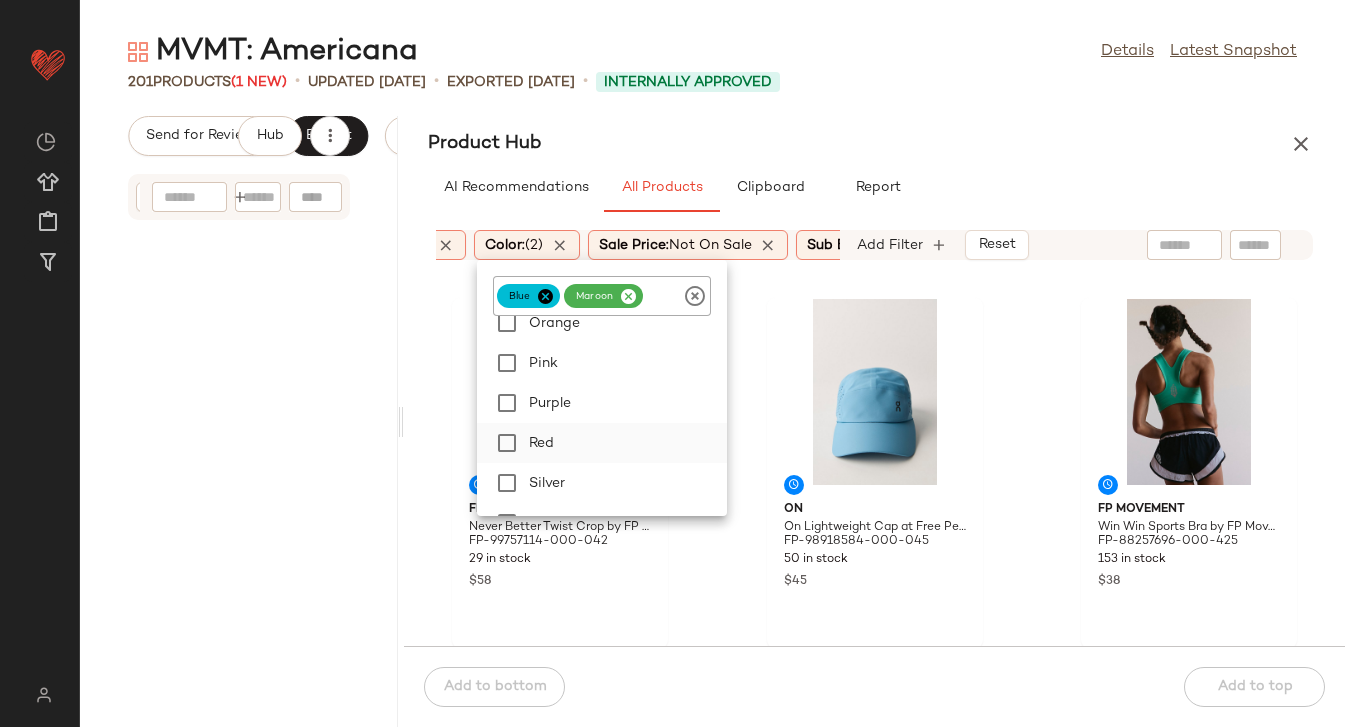 click on "Red" at bounding box center [624, 443] 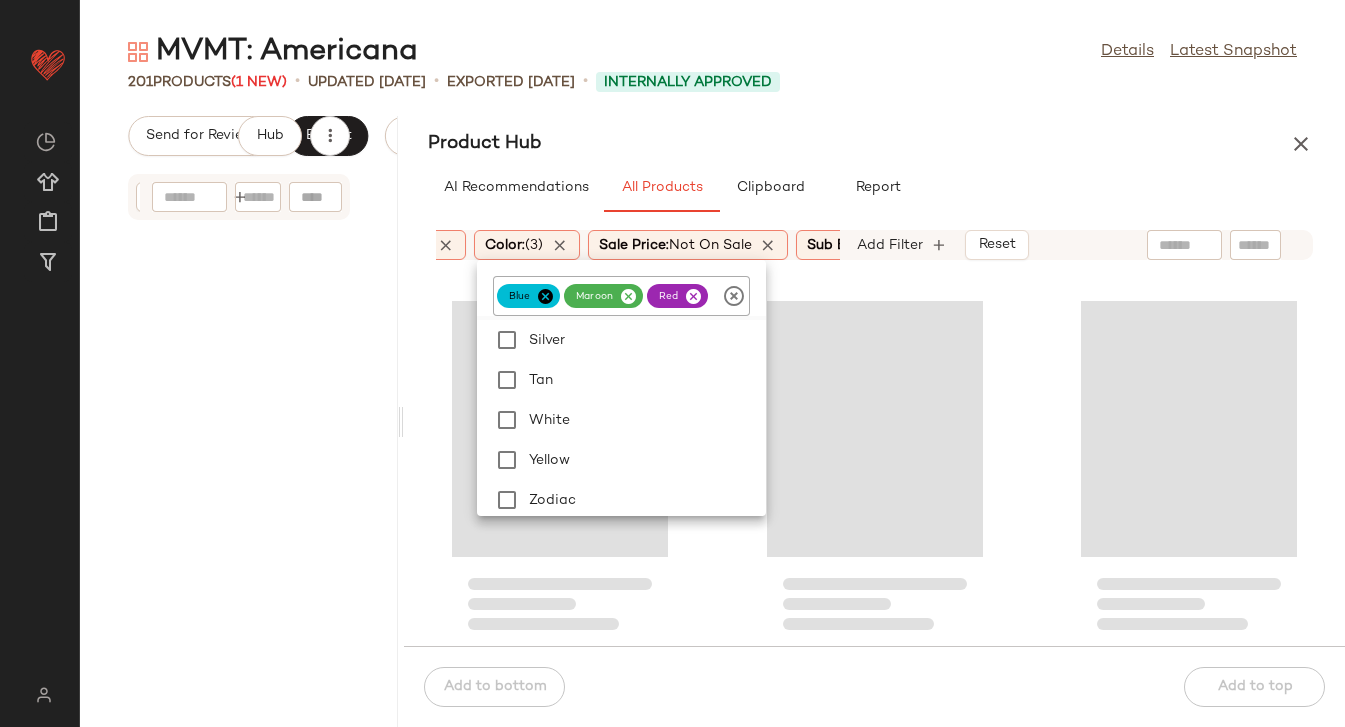 scroll, scrollTop: 800, scrollLeft: 0, axis: vertical 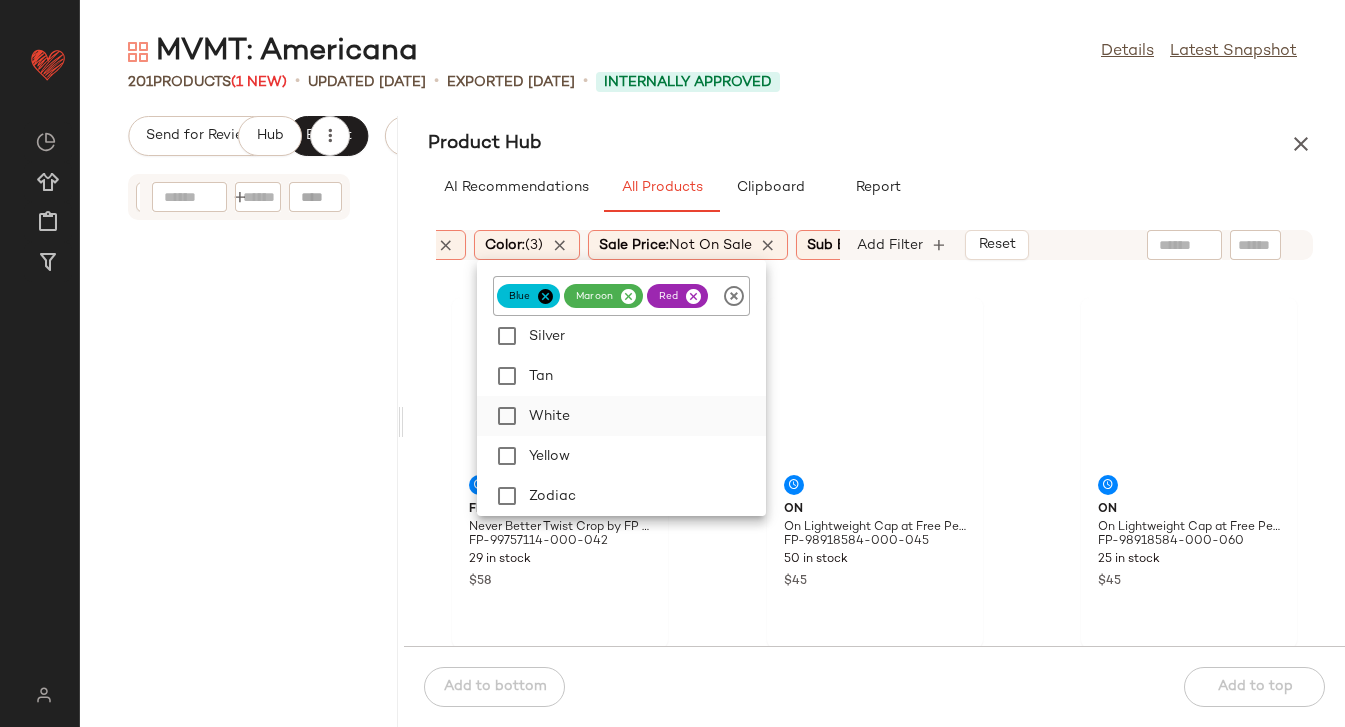 click on "White" at bounding box center [644, 416] 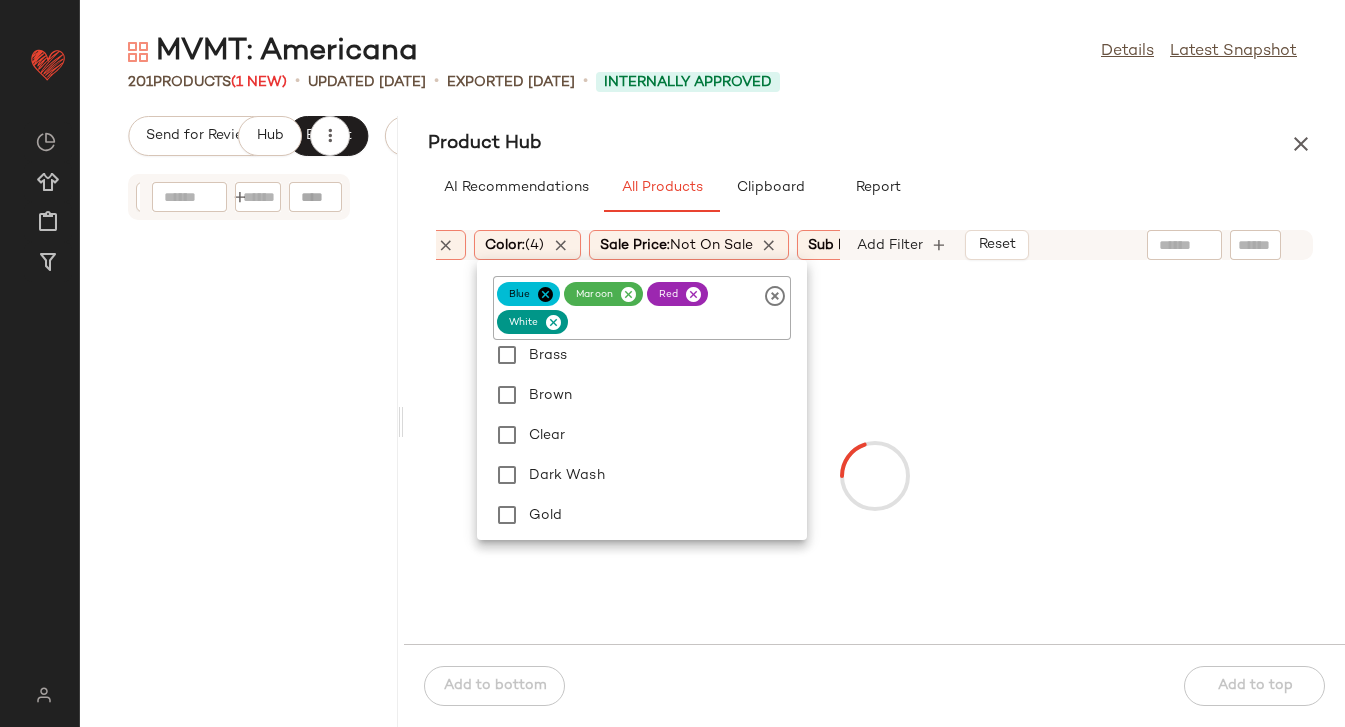 scroll, scrollTop: 0, scrollLeft: 0, axis: both 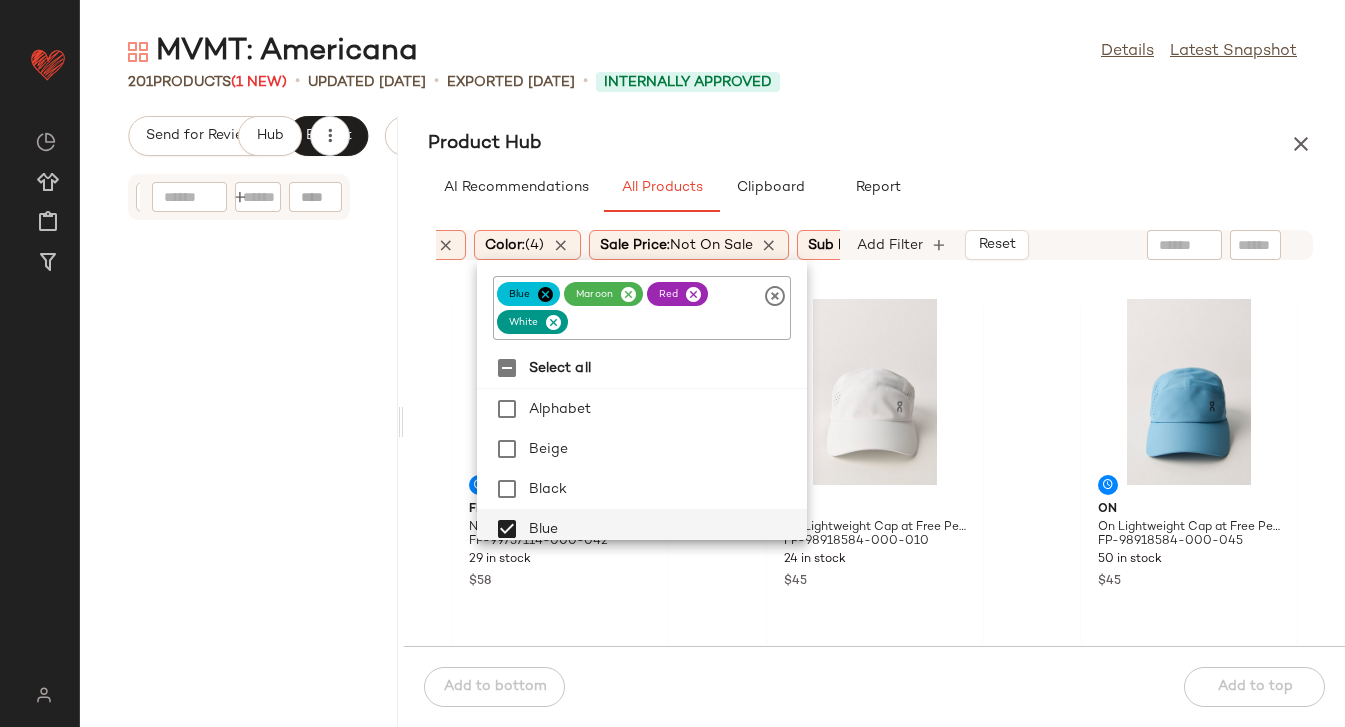 click on "MVMT: Americana  Details   Latest Snapshot  201   Products  (1 New)  •   updated Jul 7th  •  Exported Jul 3rd  •   Internally Approved   Send for Review   Export   Request changes   Hub  Sort  Brand  Category  Add Filter  Product Hub  AI Recommendations   All Products   Clipboard   Report  Sort  Brand  Category  In Curation?:   No Color:   (4) Sale Price:   Not on sale Sub Brand:   FP Movem... Total Inventory:   10-Max Add Filter   Reset  FP Movement Never Better Twist Crop by FP Movement at Free People in Blue, Size: L FP-99757114-000-042 29 in stock $58 On On Lightweight Cap at Free People in White FP-98918584-000-010 24 in stock $45 On On Lightweight Cap at Free People in Blue FP-98918584-000-045 50 in stock $45 On On Lightweight Cap at Free People in Red FP-98918584-000-060 25 in stock $45 On On Core Beanie at Free People in White FP-98919020-000-012 15 in stock $40 FP Movement Quilted Mini Case Bag by FP Movement at Free People in Red FP-90968033-000-627 290 in stock $30 FP Movement $38 $198" at bounding box center [712, 379] 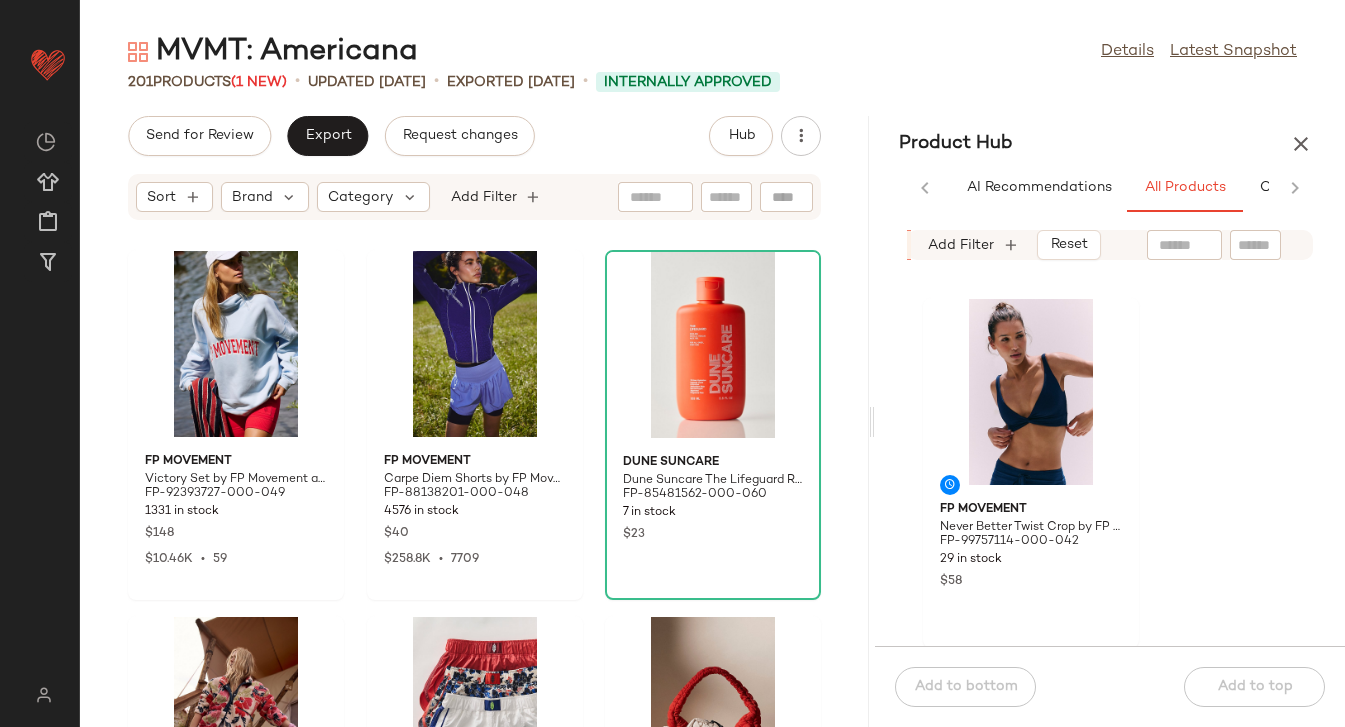 drag, startPoint x: 401, startPoint y: 417, endPoint x: 877, endPoint y: 386, distance: 477.0084 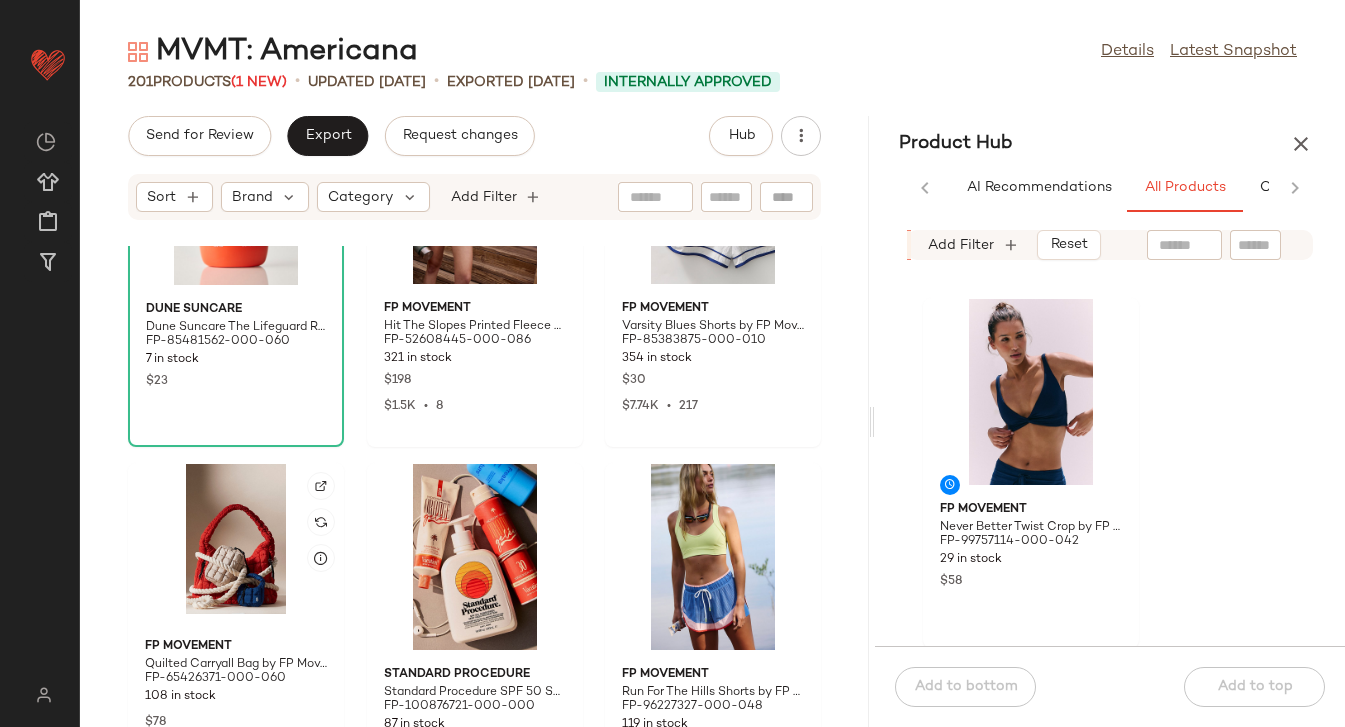 scroll, scrollTop: 0, scrollLeft: 0, axis: both 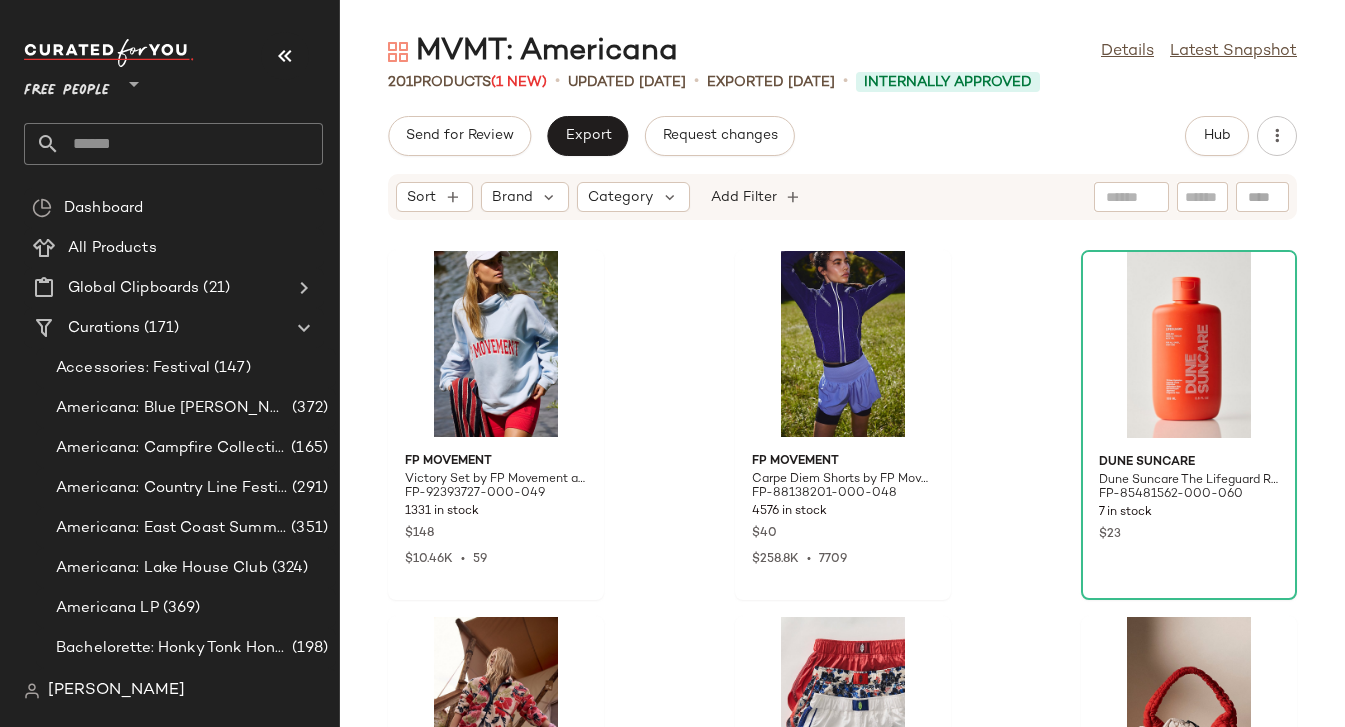 click at bounding box center [285, 56] 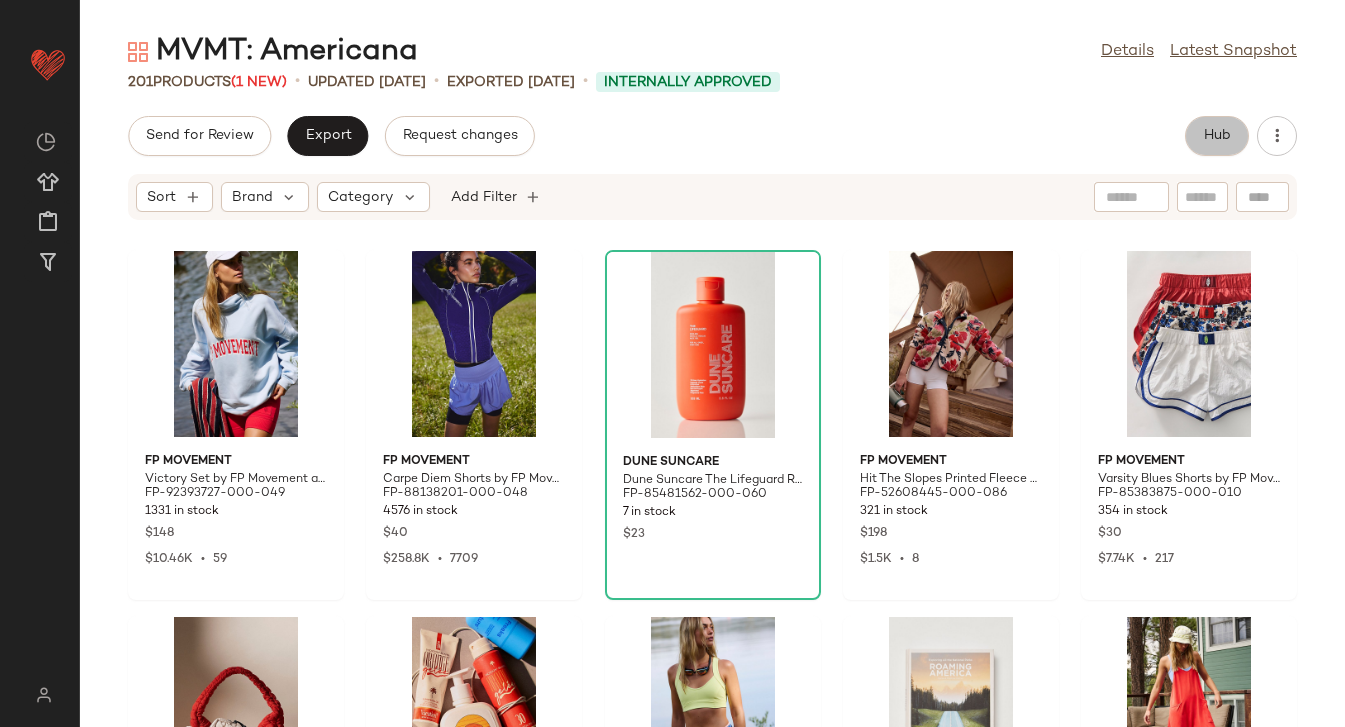 click on "Hub" 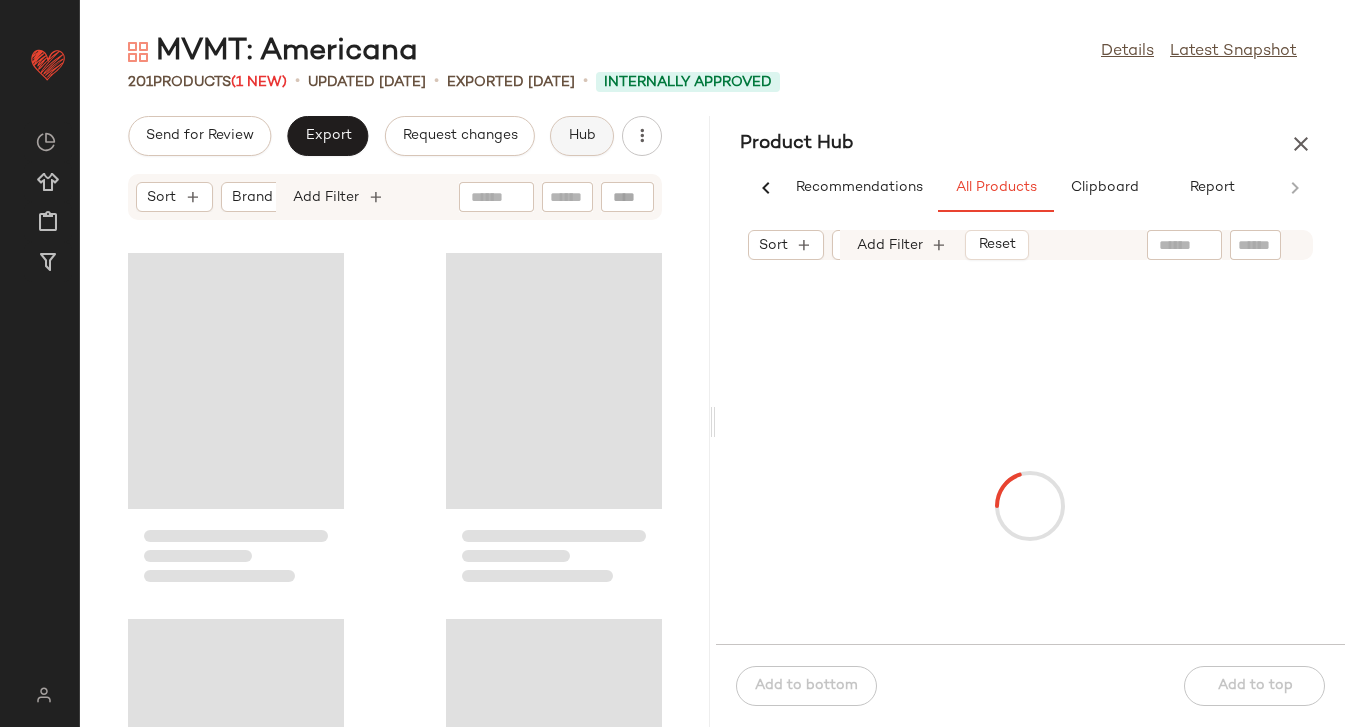 scroll, scrollTop: 0, scrollLeft: 30, axis: horizontal 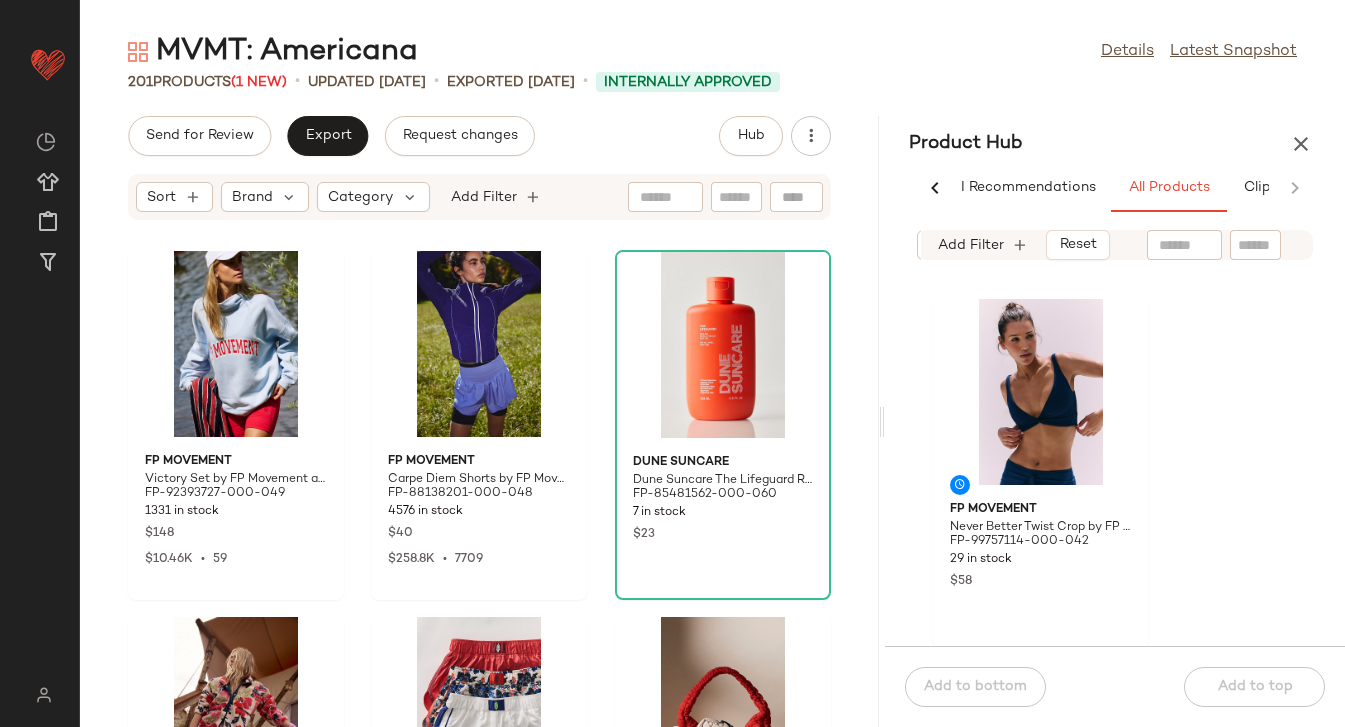 drag, startPoint x: 713, startPoint y: 414, endPoint x: 885, endPoint y: 384, distance: 174.59668 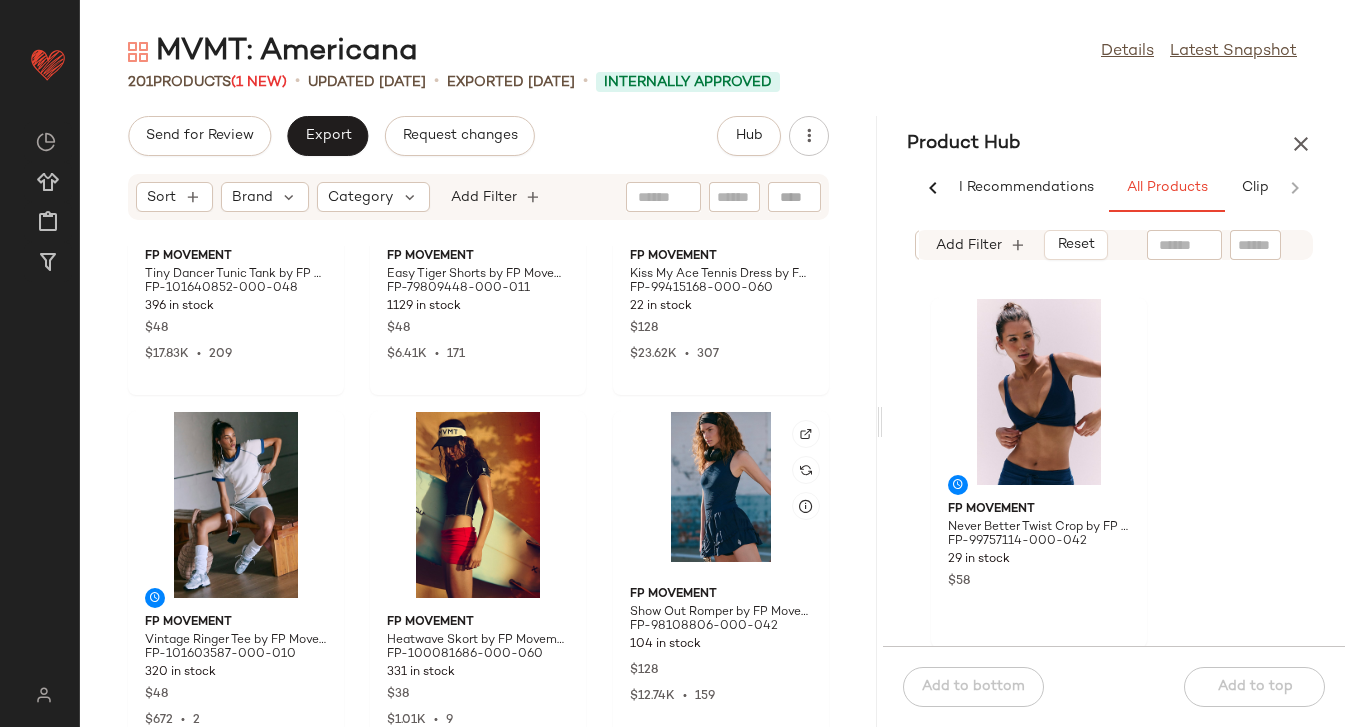 scroll, scrollTop: 2428, scrollLeft: 0, axis: vertical 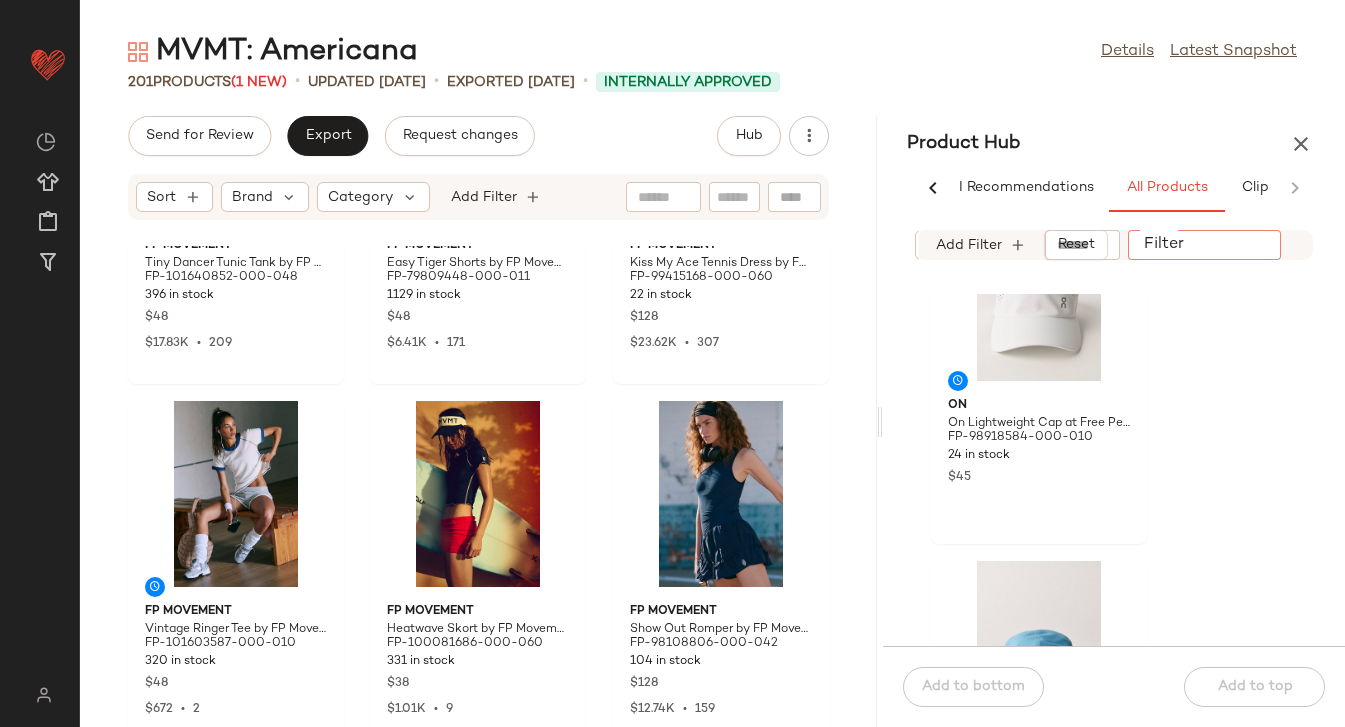 click on "Filter" 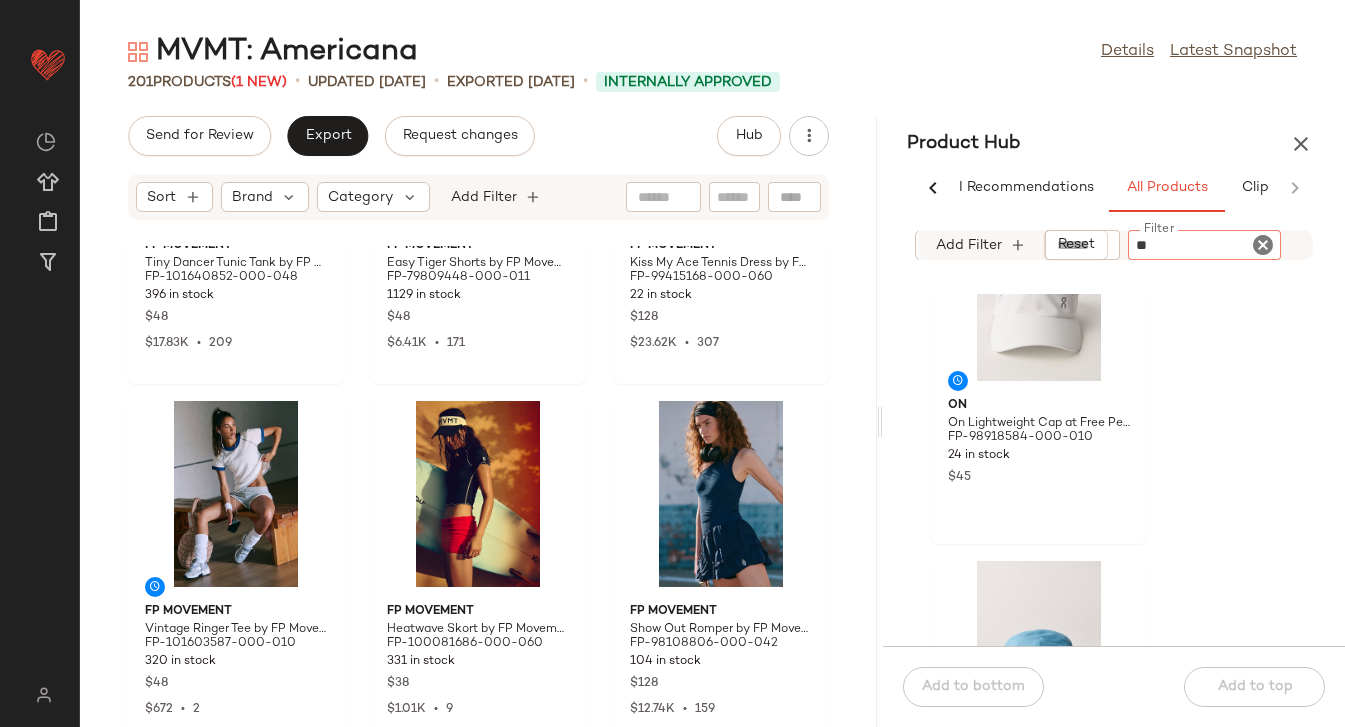 type on "***" 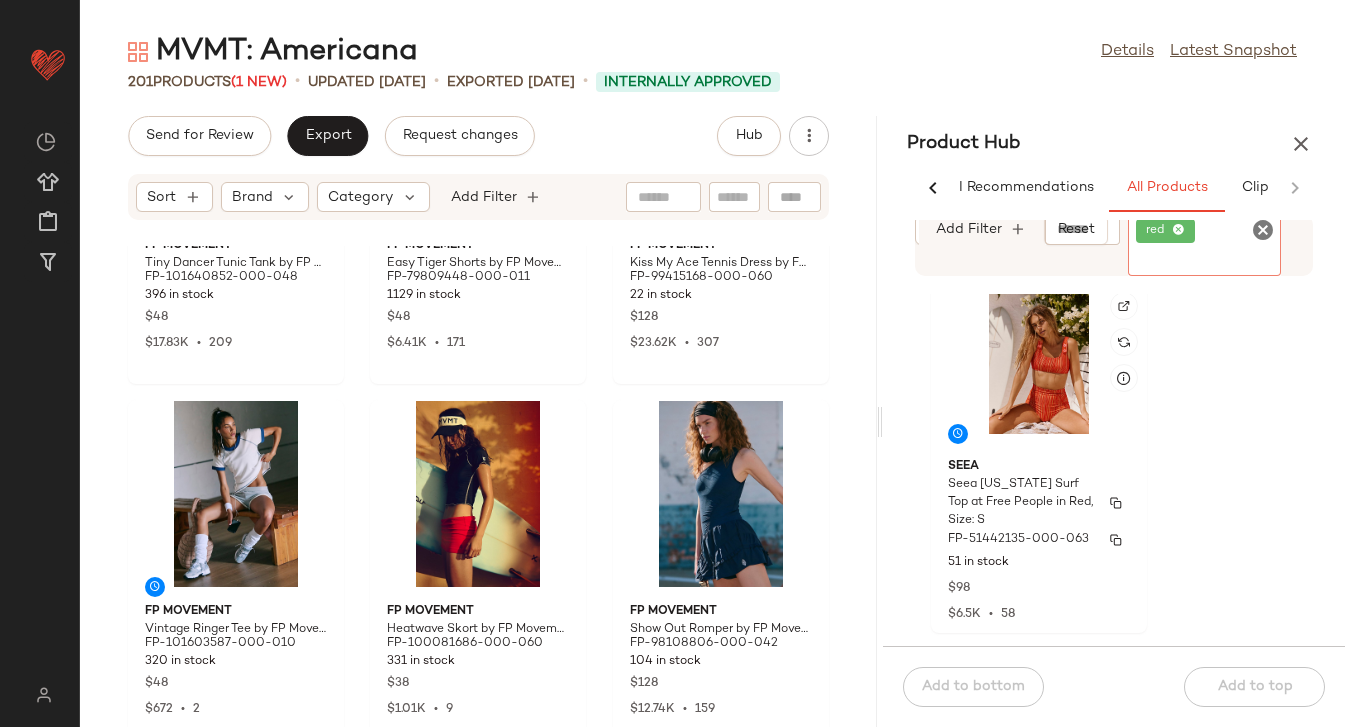 scroll, scrollTop: 0, scrollLeft: 0, axis: both 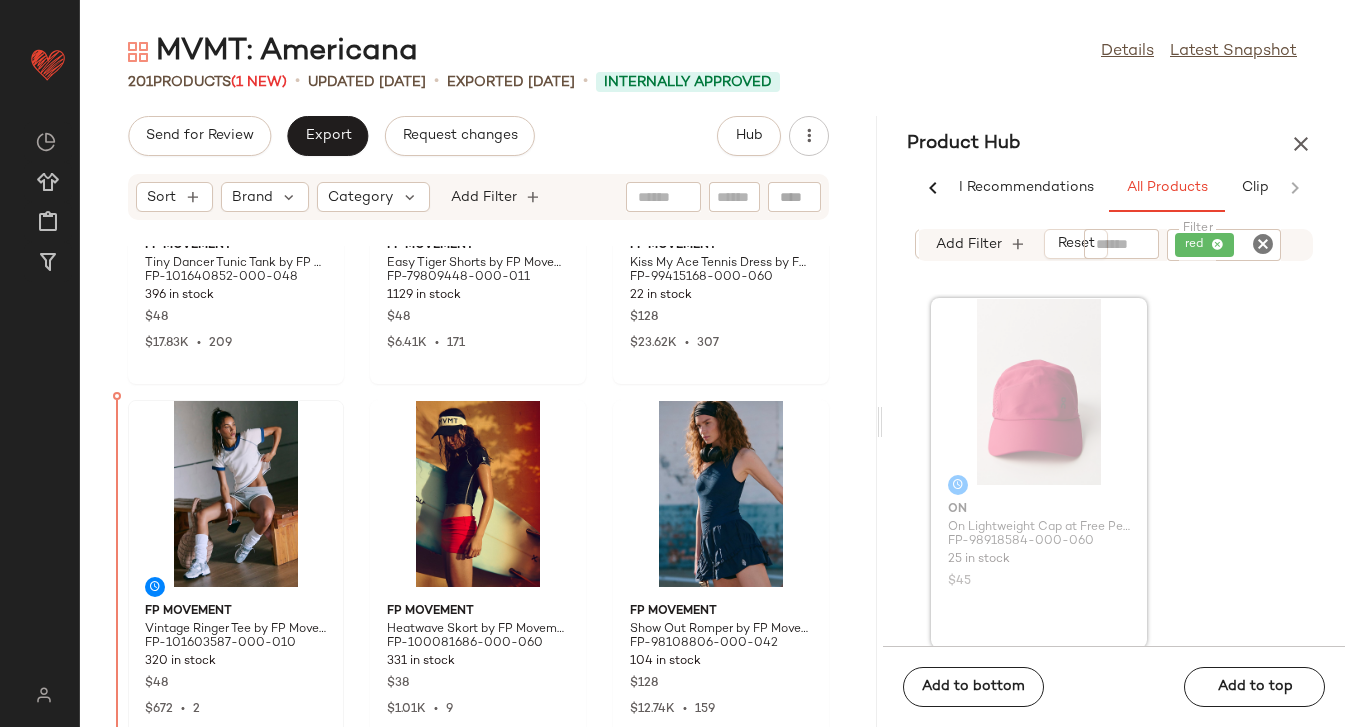 drag, startPoint x: 1005, startPoint y: 403, endPoint x: 162, endPoint y: 516, distance: 850.53986 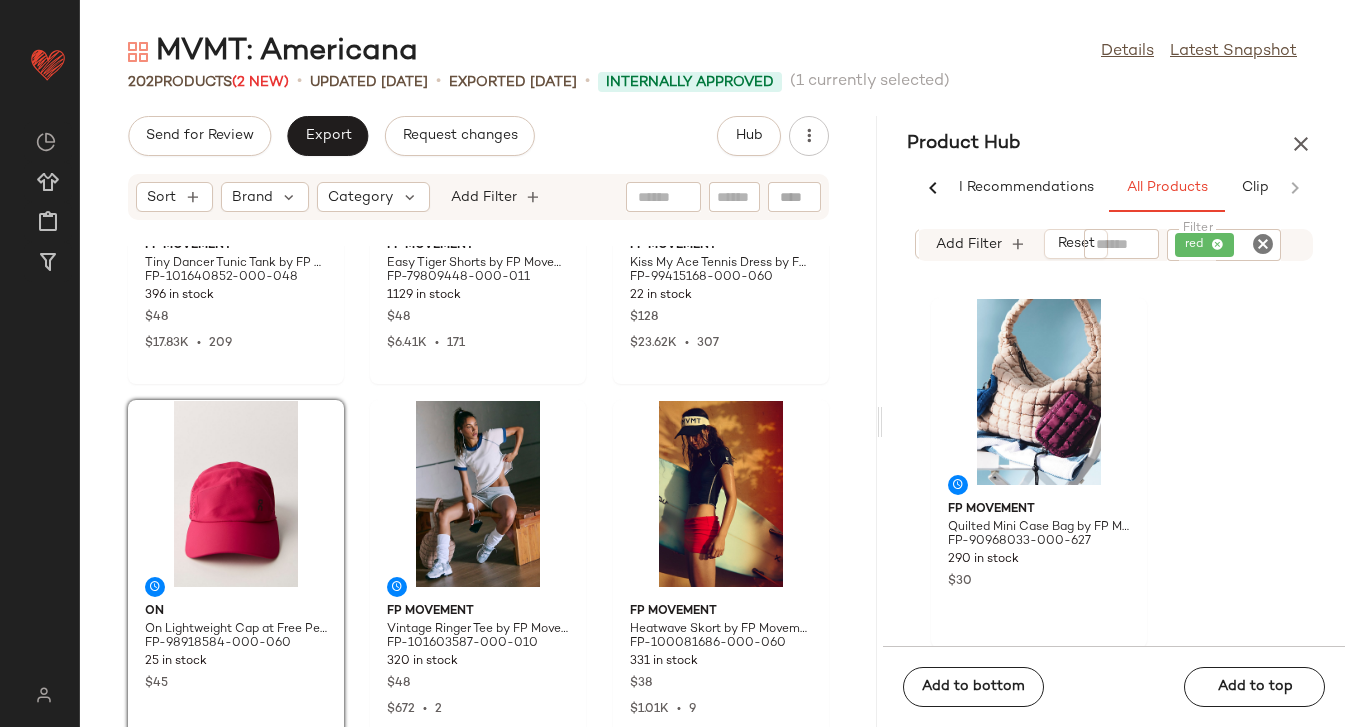click 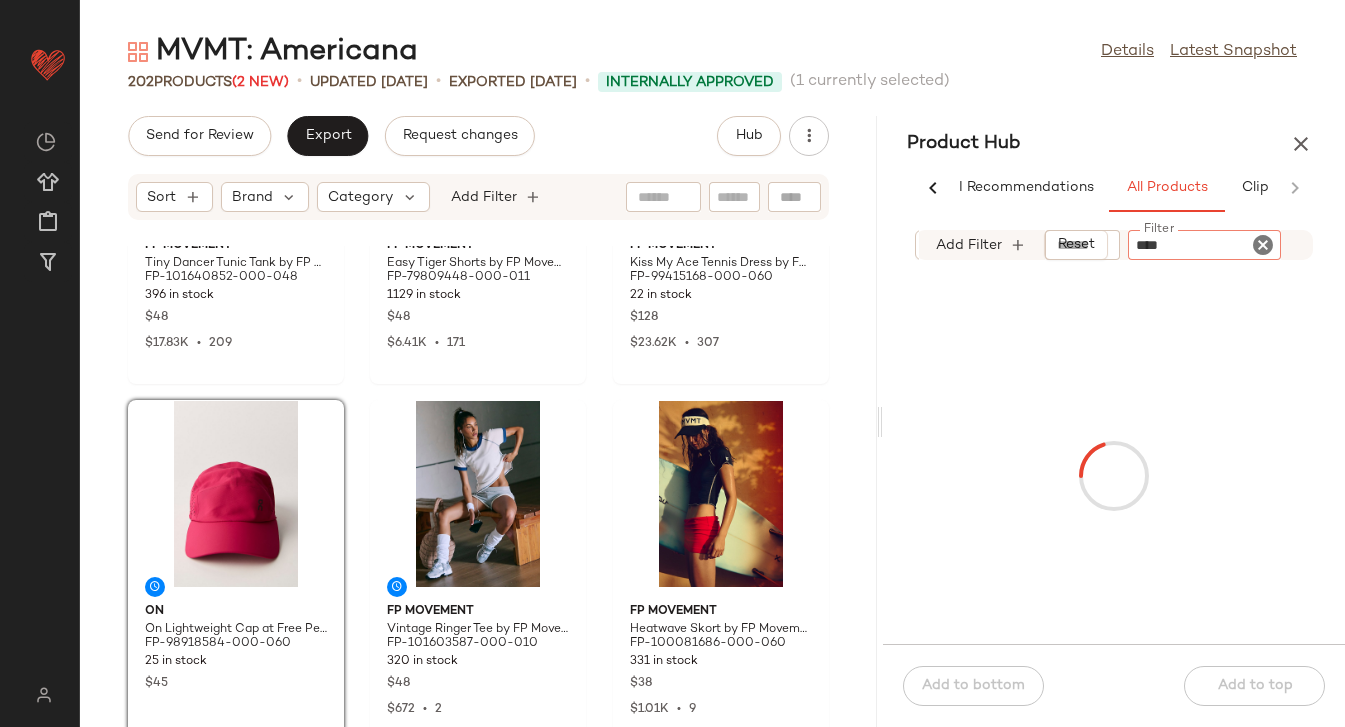 type on "*****" 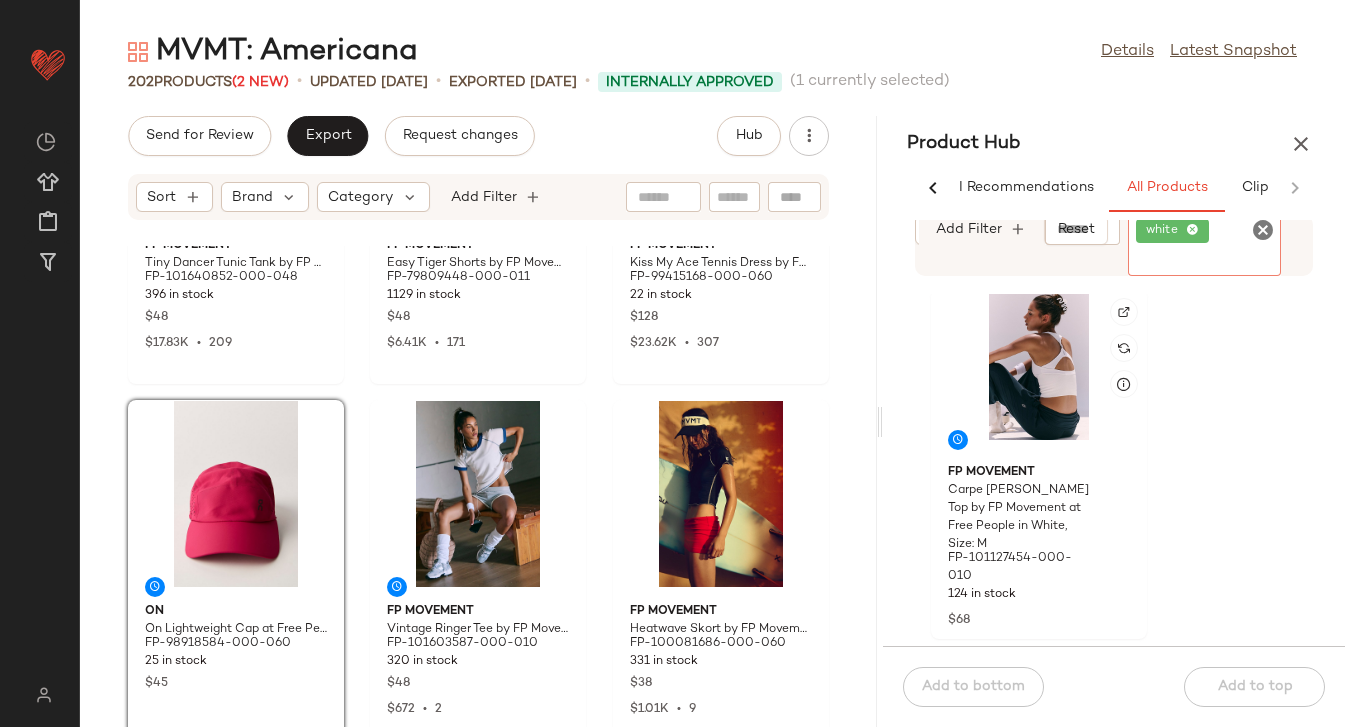 scroll, scrollTop: 1875, scrollLeft: 0, axis: vertical 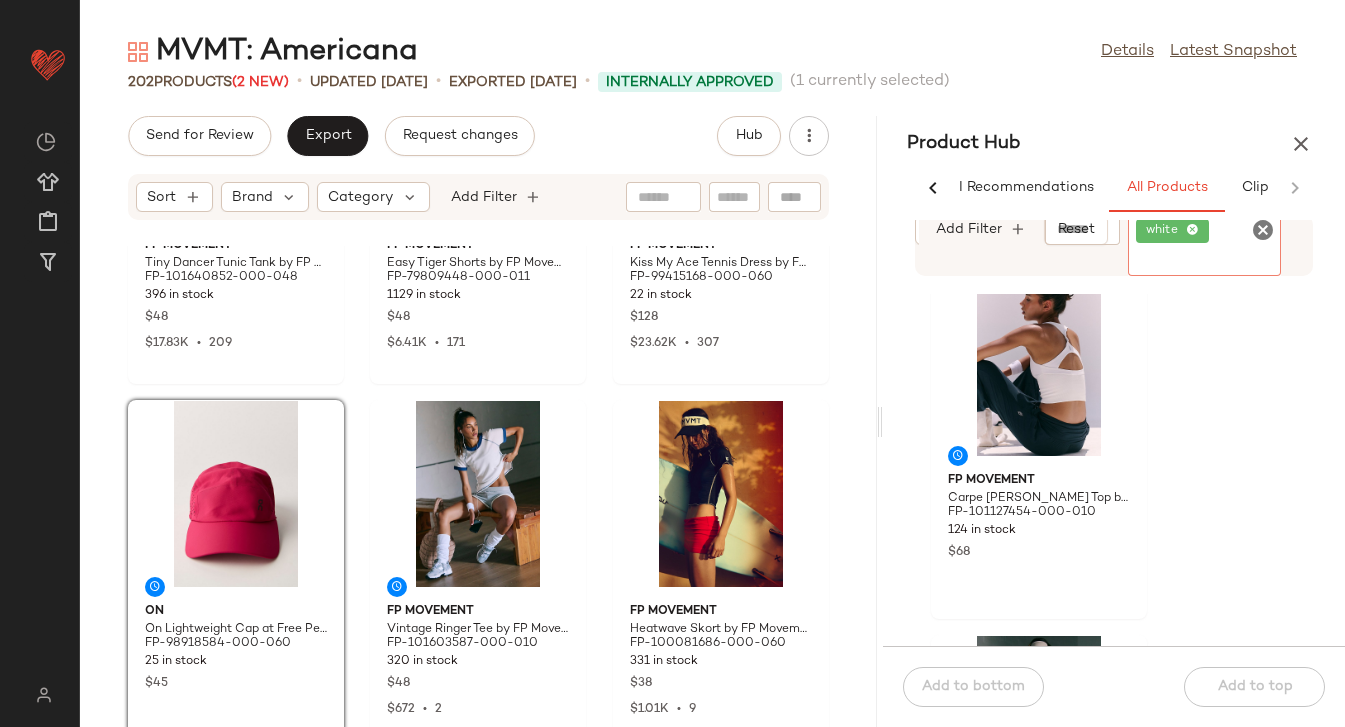 click 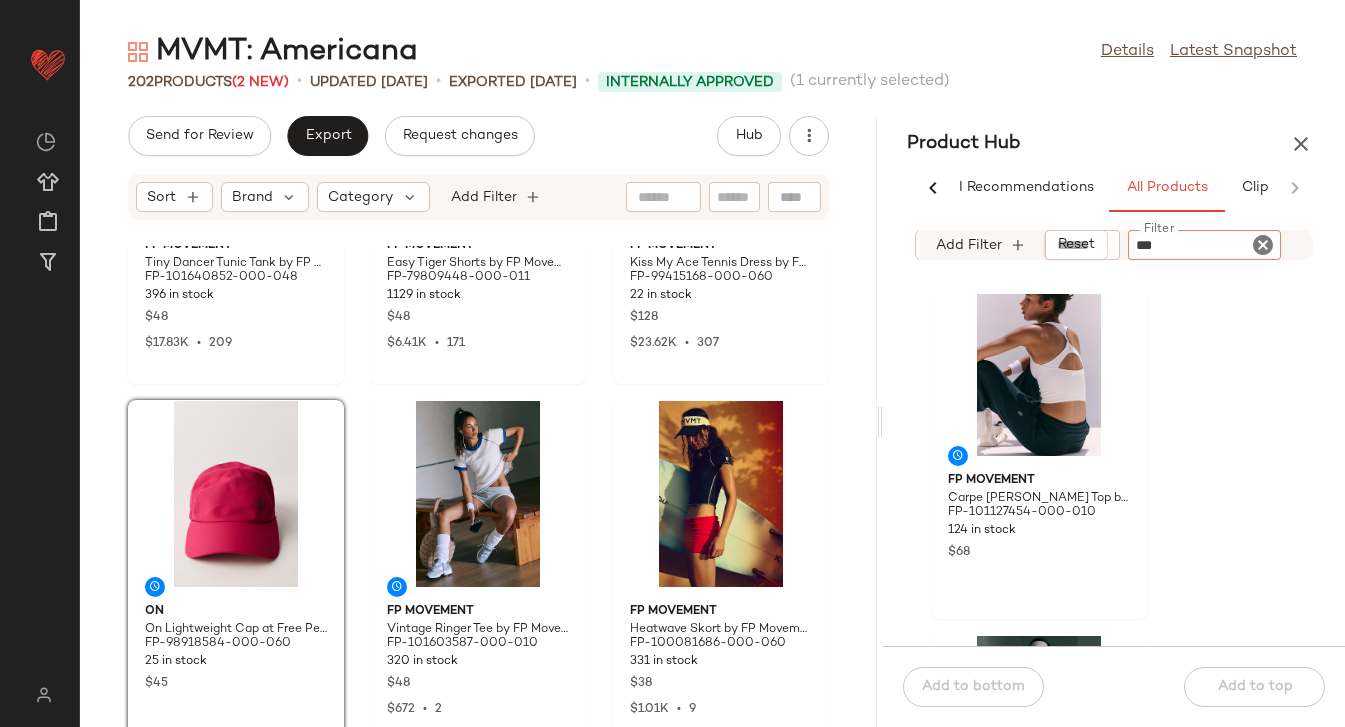 type on "****" 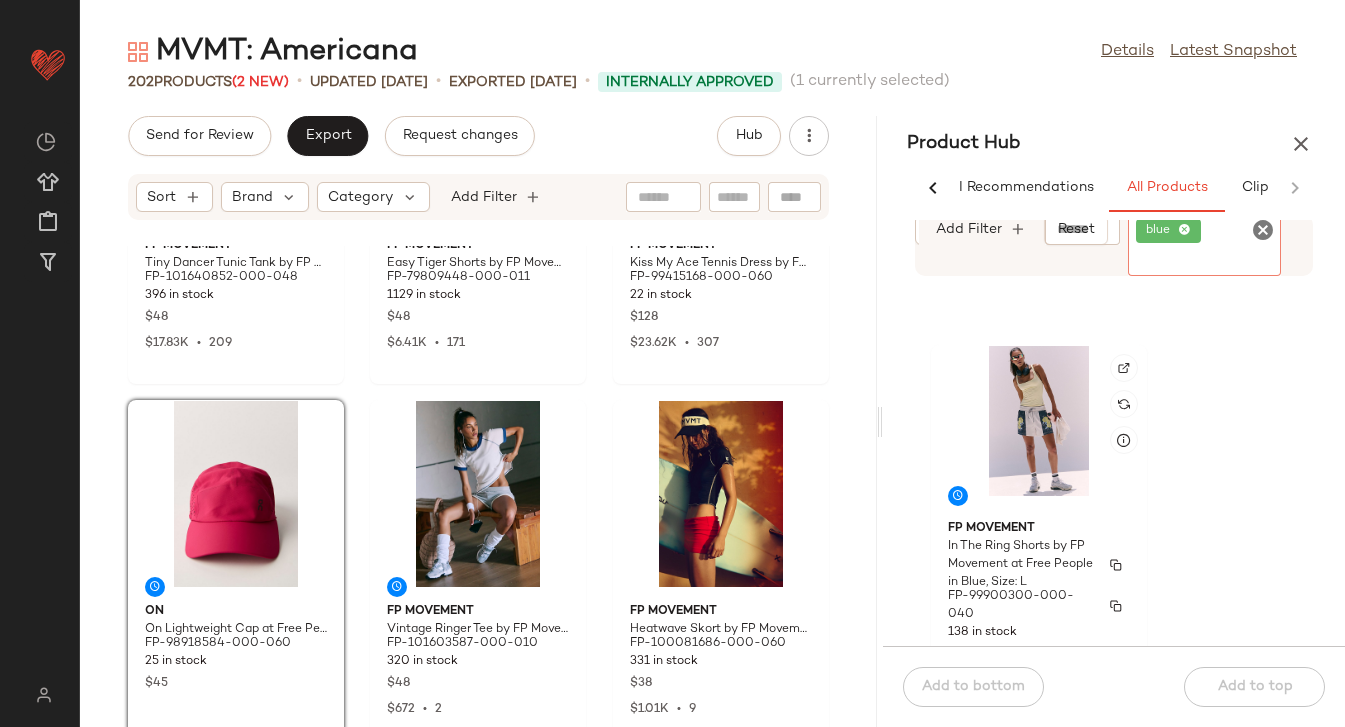 scroll, scrollTop: 1439, scrollLeft: 0, axis: vertical 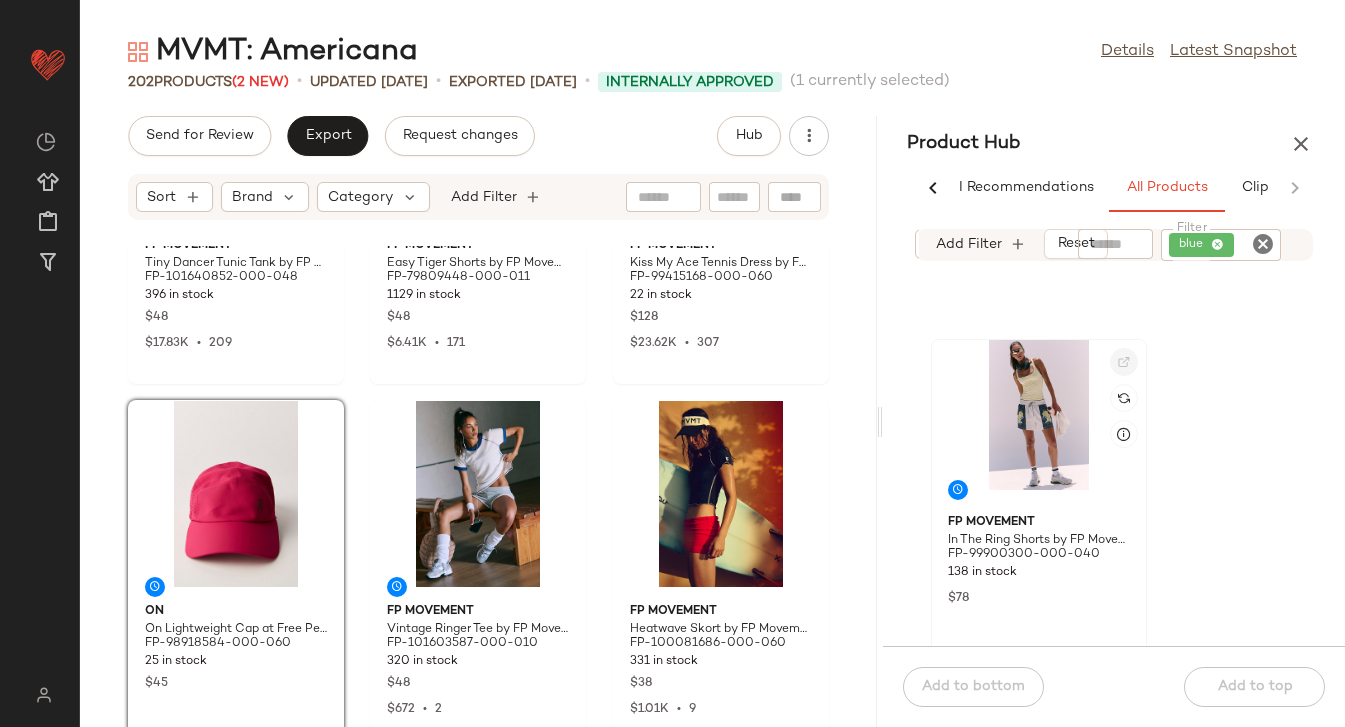 click 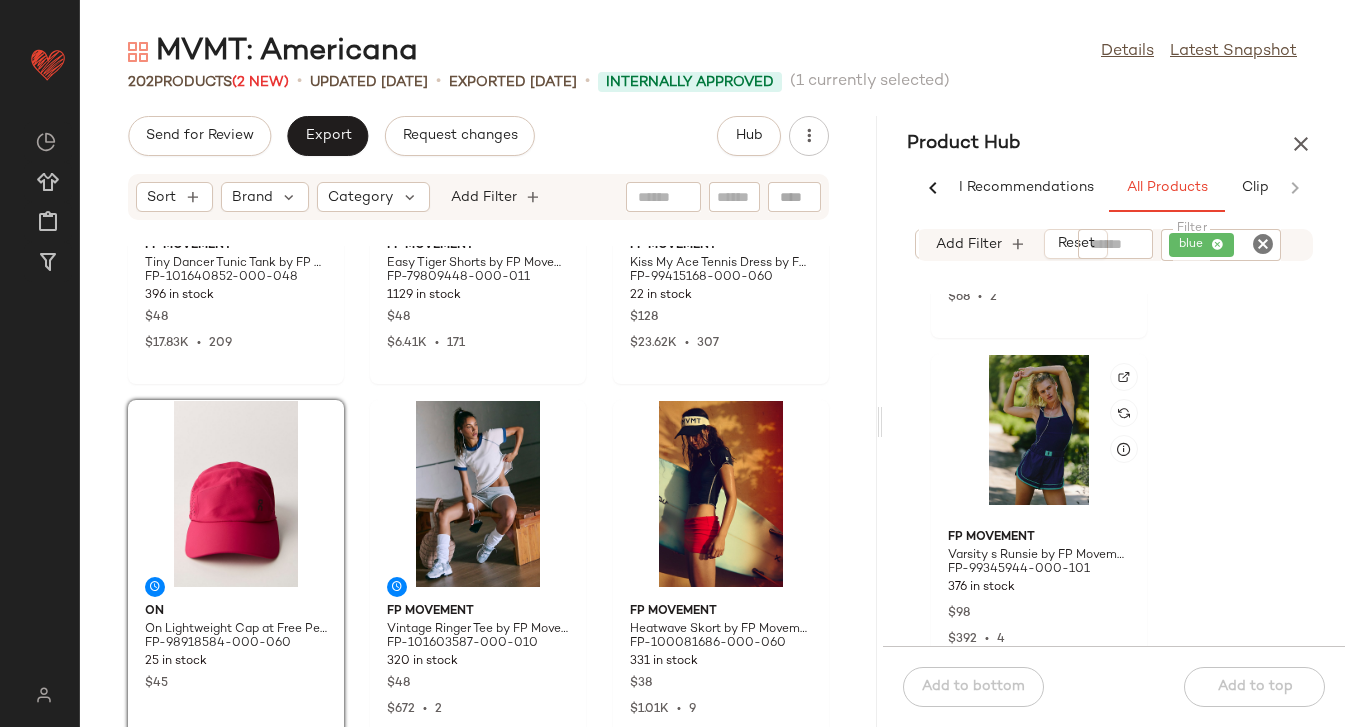 scroll, scrollTop: 4719, scrollLeft: 0, axis: vertical 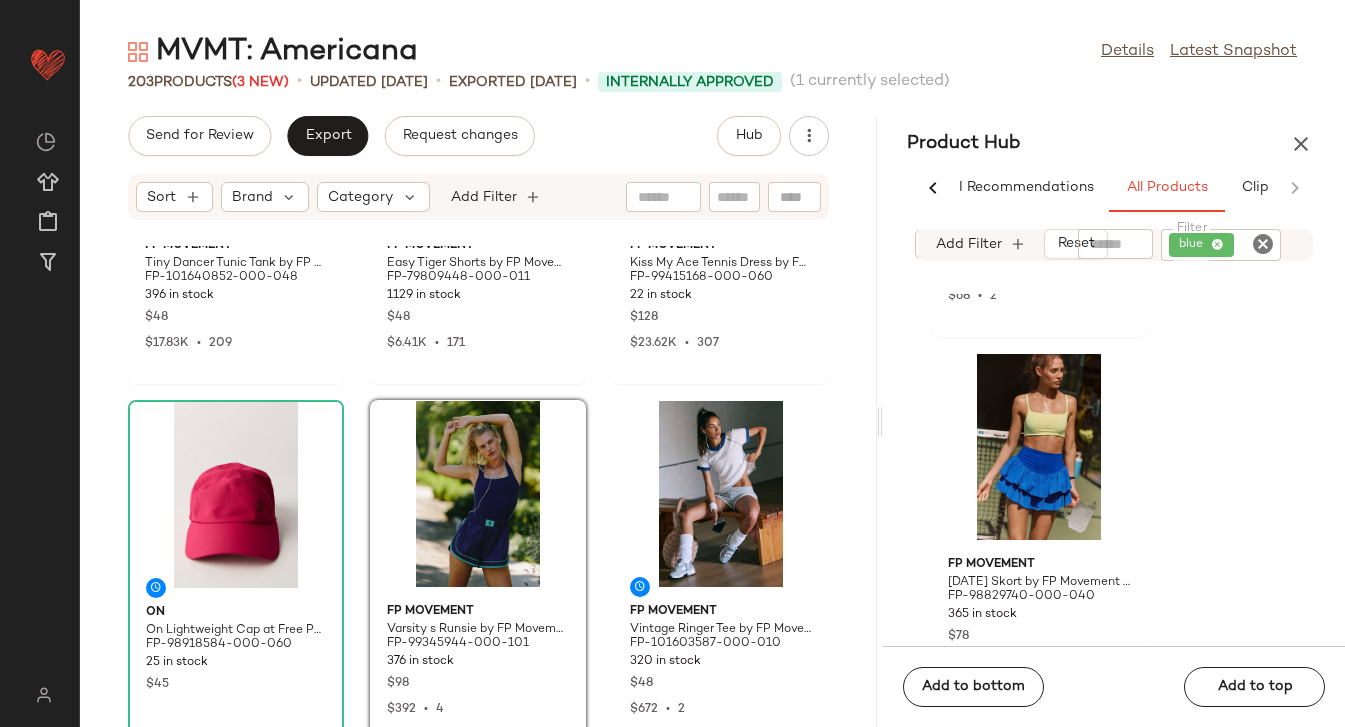 click 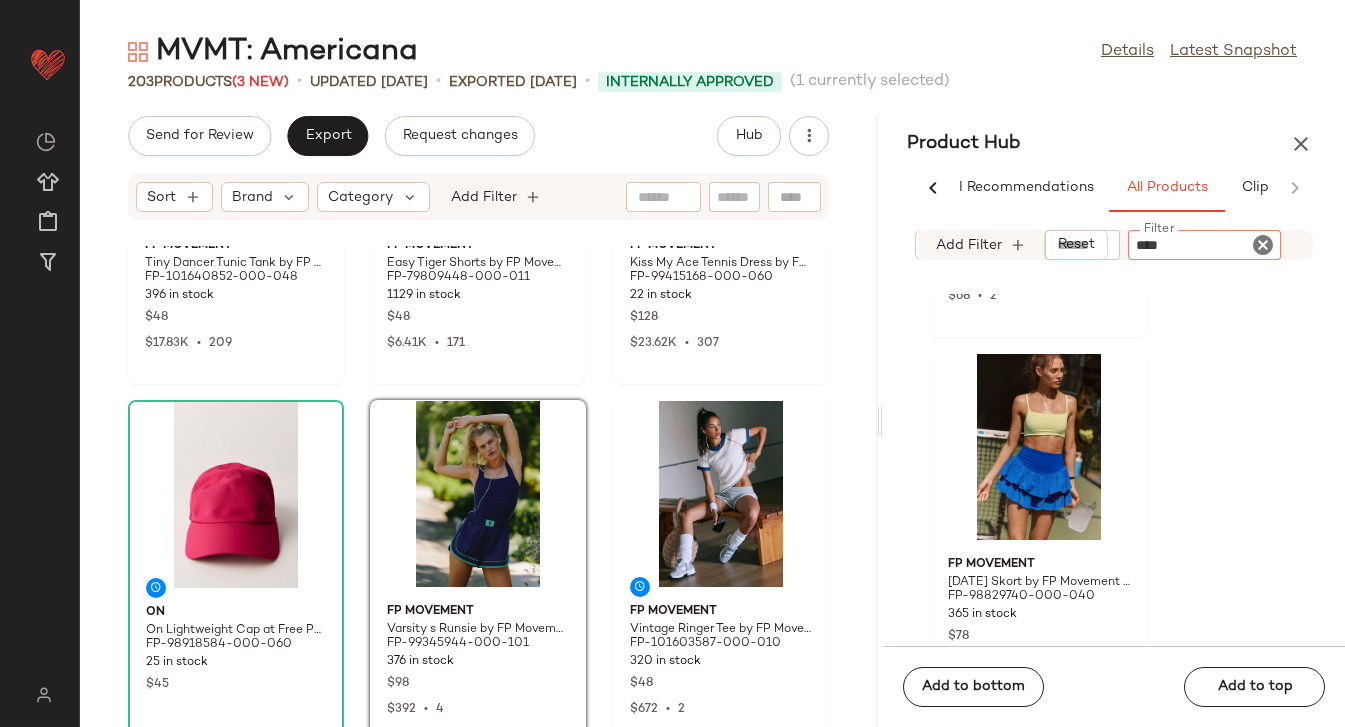 type on "*****" 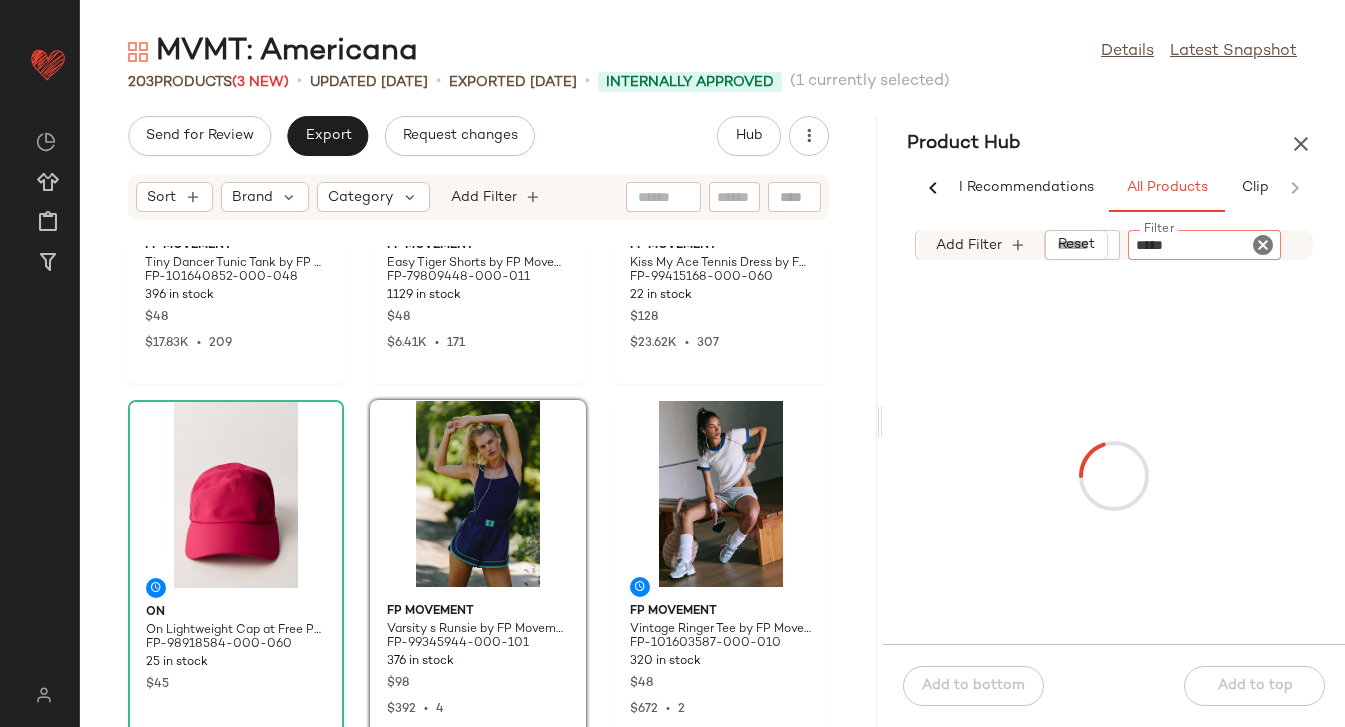 type 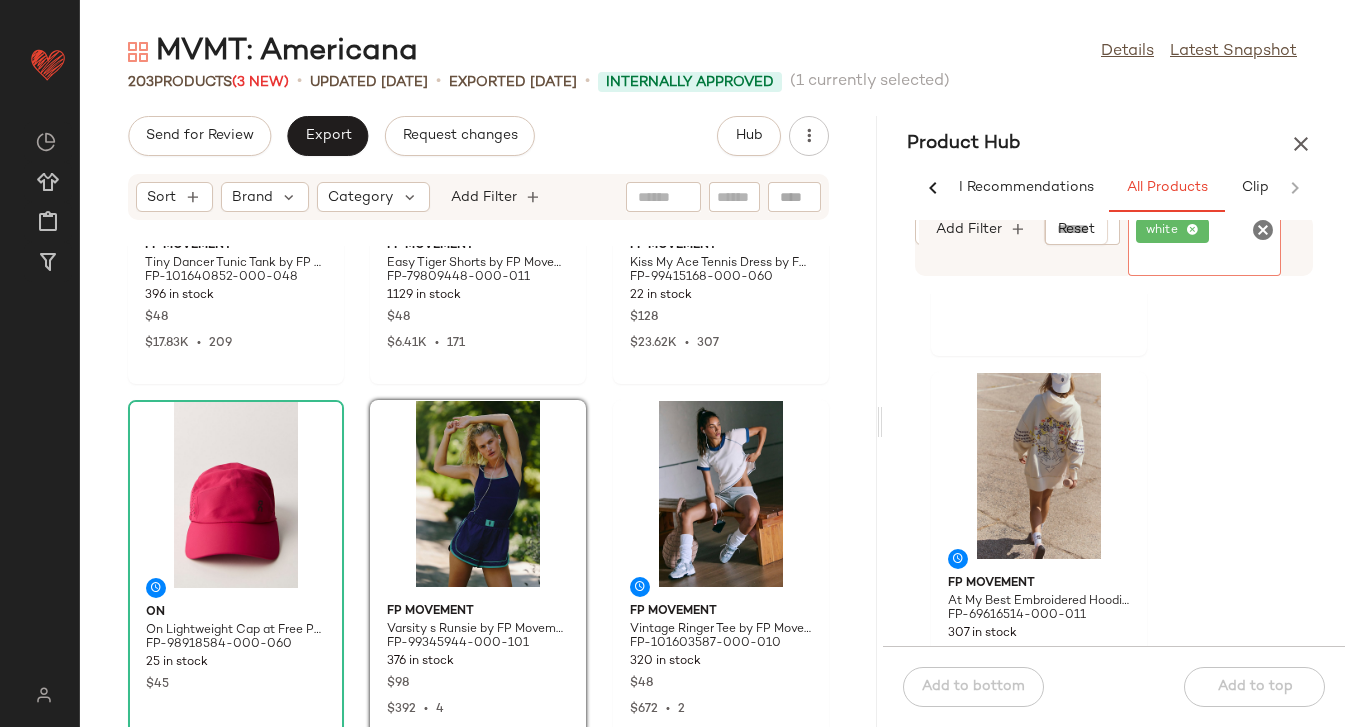 scroll, scrollTop: 703, scrollLeft: 0, axis: vertical 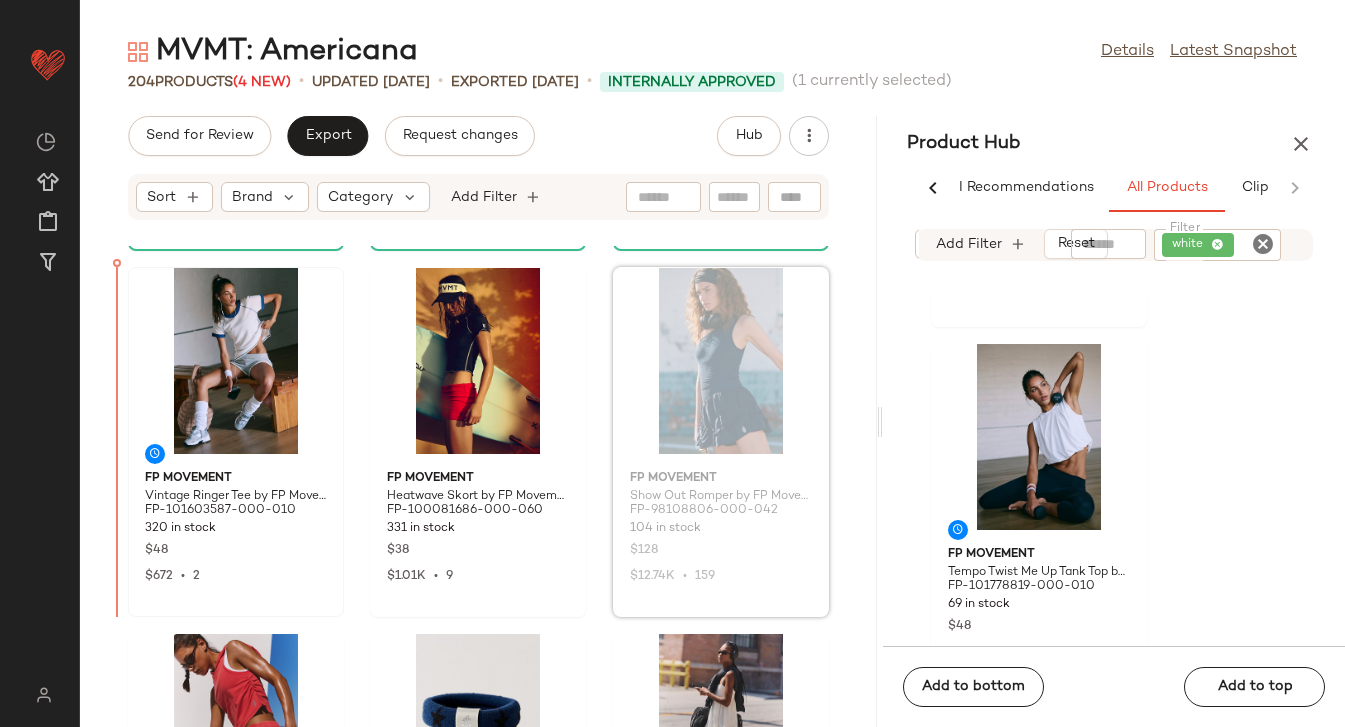 drag, startPoint x: 702, startPoint y: 438, endPoint x: 196, endPoint y: 396, distance: 507.74008 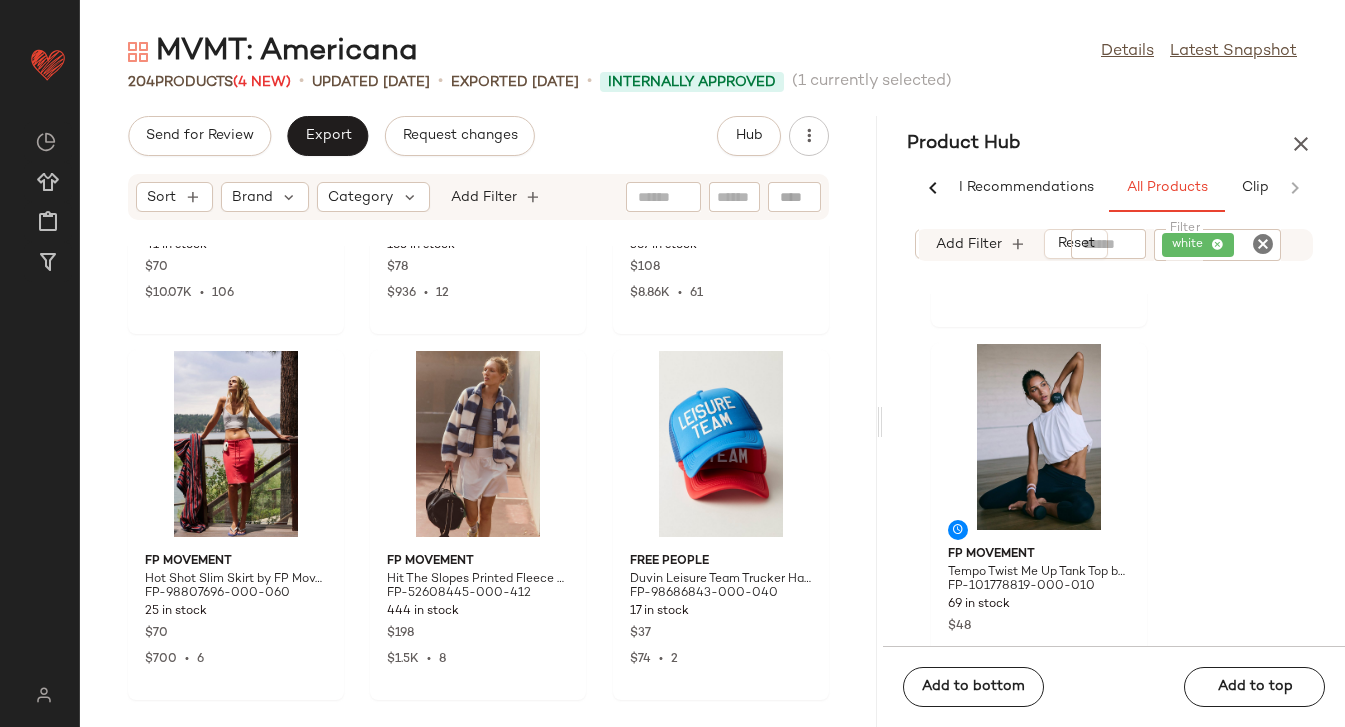 scroll, scrollTop: 0, scrollLeft: 0, axis: both 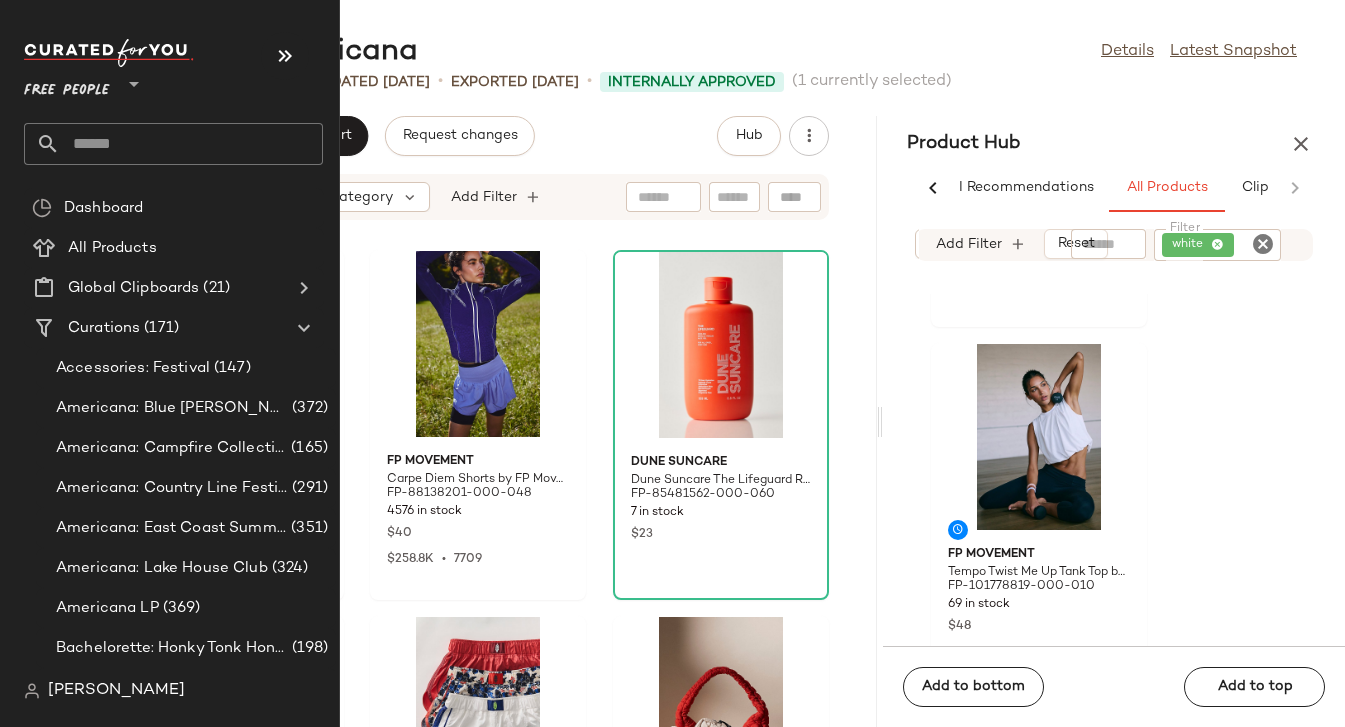 click 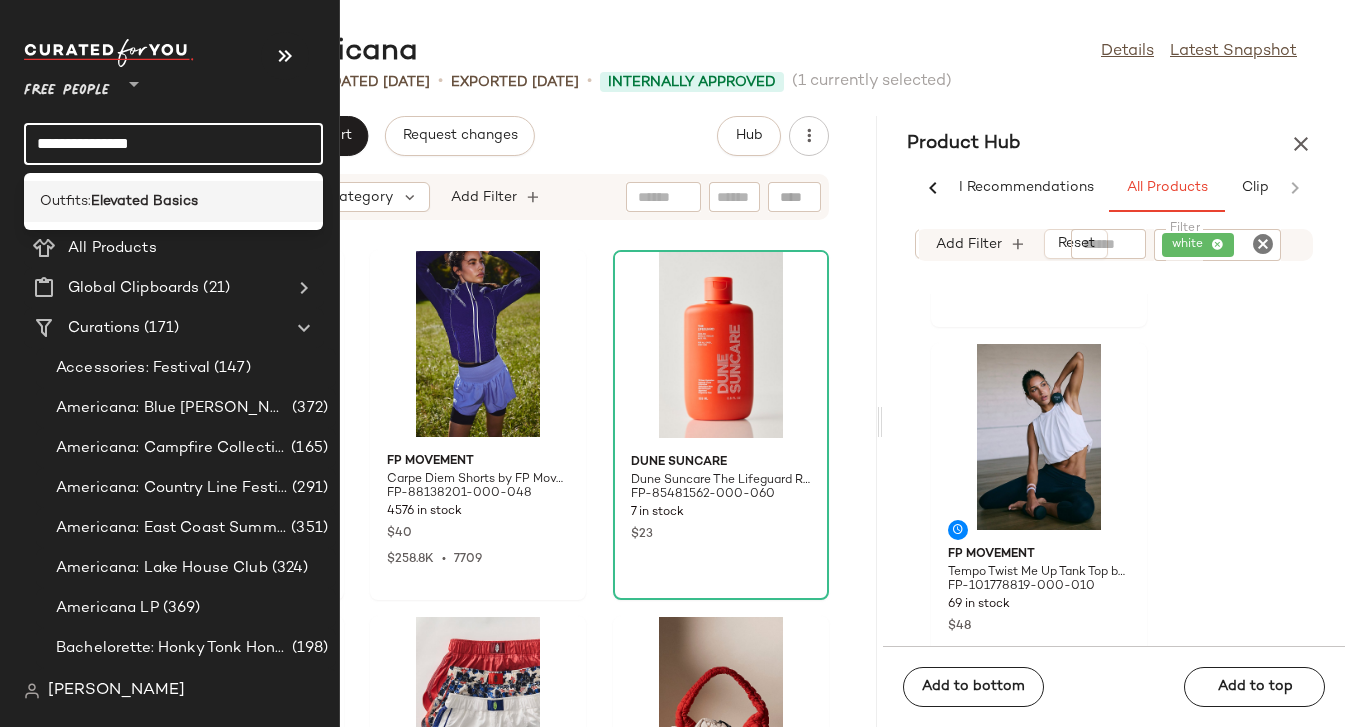 type on "**********" 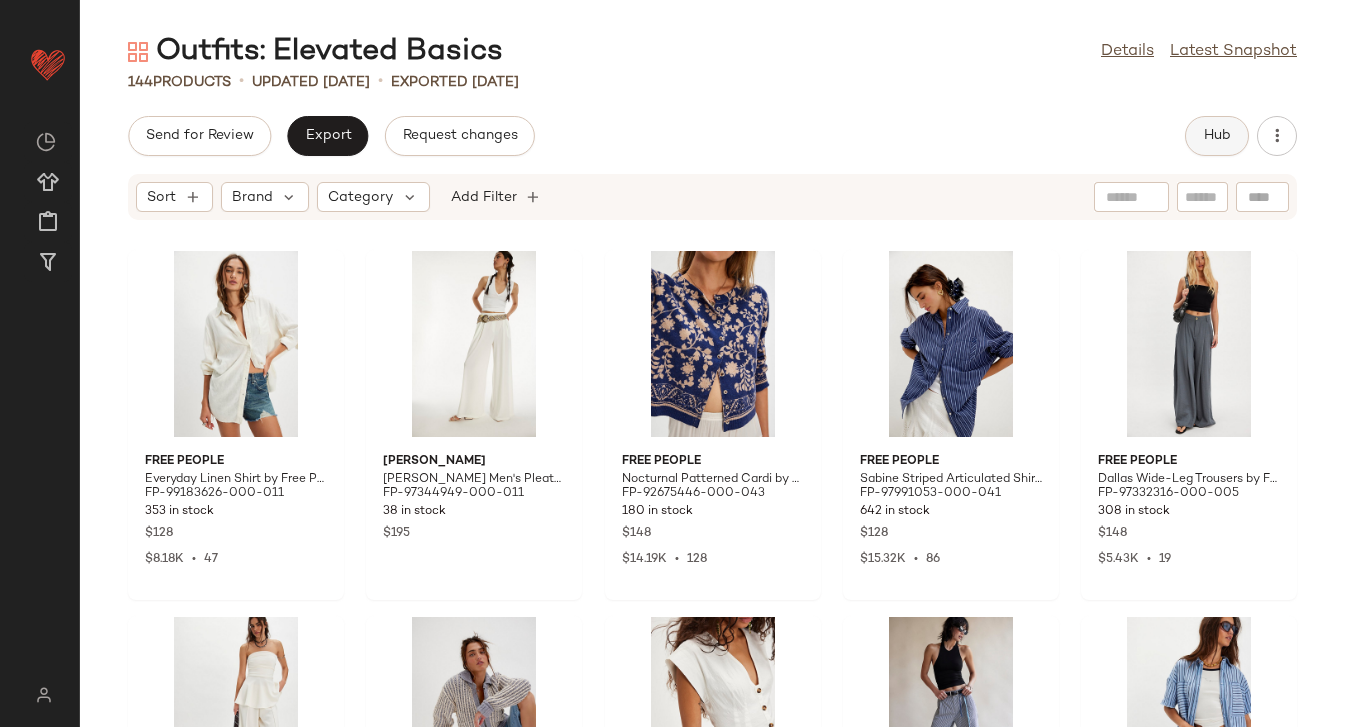 click on "Hub" at bounding box center (1217, 136) 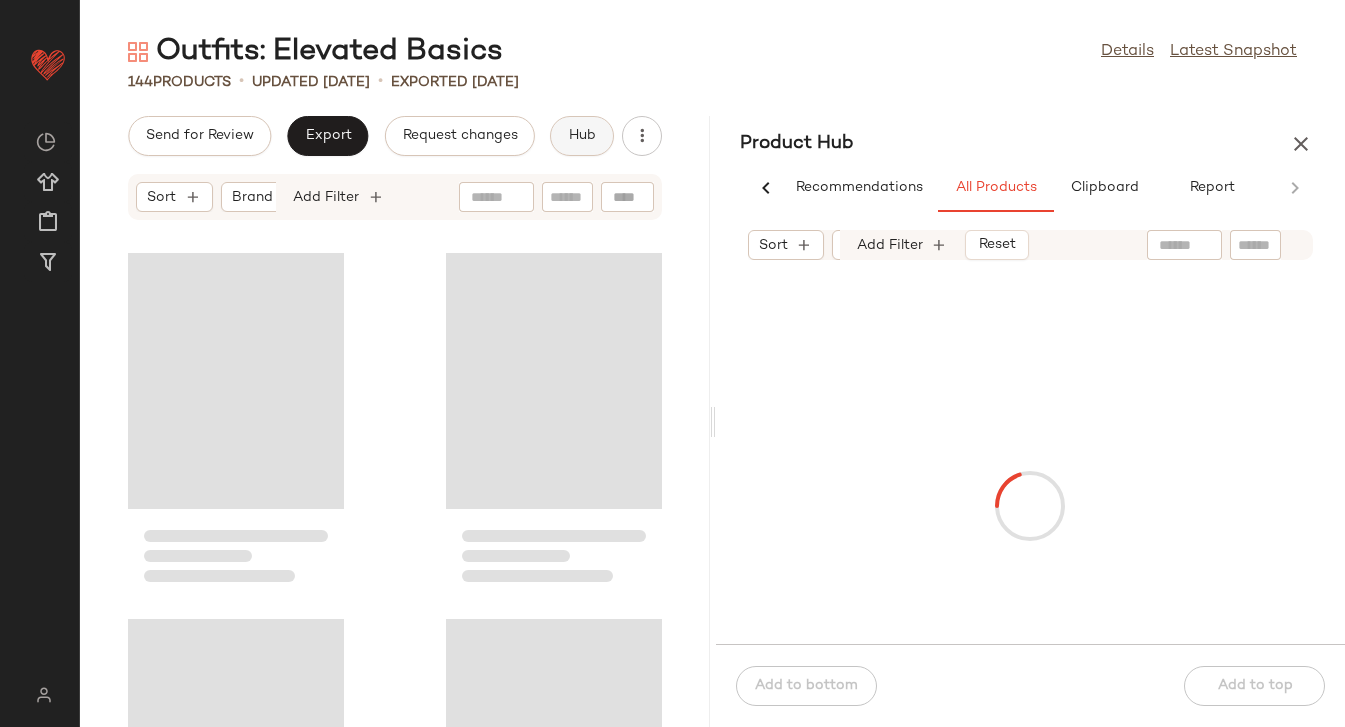 scroll, scrollTop: 0, scrollLeft: 30, axis: horizontal 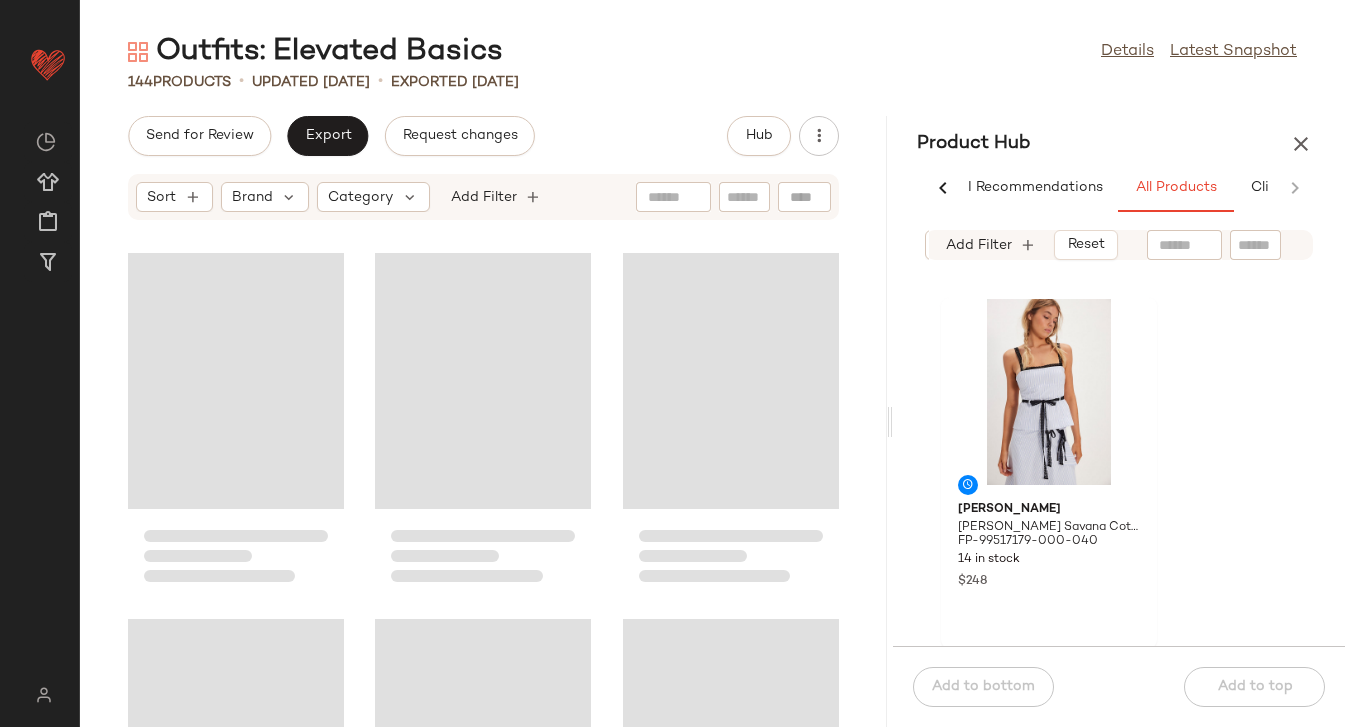 drag, startPoint x: 708, startPoint y: 418, endPoint x: 890, endPoint y: 366, distance: 189.28285 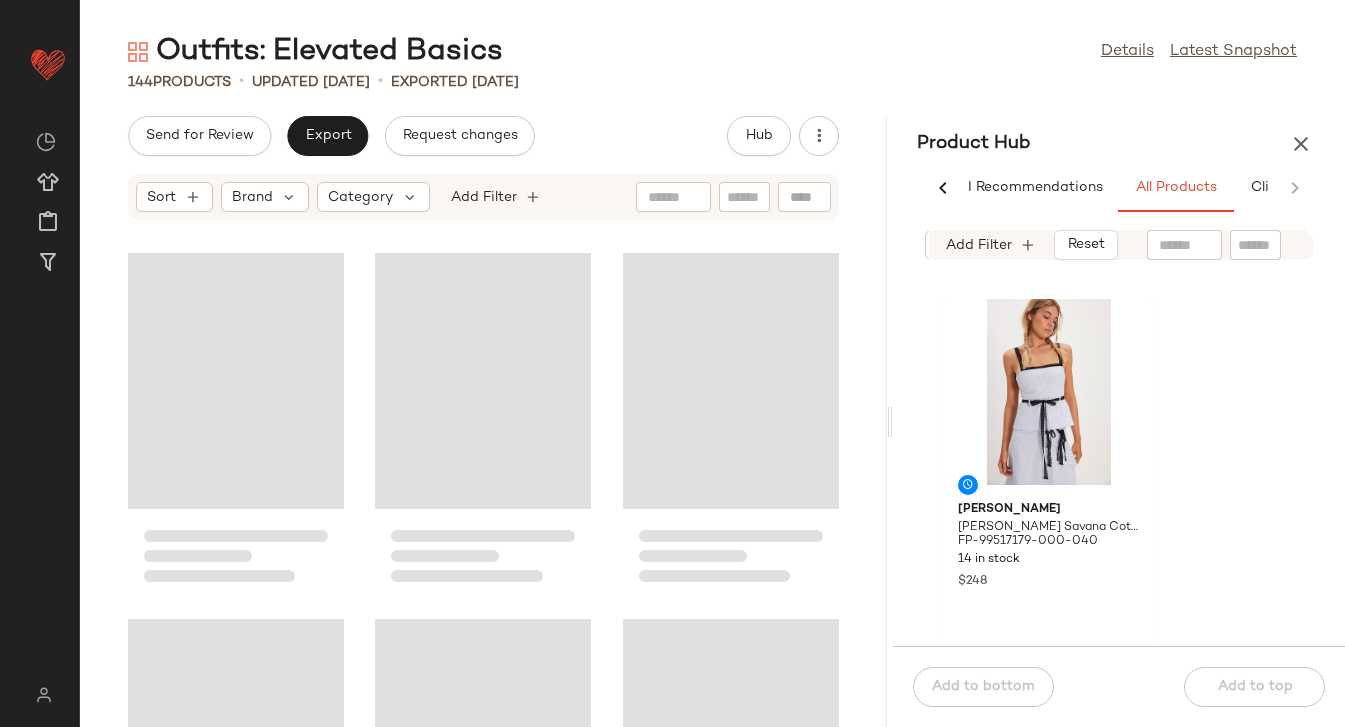 click on "Outfits: Elevated Basics  Details   Latest Snapshot  144   Products   •   updated Jul 7th  •  Exported Jul 3rd  Send for Review   Export   Request changes   Hub  Sort  Brand  Category  Add Filter  Product Hub  AI Recommendations   All Products   Clipboard   Report  Sort  Brand  Category  In Curation?:   No Sale Price:   Not on sale Total Inventory:   10-Max Add Filter   Reset  Kettel Kettel Savana Cotton Top at Free People in Blue, Size: M FP-99517179-000-040 14 in stock $248 Norma Kamali Norma Kamali Underwire Pickleball Dress at Free People in Grey, Size: S FP-99528382-000-004 47 in stock $250 We The Free Falling Love Wide-Leg Jeans by We The Free at Free People in White, Size: 24 FP-99680506-000-012 29 in stock $378 FP Movement Never Better Twist Crop by FP Movement at Free People in Blue, Size: L FP-99757114-000-042 29 in stock $58  Add to bottom   Add to top" at bounding box center [712, 379] 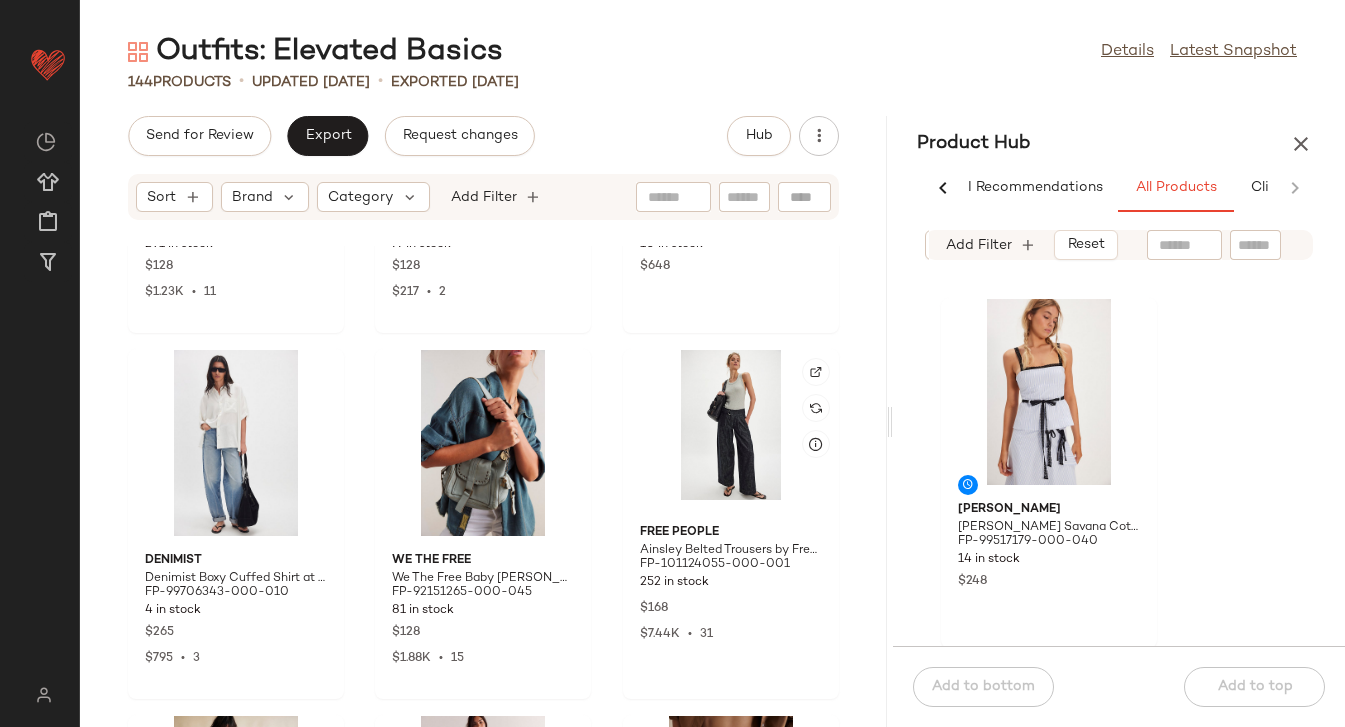 scroll, scrollTop: 1382, scrollLeft: 0, axis: vertical 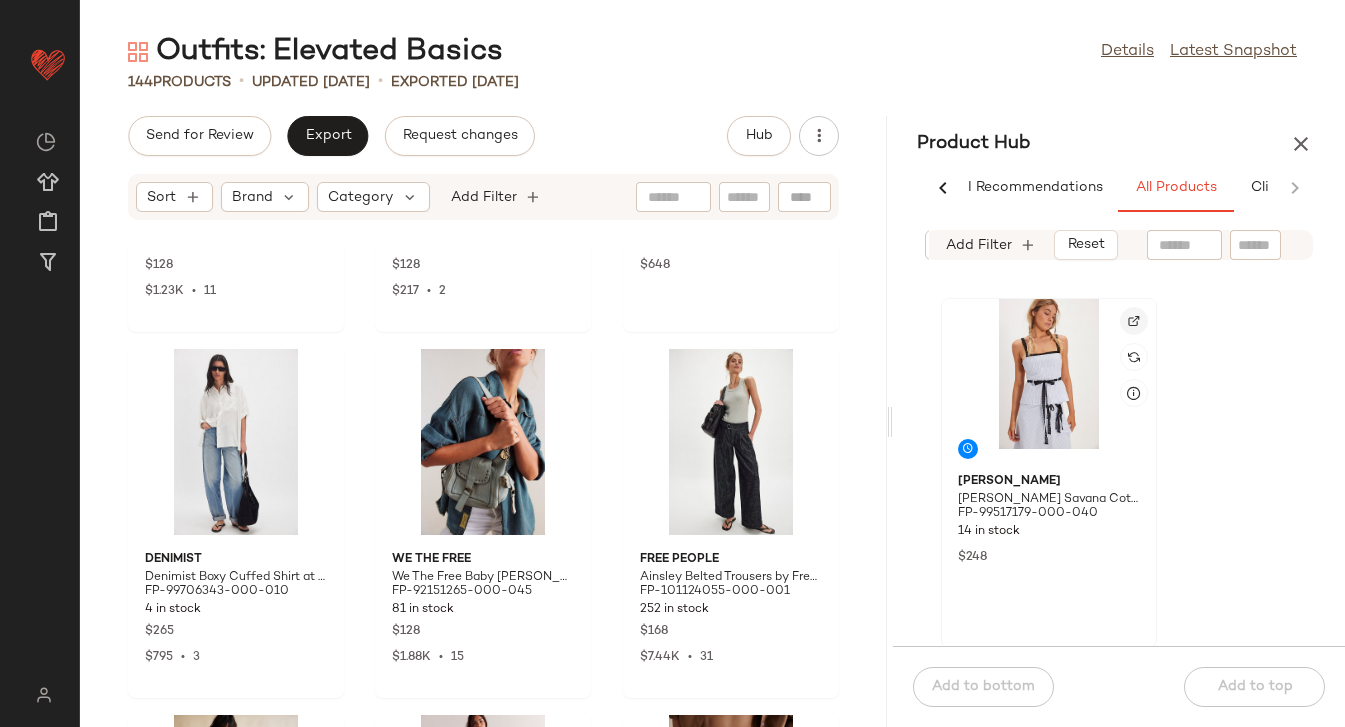 click 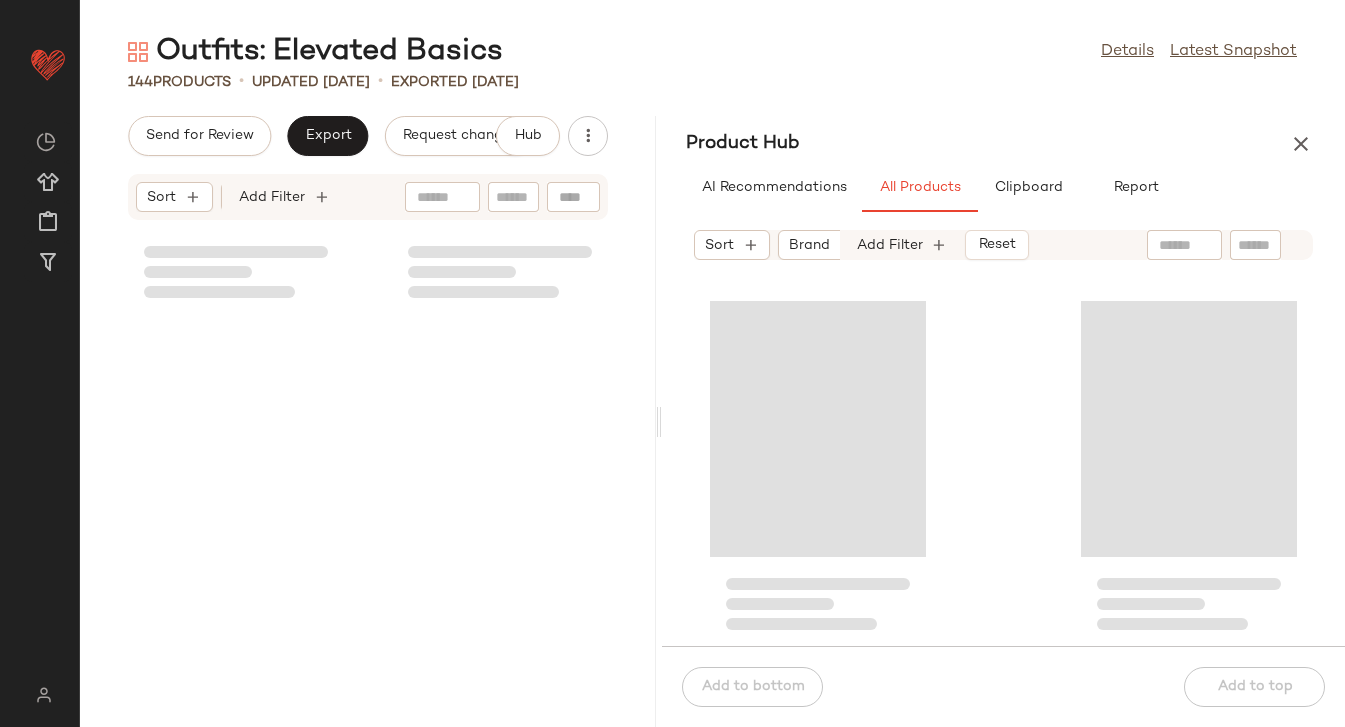 scroll, scrollTop: 0, scrollLeft: 0, axis: both 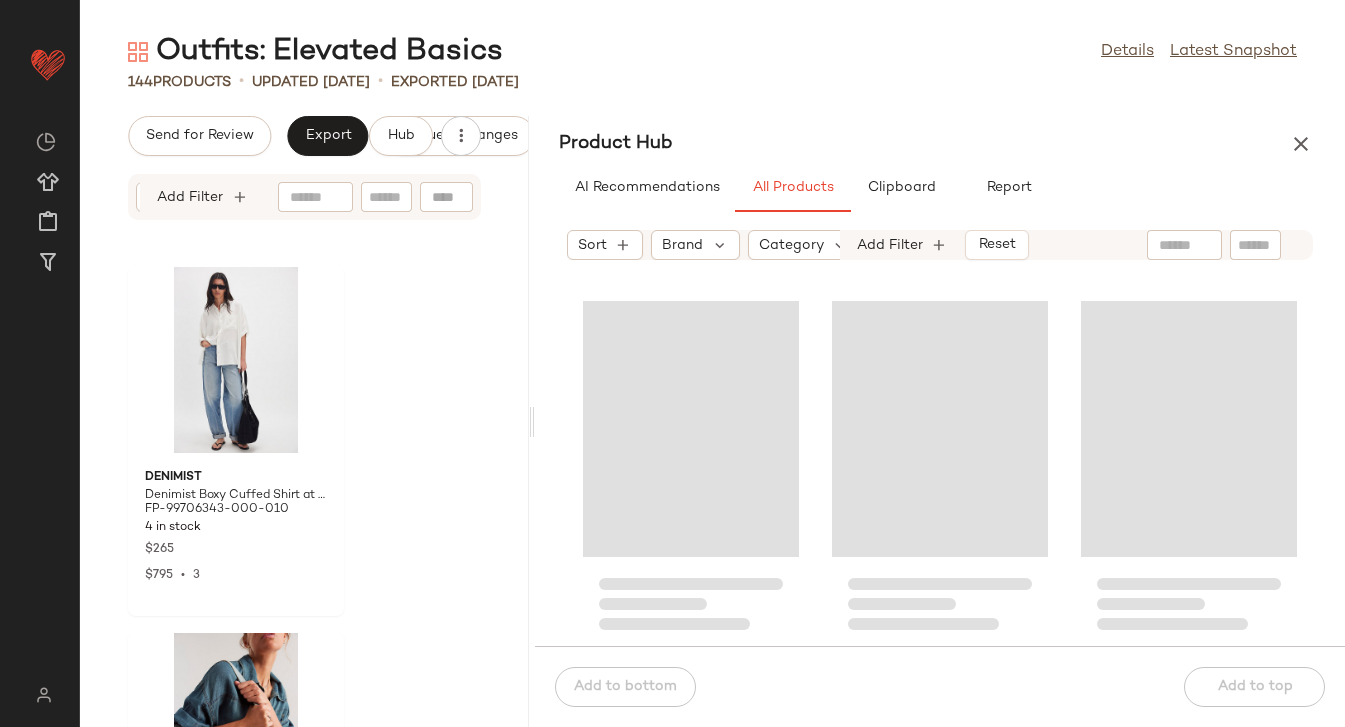 drag, startPoint x: 888, startPoint y: 419, endPoint x: 530, endPoint y: 415, distance: 358.02234 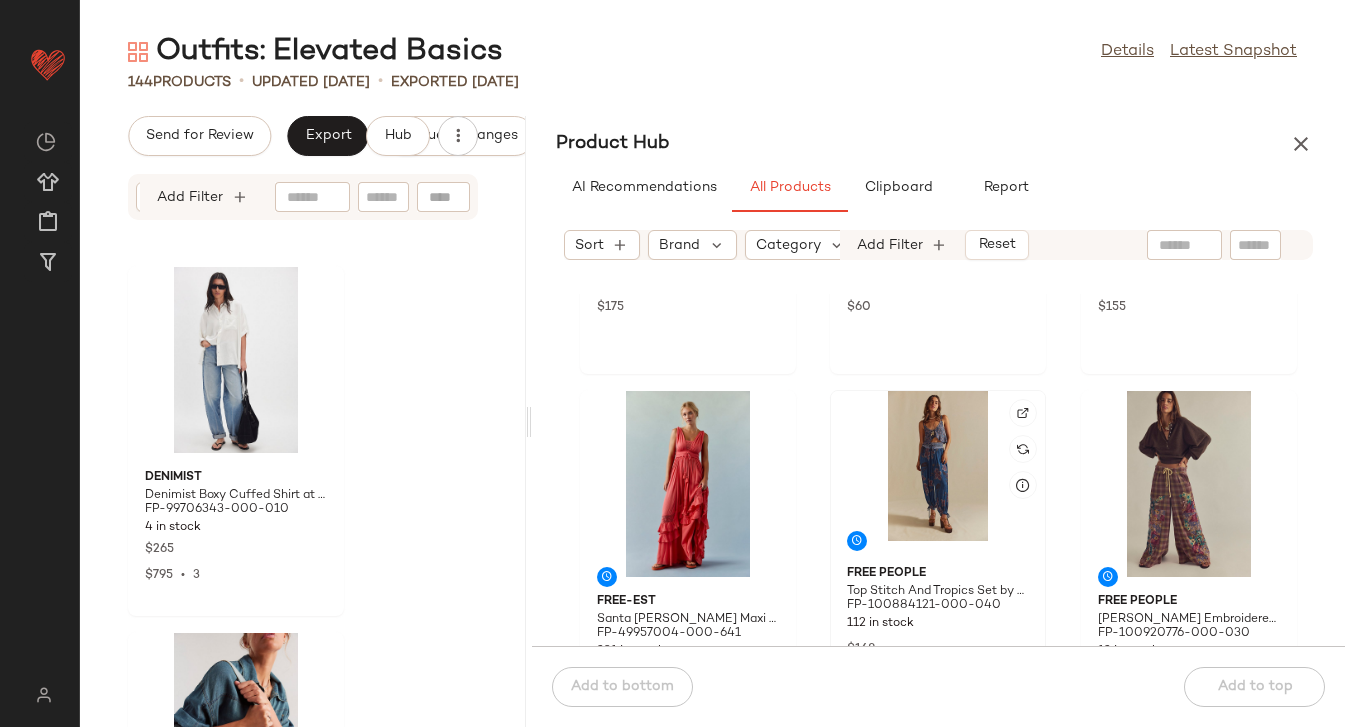 scroll, scrollTop: 9810, scrollLeft: 0, axis: vertical 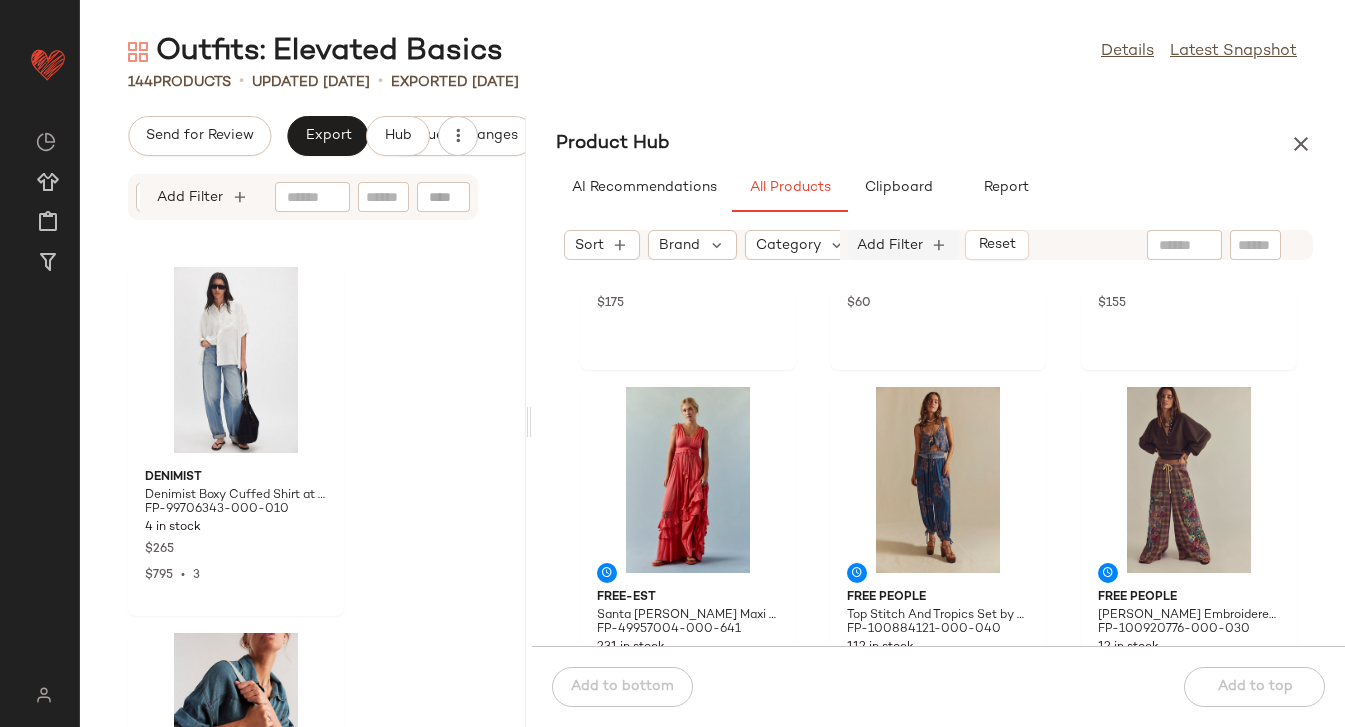 click on "Add Filter" at bounding box center (890, 245) 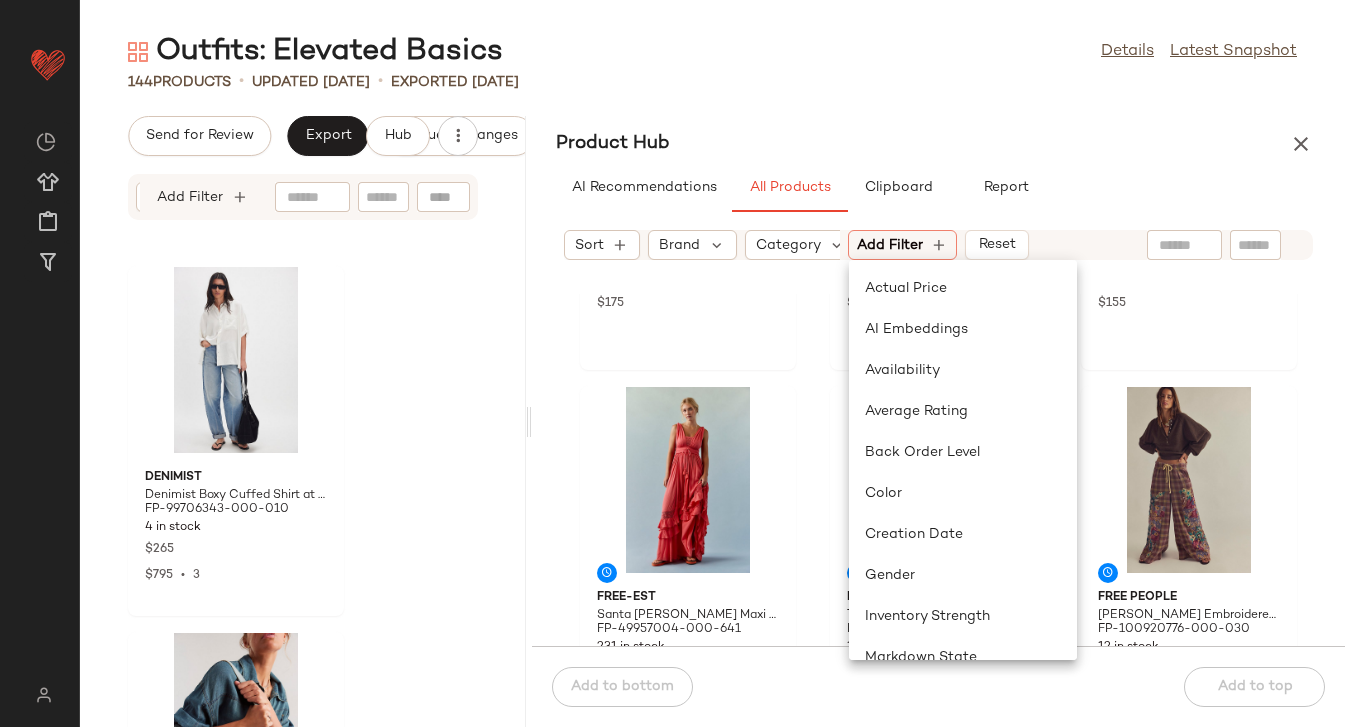 click on "Outfits: Elevated Basics  Details   Latest Snapshot  144   Products   •   updated Jul 7th  •  Exported Jul 3rd  Send for Review   Export   Request changes   Hub  Sort  Brand  Category  Add Filter  Denimist Denimist Boxy Cuffed Shirt at Free People in White, Size: XL FP-99706343-000-010 4 in stock $265 $795  •  3 We The Free We The Free Baby Leigh Distressed Tote Bag at Free People in Blue FP-92151265-000-045 81 in stock $128 $1.88K  •  15 Free People Ainsley Belted Trousers by Free People in Black, Size: US 6 FP-101124055-000-001 252 in stock $168 $7.44K  •  31 Free People Reggie Blazer Jacket by Free People in White, Size: S FP-93643849-000-011 585 in stock $178 $514  •  3 Product Hub  AI Recommendations   All Products   Clipboard   Report  Sort  Brand  Category  In Curation?:   No Sale Price:   Not on sale Total Inventory:   10-Max Add Filter   Reset  Birkenstock Birkenstock Arizona Big Buckle Sandals at Free People in Brown, Size: EU 40 FP-46434254-000-024 842 in stock $175 Only Hearts $60" at bounding box center [712, 379] 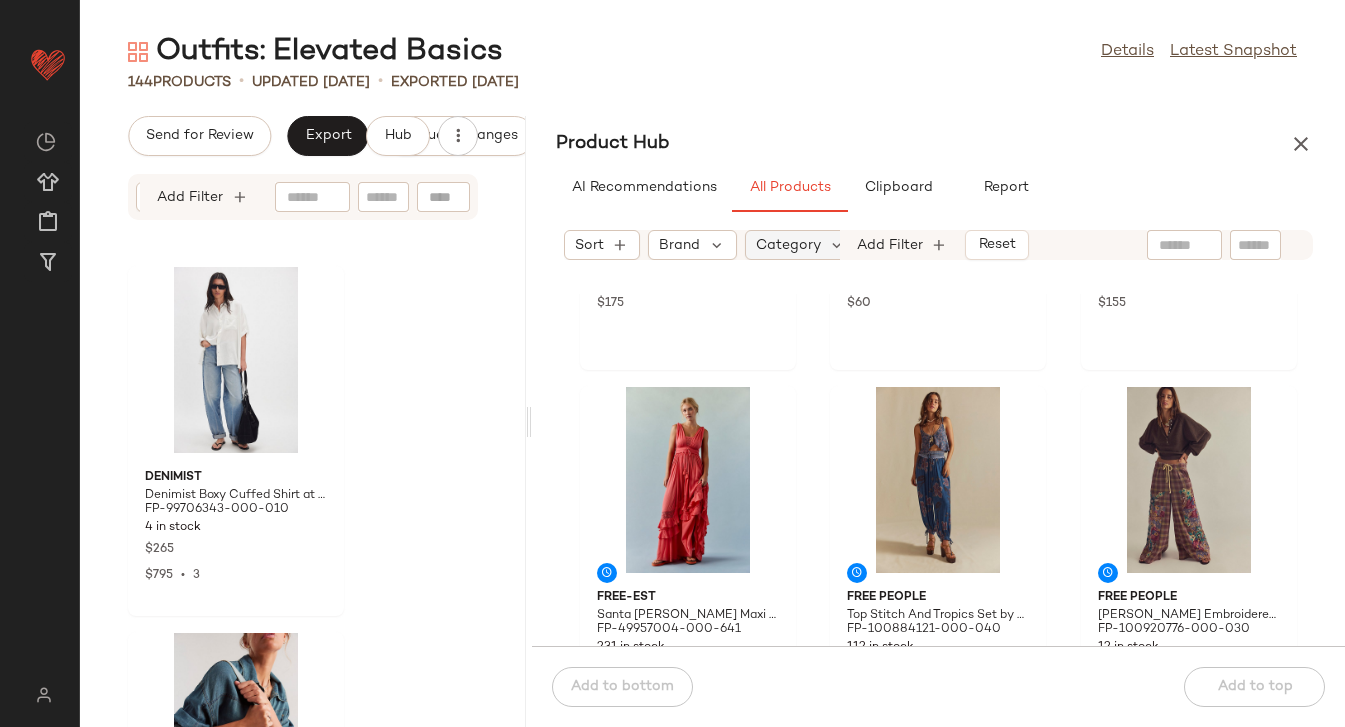 click on "Category" 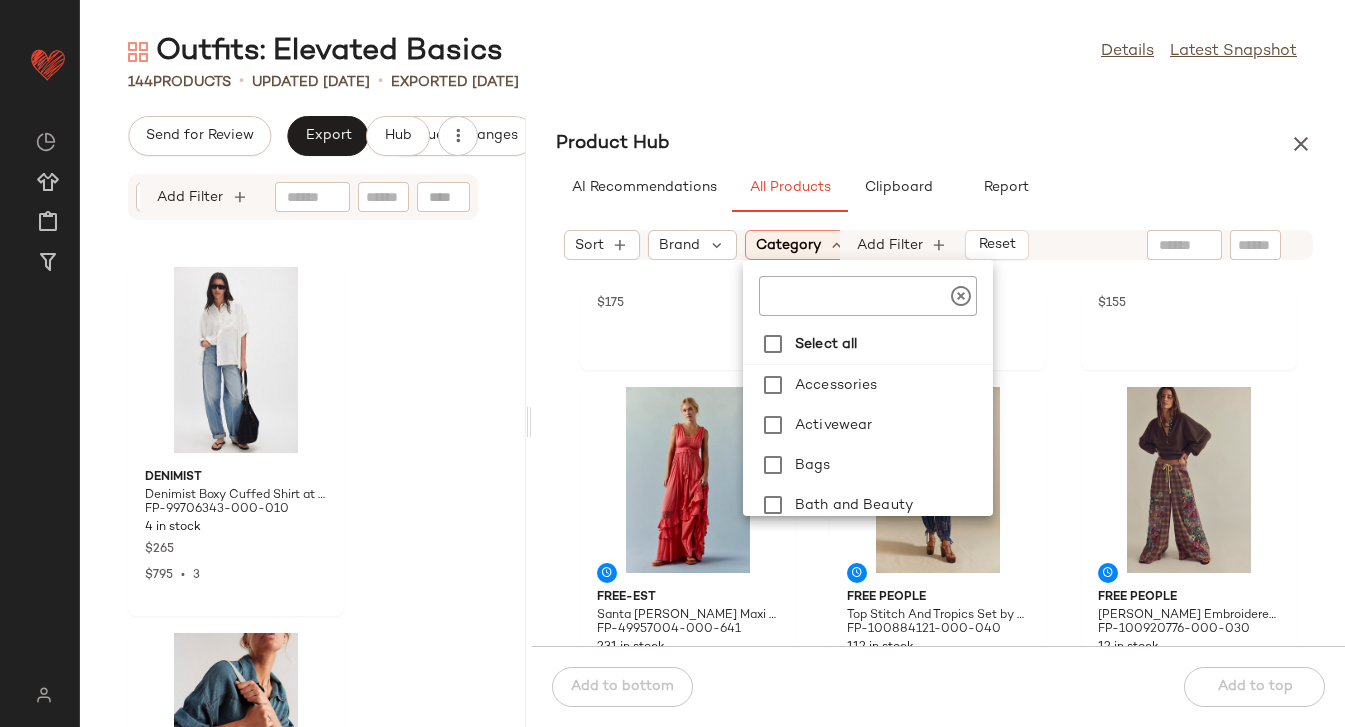 click 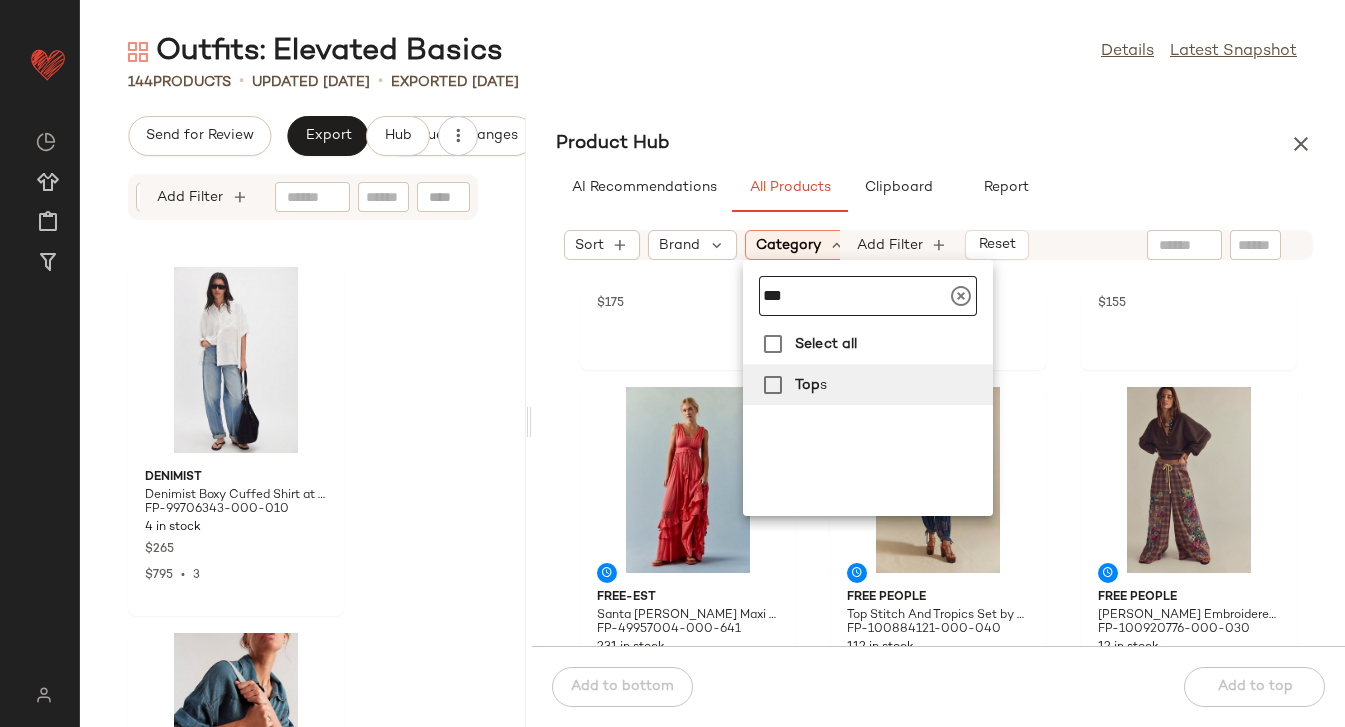 type on "***" 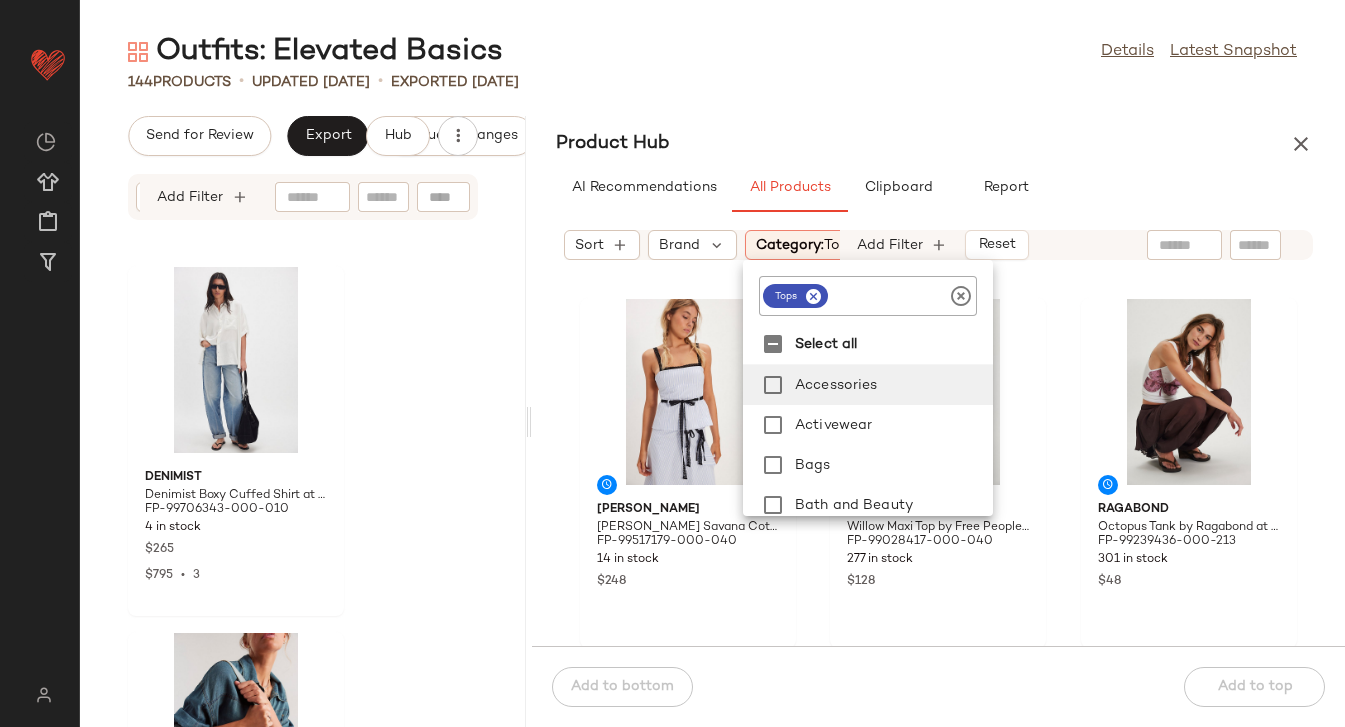 click on "AI Recommendations   All Products   Clipboard   Report" at bounding box center [938, 188] 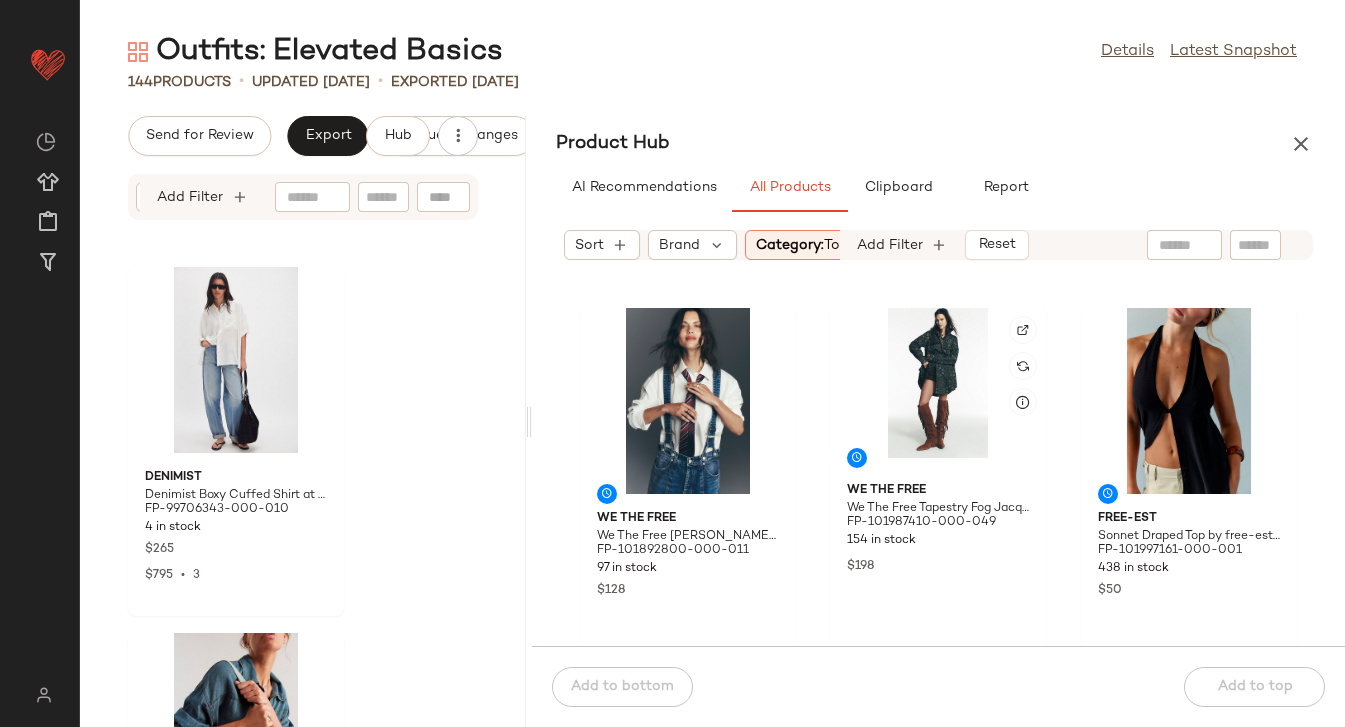 scroll, scrollTop: 2936, scrollLeft: 0, axis: vertical 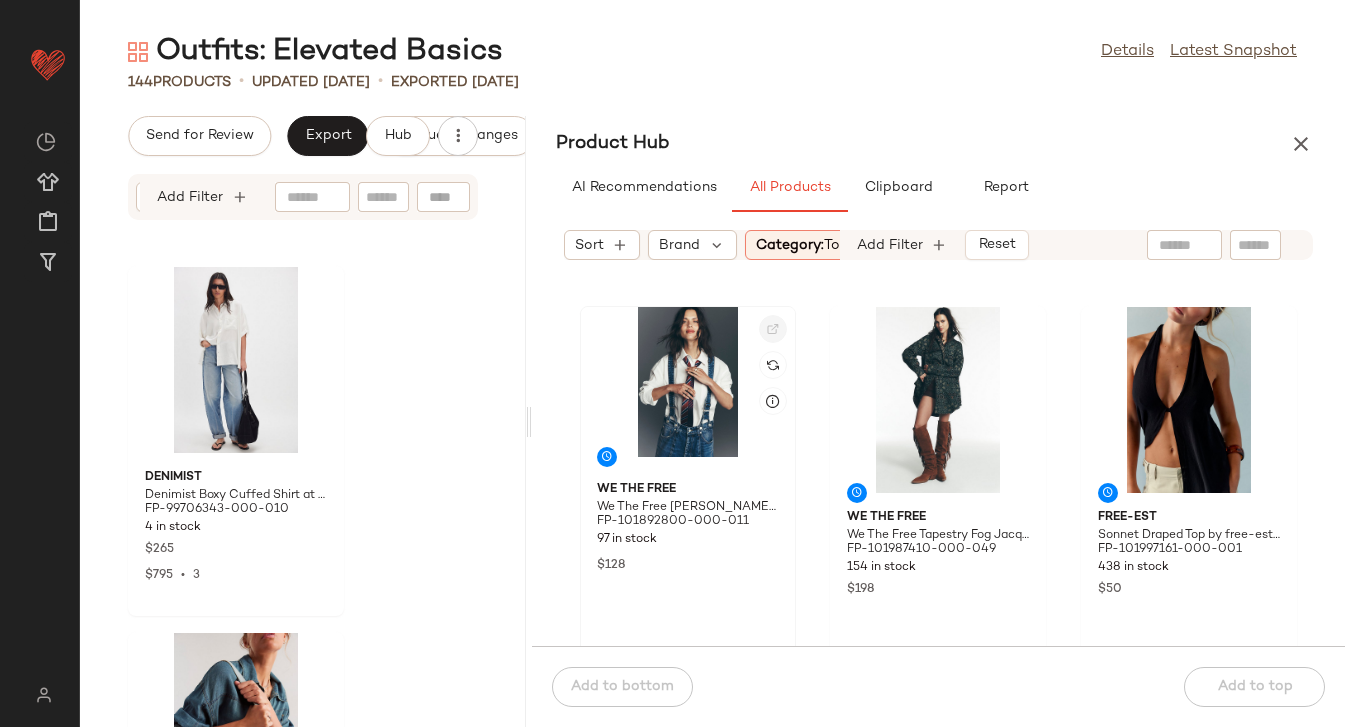 click 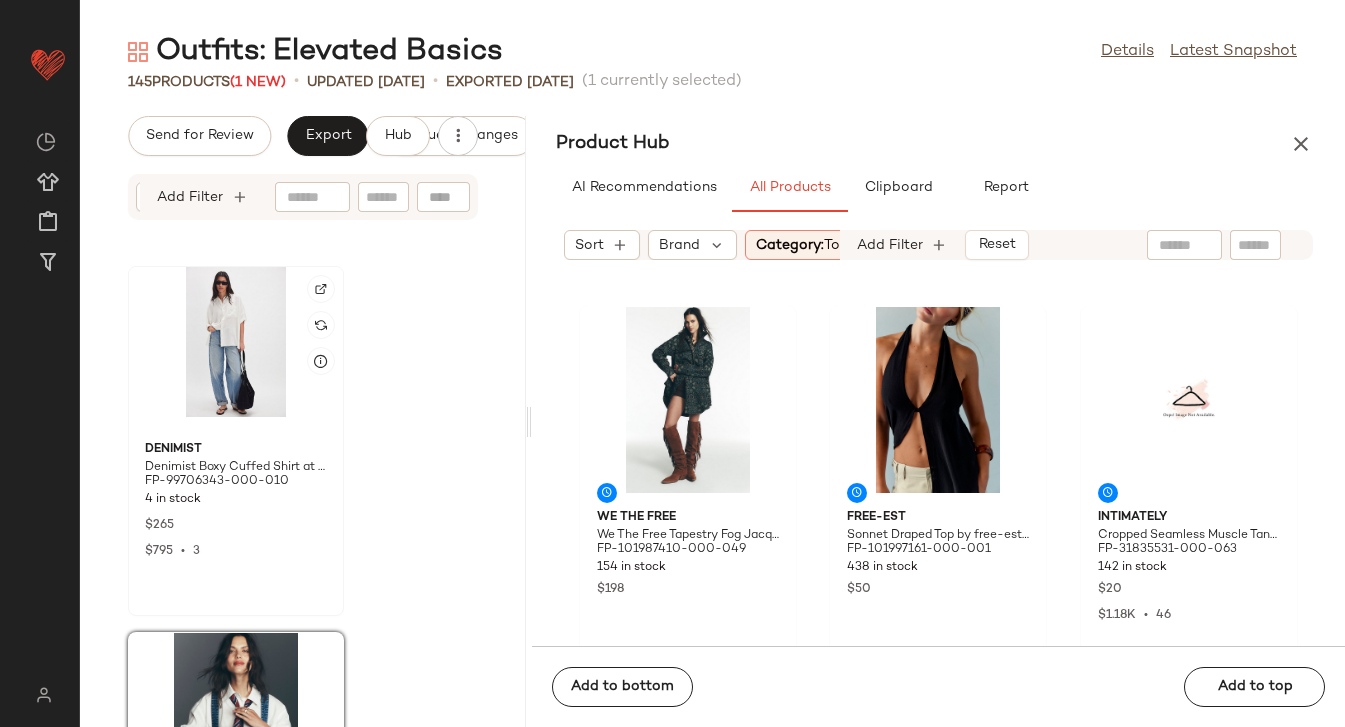 click 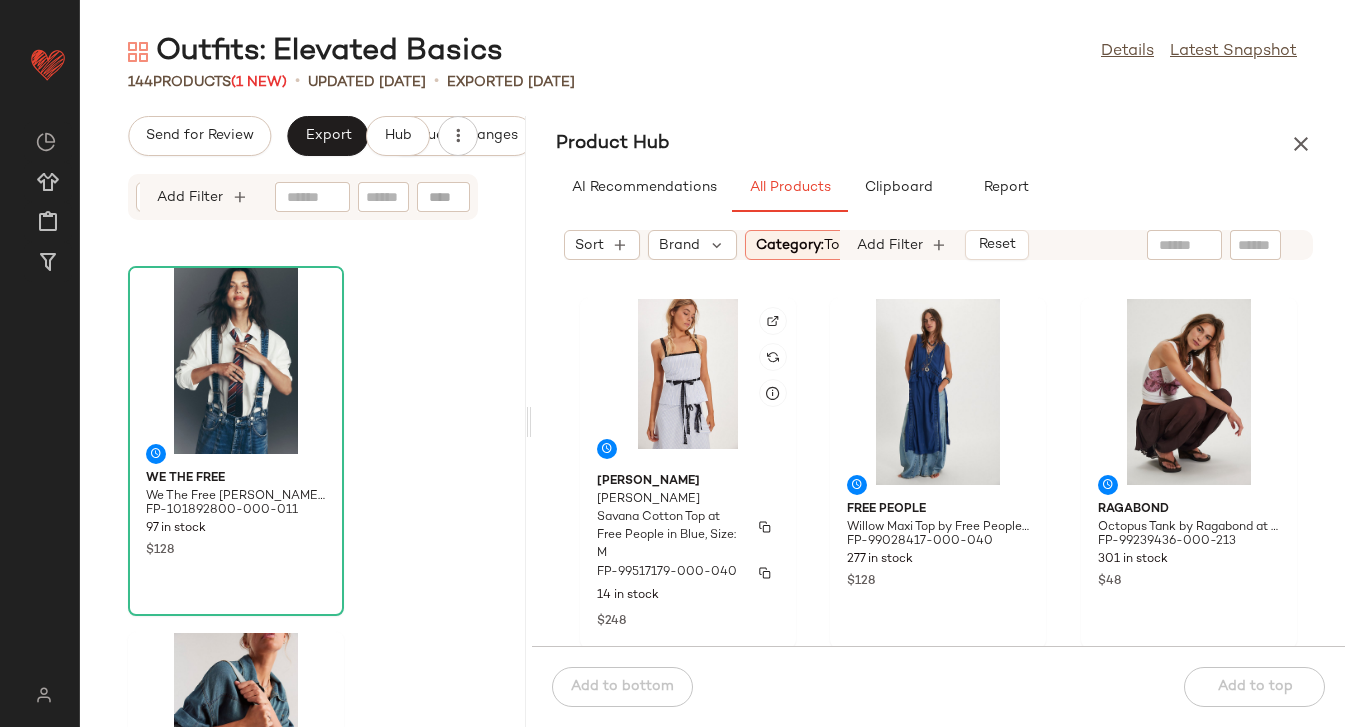 scroll, scrollTop: 1, scrollLeft: 0, axis: vertical 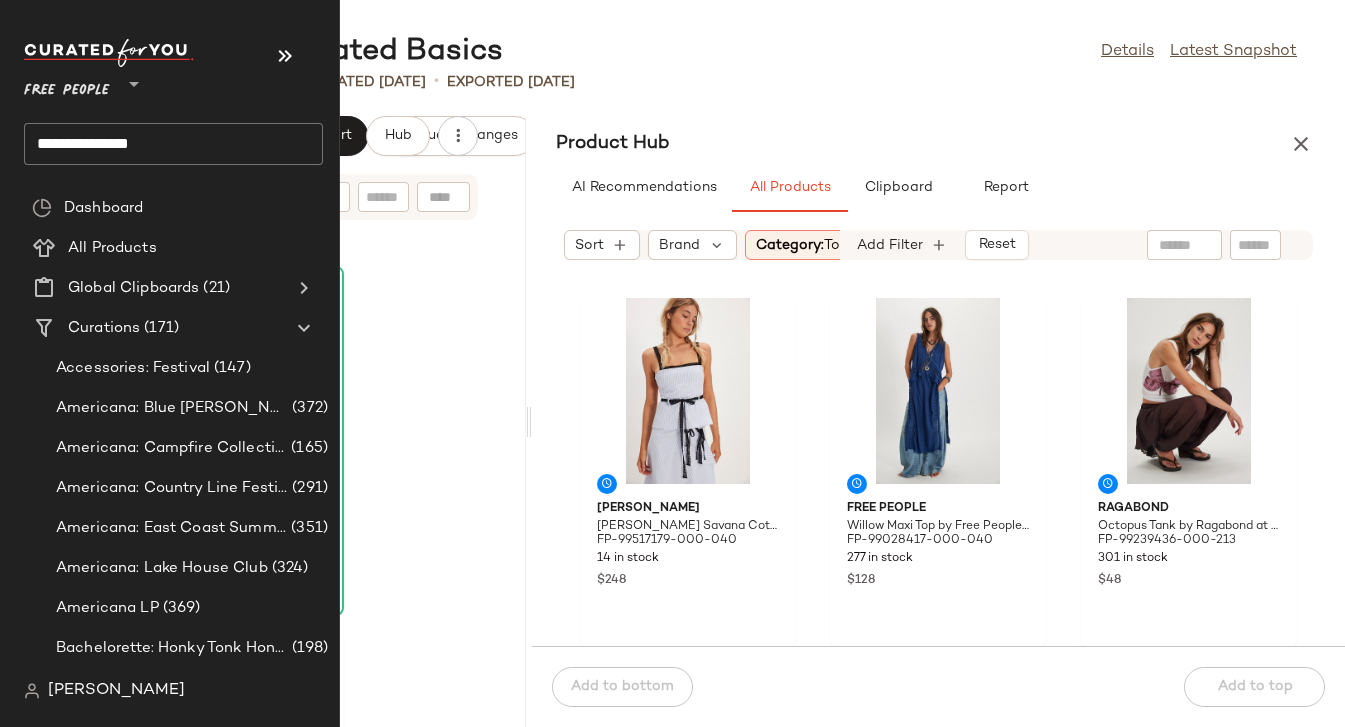 click on "**********" 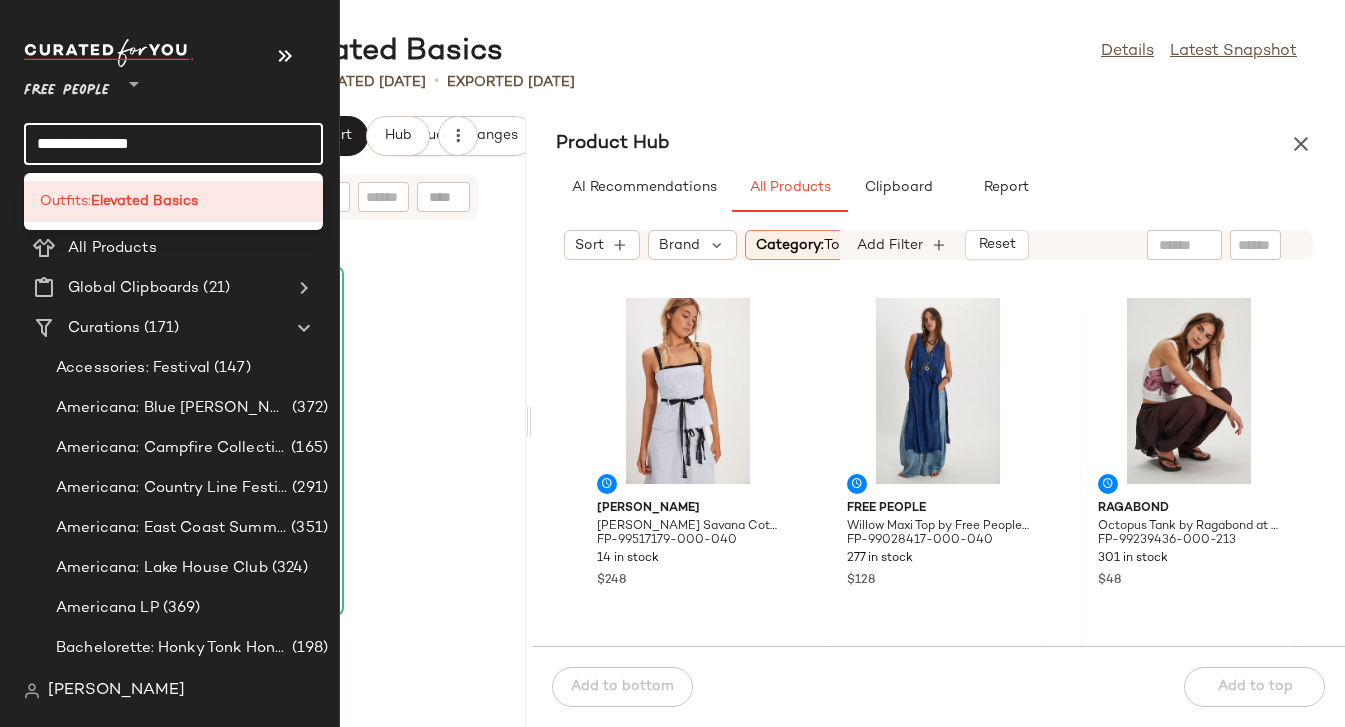 click on "**********" 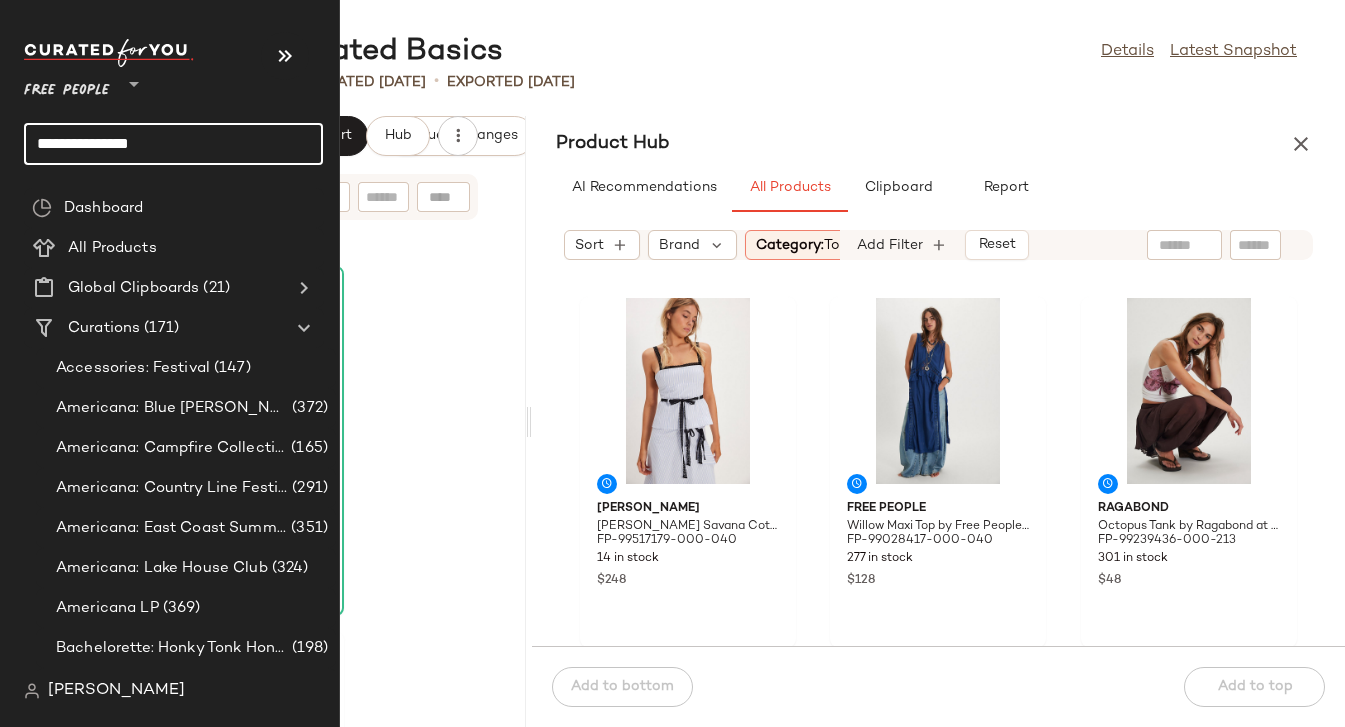 click on "**********" 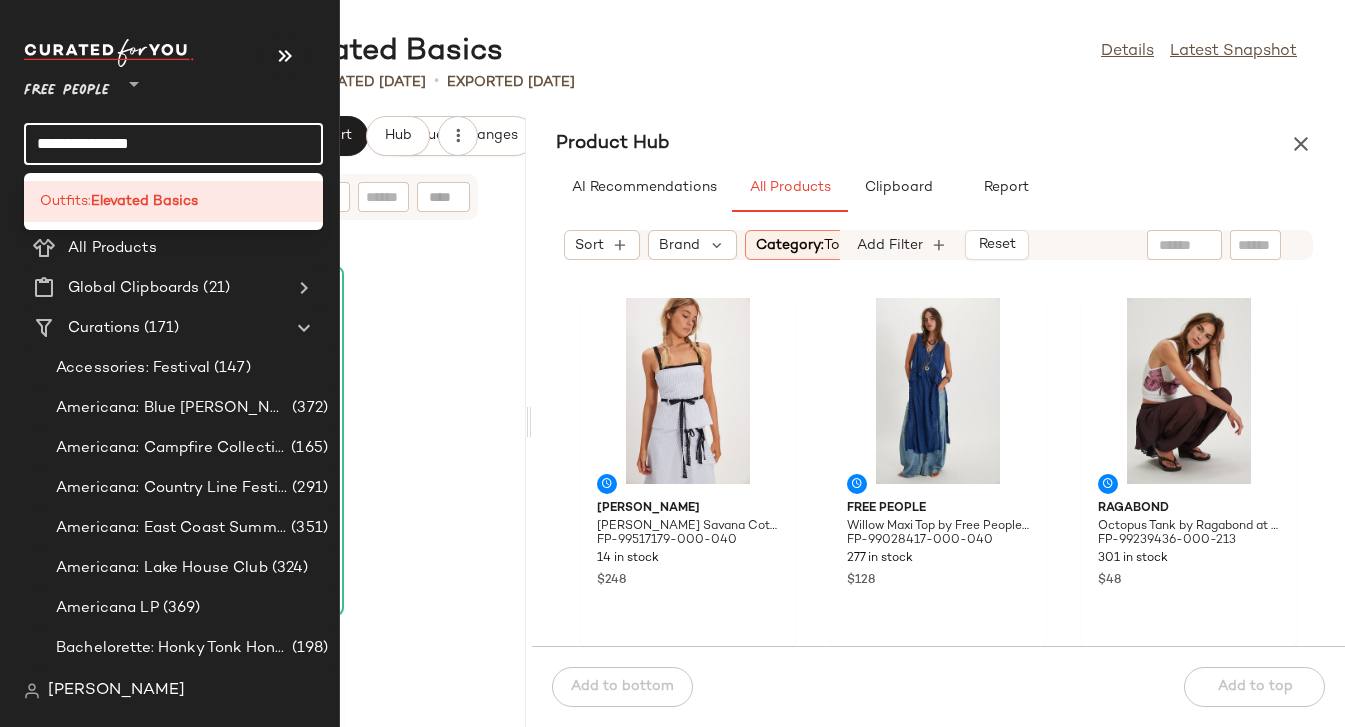 click on "**********" 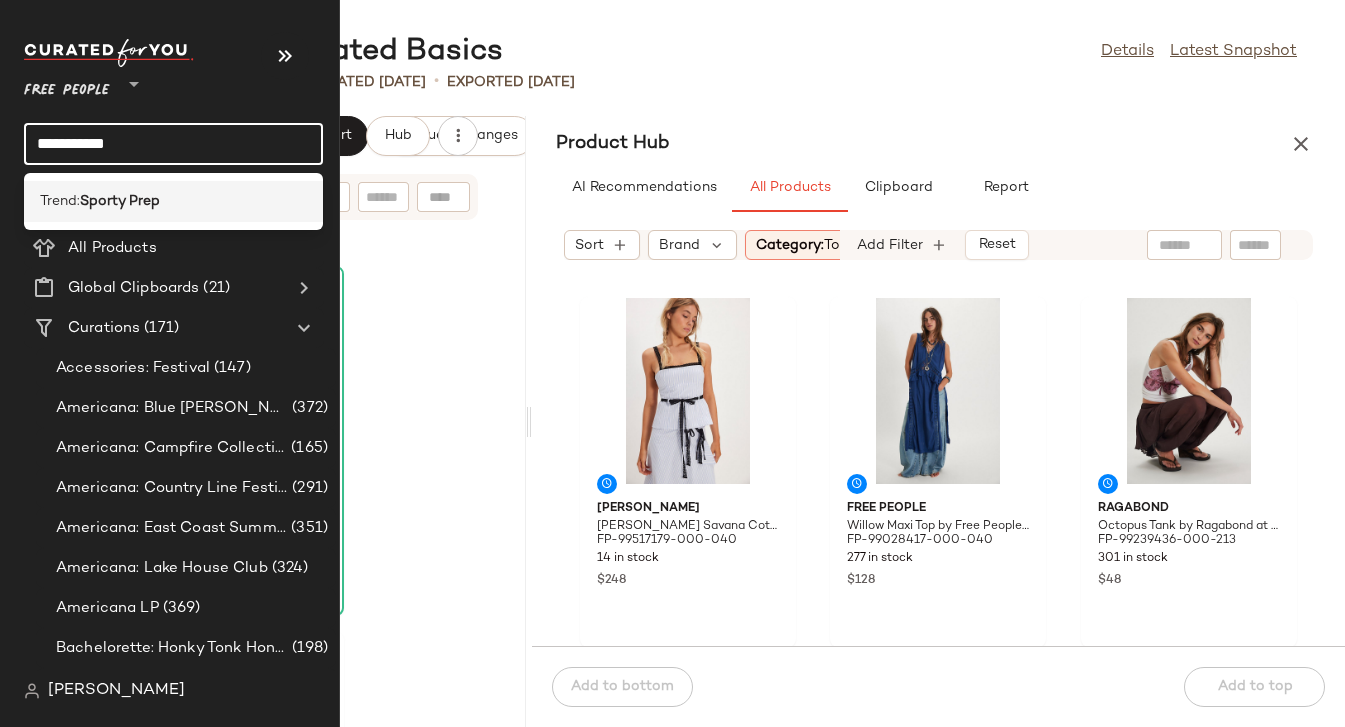 type on "**********" 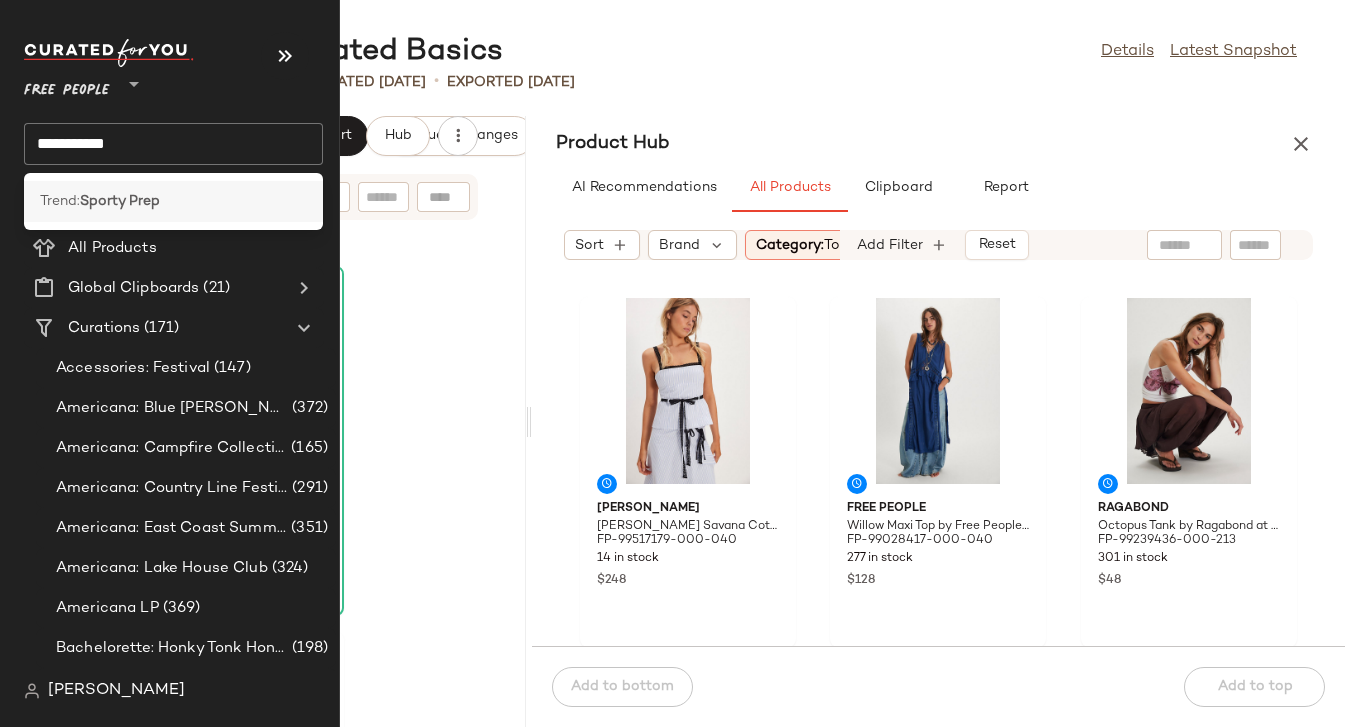 click on "Sporty Prep" at bounding box center (120, 201) 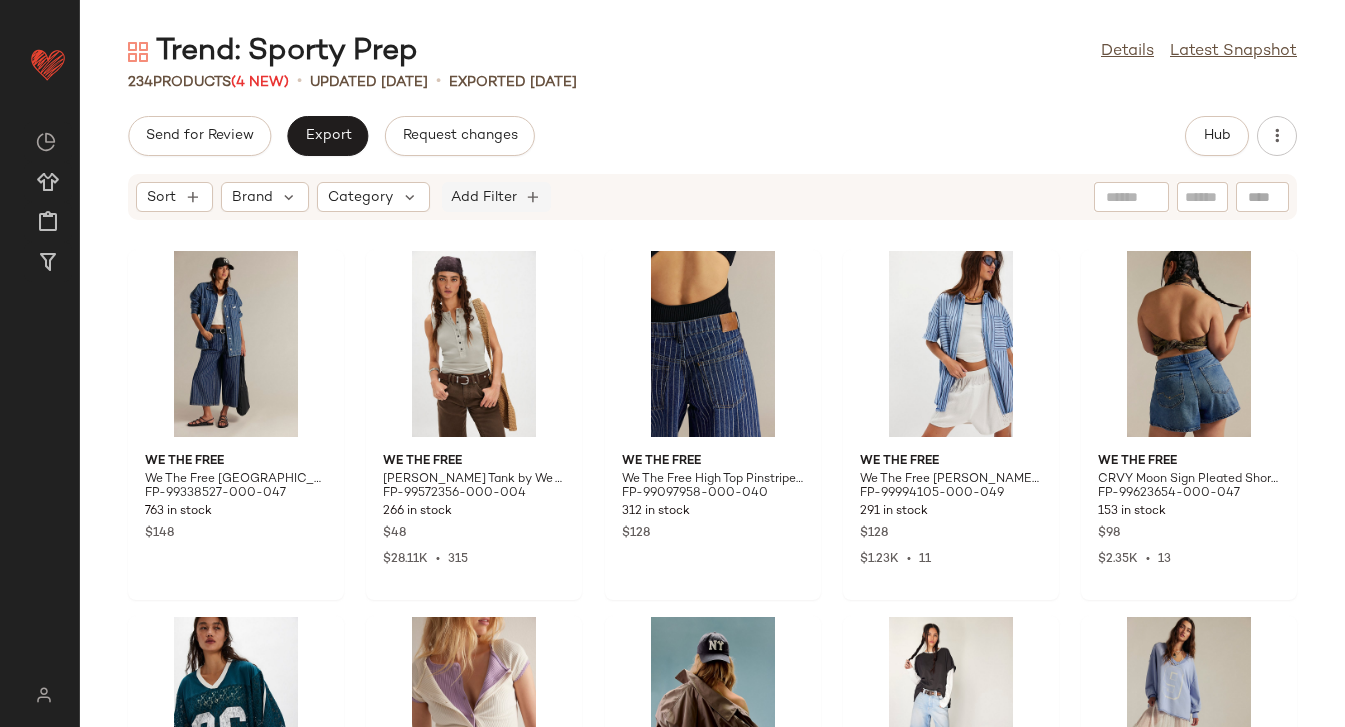click on "Add Filter" 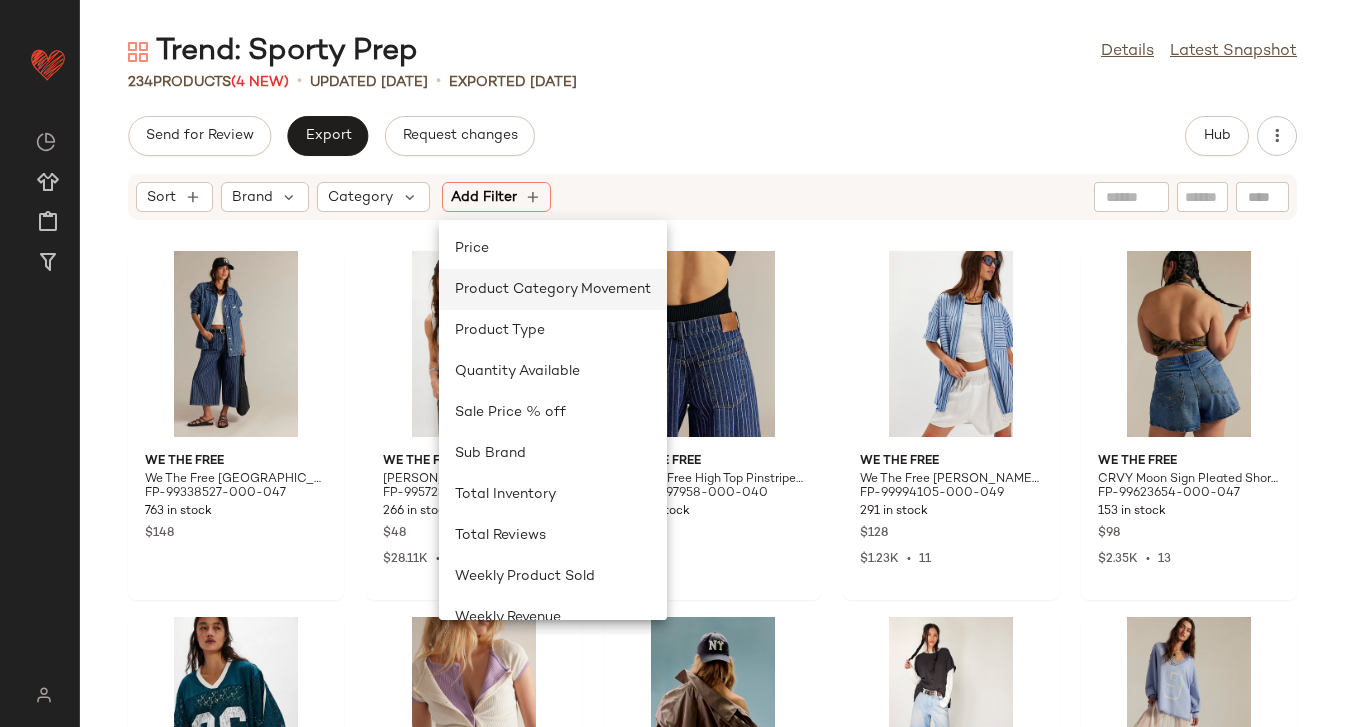 scroll, scrollTop: 641, scrollLeft: 0, axis: vertical 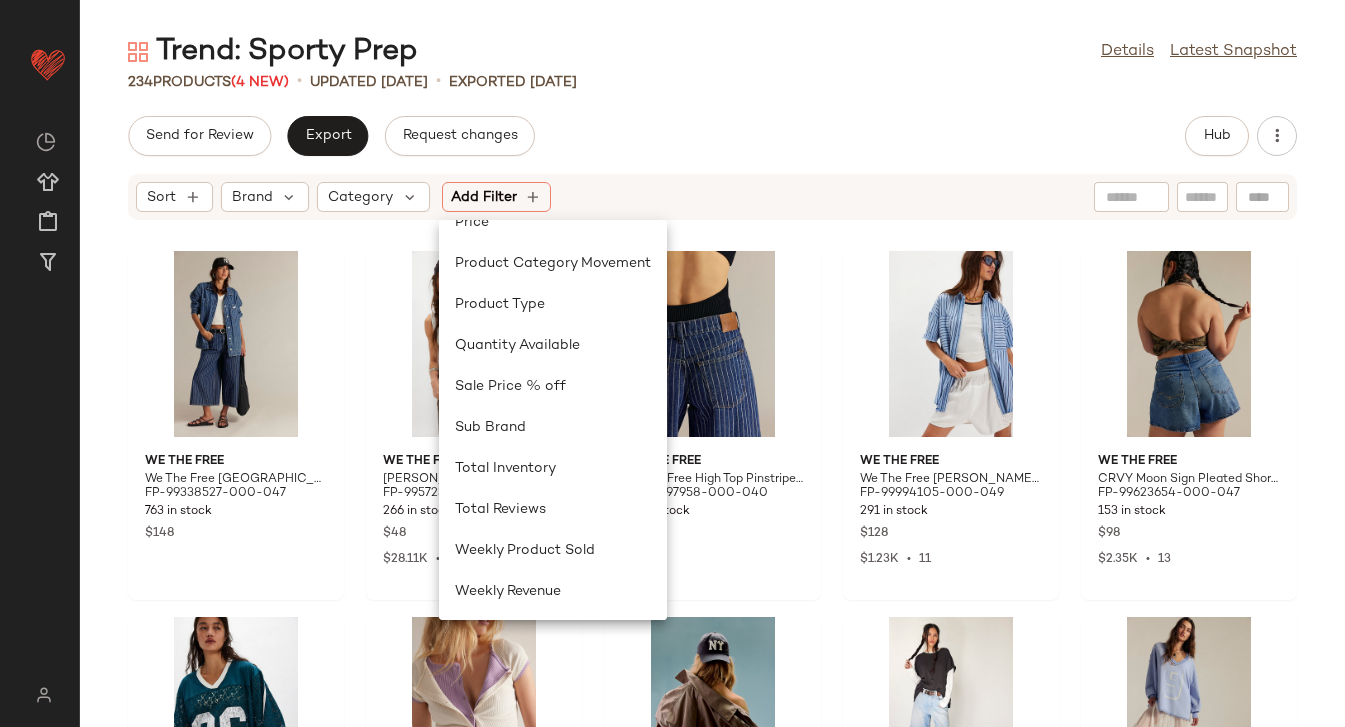 click on "Send for Review   Export   Request changes   Hub" 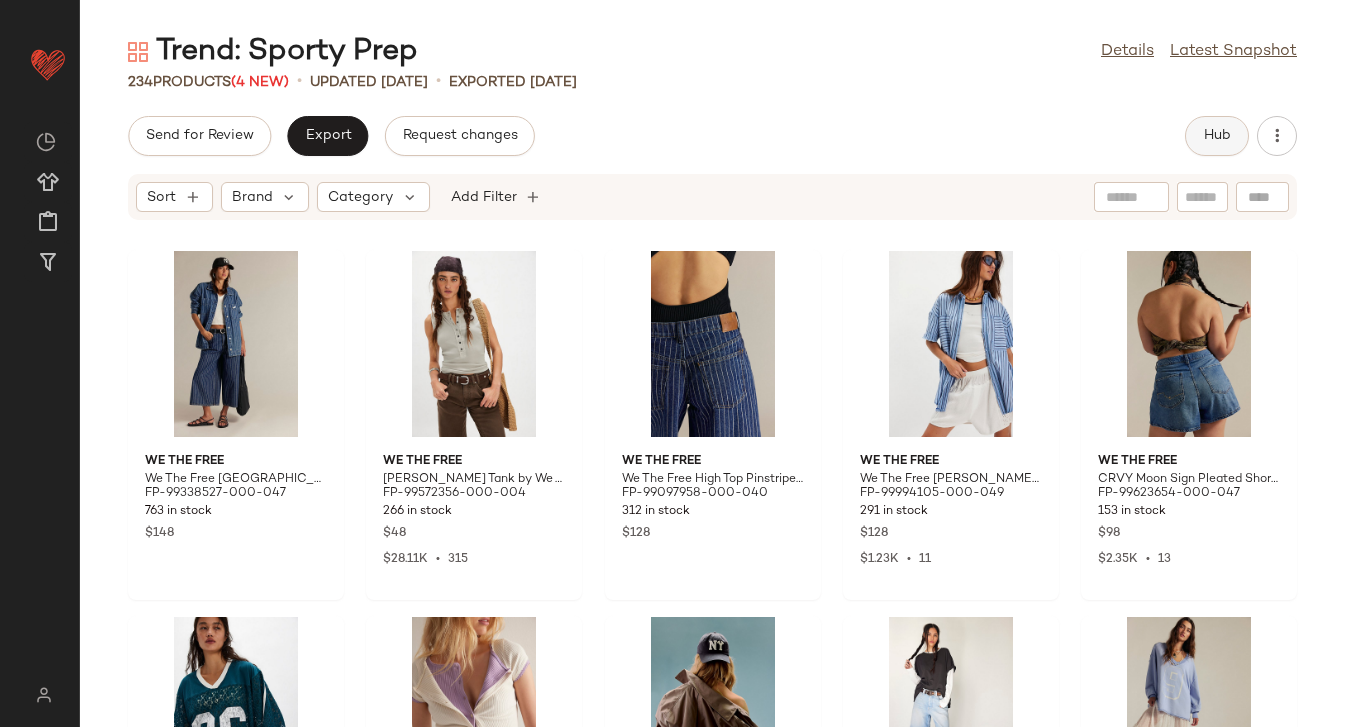 click on "Hub" at bounding box center (1217, 136) 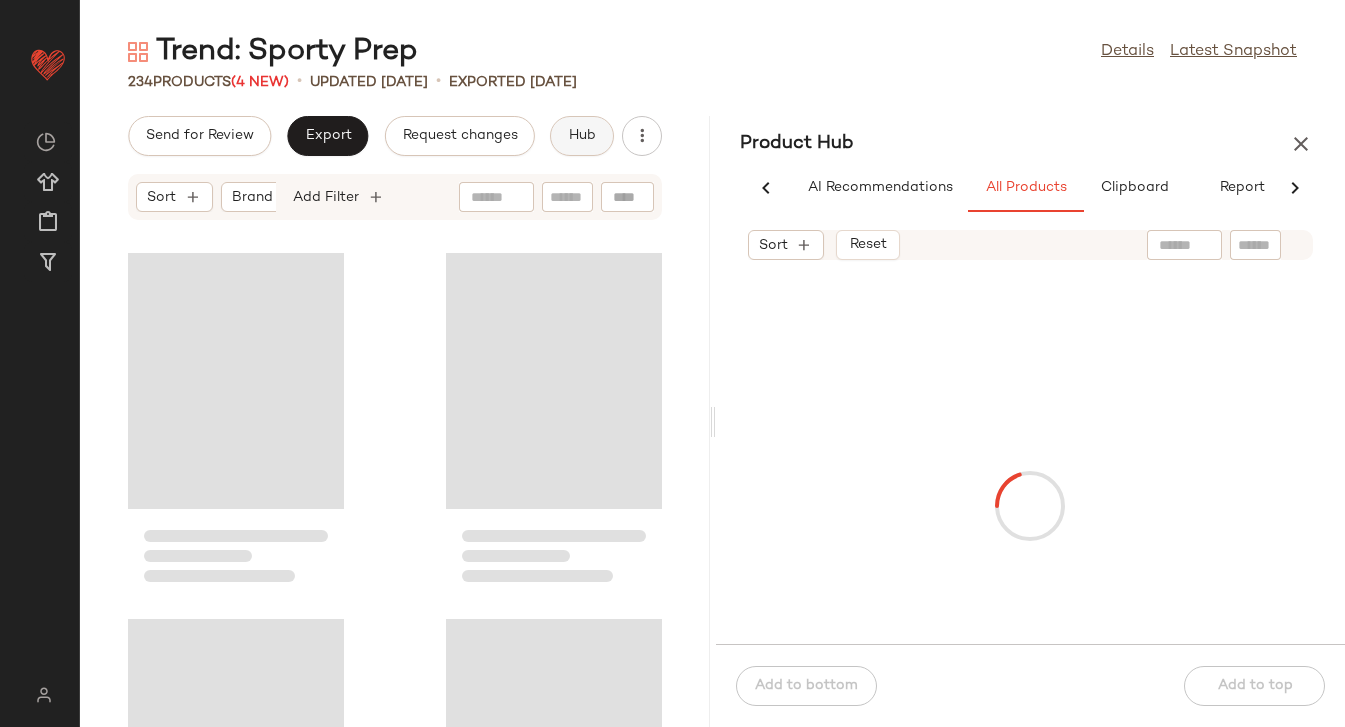 scroll, scrollTop: 0, scrollLeft: 30, axis: horizontal 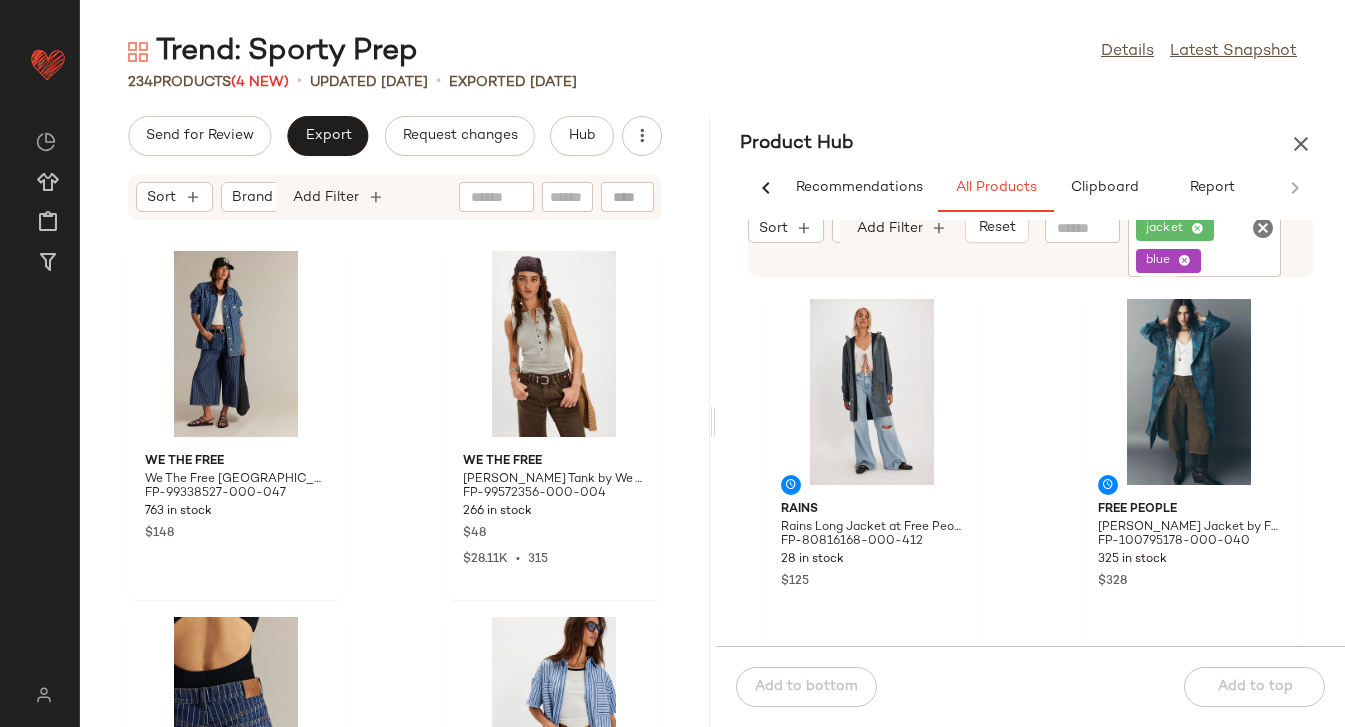 click 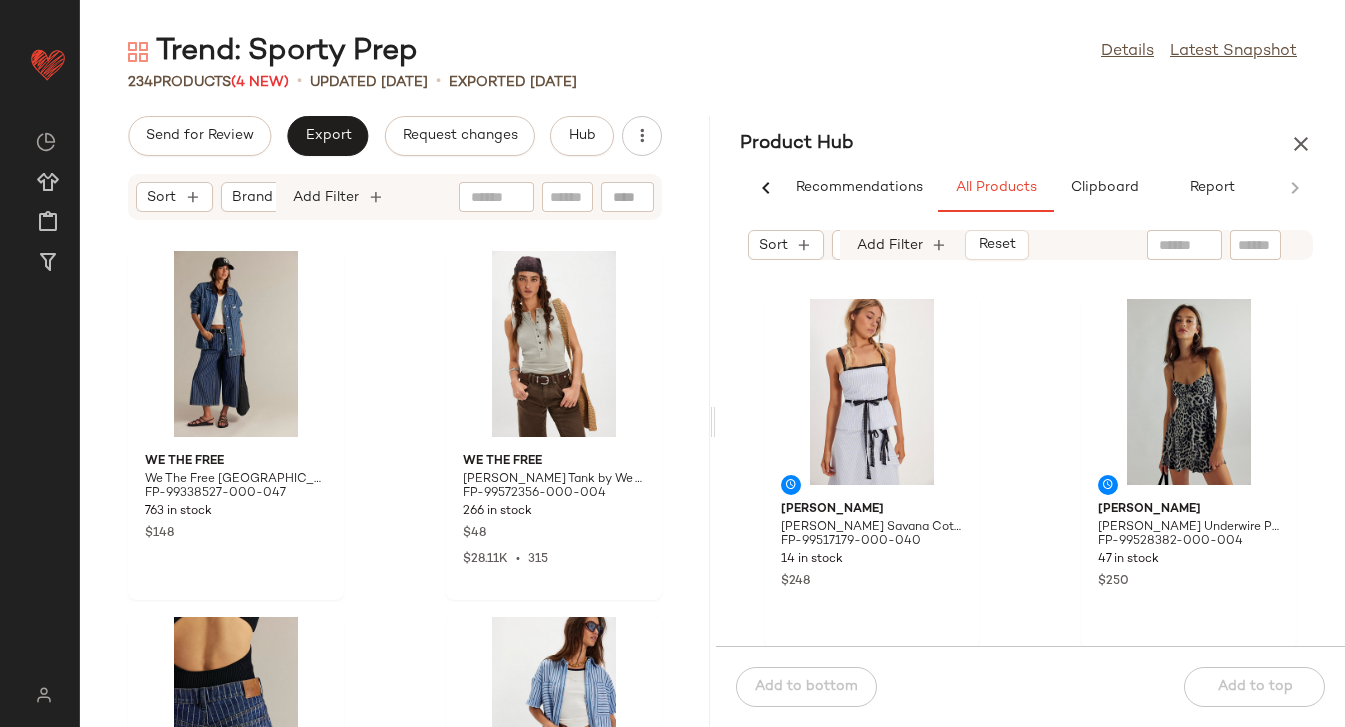 scroll, scrollTop: 0, scrollLeft: 0, axis: both 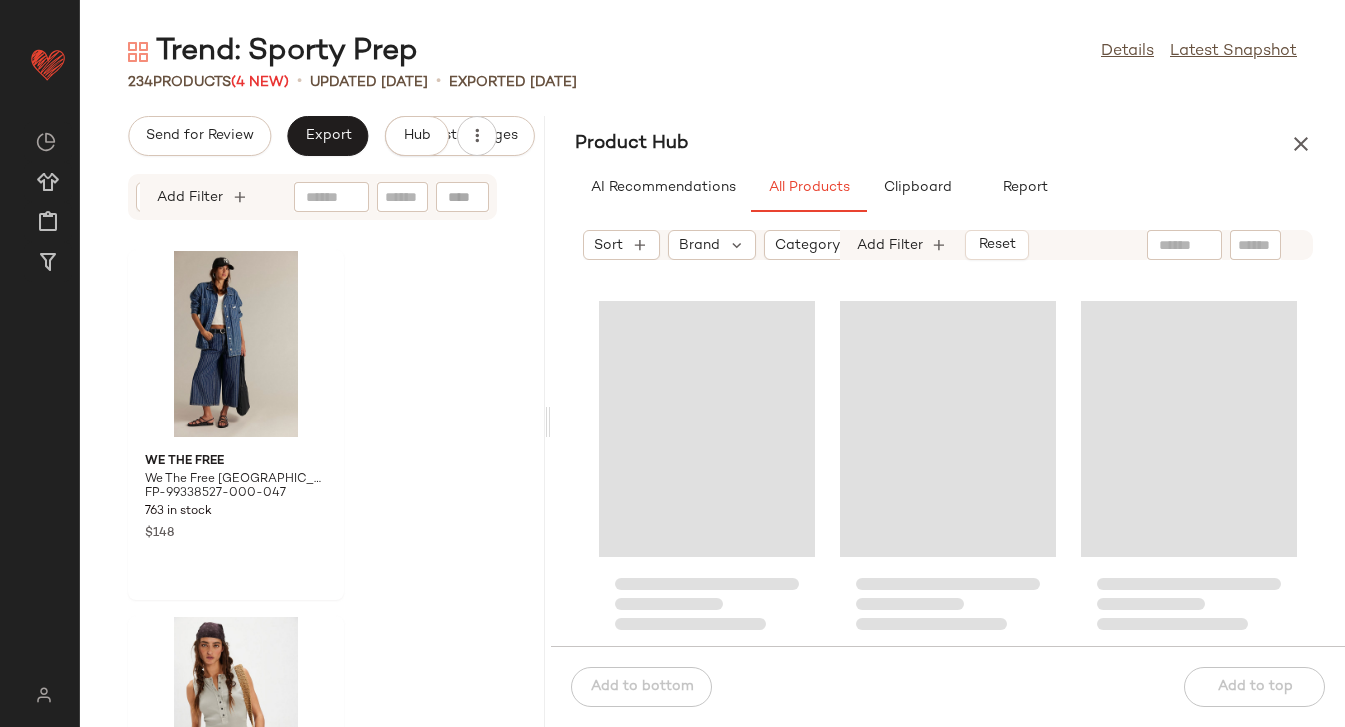 drag, startPoint x: 710, startPoint y: 423, endPoint x: 541, endPoint y: 420, distance: 169.02663 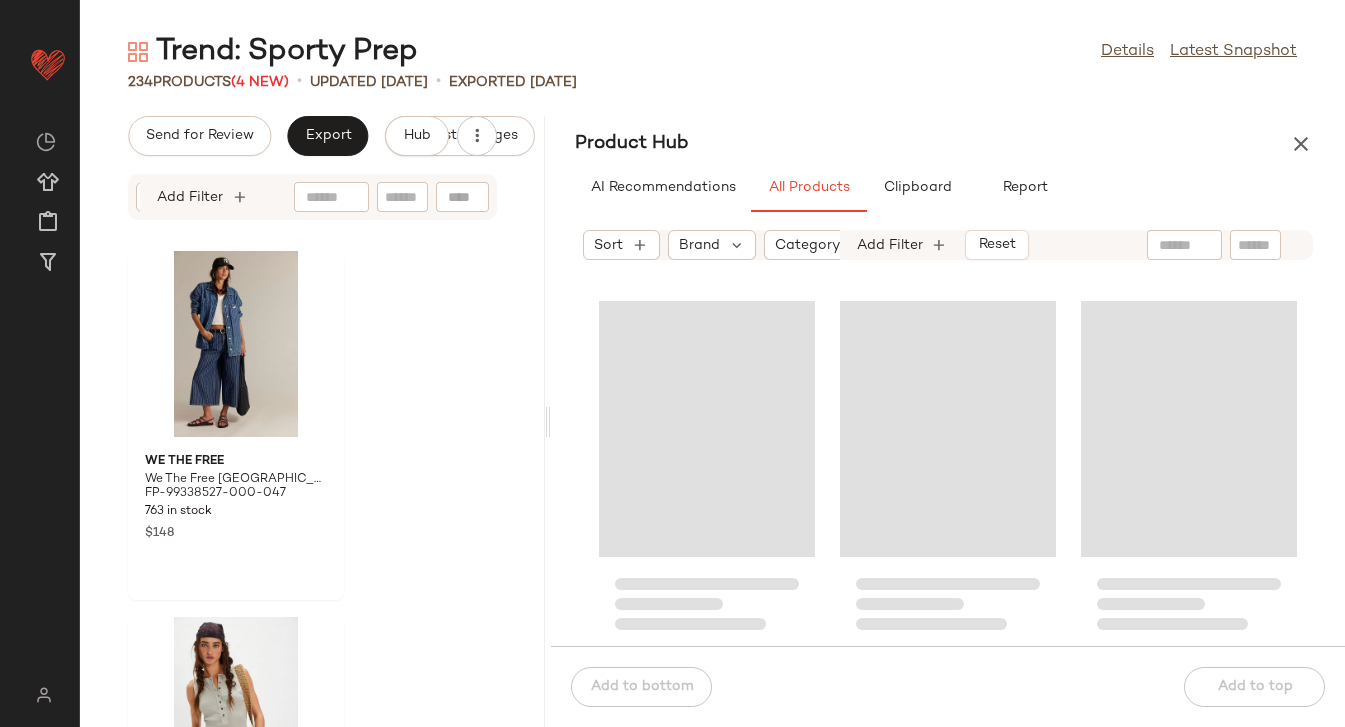 click on "Trend: Sporty Prep  Details   Latest Snapshot  234   Products  (4 New)  •   updated Jul 7th  •  Exported Jul 3rd  Send for Review   Export   Request changes   Hub  Sort  Brand  Category  Add Filter  We The Free We The Free Madison City Pinstripe Denim Jacket at Free People in Blue, Size: S FP-99338527-000-047 763 in stock $148 We The Free Jamie Henley Tank by We The Free at Free People in Grey, Size: S FP-99572356-000-004 266 in stock $48 $28.11K  •  315 We The Free We The Free High Top Pinstripe Culottes at Free People in Dark Wash, Size: 24 FP-99097958-000-040 312 in stock $128 We The Free We The Free Christopher Linen Shirt at Free People in Blue, Size: S FP-99994105-000-049 291 in stock $128 $1.23K  •  11 Product Hub  AI Recommendations   All Products   Clipboard   Report  Sort  Brand  Category  In Curation?:   No Sale Price:   Not on sale Total Inventory:   10-Max Add Filter   Reset   Add to bottom   Add to top" at bounding box center (712, 379) 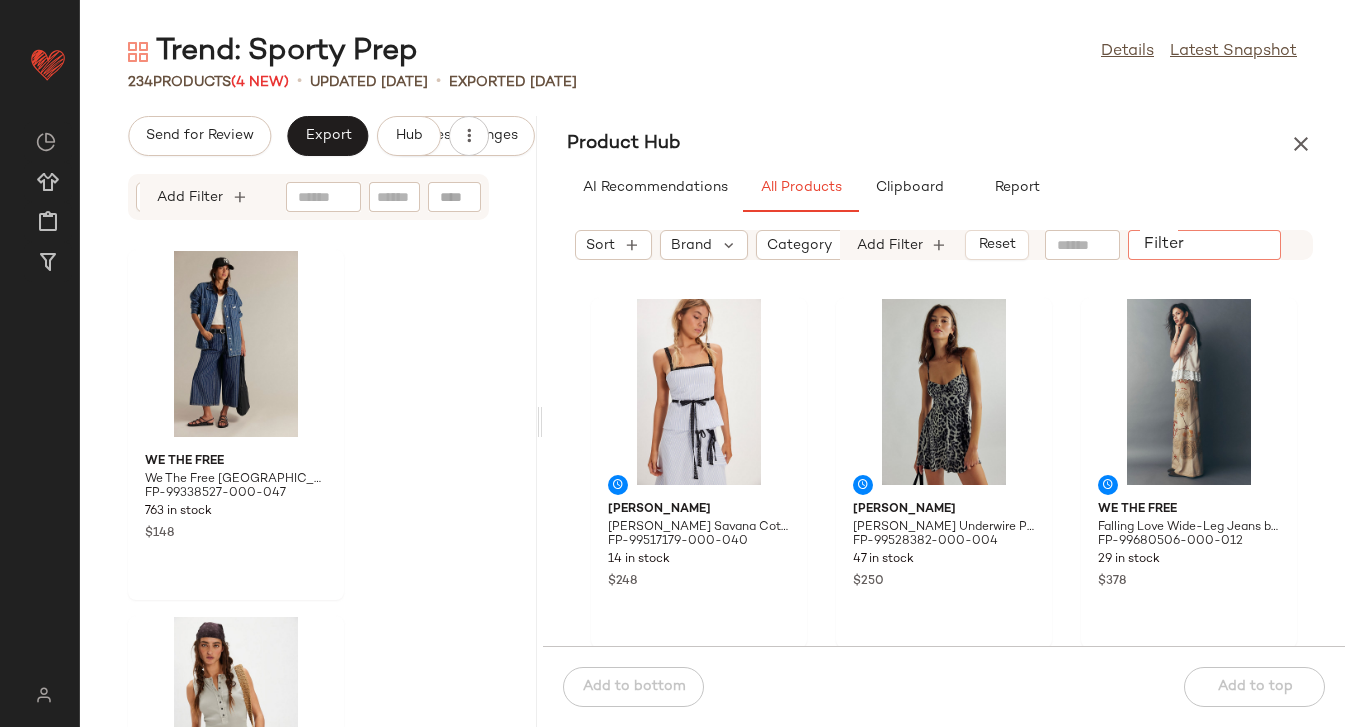 click 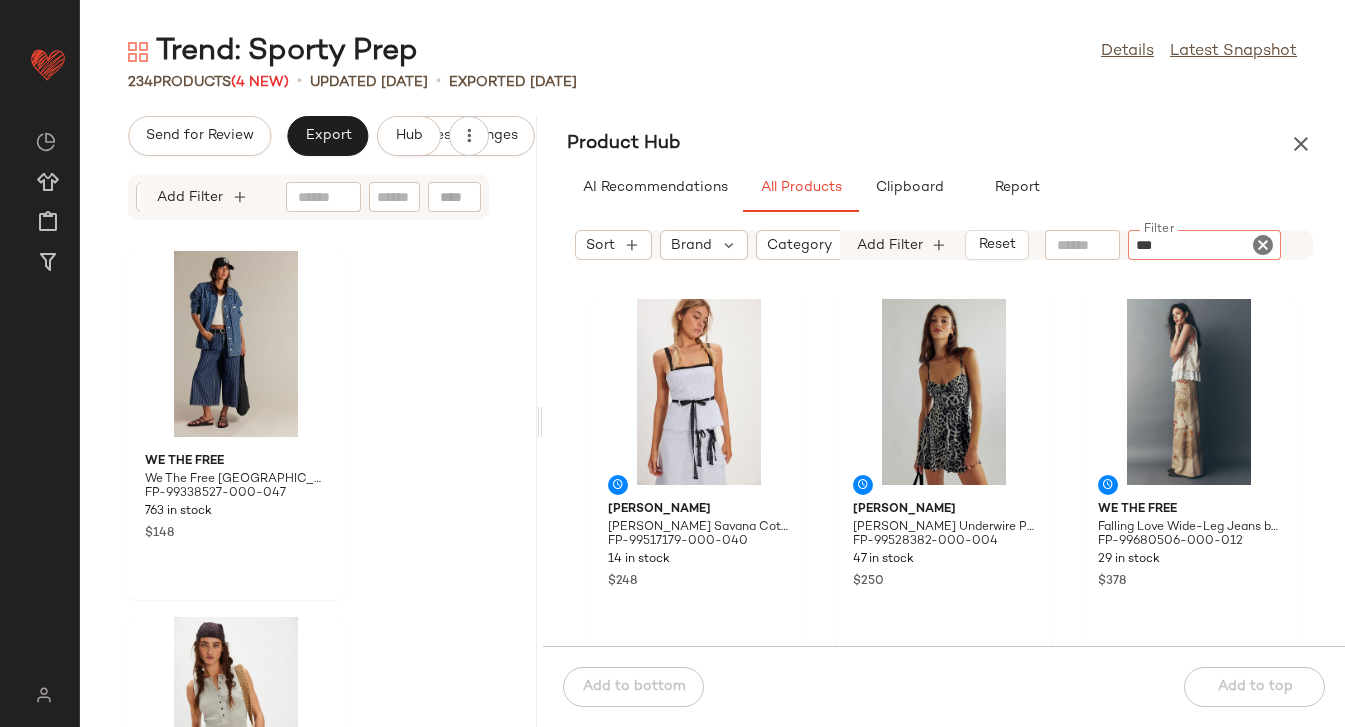 type on "****" 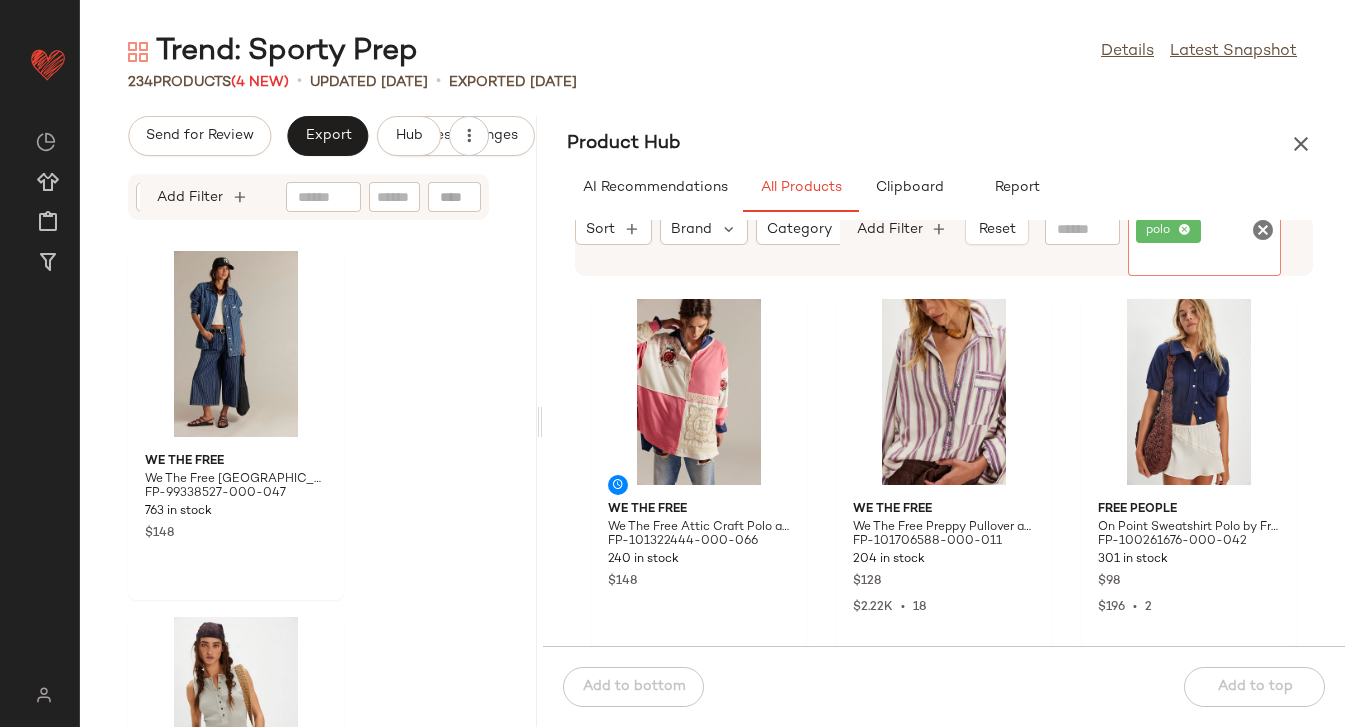 click 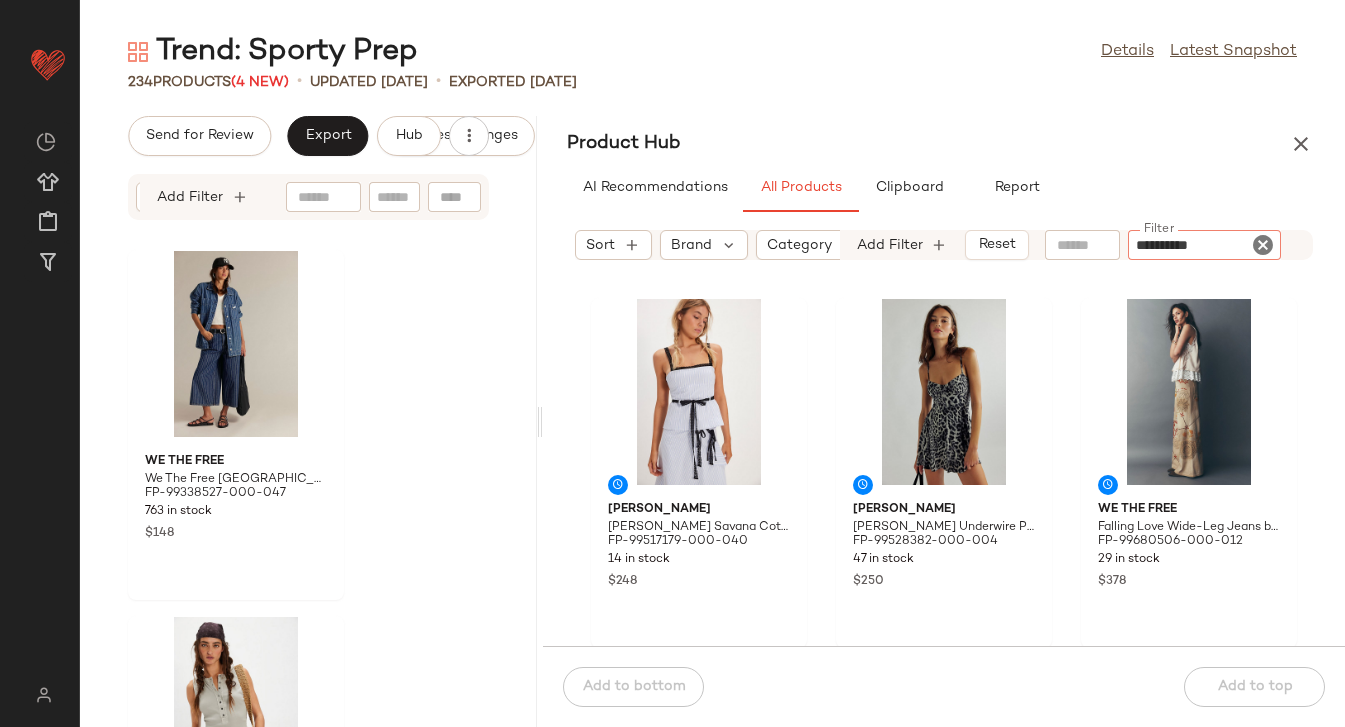 type on "**********" 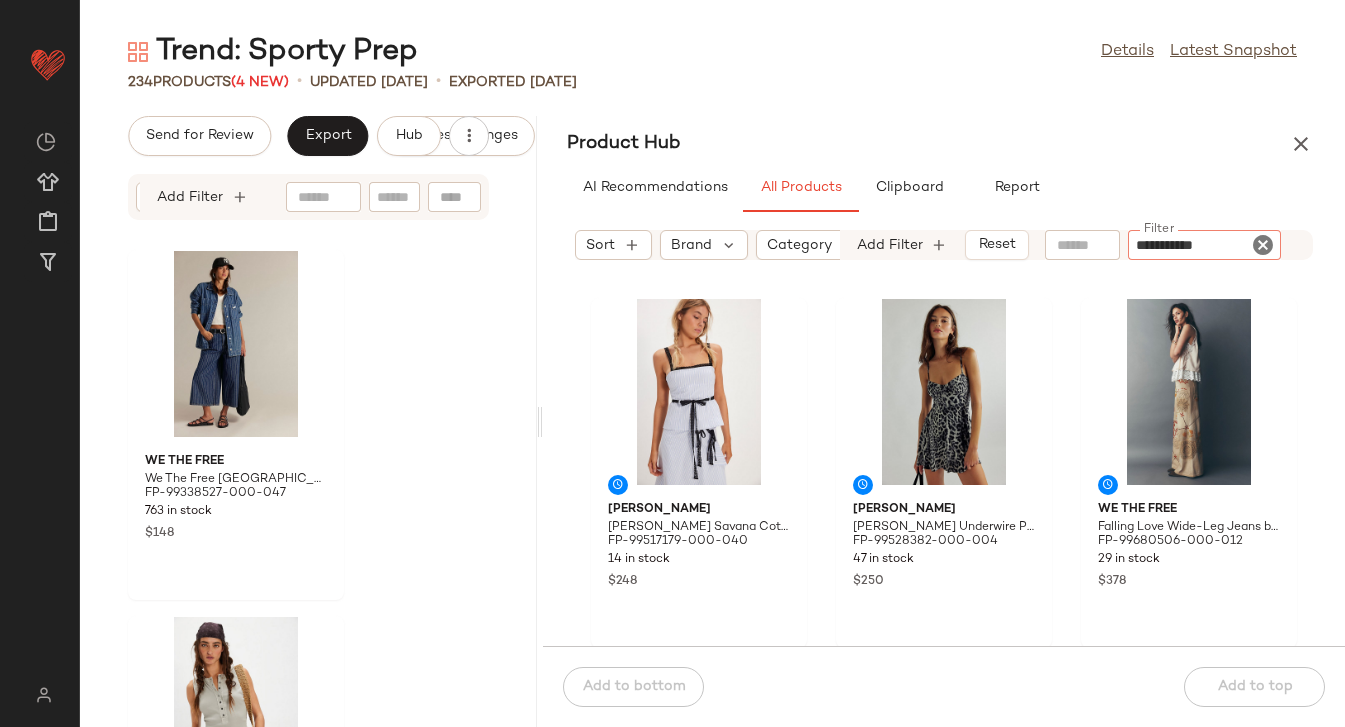 type 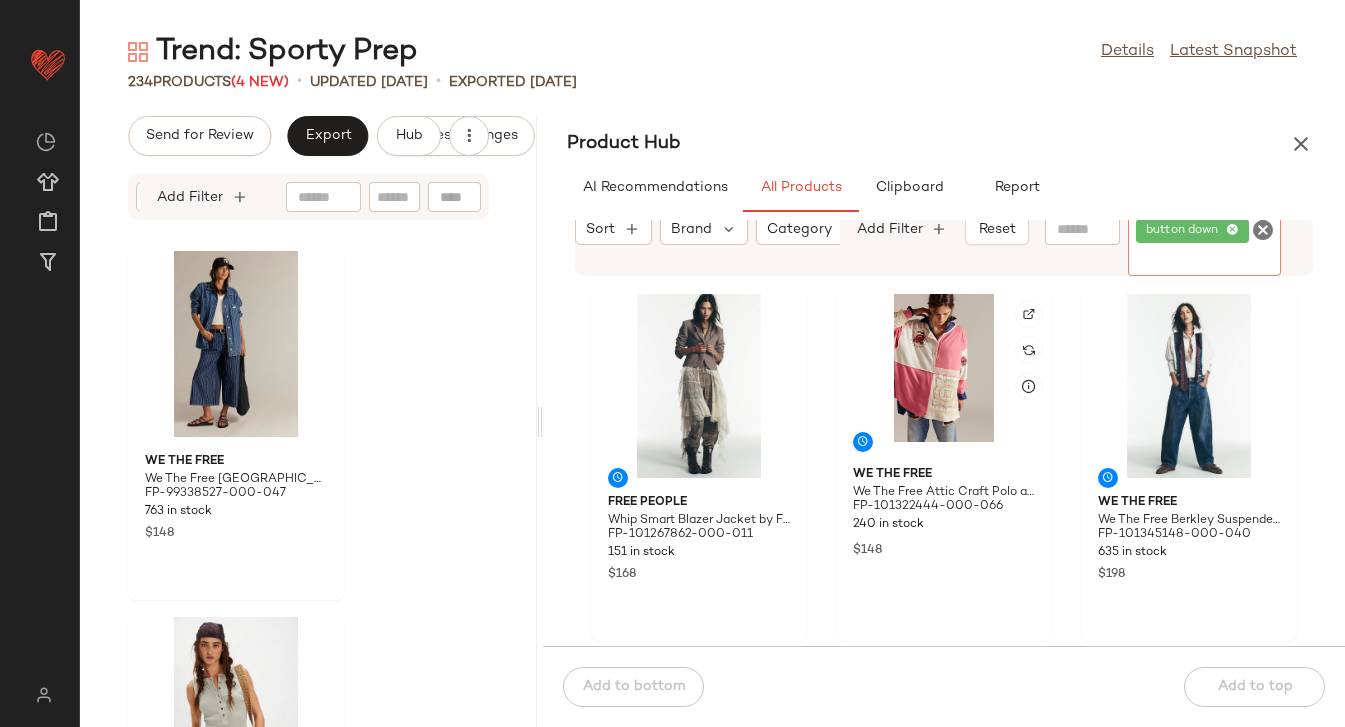 scroll, scrollTop: 1890, scrollLeft: 0, axis: vertical 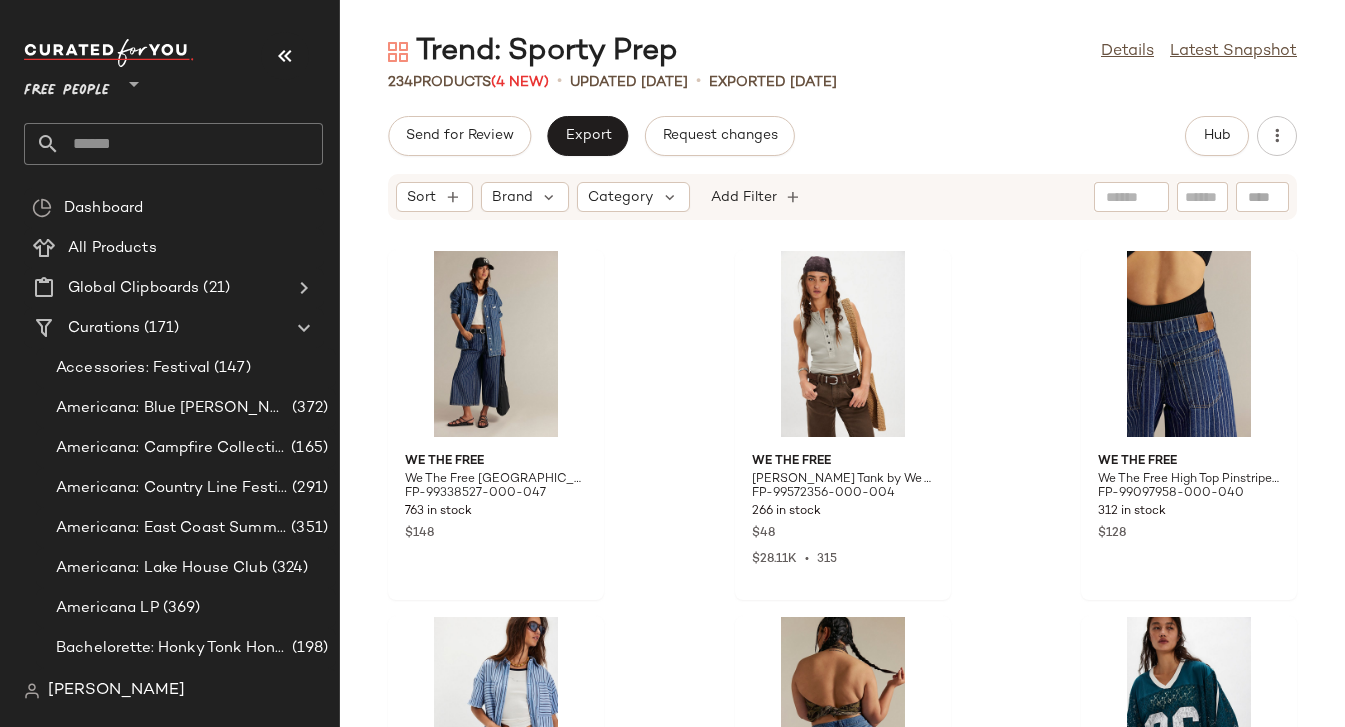 click 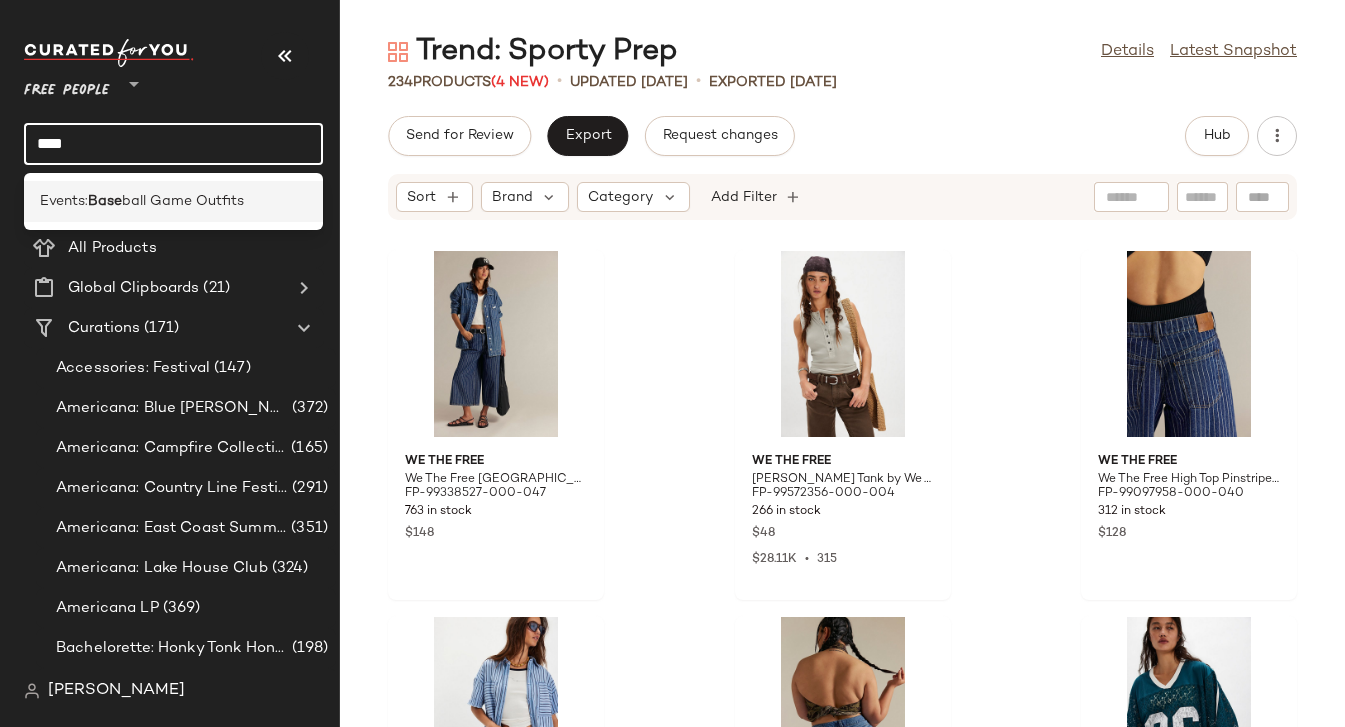 type on "****" 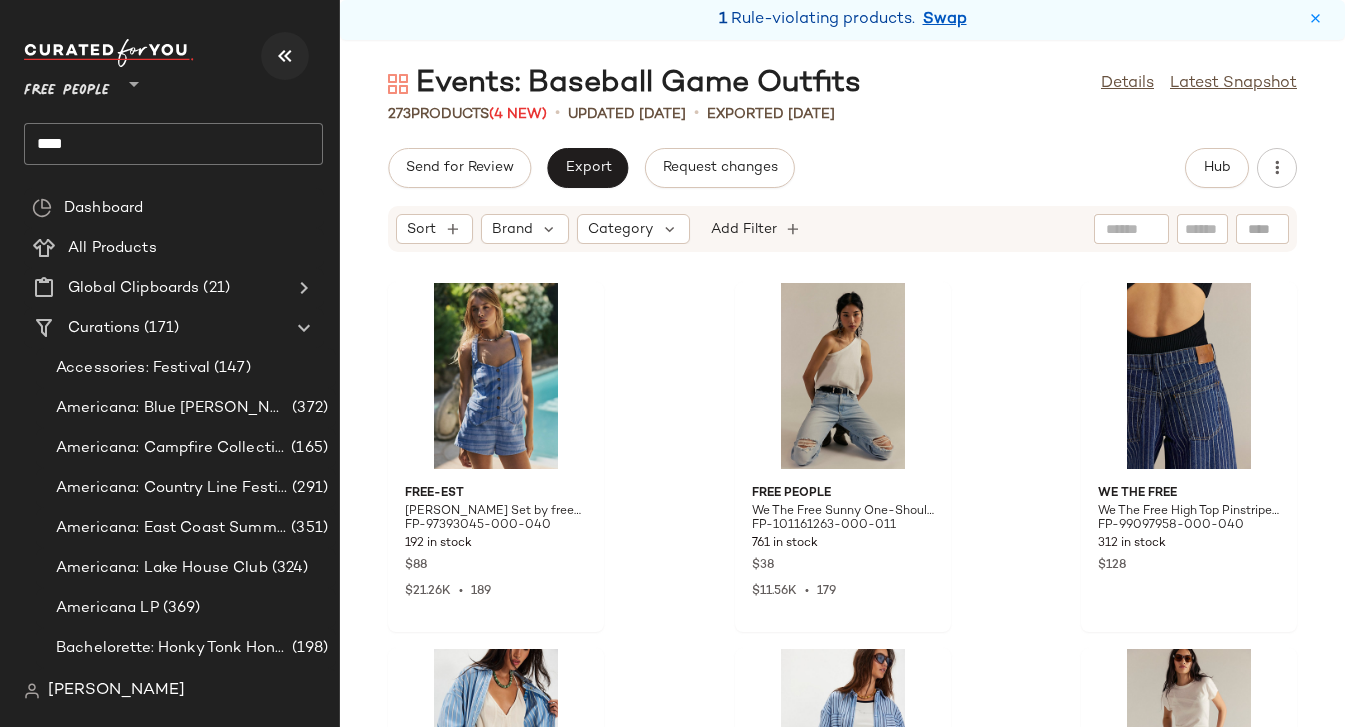 click at bounding box center (285, 56) 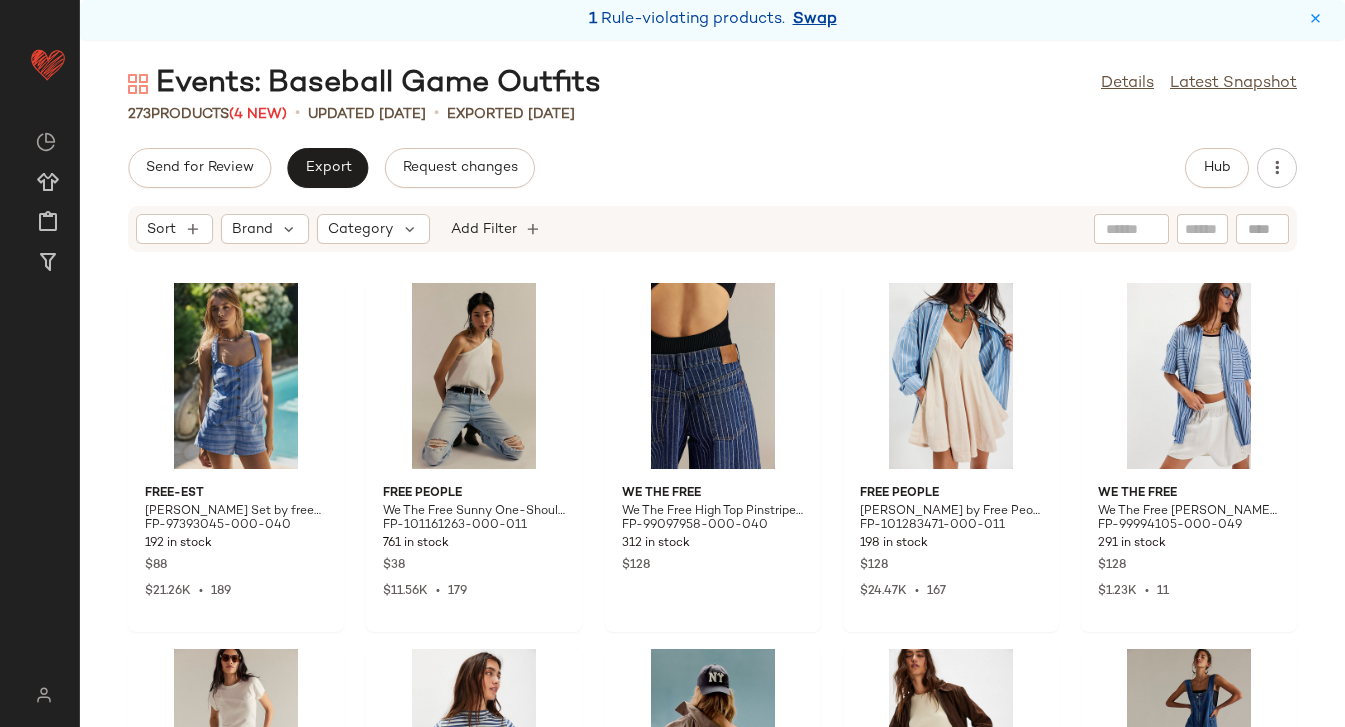 click on "Swap" at bounding box center (815, 20) 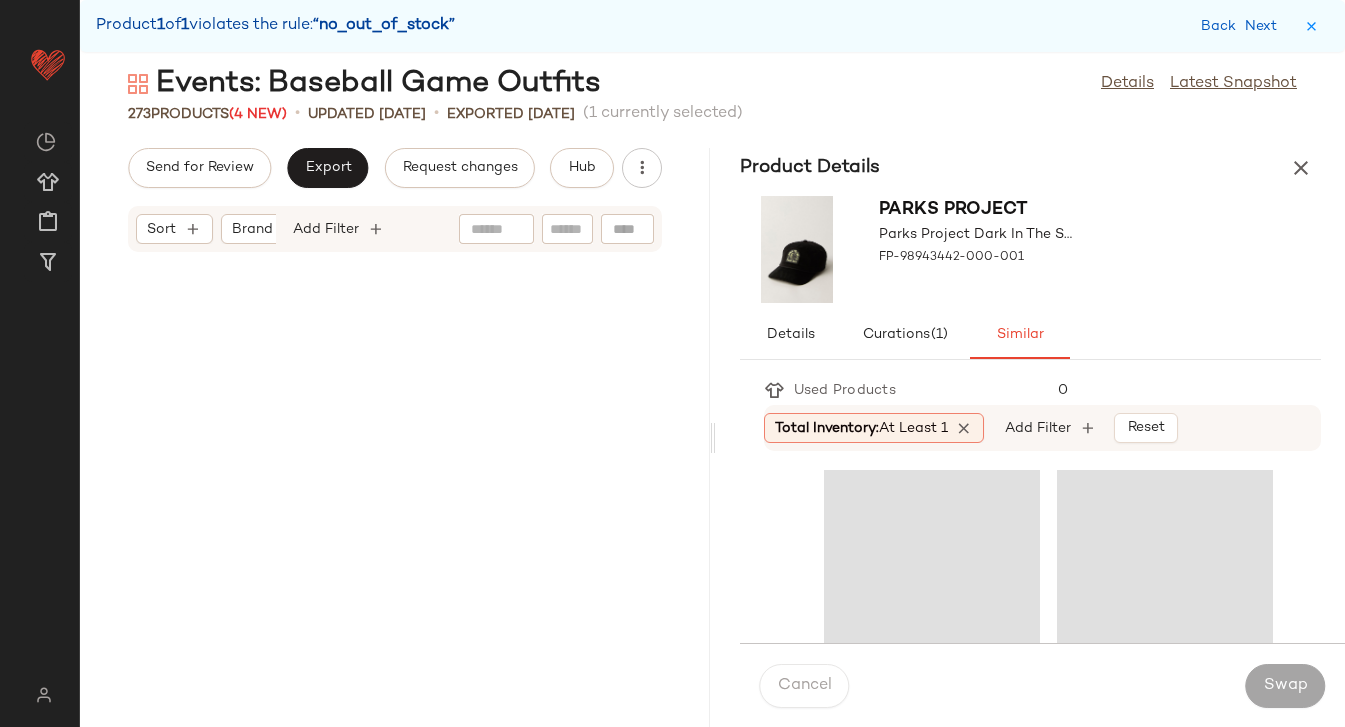 scroll, scrollTop: 11712, scrollLeft: 0, axis: vertical 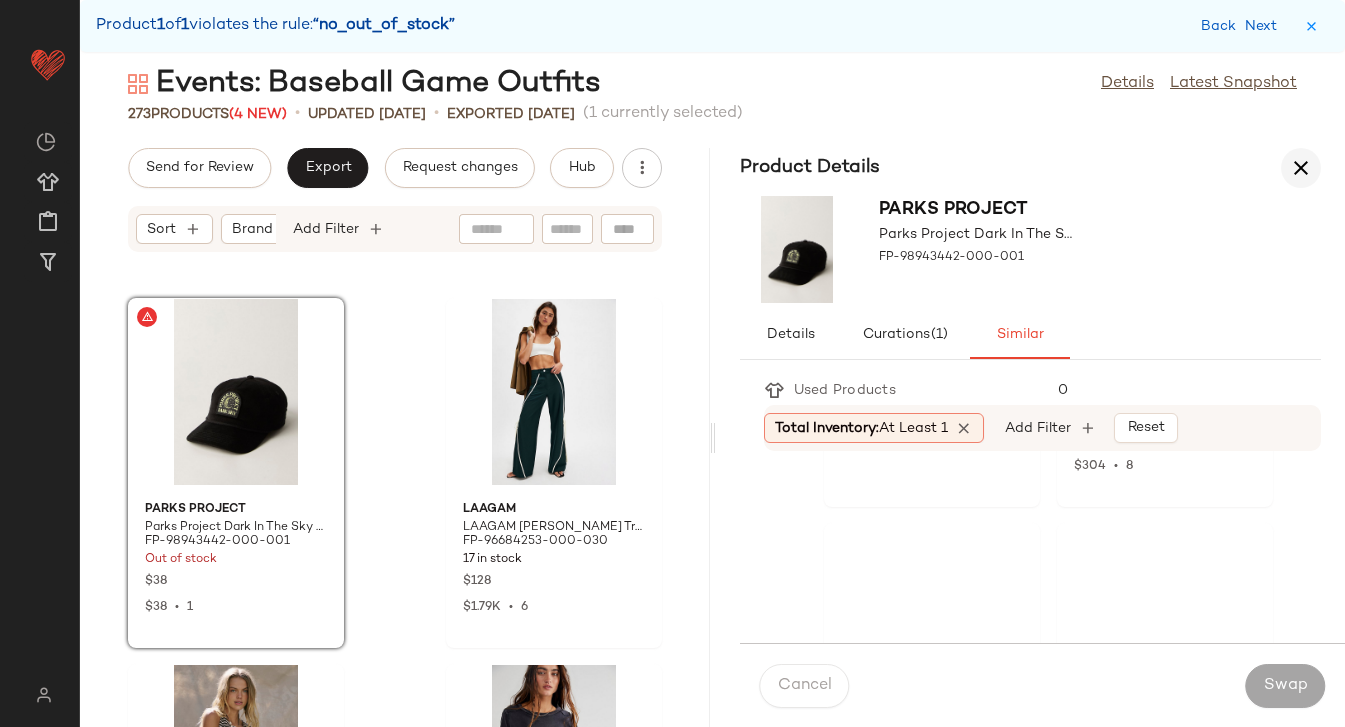 click at bounding box center [1301, 168] 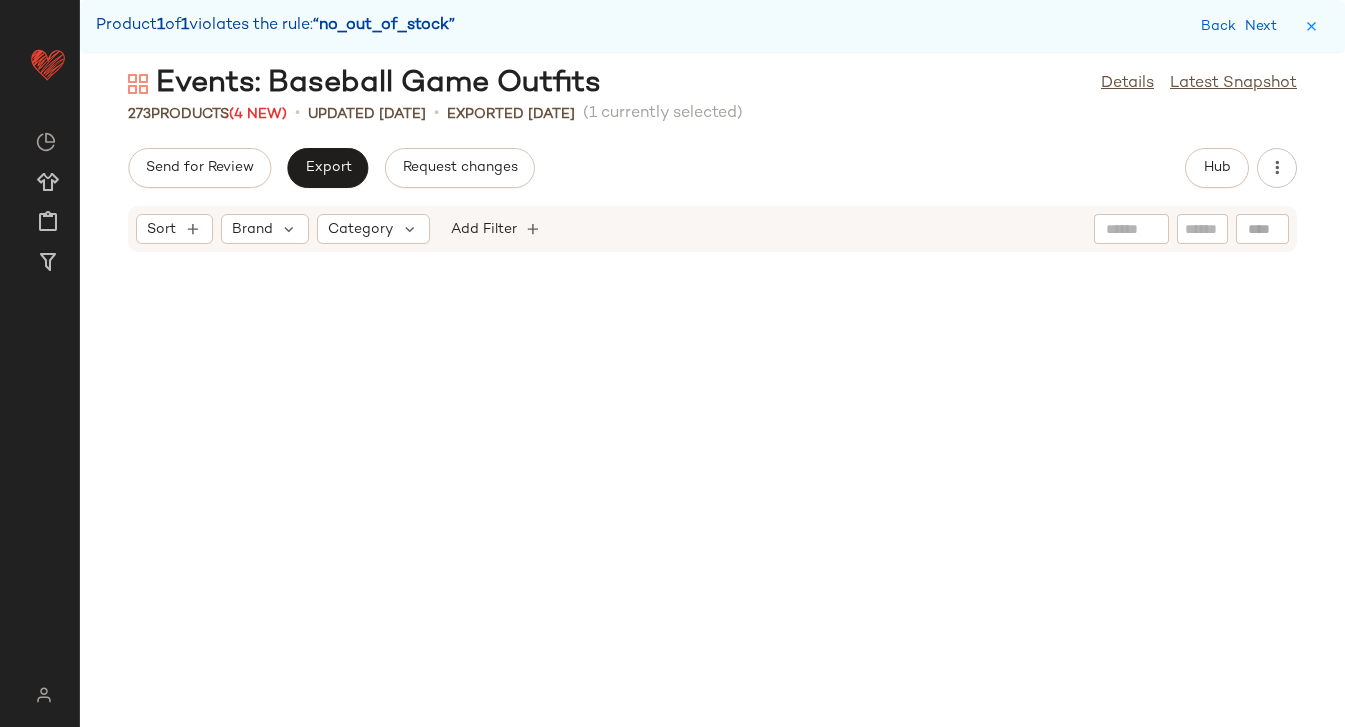 scroll, scrollTop: 4392, scrollLeft: 0, axis: vertical 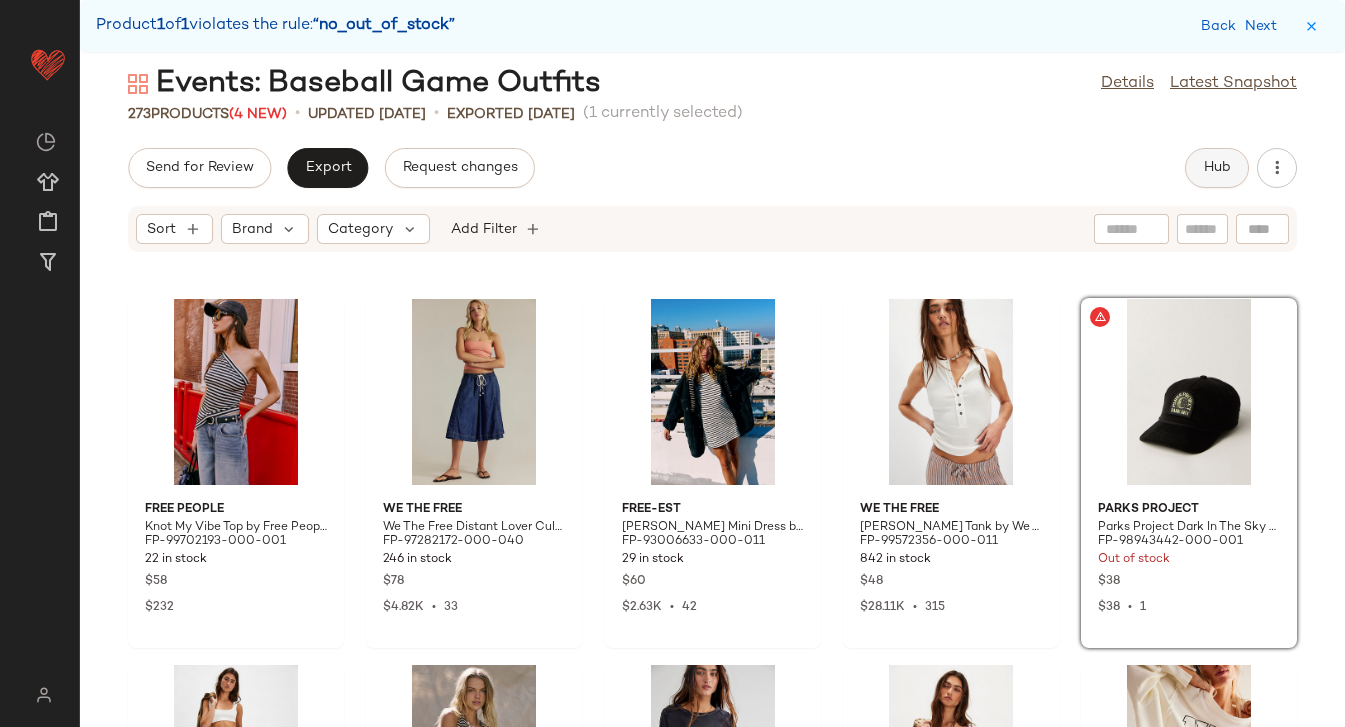 click on "Hub" 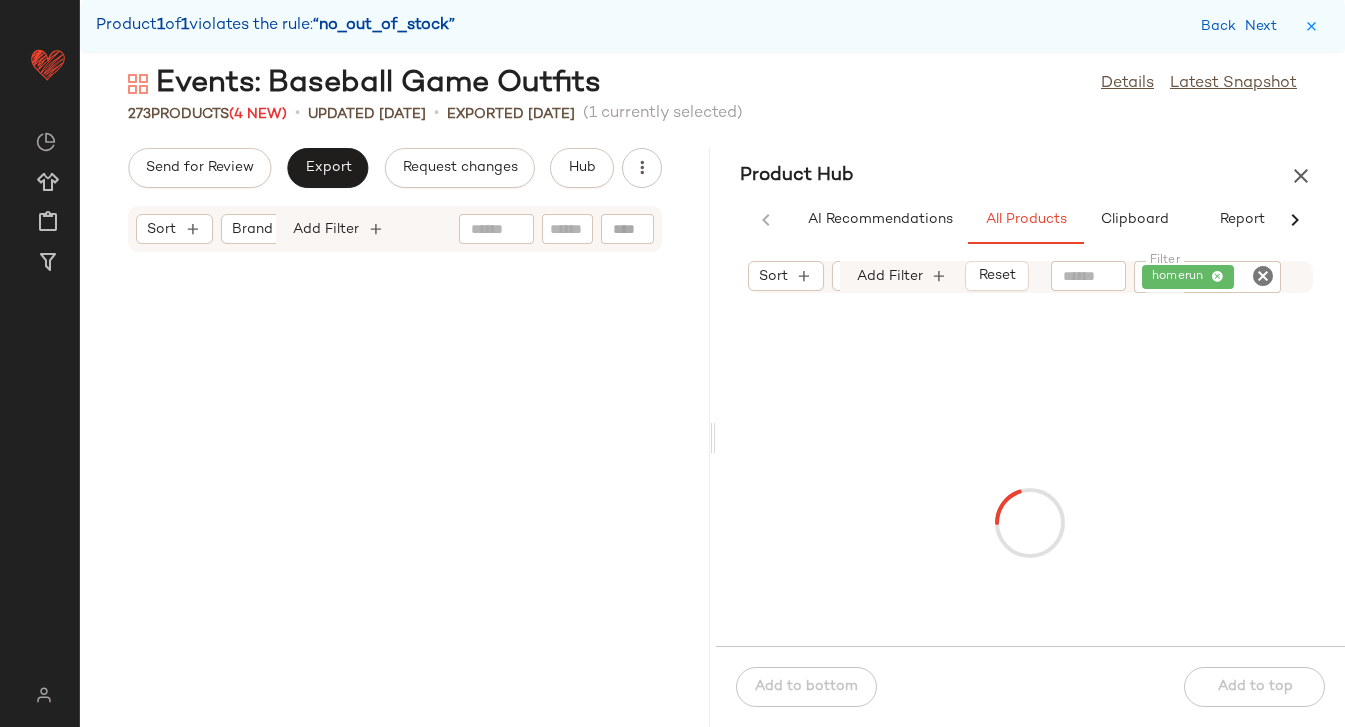 scroll, scrollTop: 11712, scrollLeft: 0, axis: vertical 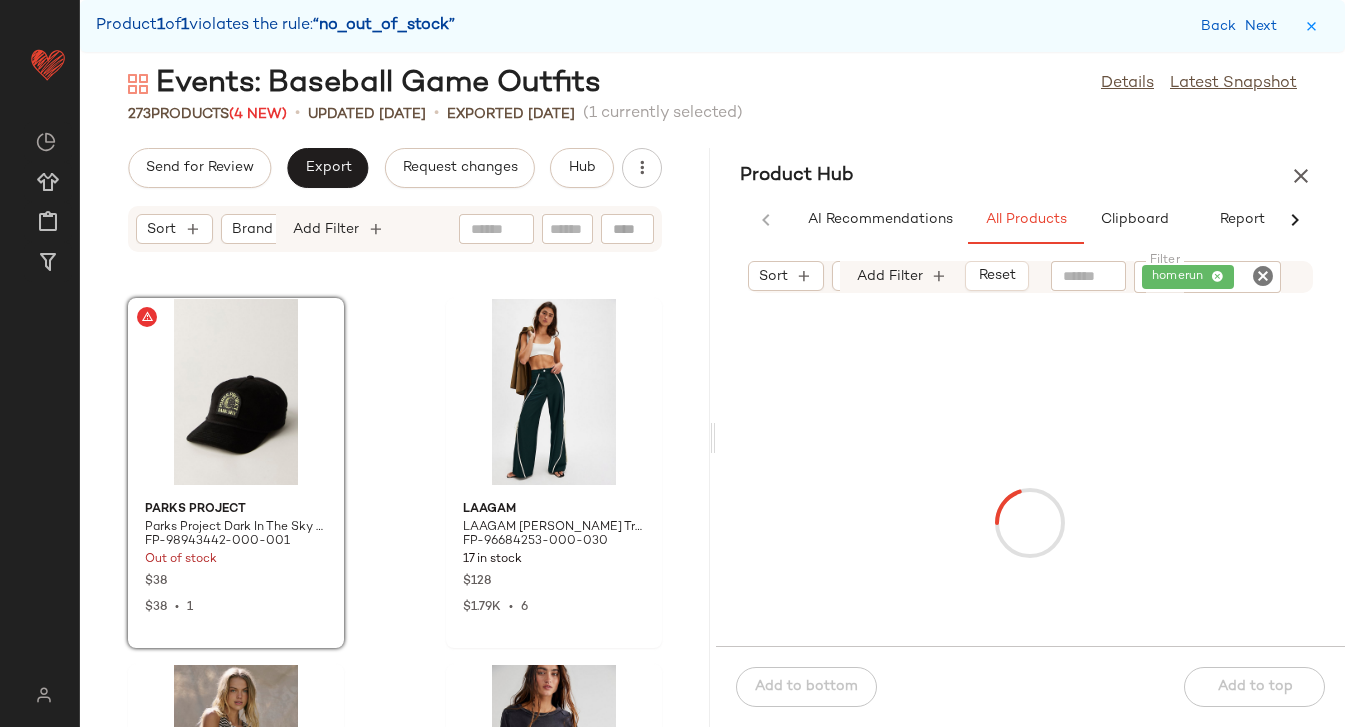 click on "homerun" 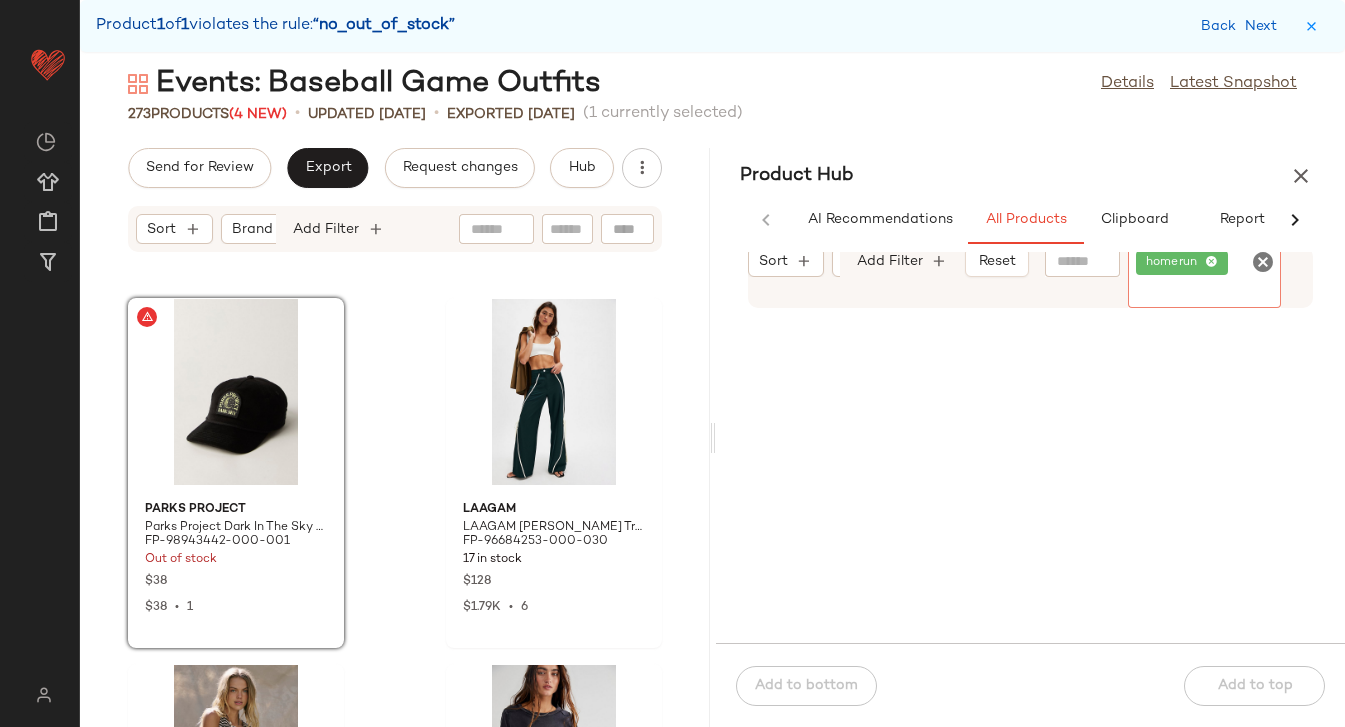 click 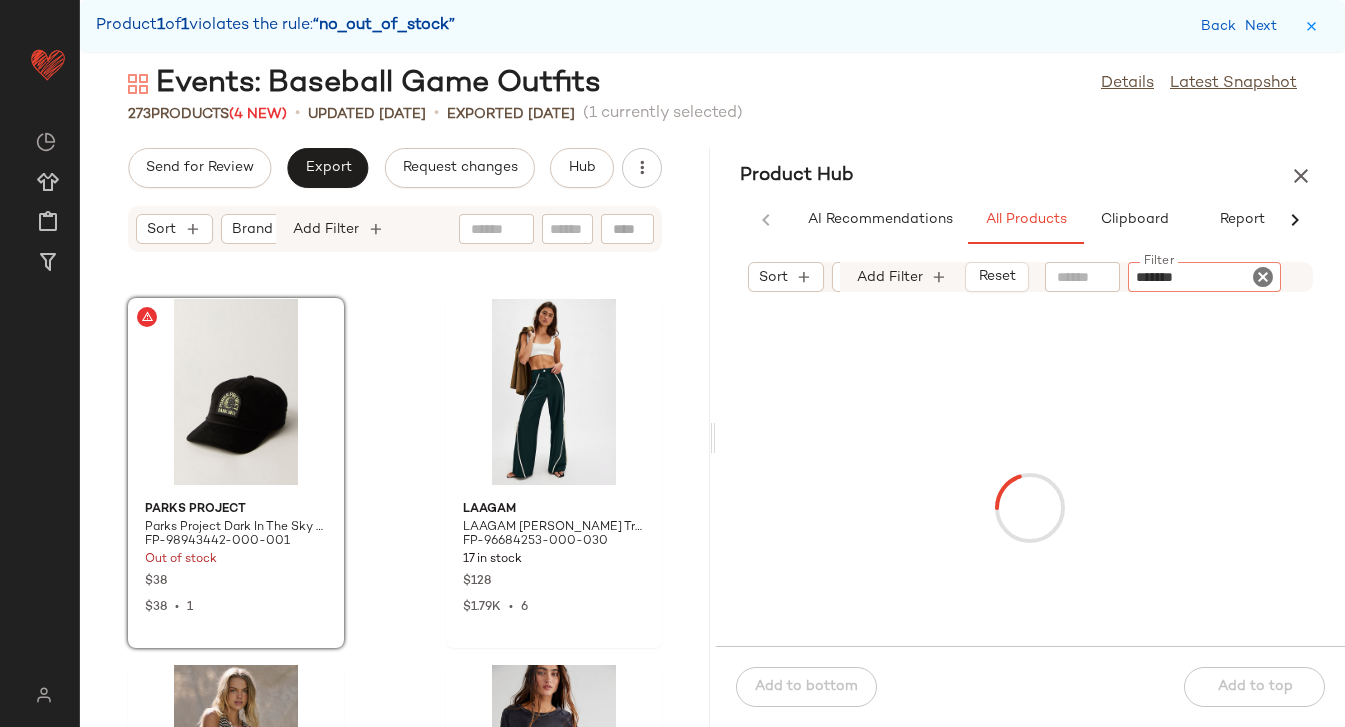type on "********" 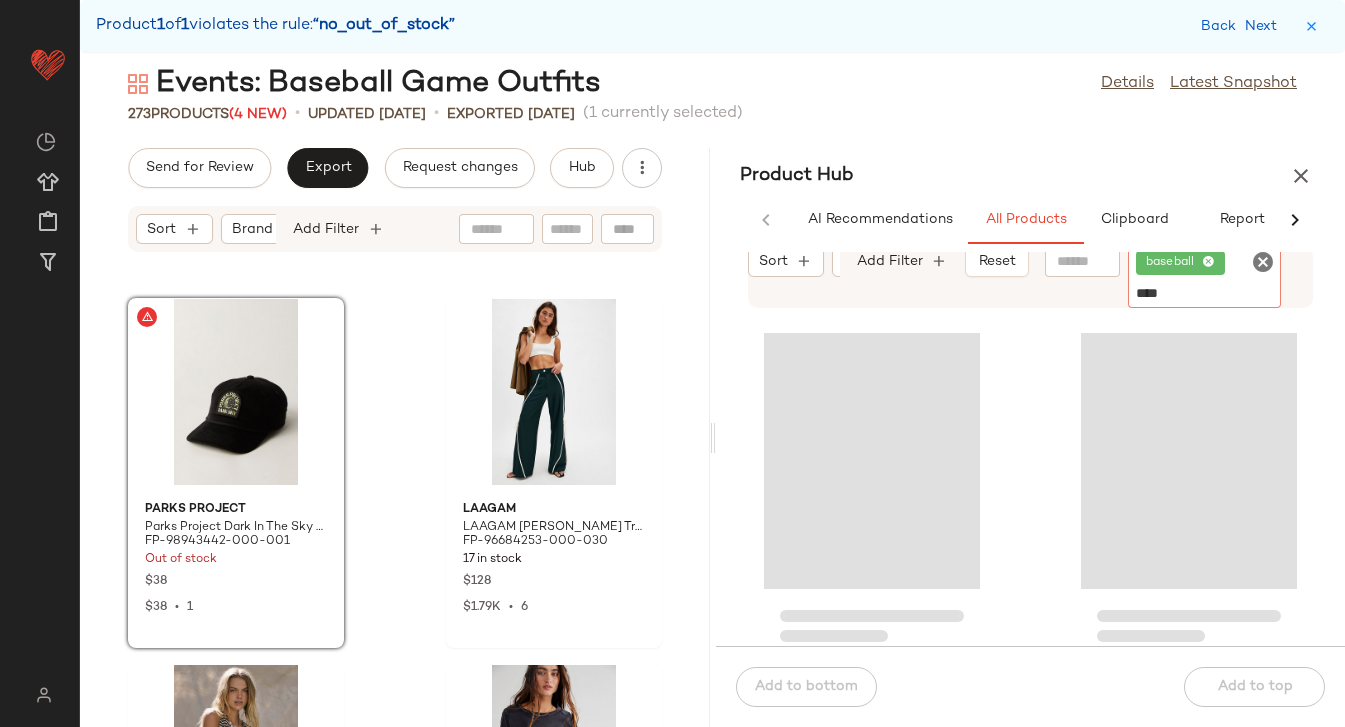 type on "*****" 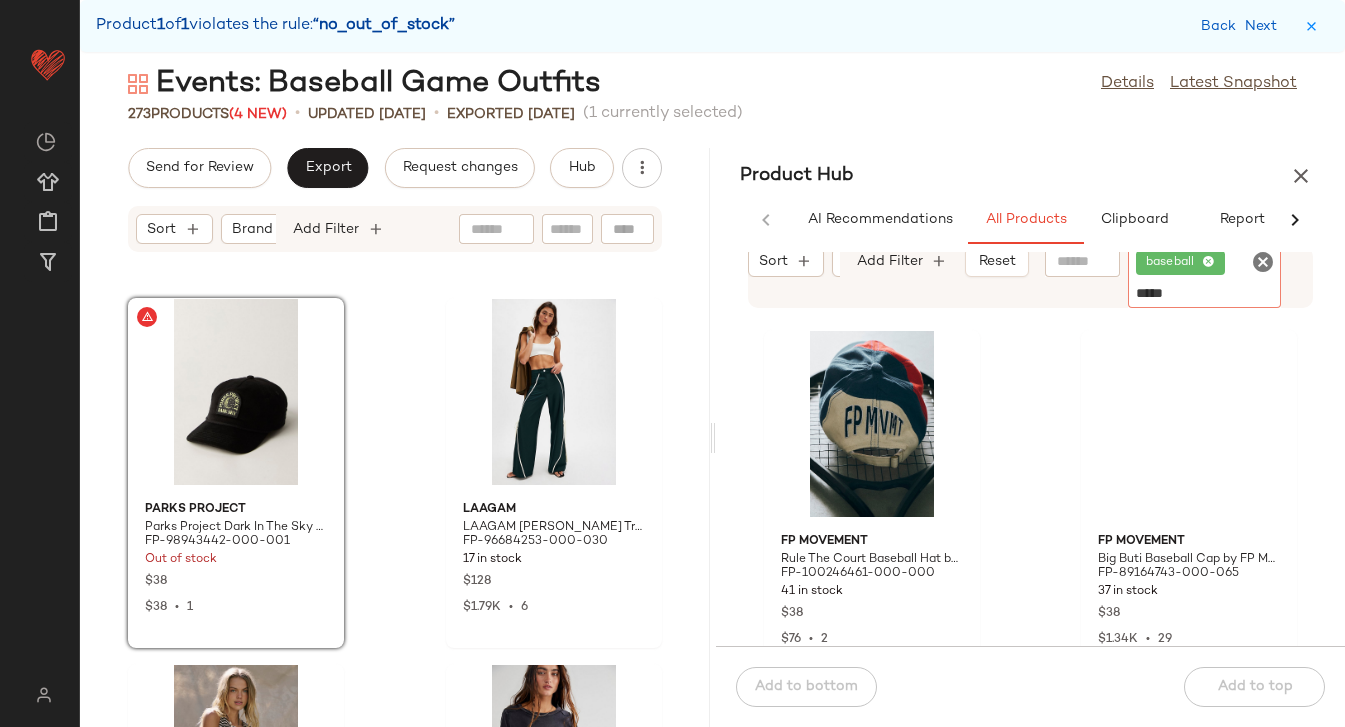 type 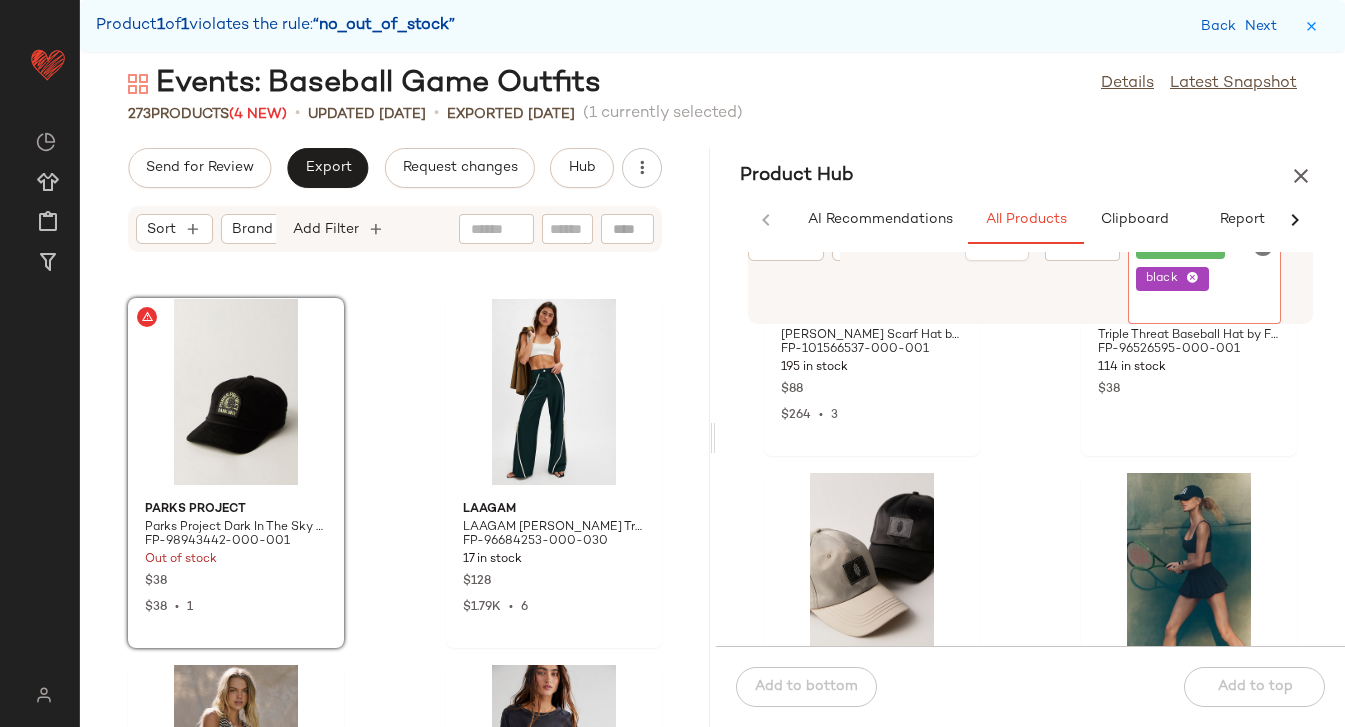 scroll, scrollTop: 229, scrollLeft: 0, axis: vertical 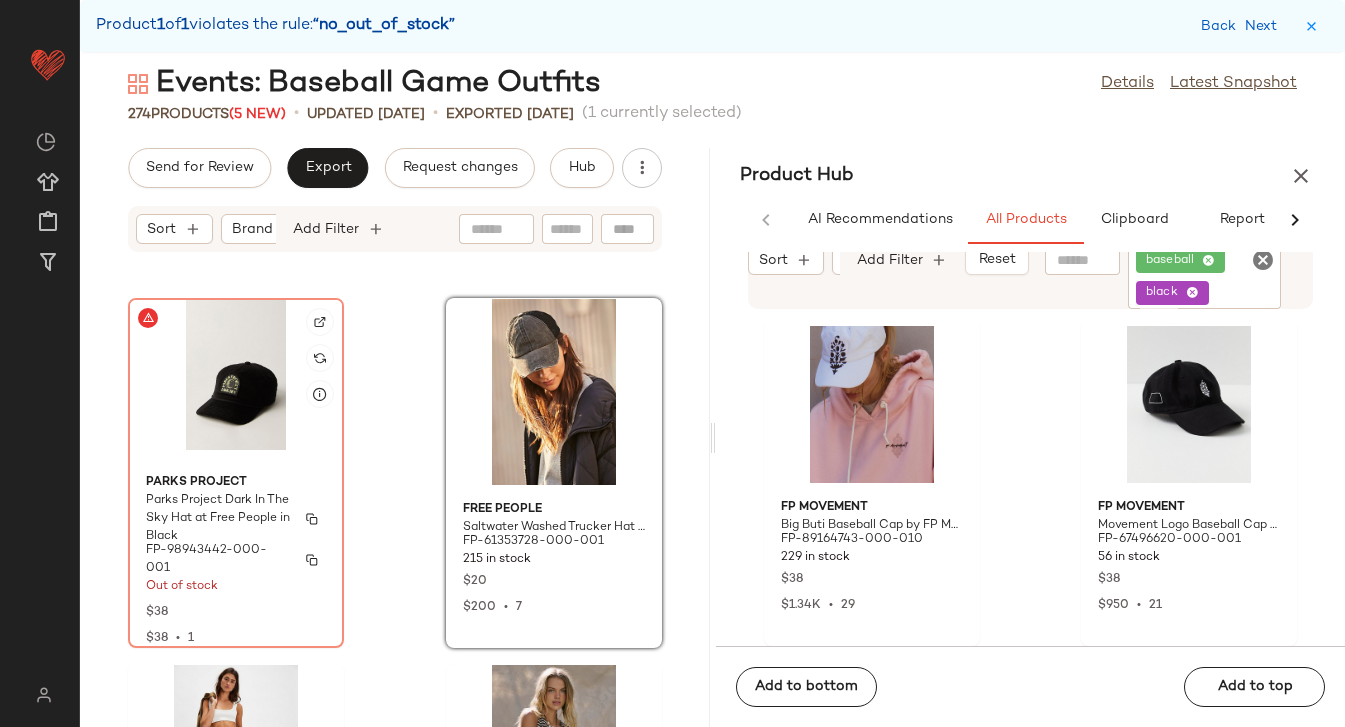 click on "Parks Project Parks Project Dark In The Sky Hat at Free People in Black FP-98943442-000-001 Out of stock $38 $38  •  1" 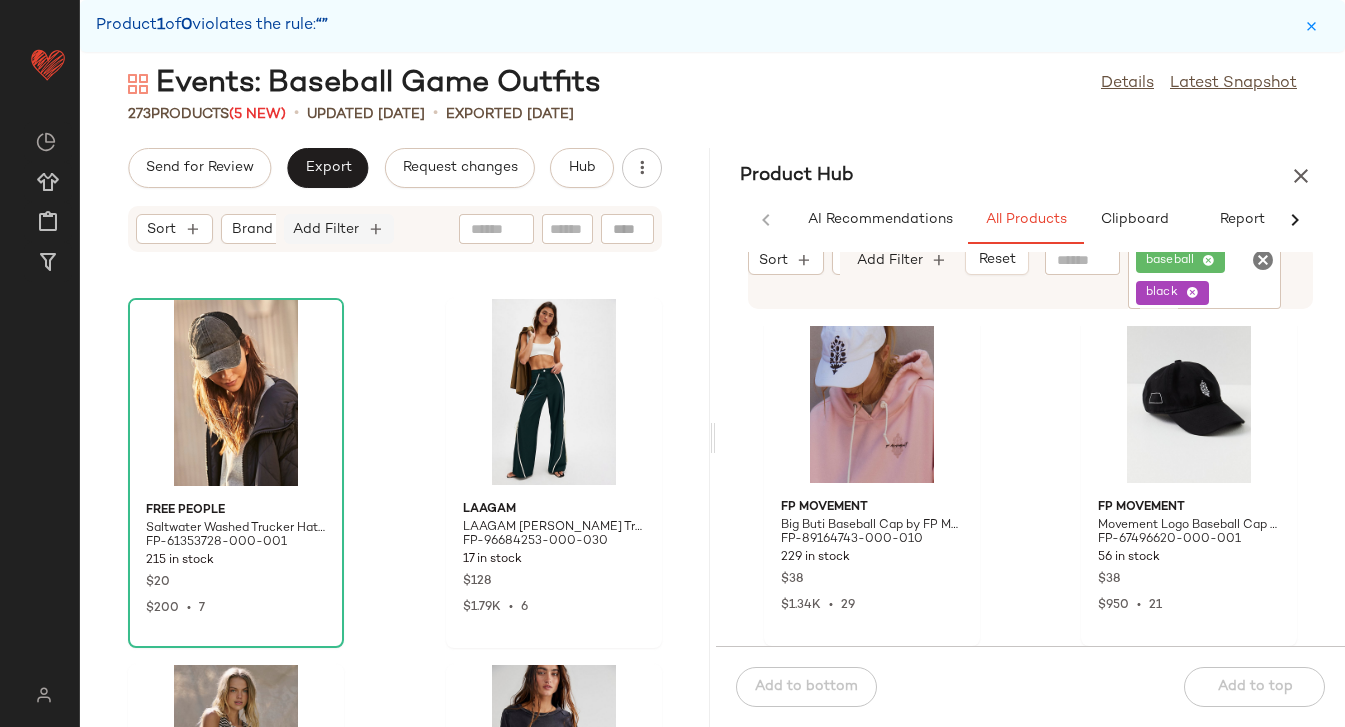 click on "Add Filter" at bounding box center (326, 229) 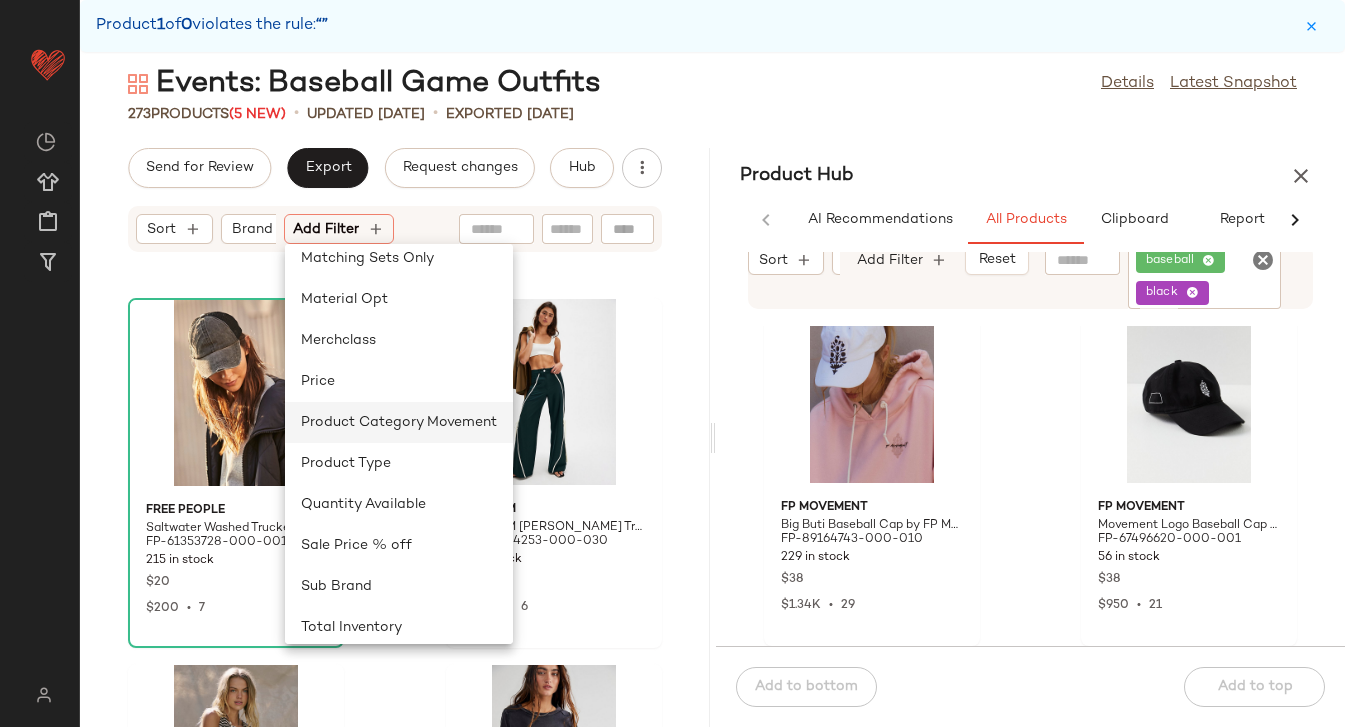 scroll, scrollTop: 505, scrollLeft: 0, axis: vertical 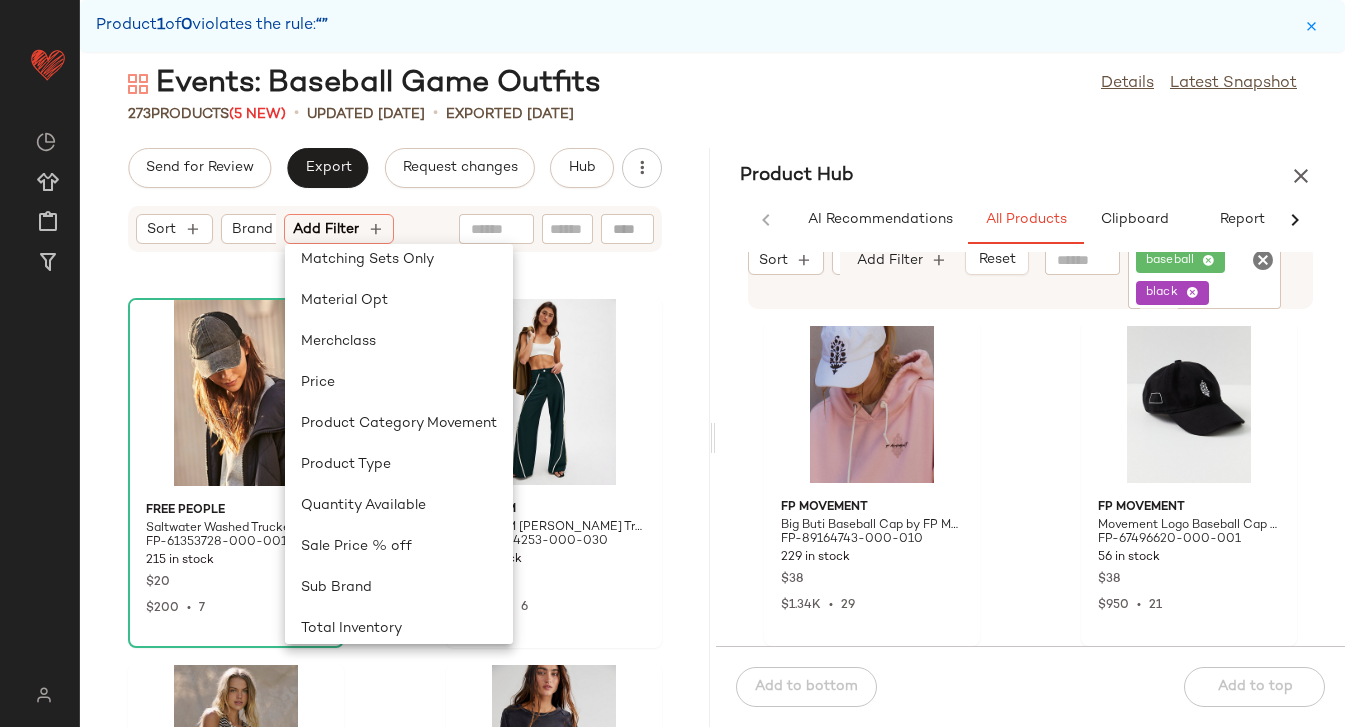 click on "273   Products  (5 New)  •   updated [DATE]  •  Exported [DATE]" 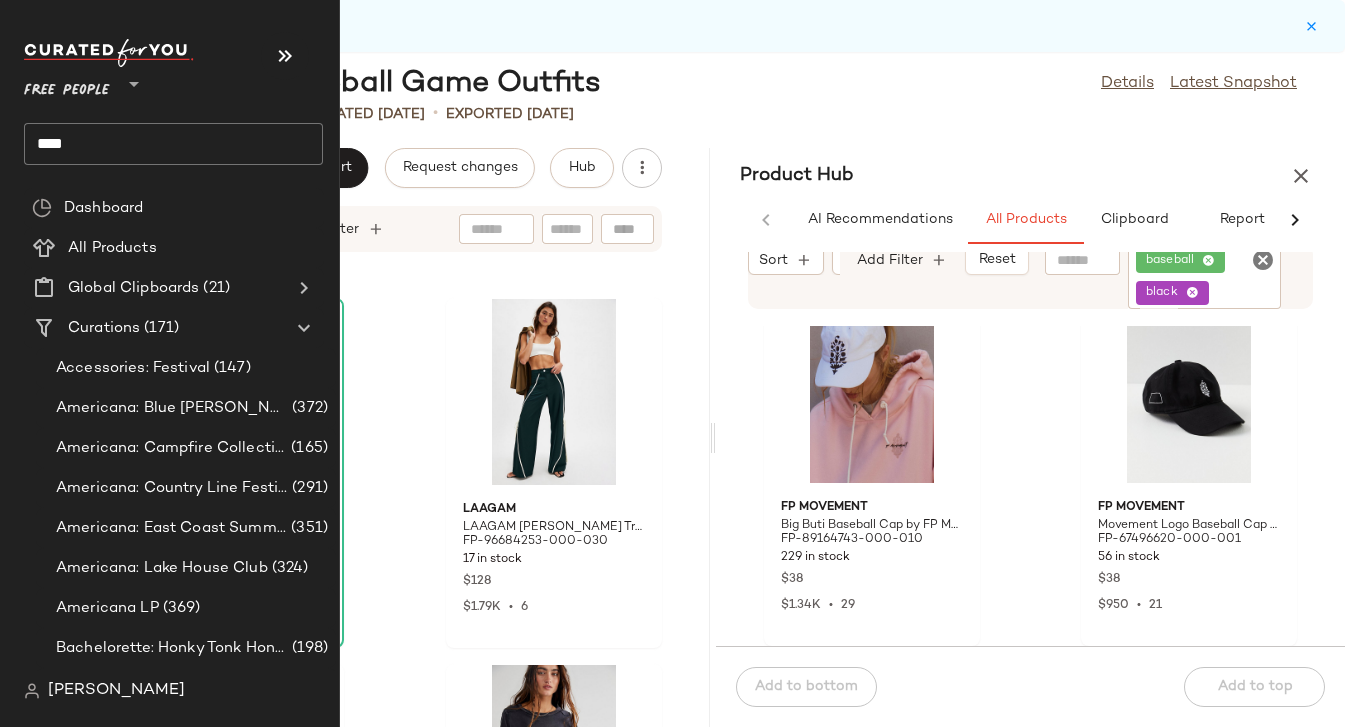 click on "****" 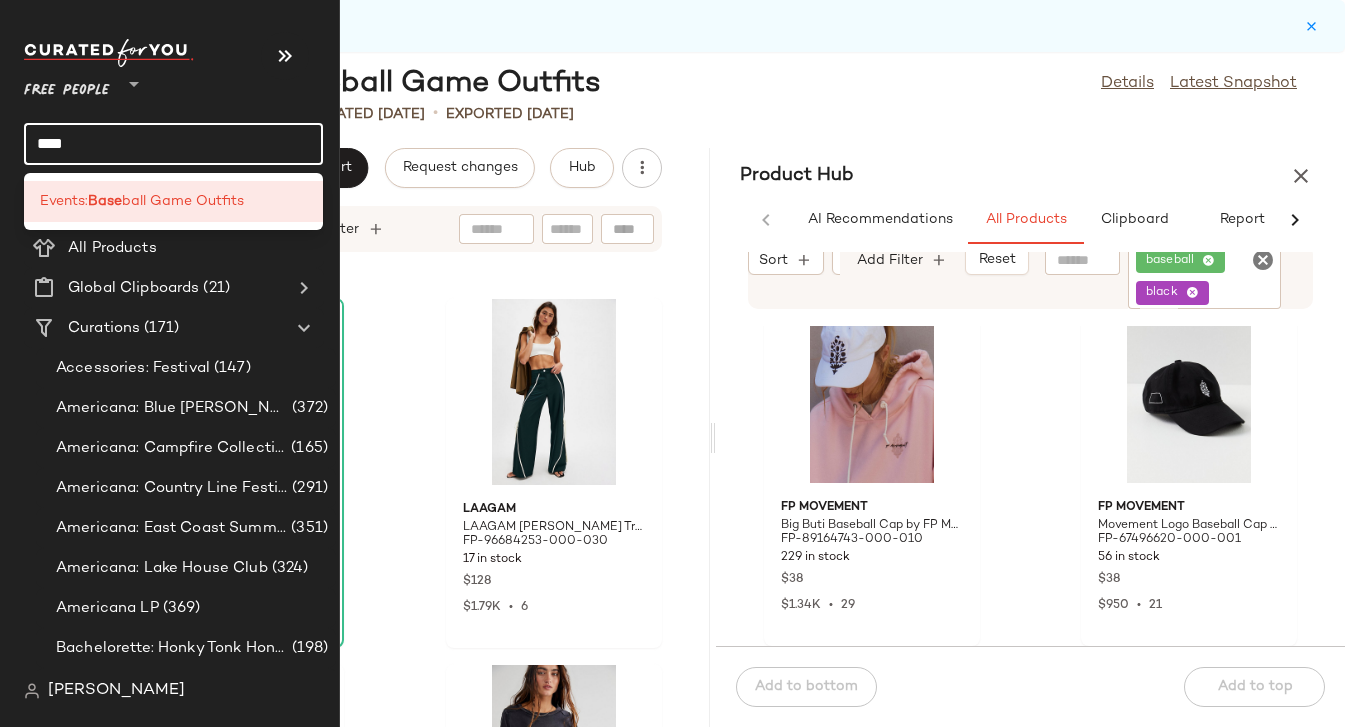 click on "****" 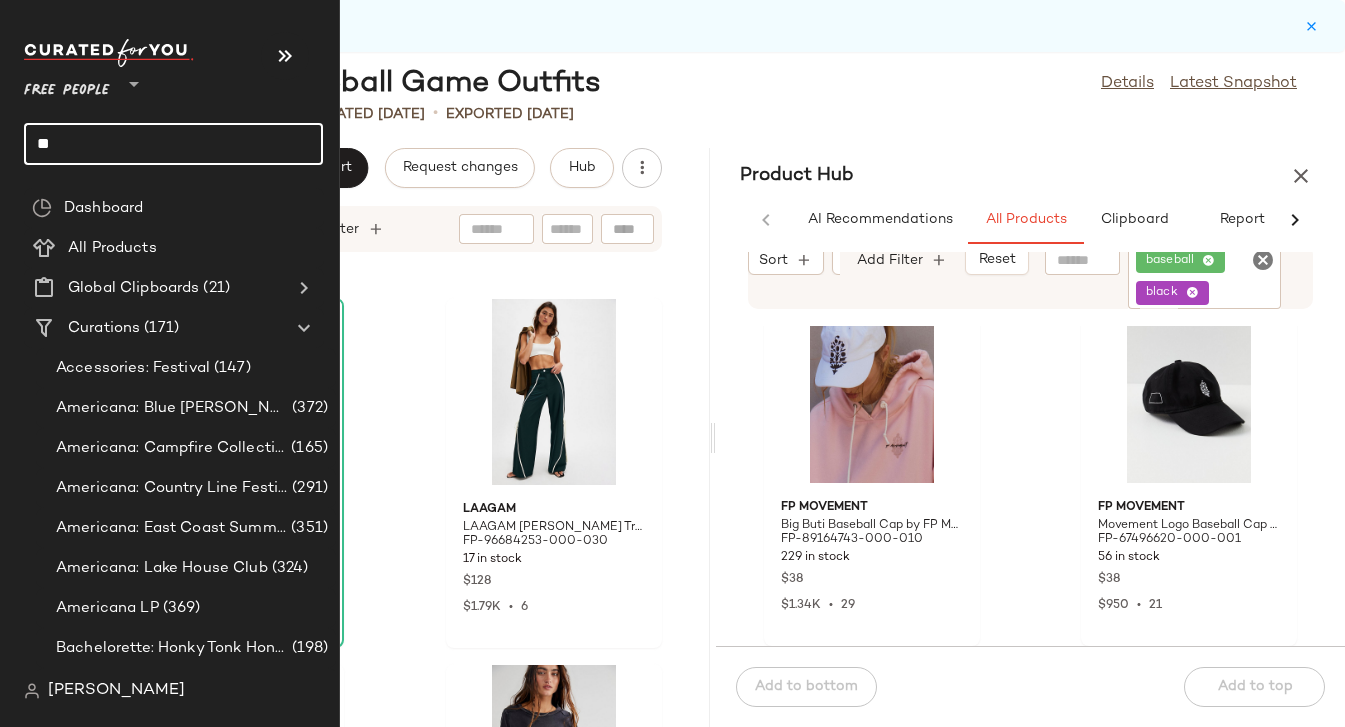 type on "*" 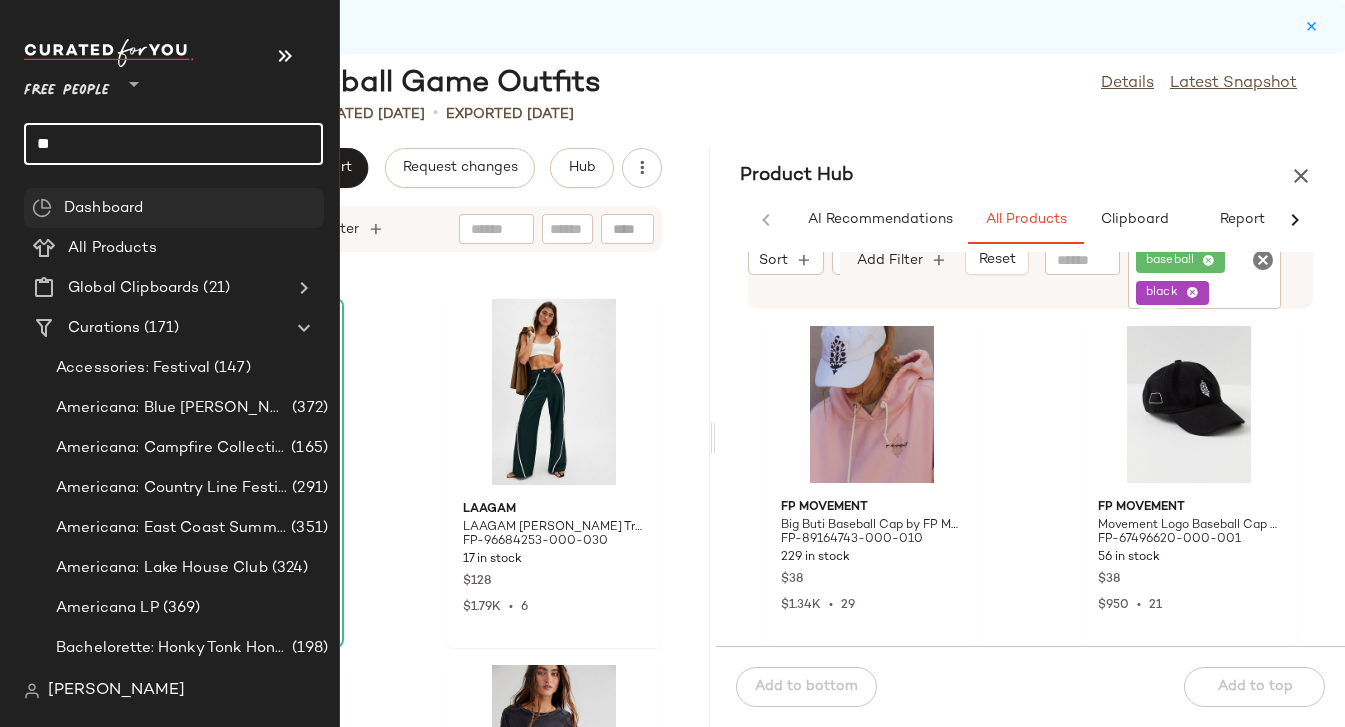 type on "*" 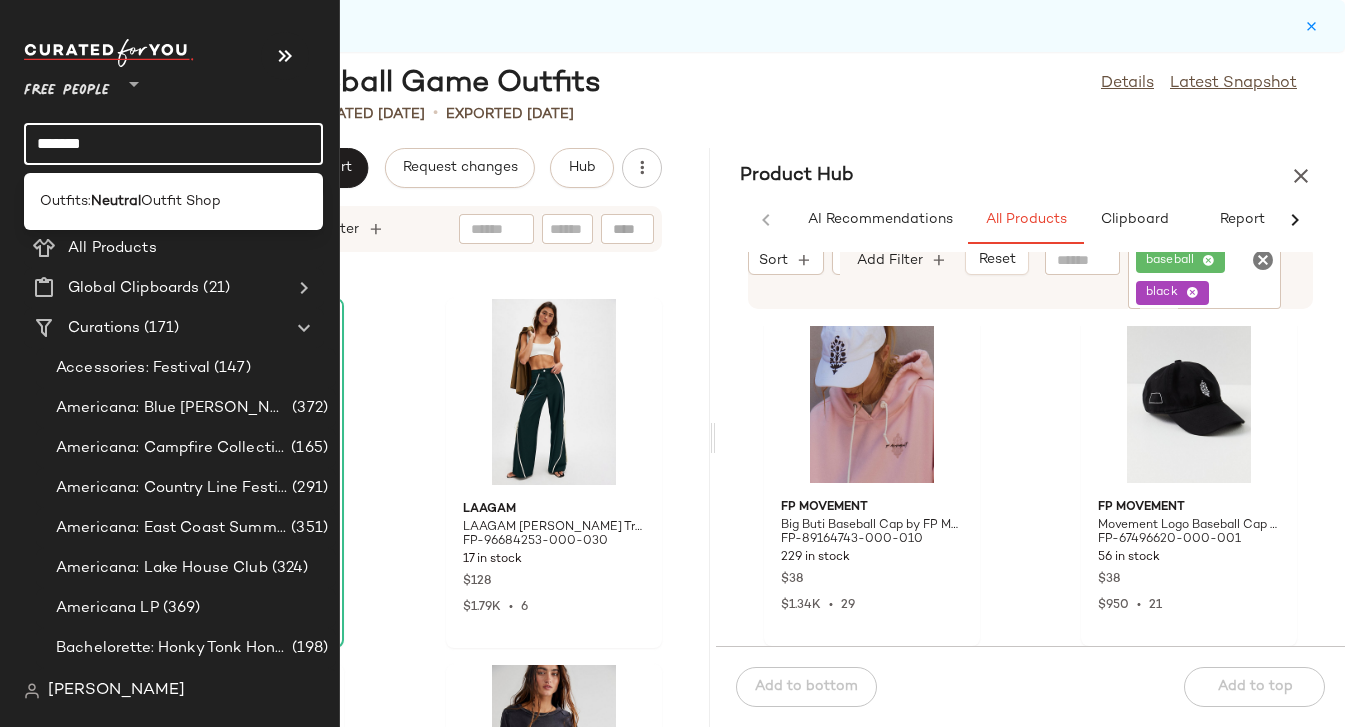 type on "*******" 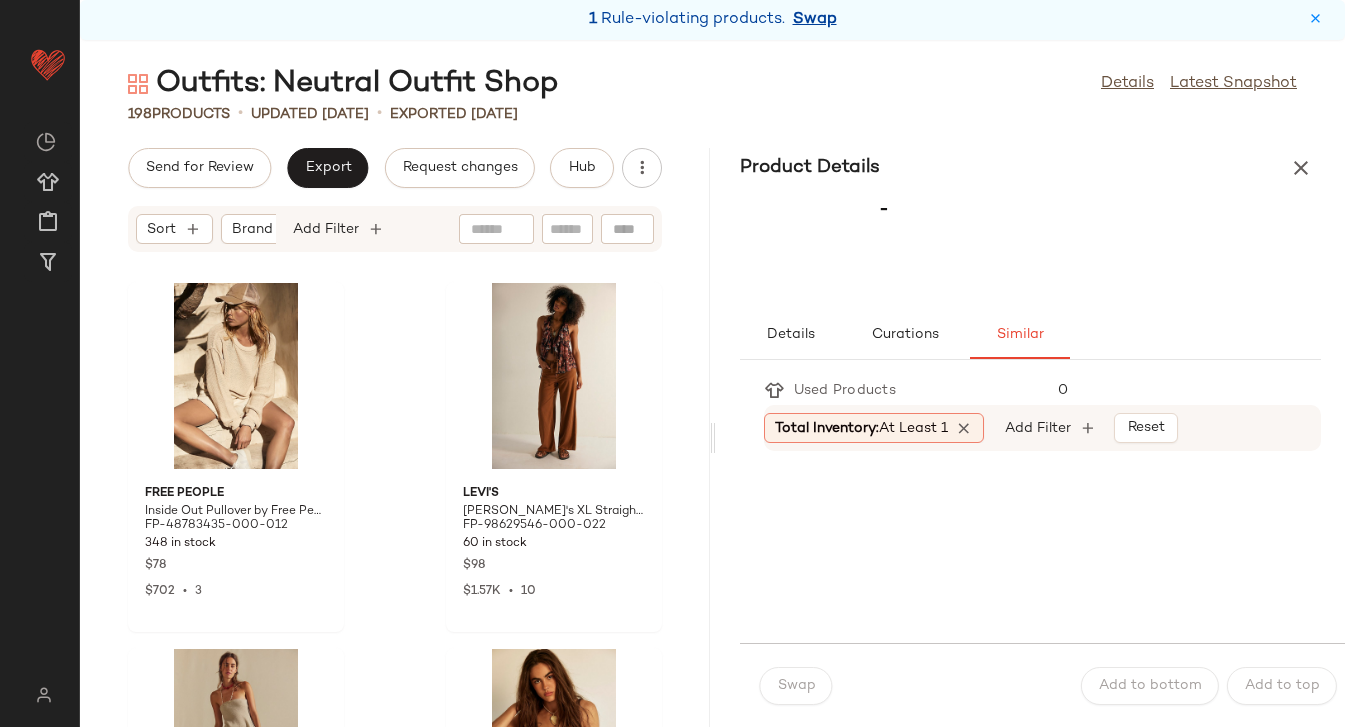 click on "Swap" at bounding box center [815, 20] 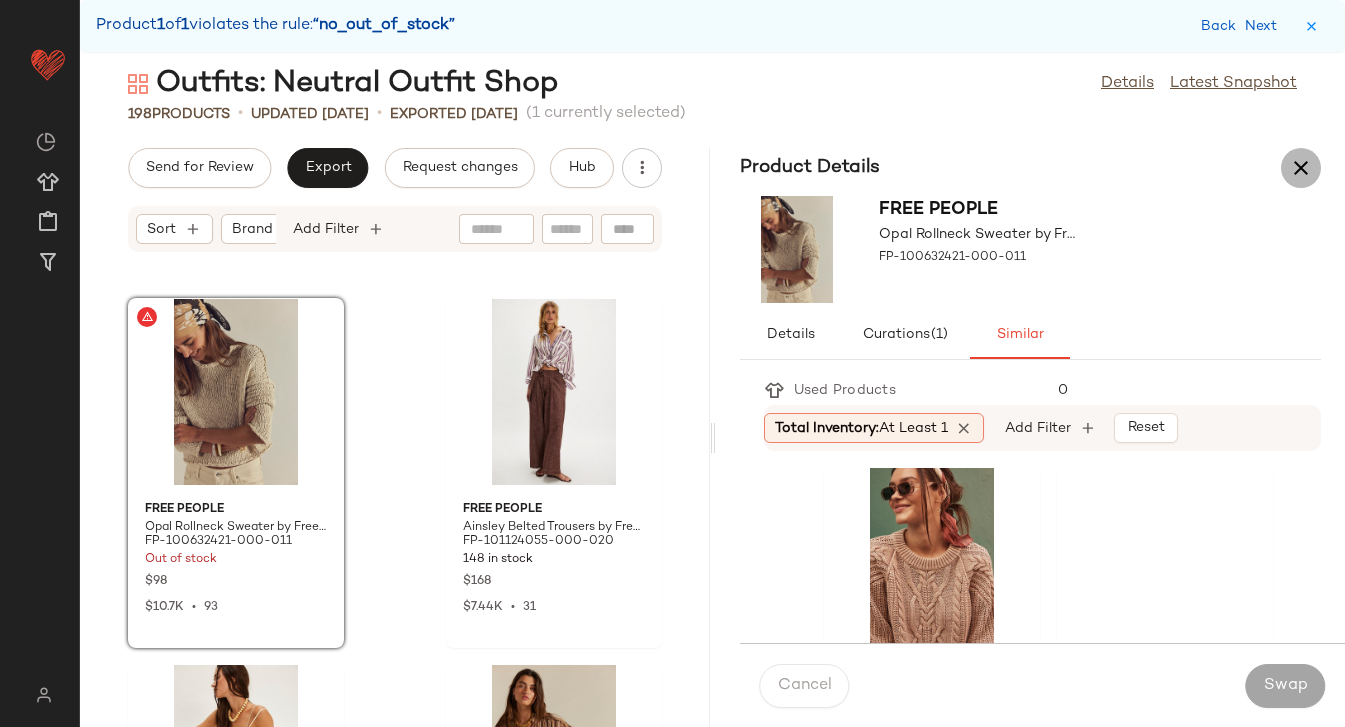 click at bounding box center (1301, 168) 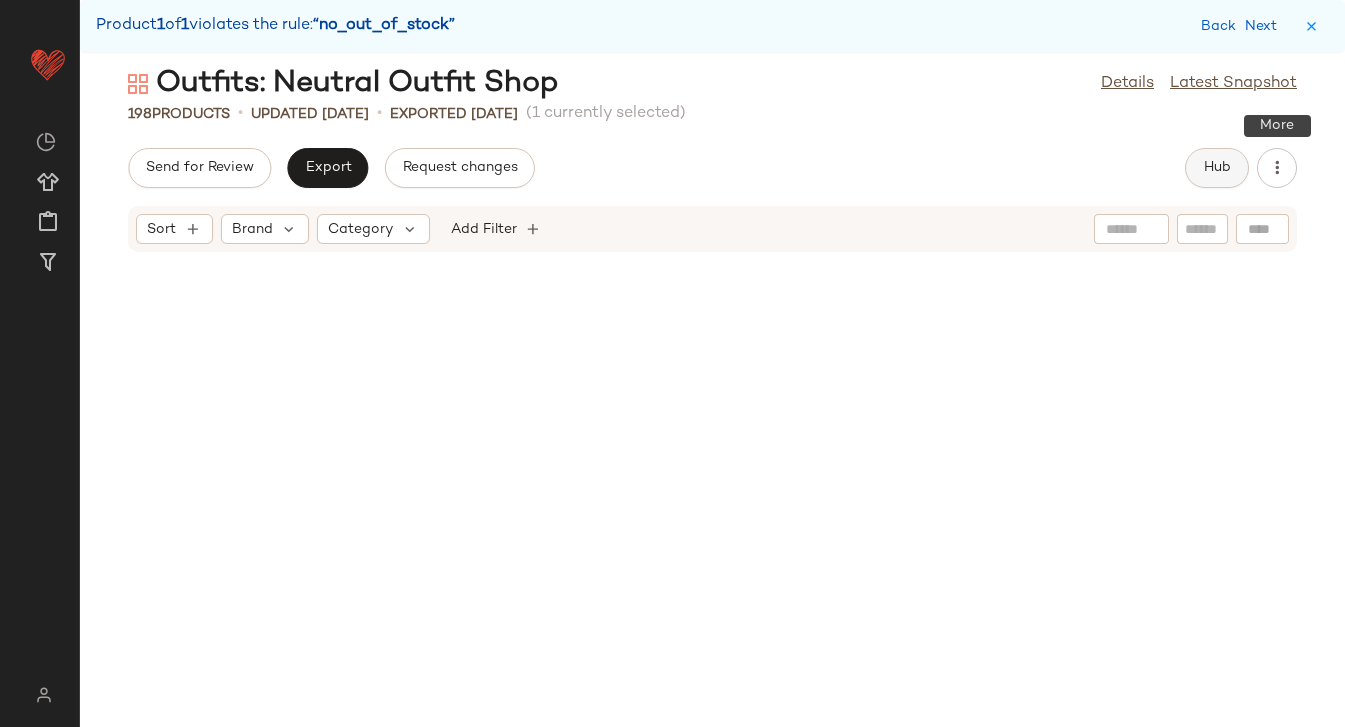 scroll, scrollTop: 1114, scrollLeft: 0, axis: vertical 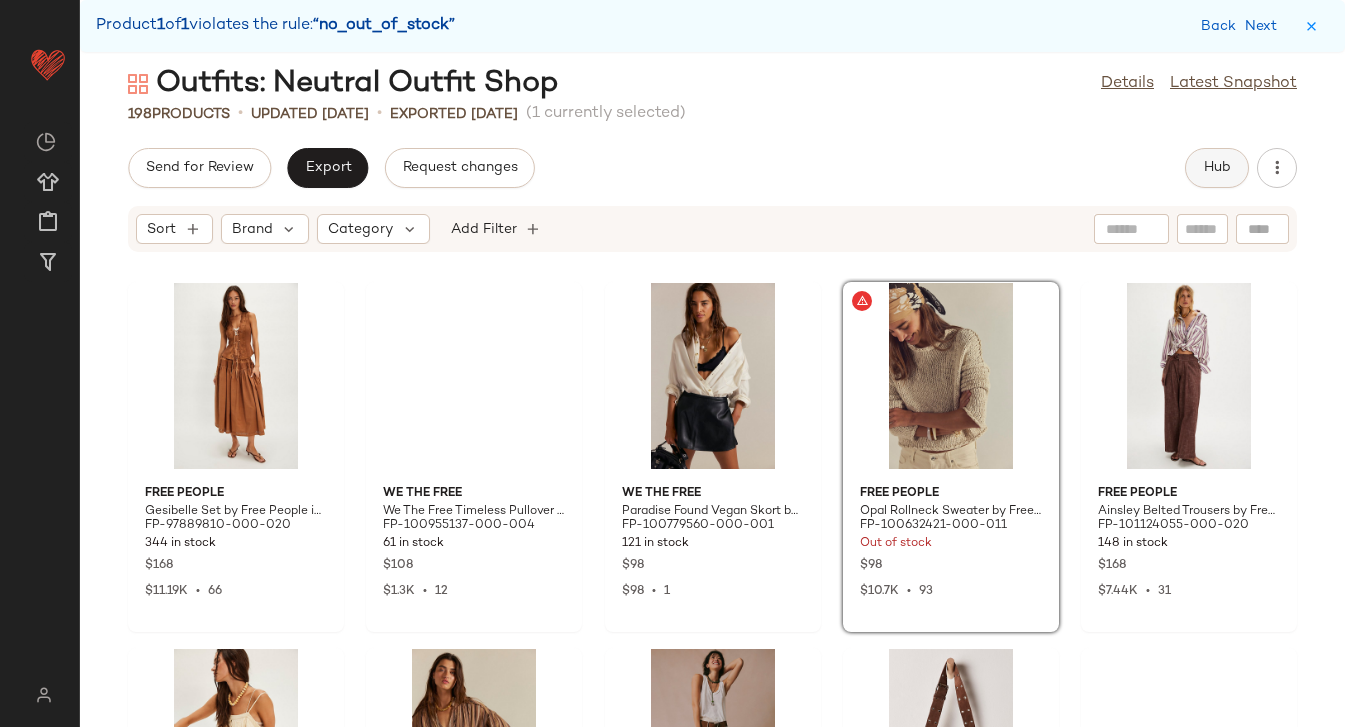 click on "Hub" 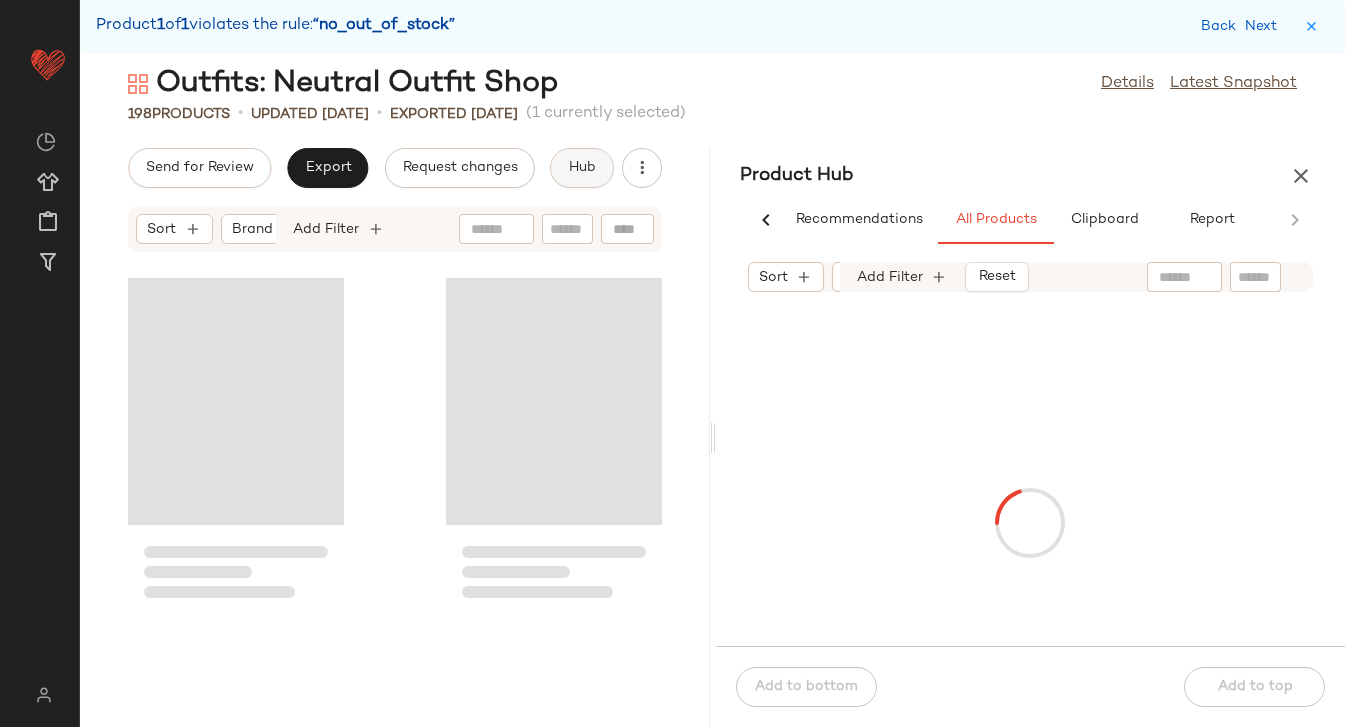 scroll, scrollTop: 0, scrollLeft: 30, axis: horizontal 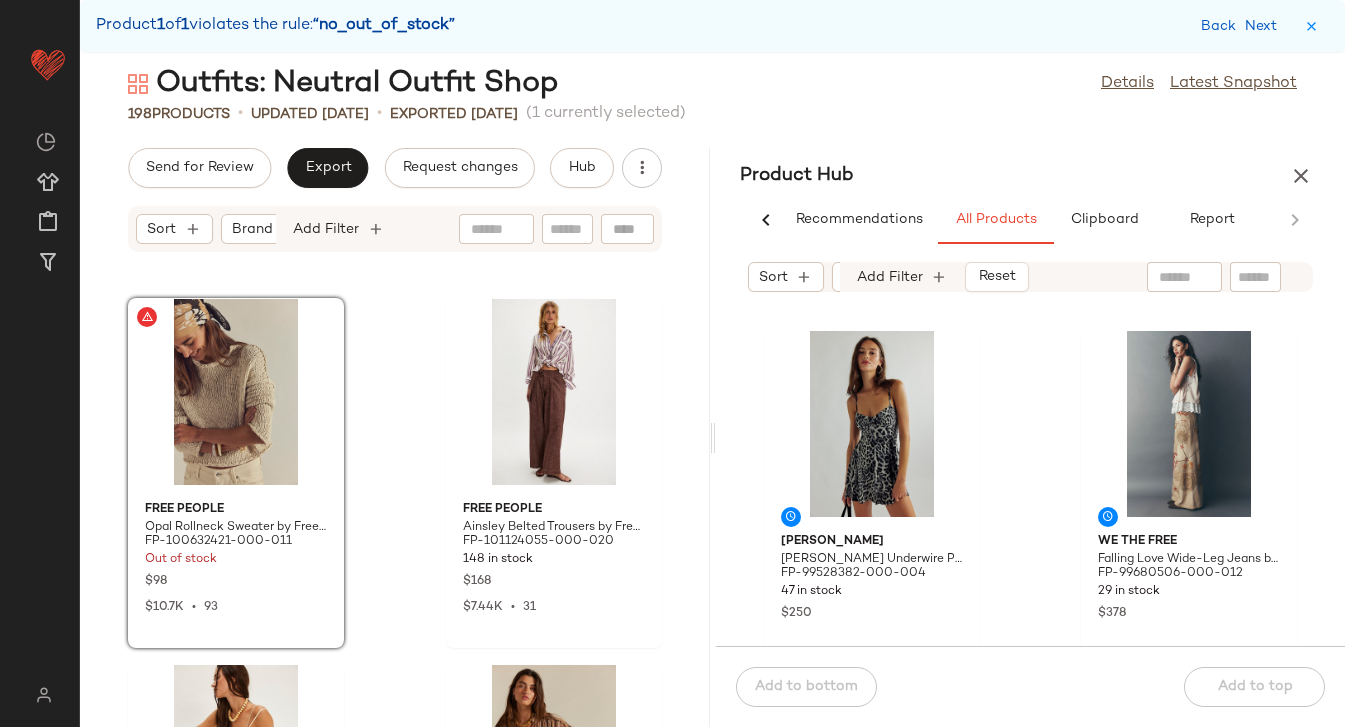 click 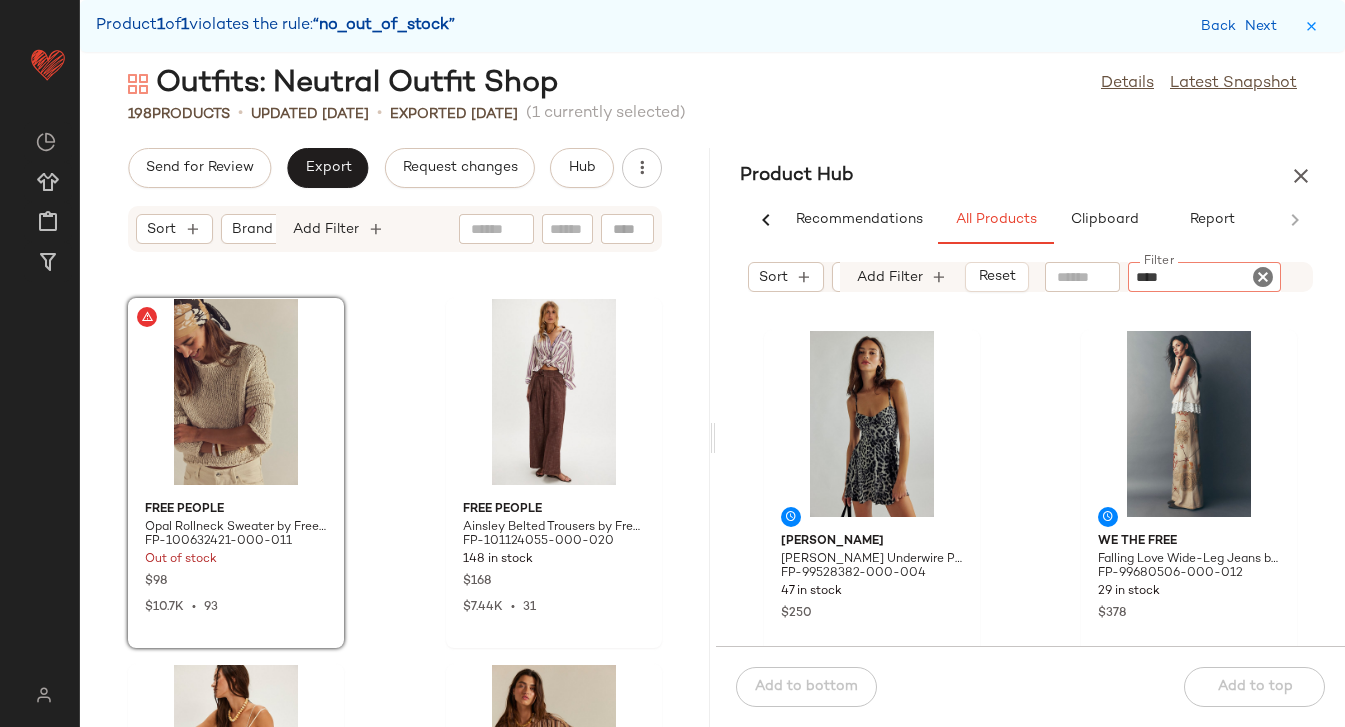 type on "*****" 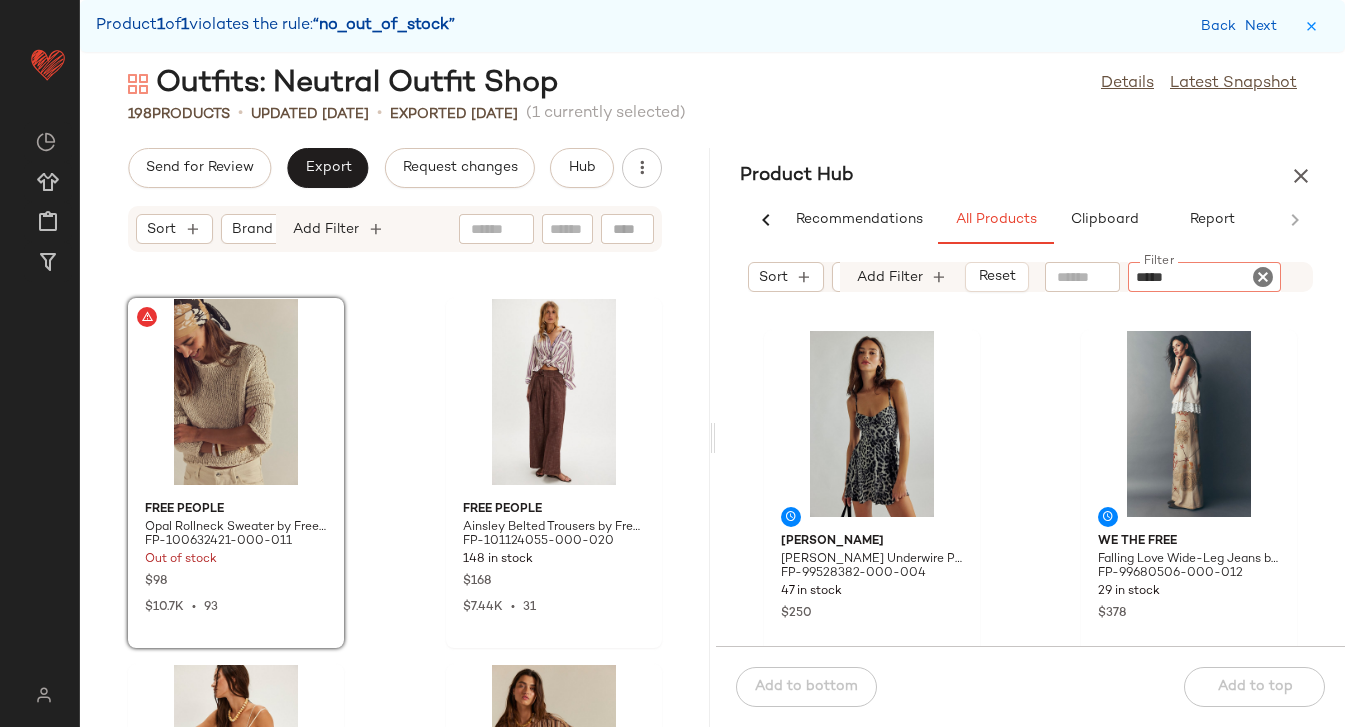 type 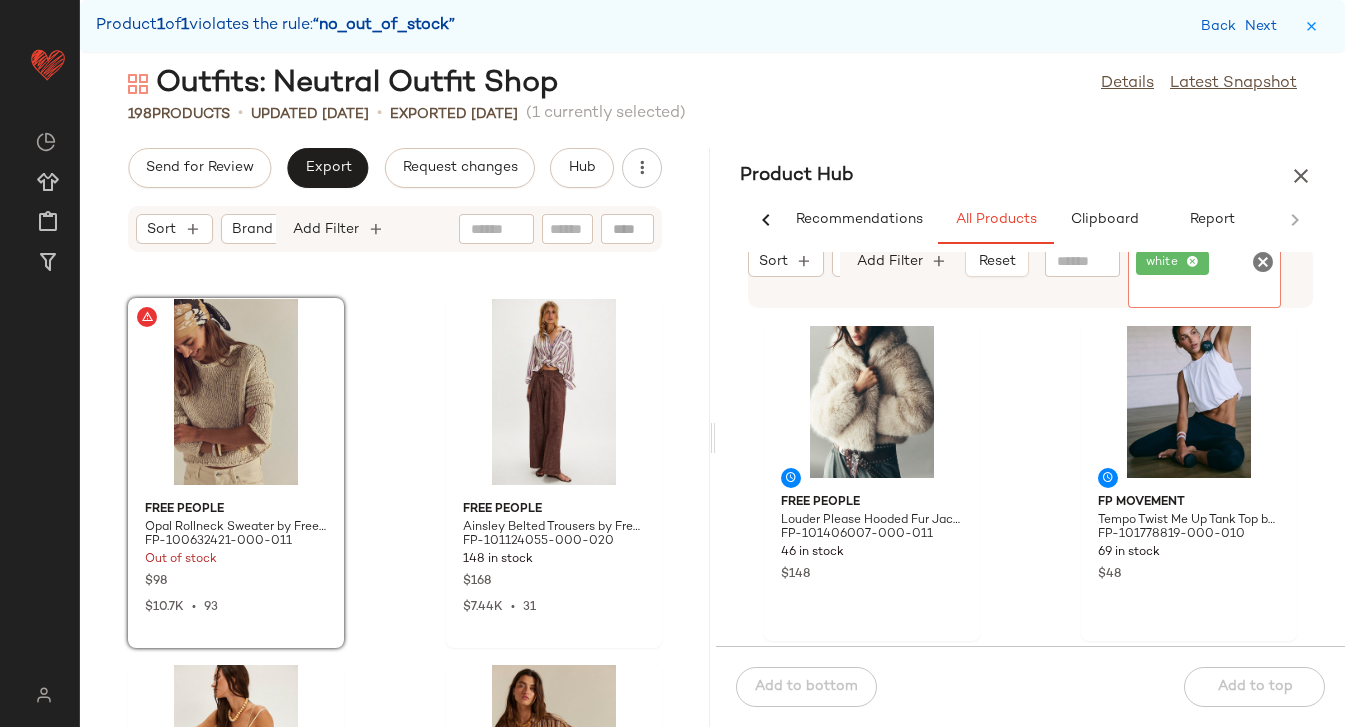 scroll, scrollTop: 2621, scrollLeft: 0, axis: vertical 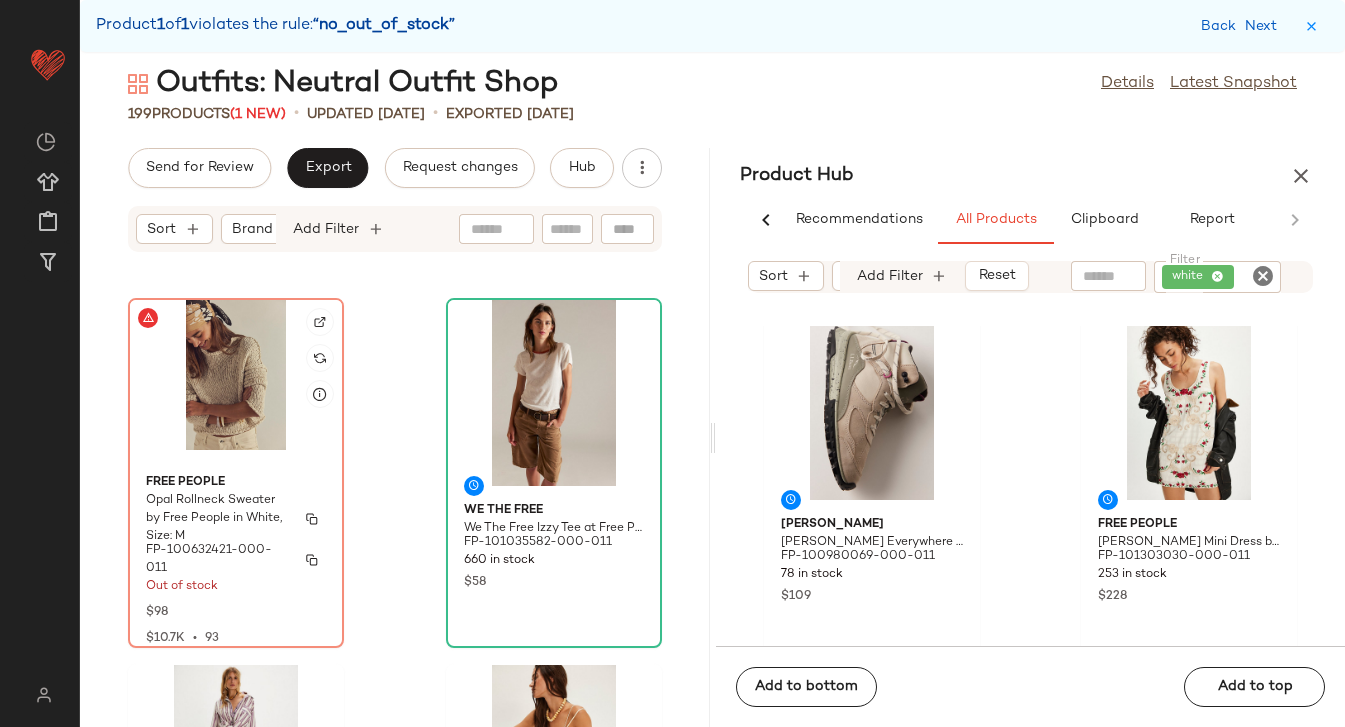 click on "Free People Opal Rollneck Sweater by Free People in White, Size: M FP-100632421-000-011 Out of stock $98 $10.7K  •  93" 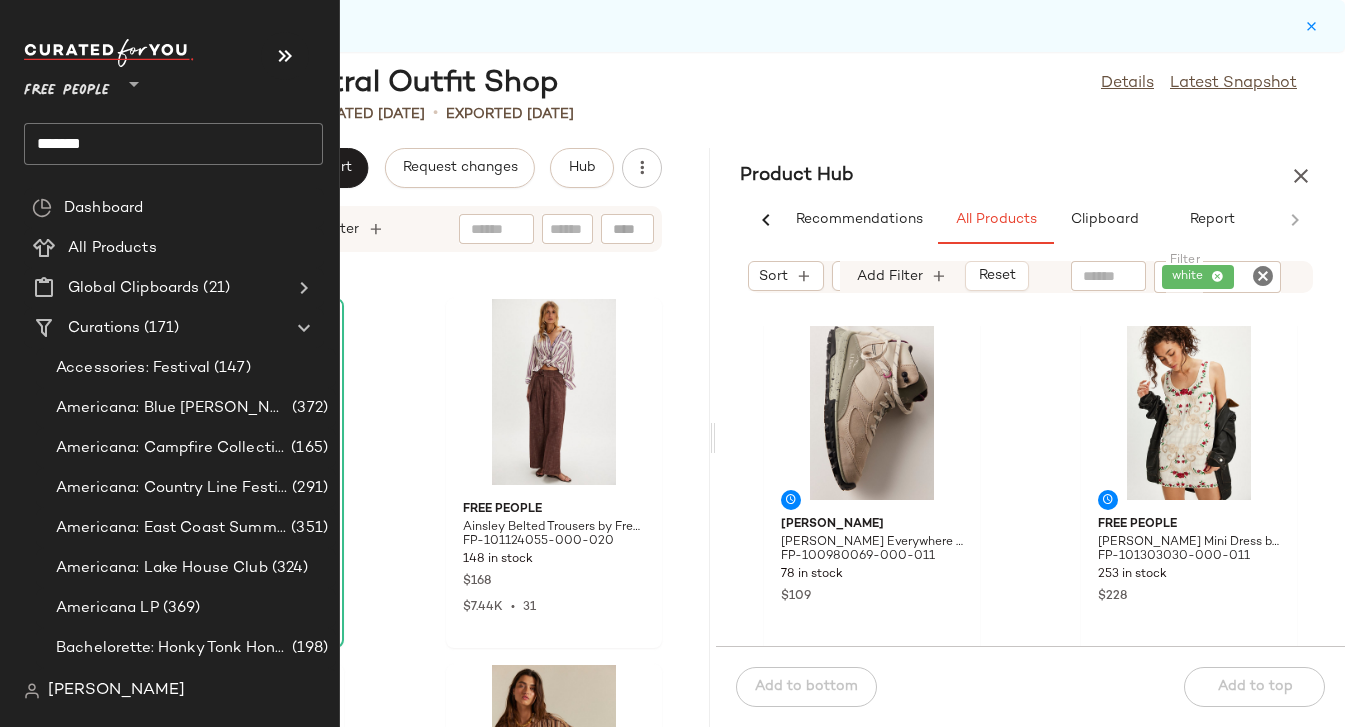click on "*******" 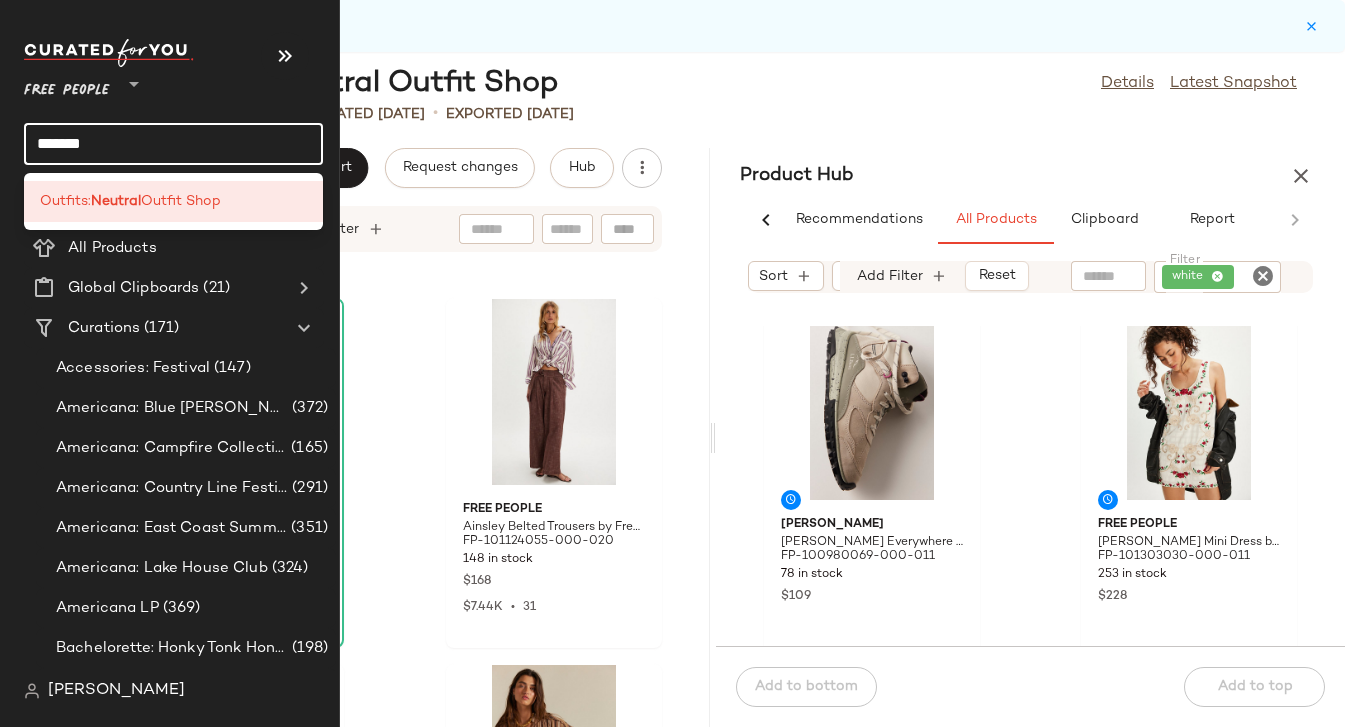 click on "*******" 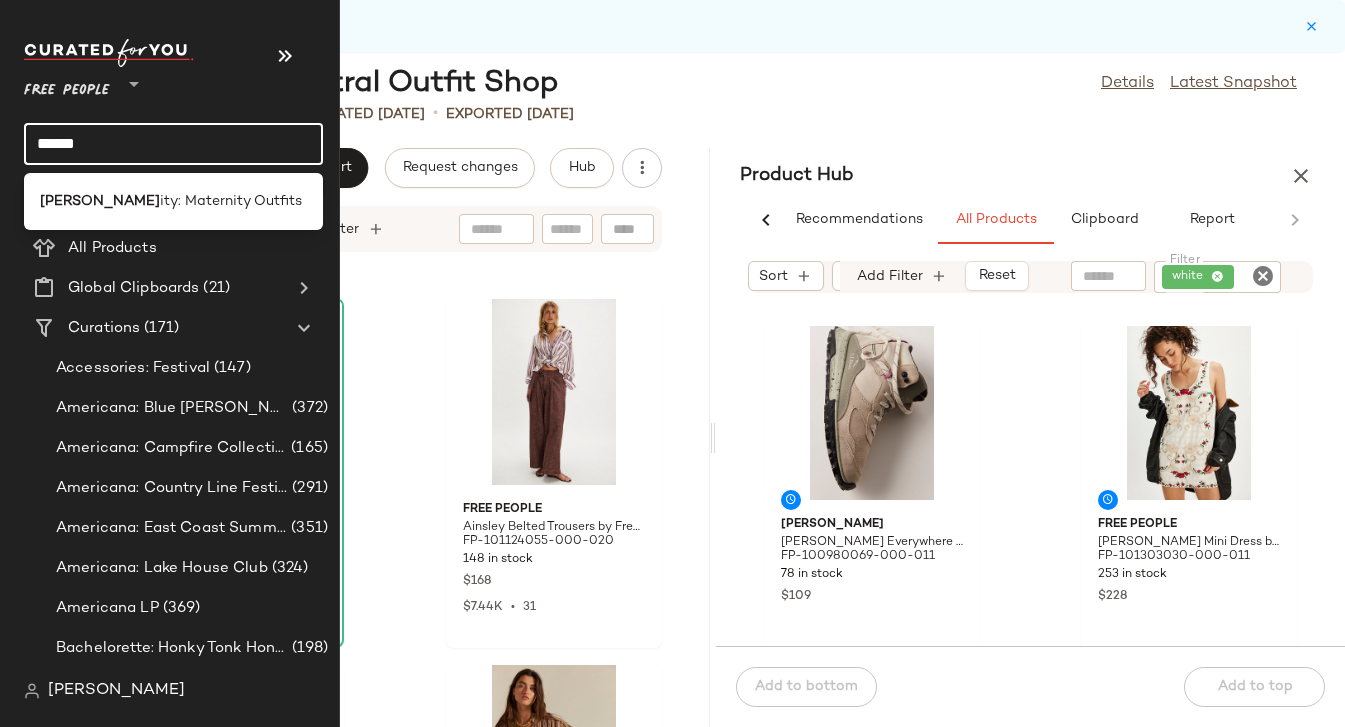 type on "******" 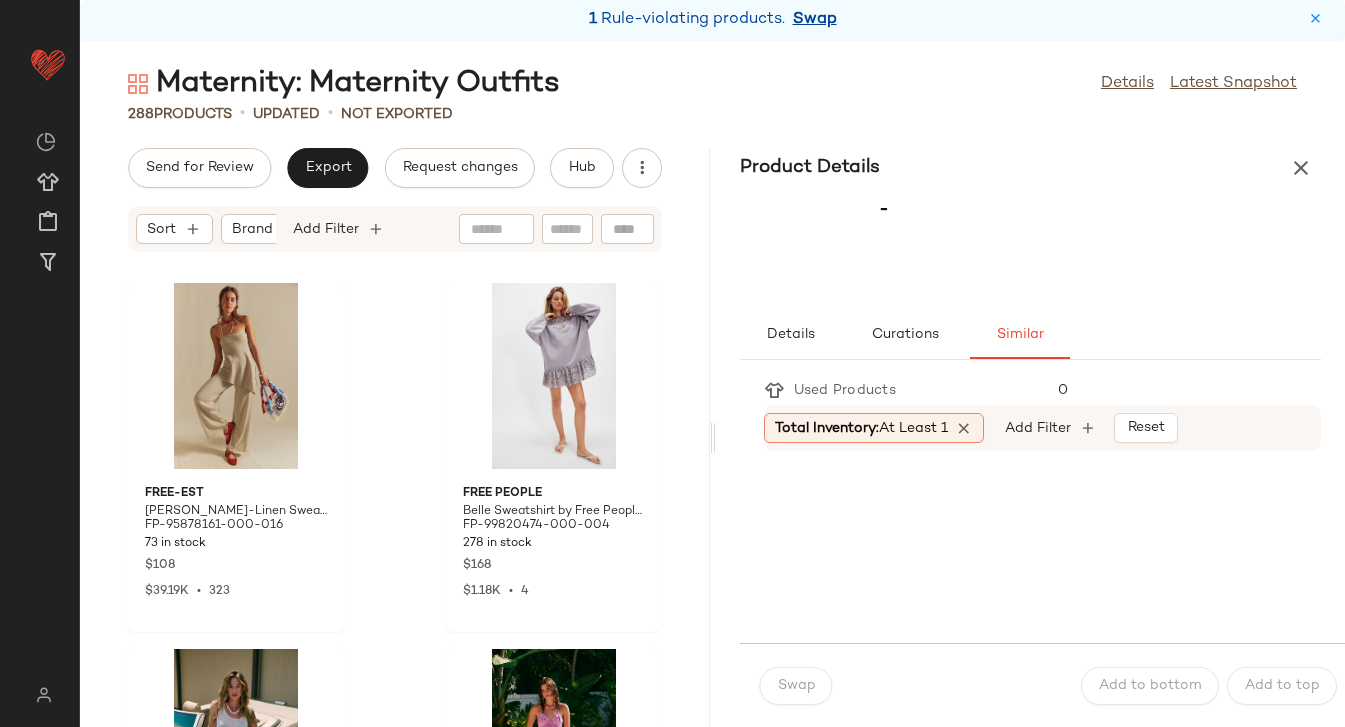 click on "Swap" at bounding box center (815, 20) 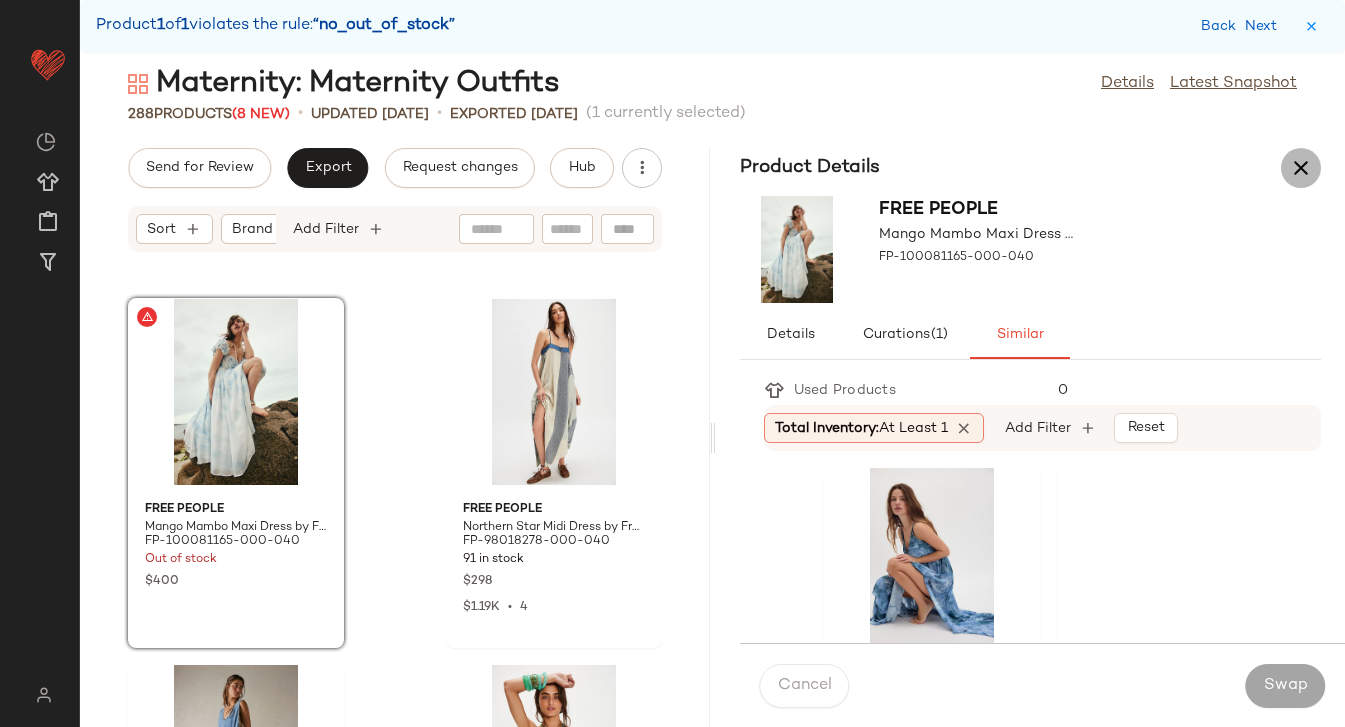 click at bounding box center [1301, 168] 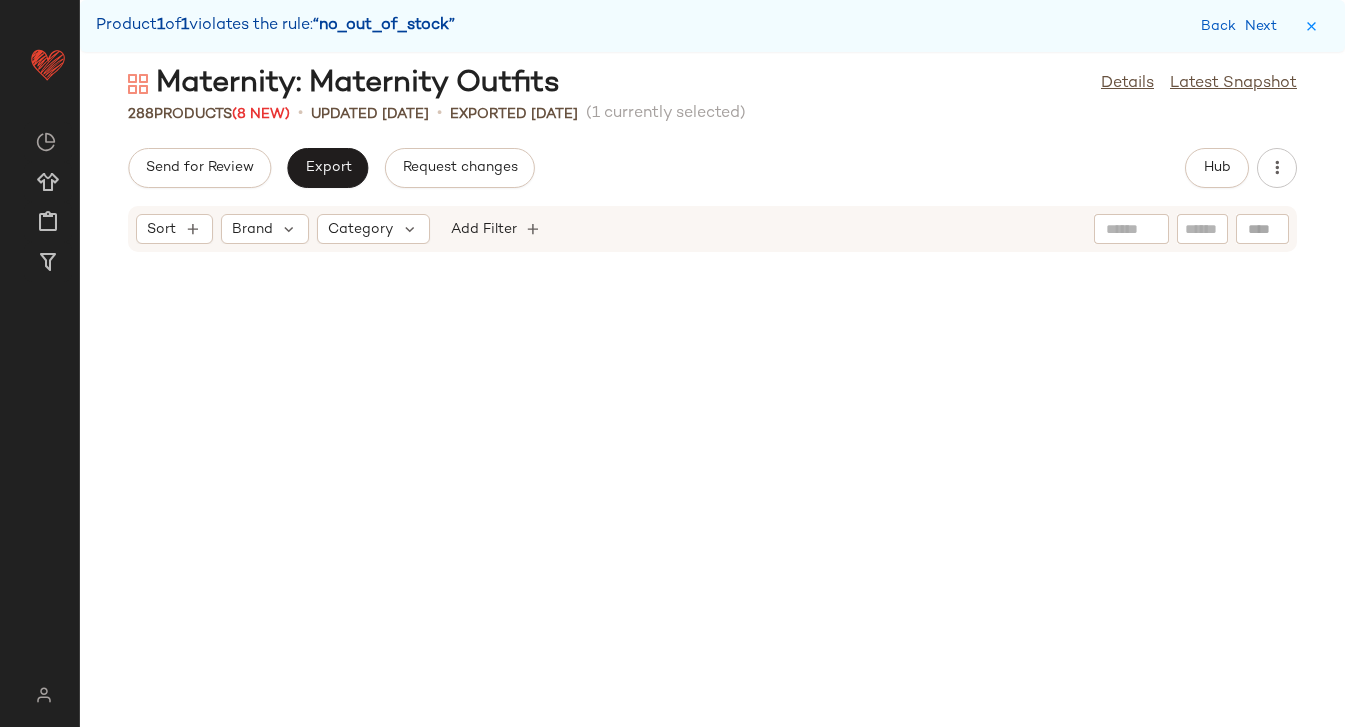 scroll, scrollTop: 12444, scrollLeft: 0, axis: vertical 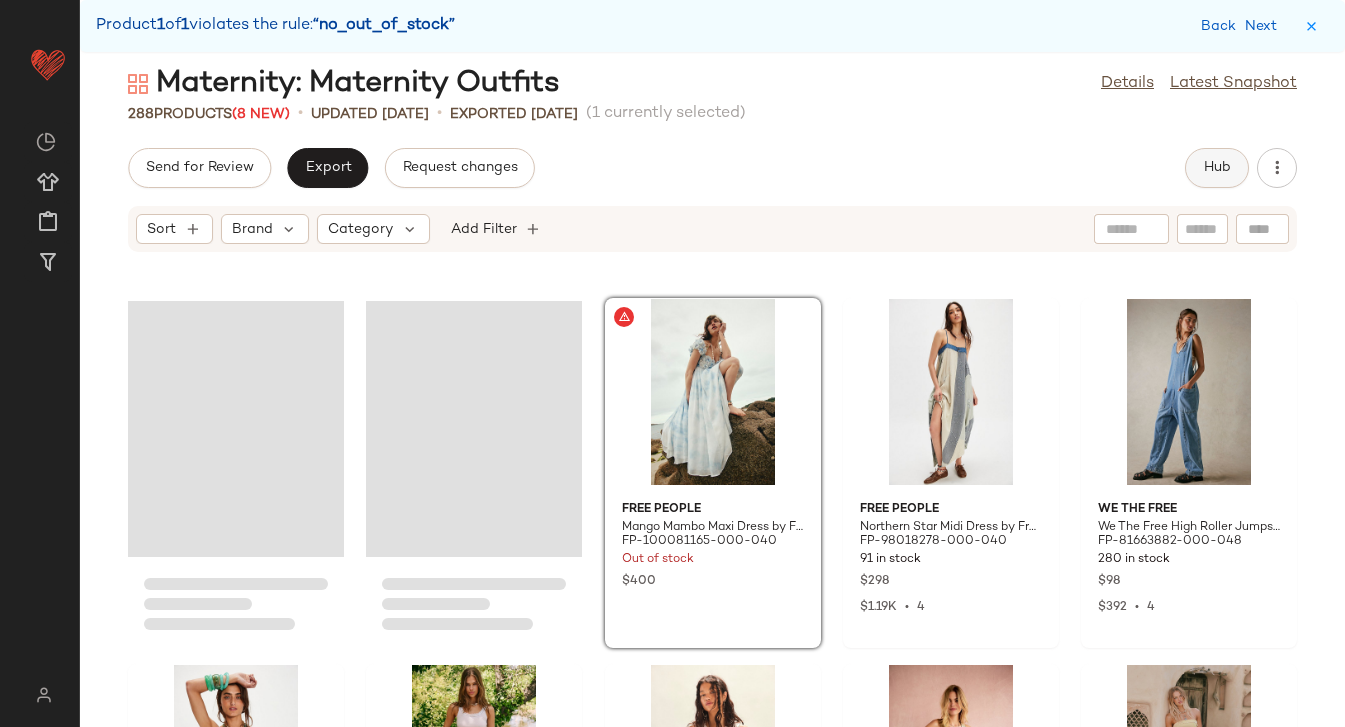click on "Hub" 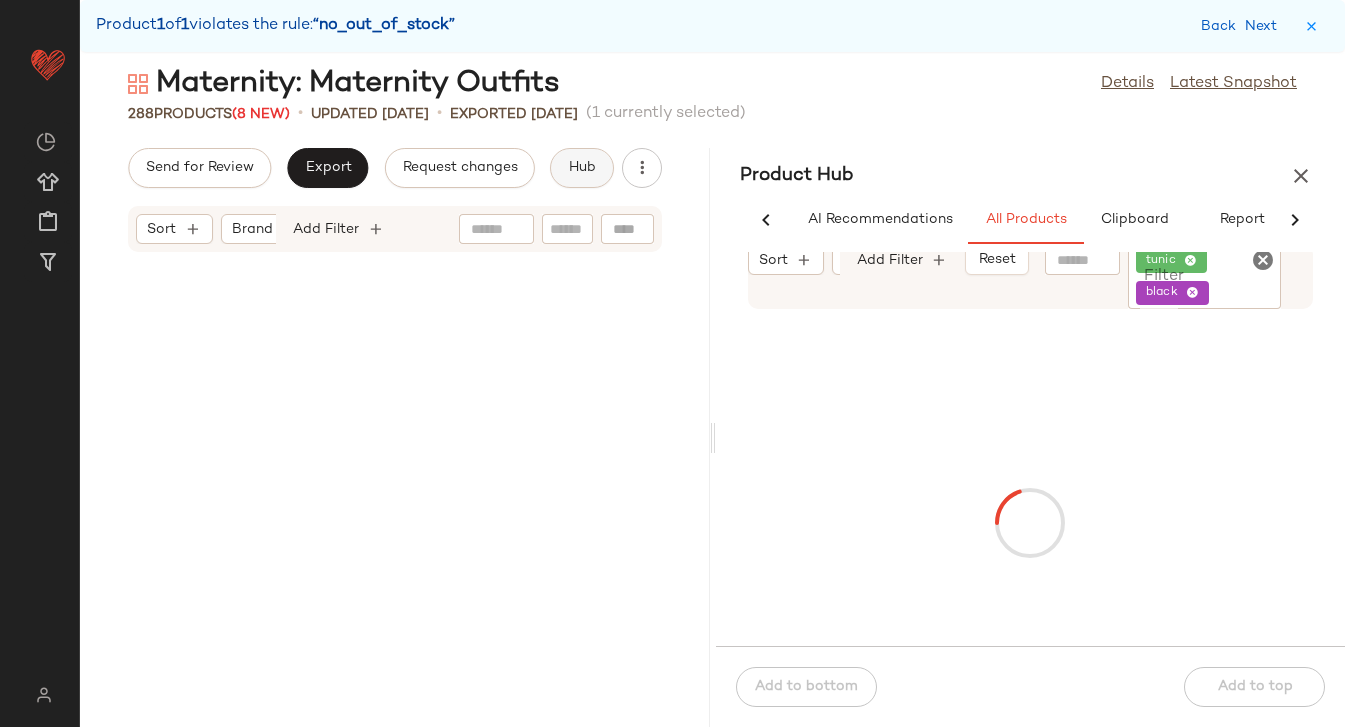scroll, scrollTop: 0, scrollLeft: 30, axis: horizontal 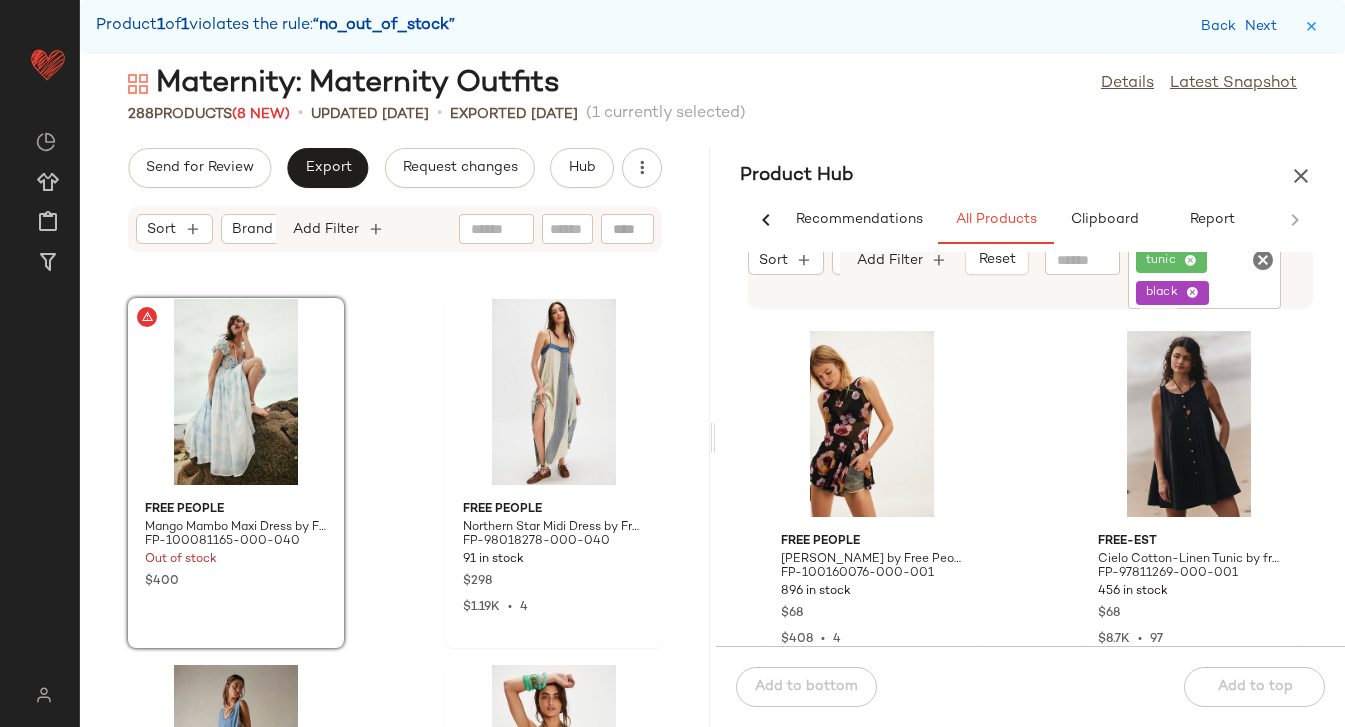 click 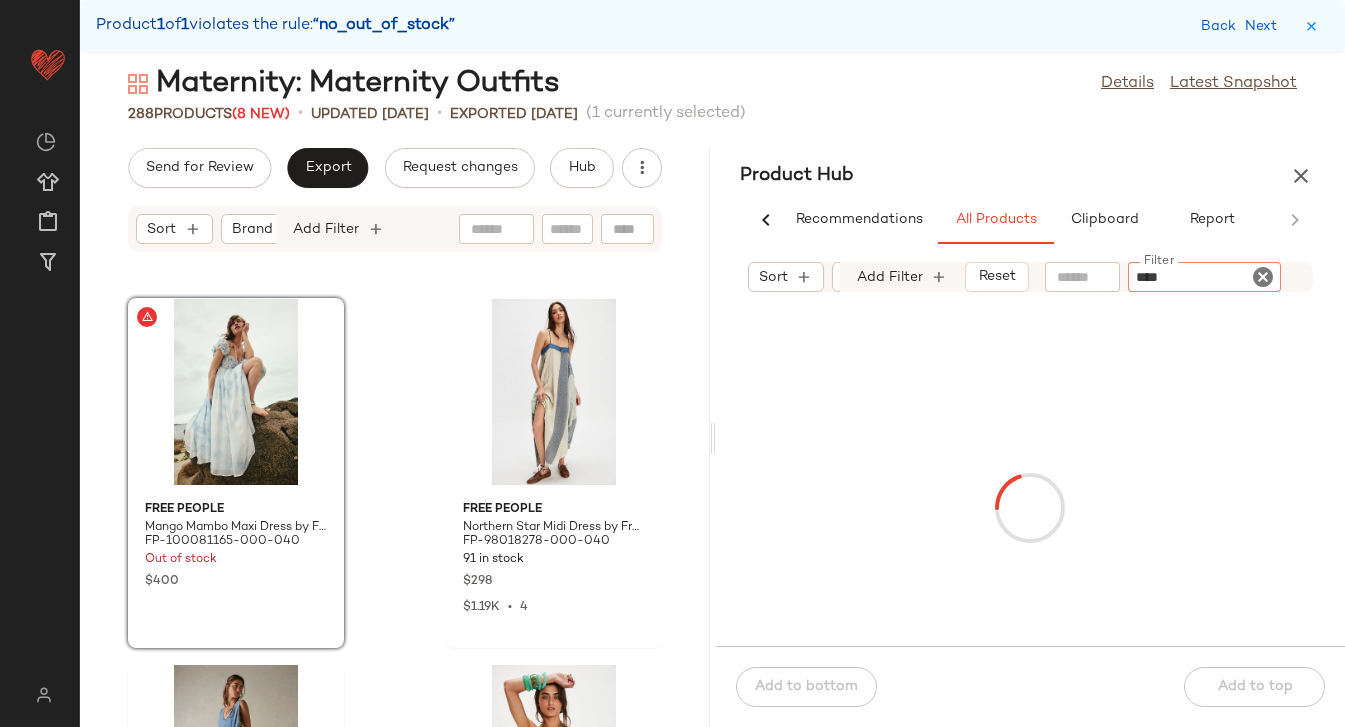 type on "*****" 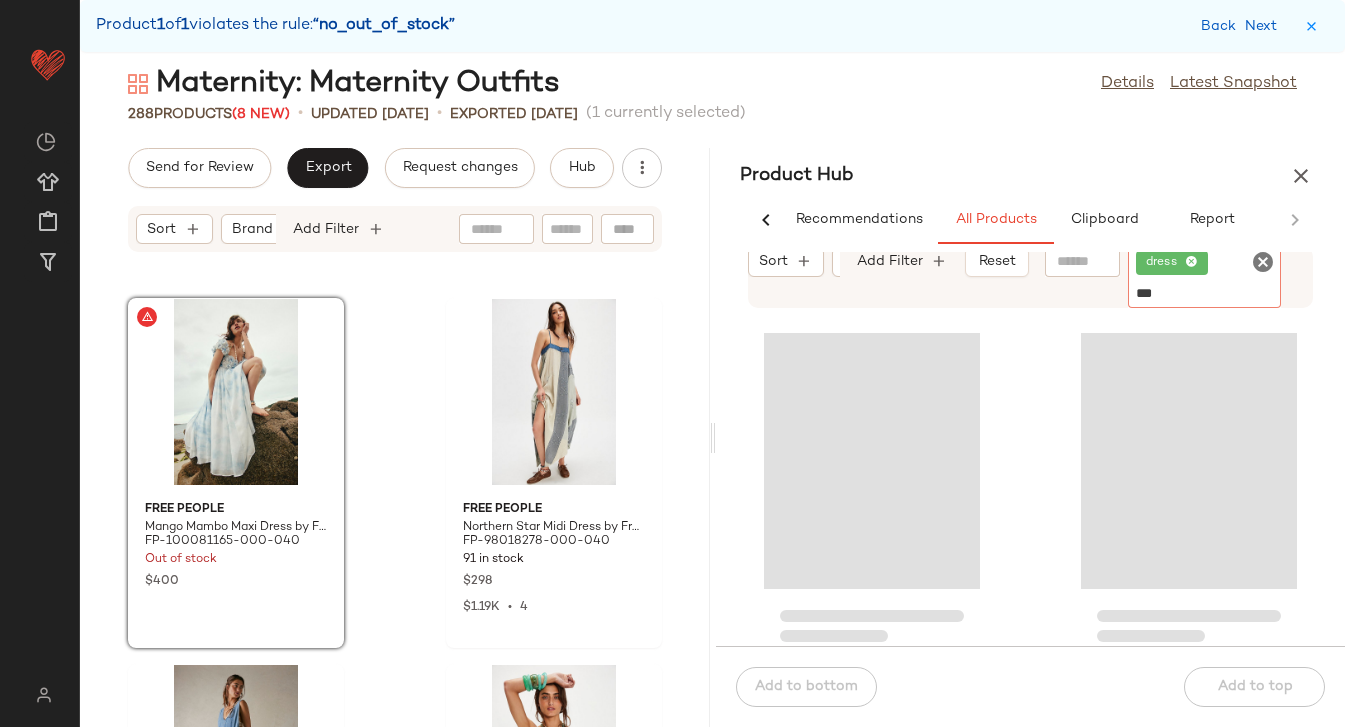 type on "****" 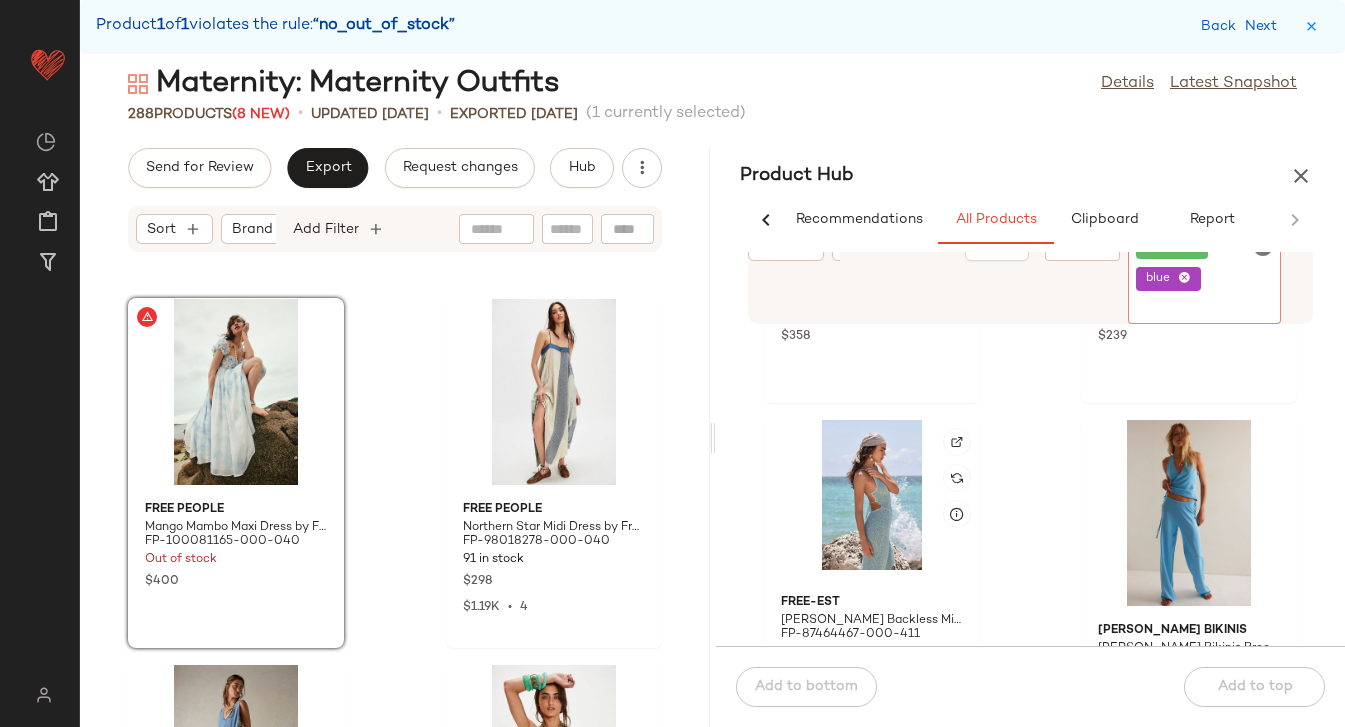 scroll, scrollTop: 2857, scrollLeft: 0, axis: vertical 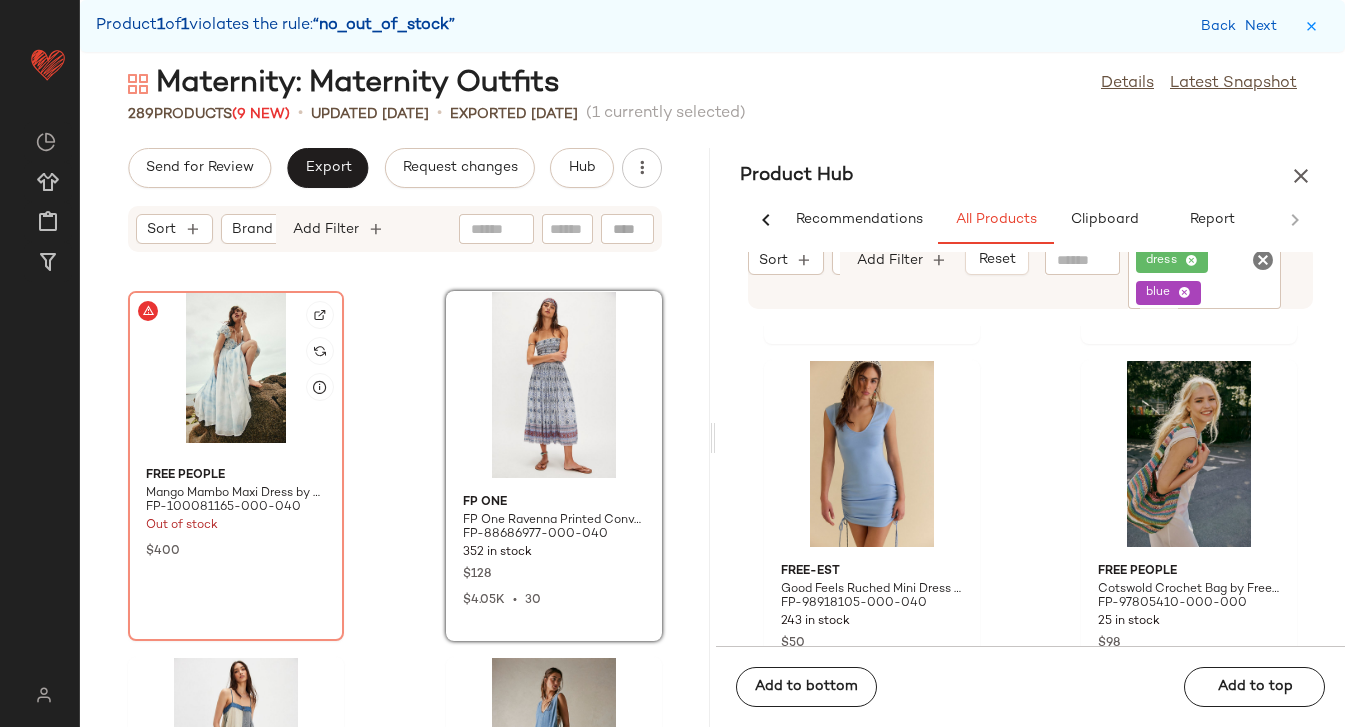click 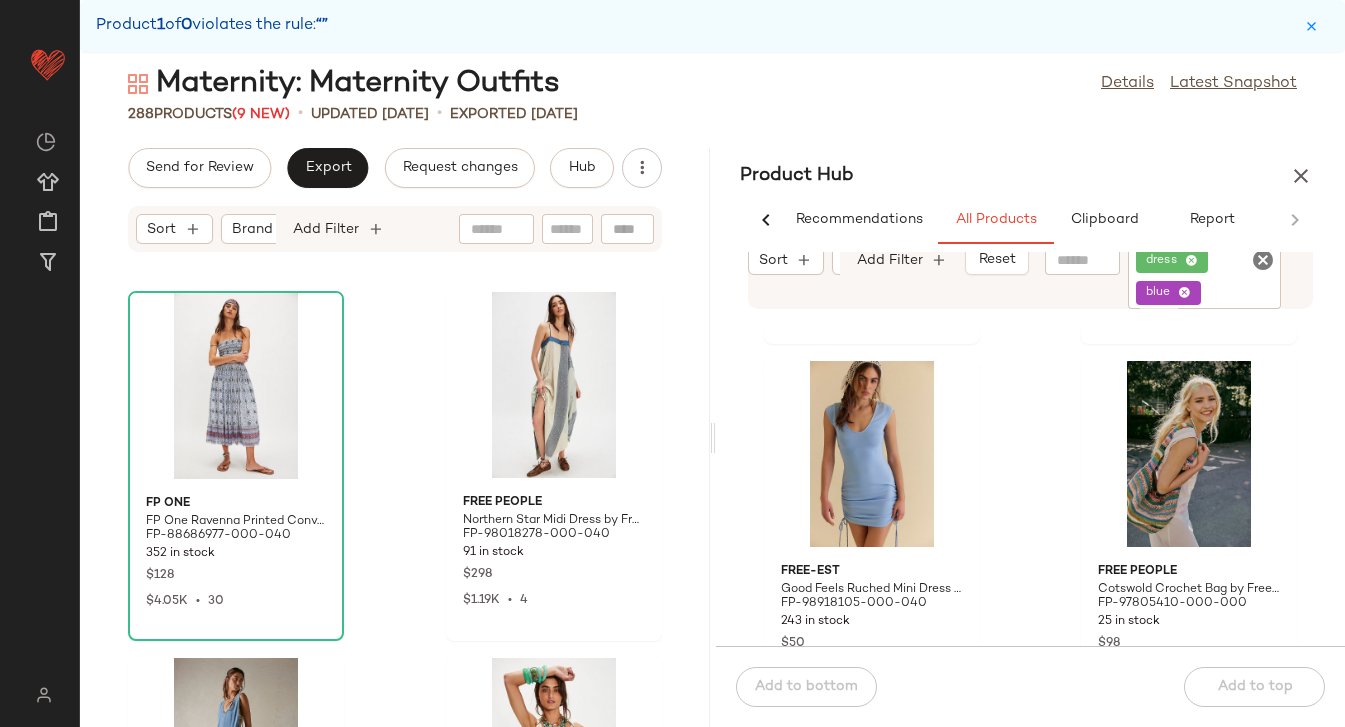 click 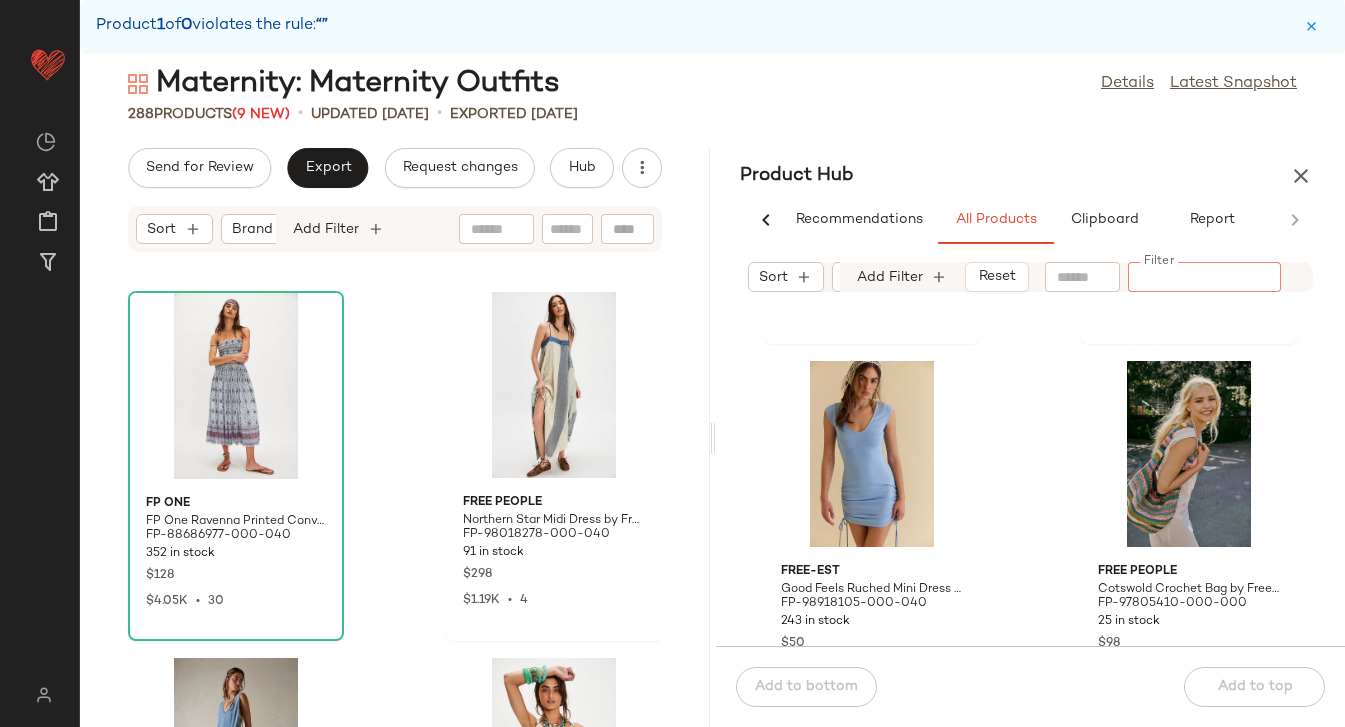 click on "288   Products  (9 New)  •   updated [DATE]  •  Exported [DATE]" 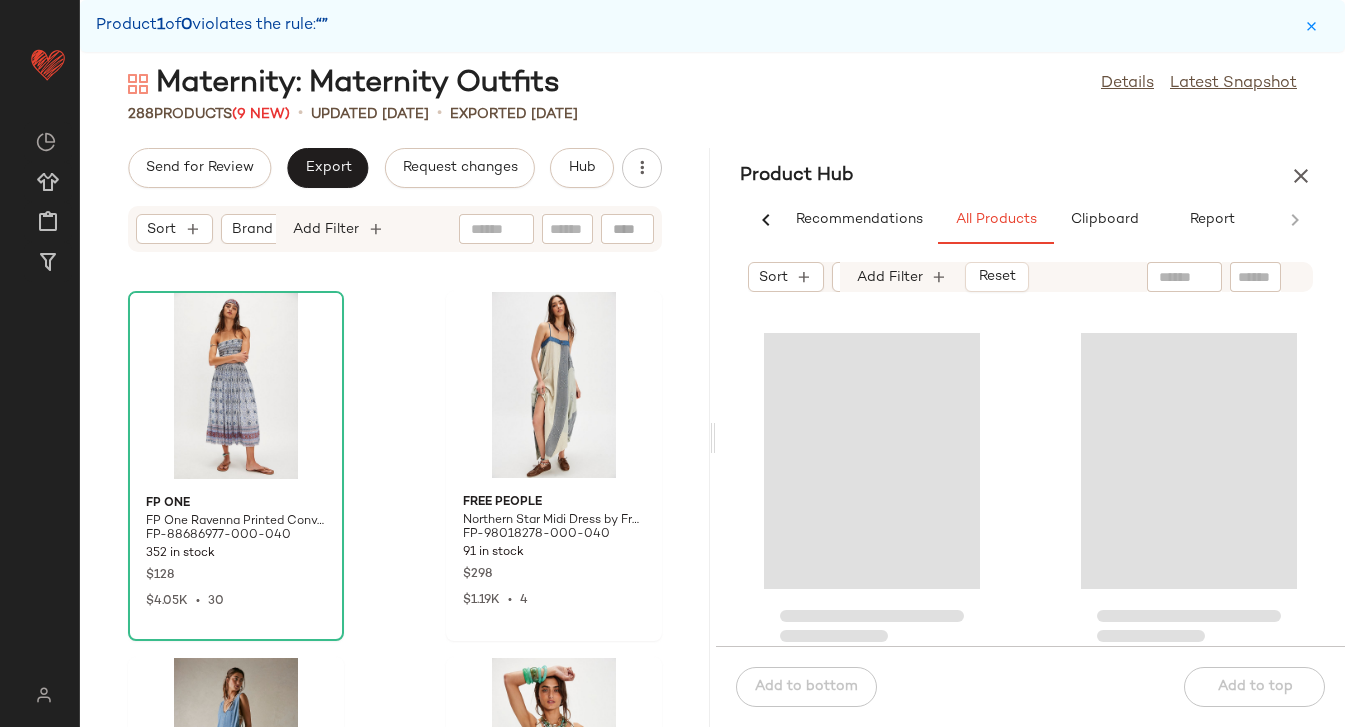 click 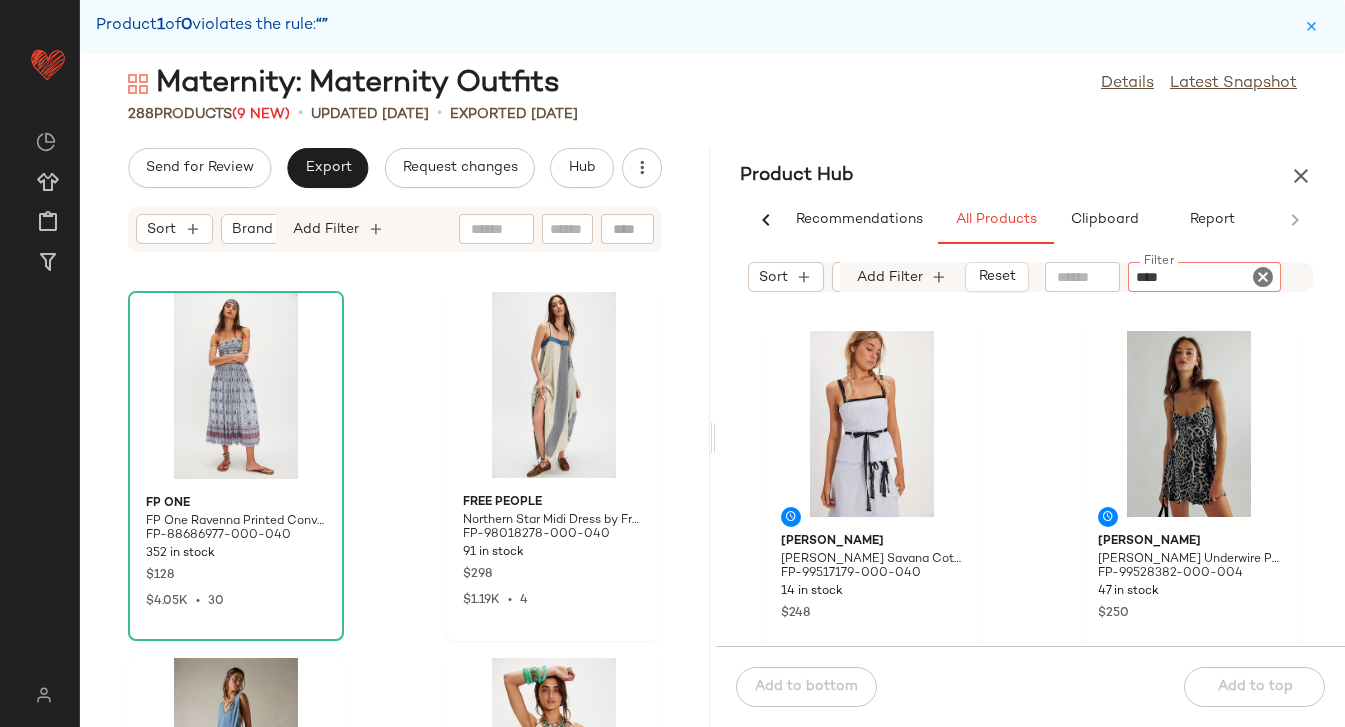 type on "*****" 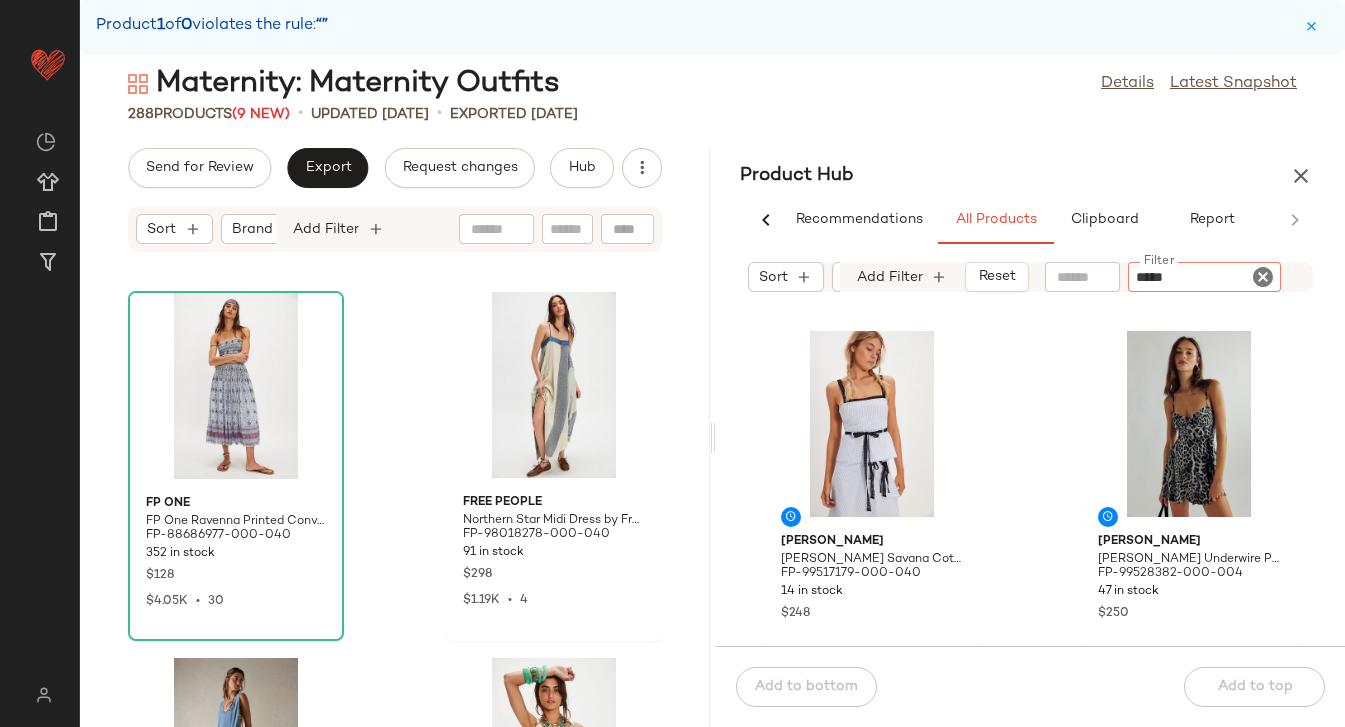 type 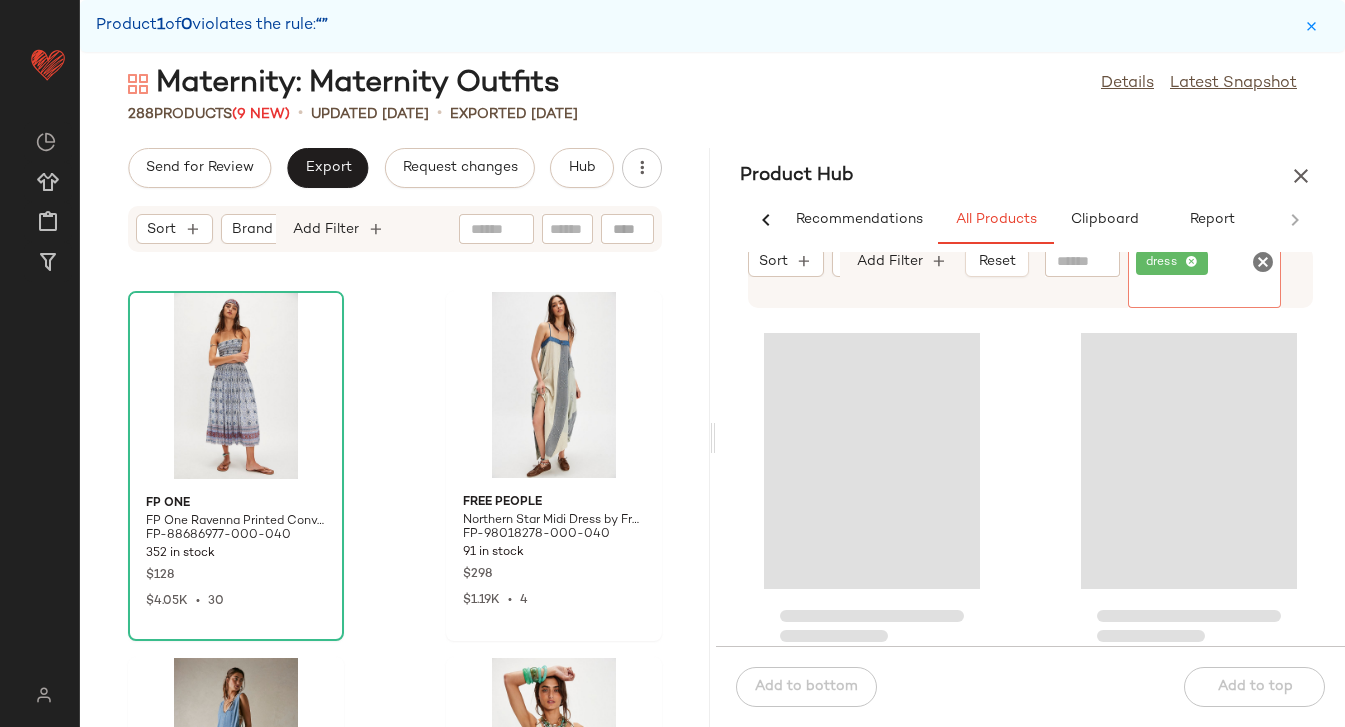 scroll, scrollTop: 0, scrollLeft: 0, axis: both 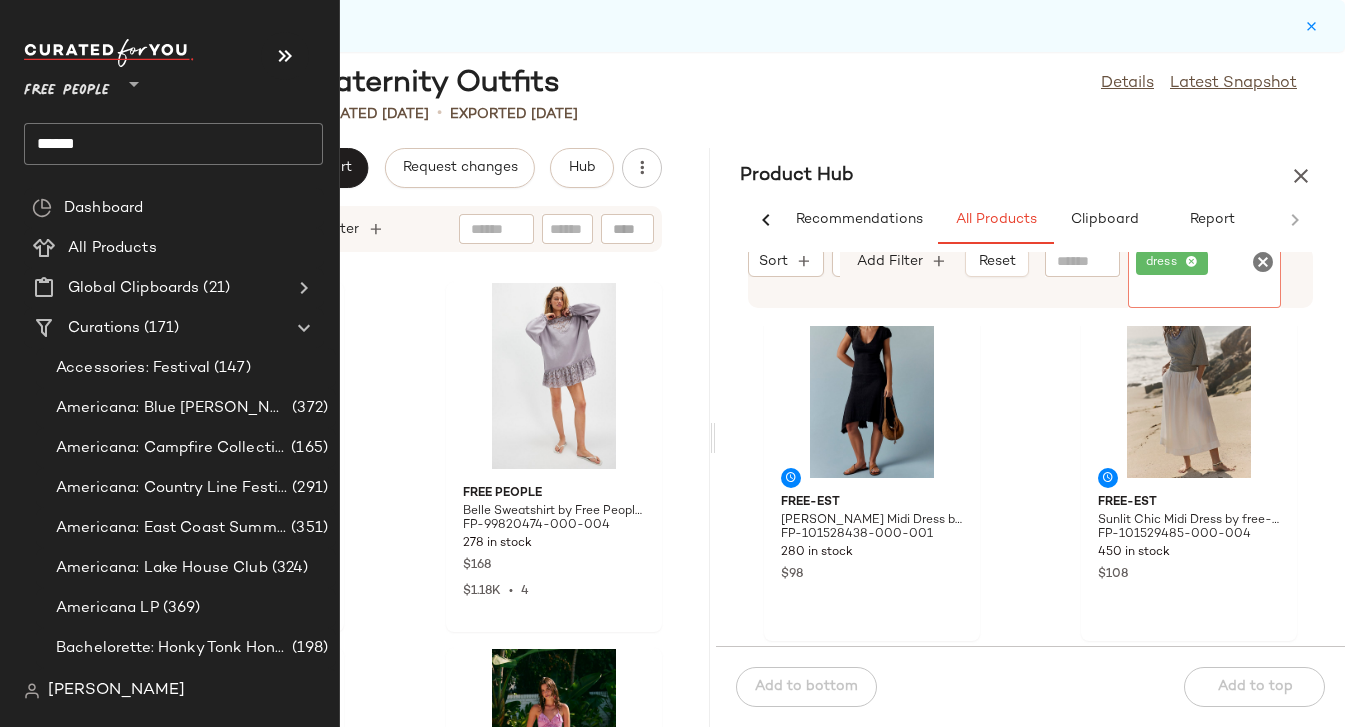 click on "******" 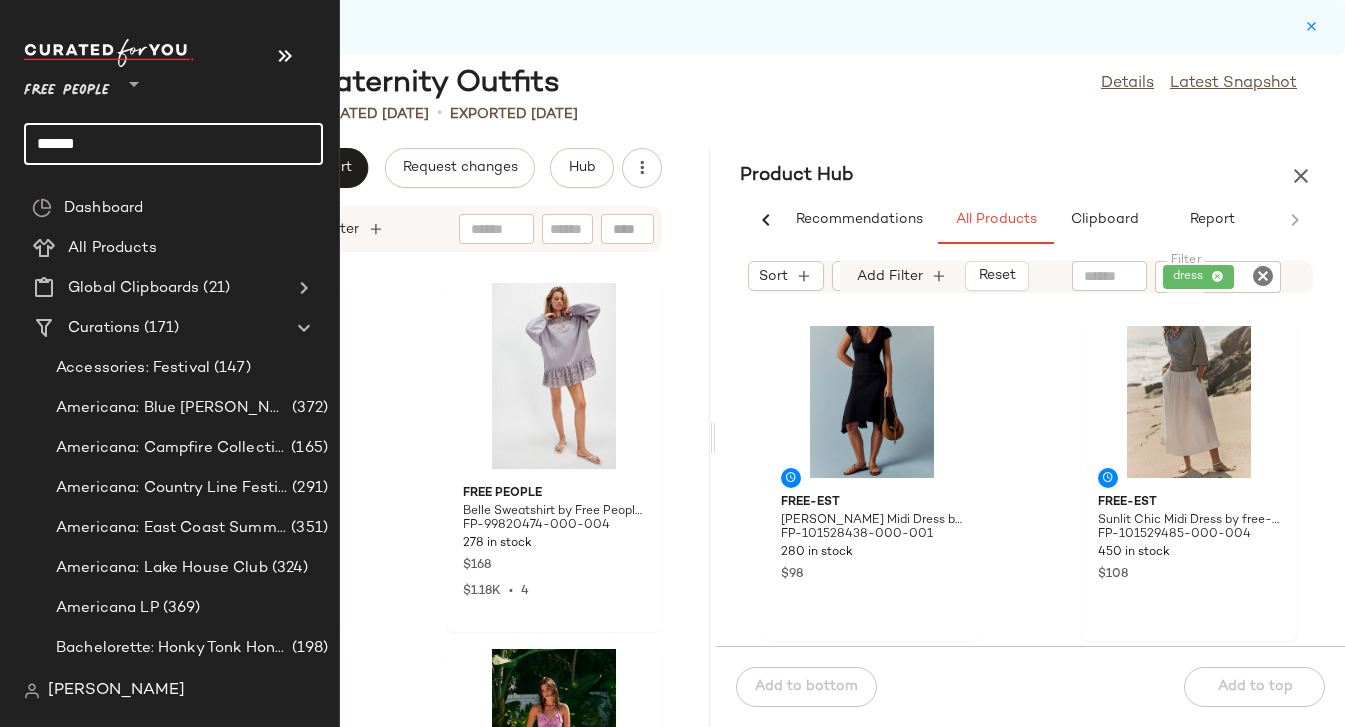 click on "******" 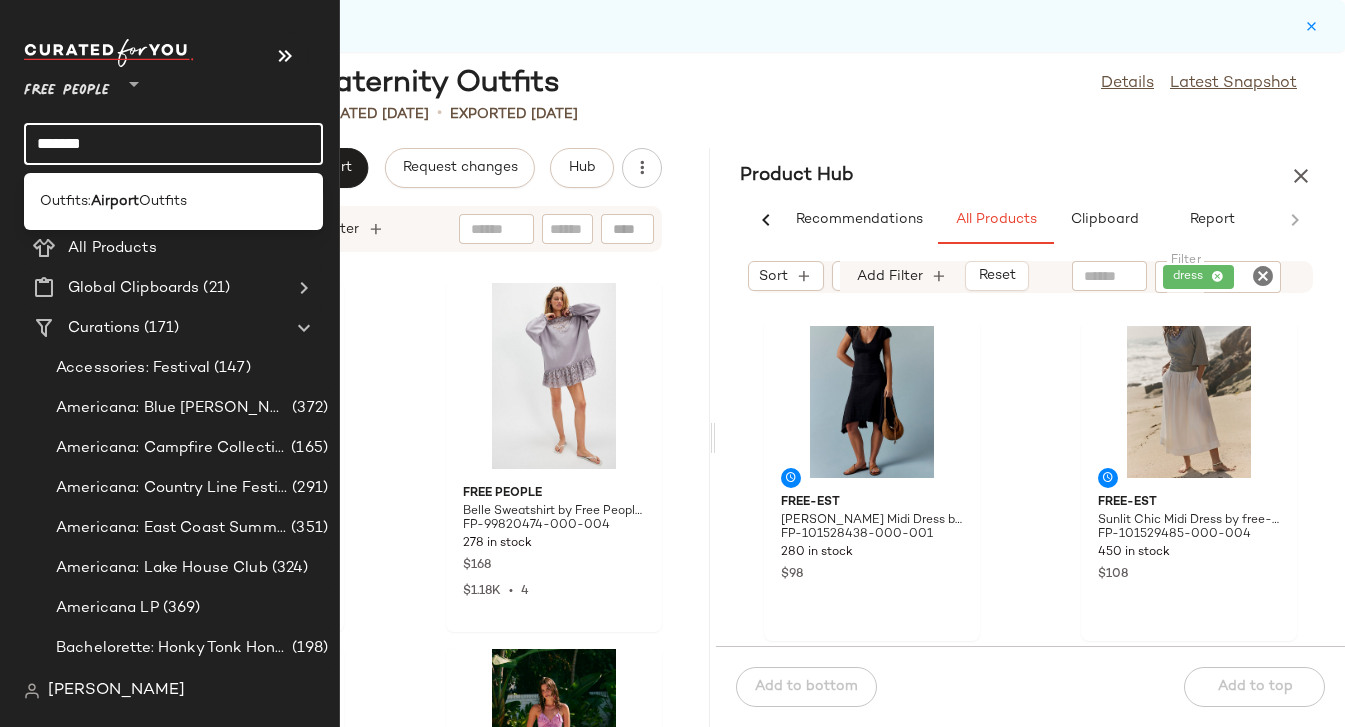 click on "Airport" at bounding box center (115, 201) 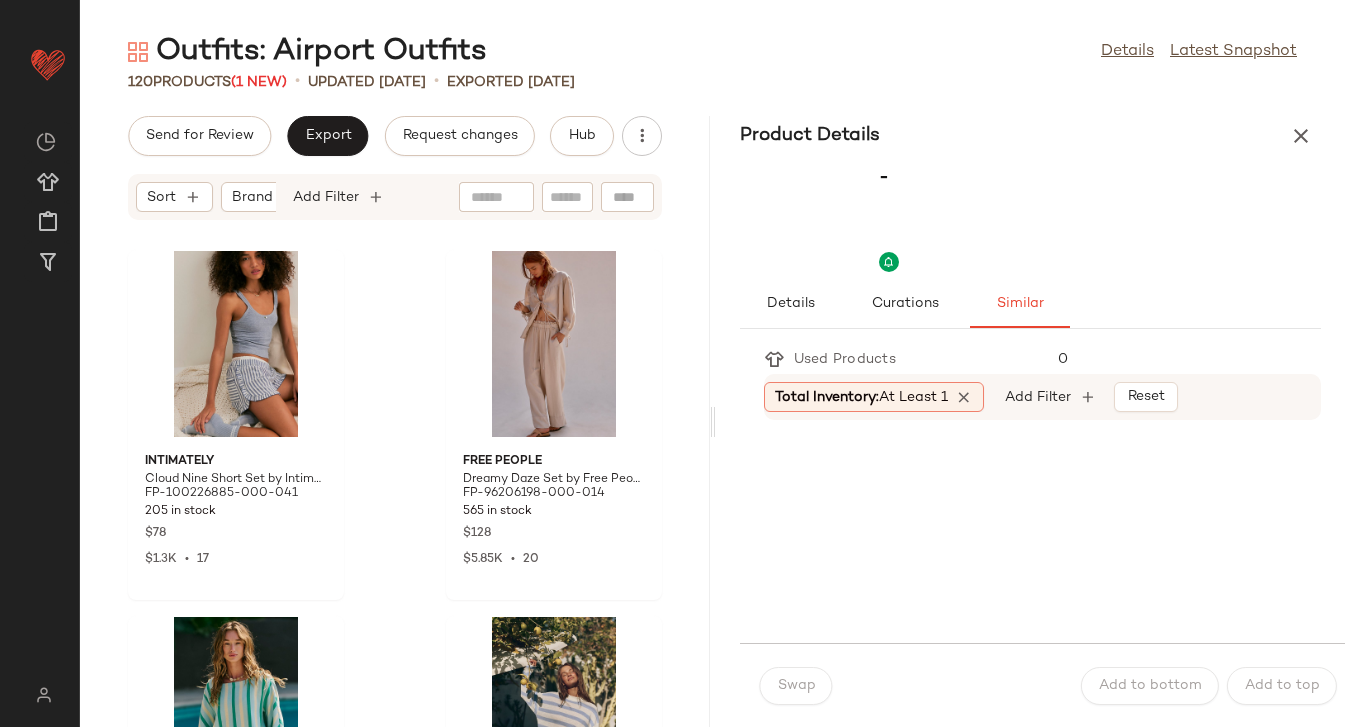 click at bounding box center [1301, 136] 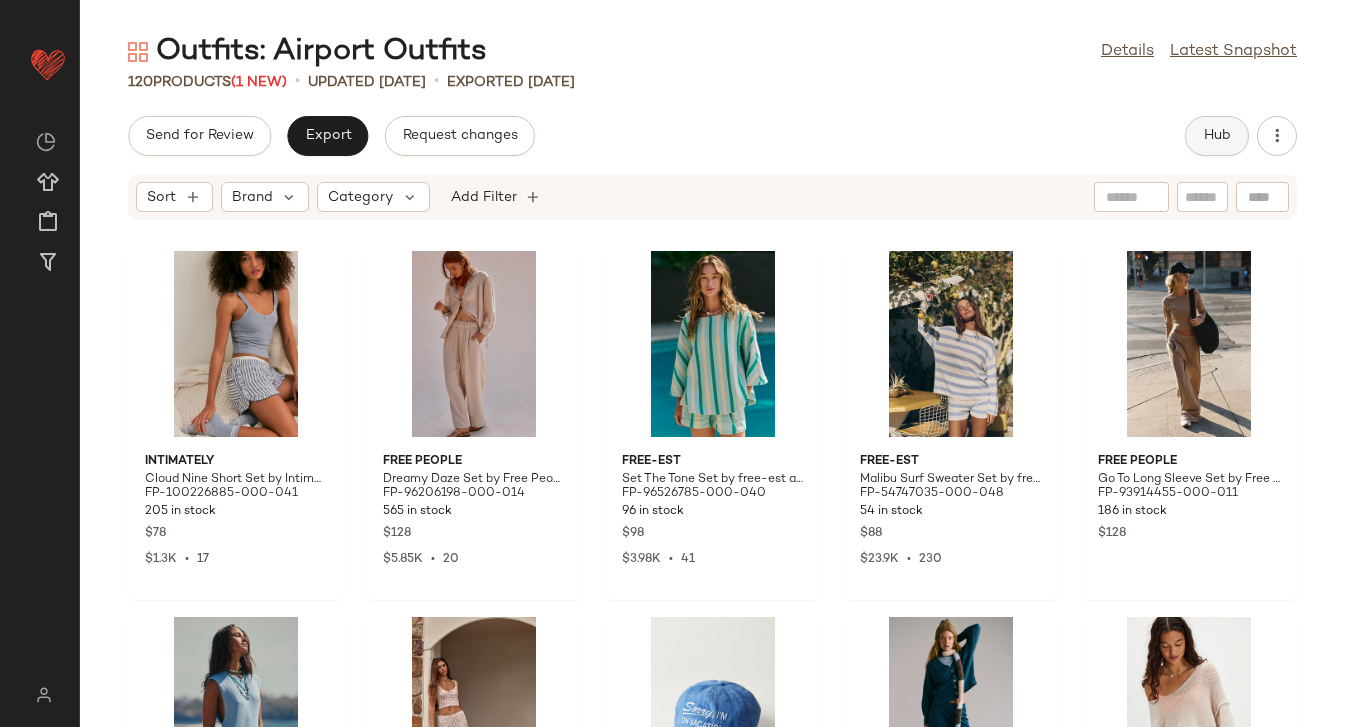 click on "Hub" 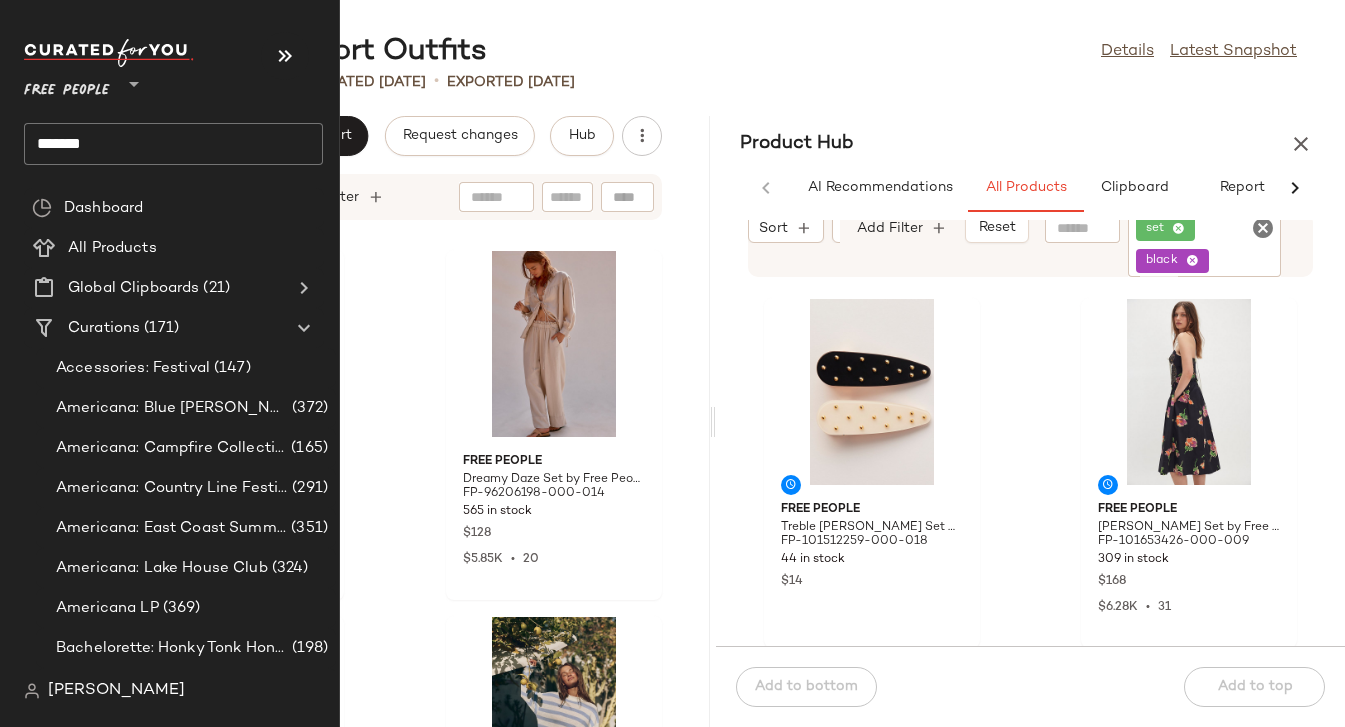 click on "*******" 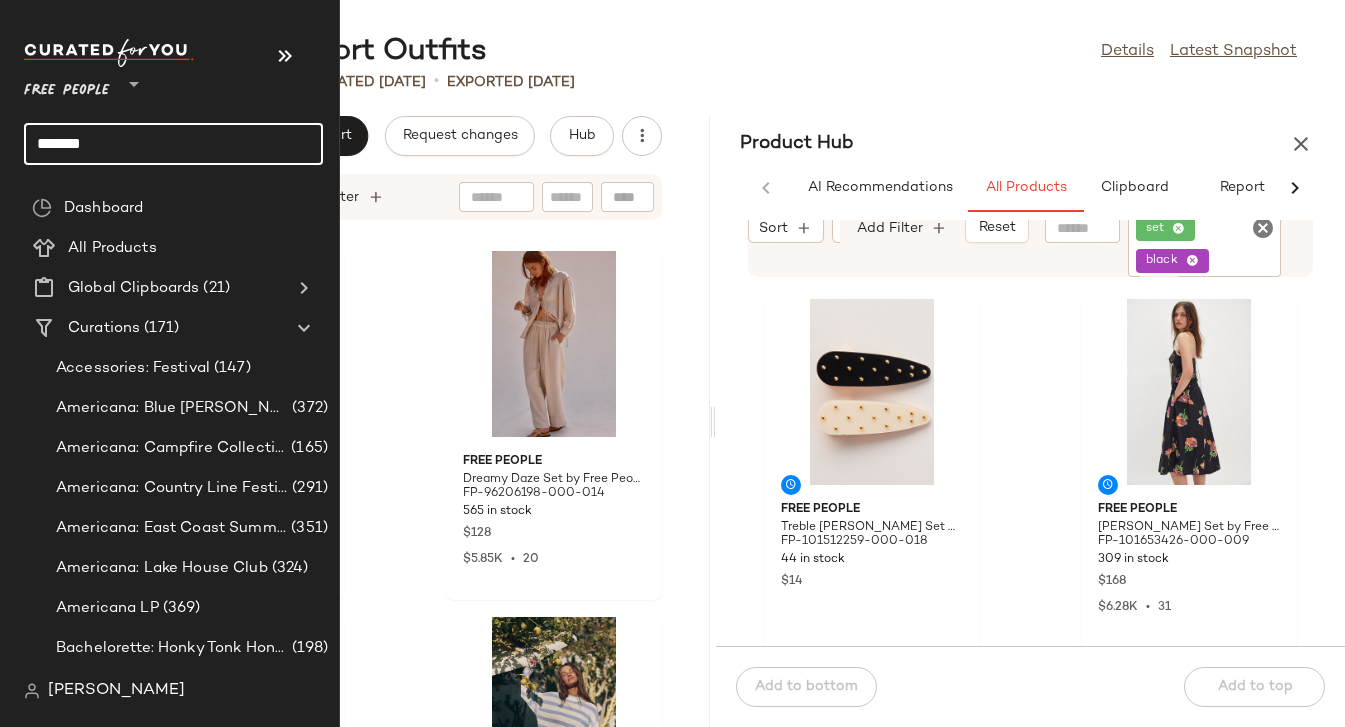click on "*******" 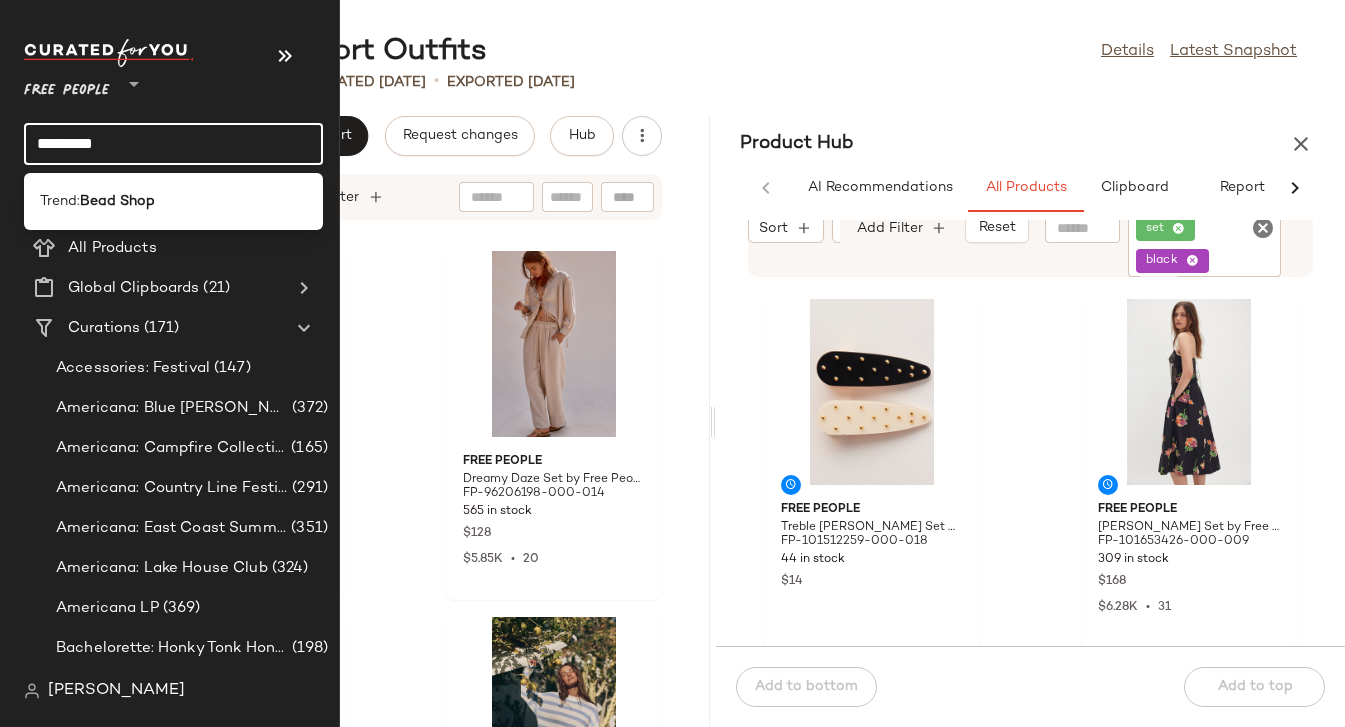click on "Bead Shop" at bounding box center (117, 201) 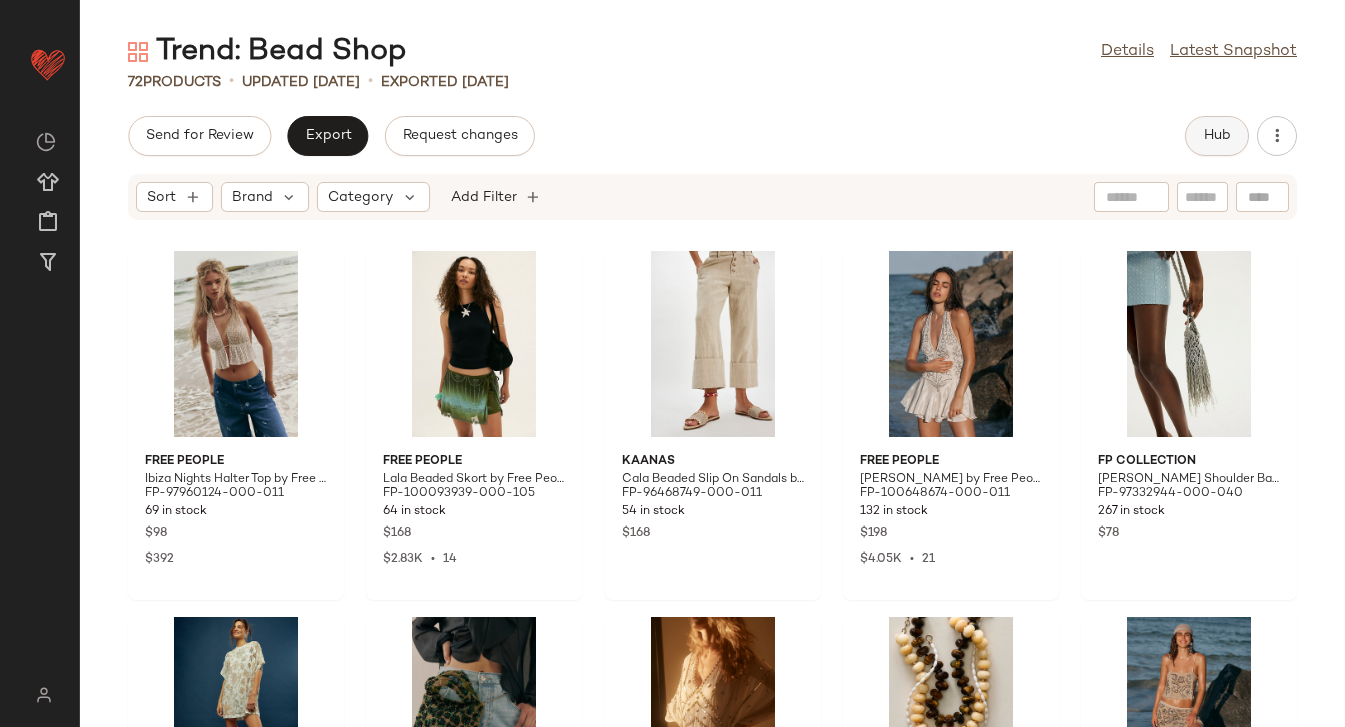 click on "Hub" 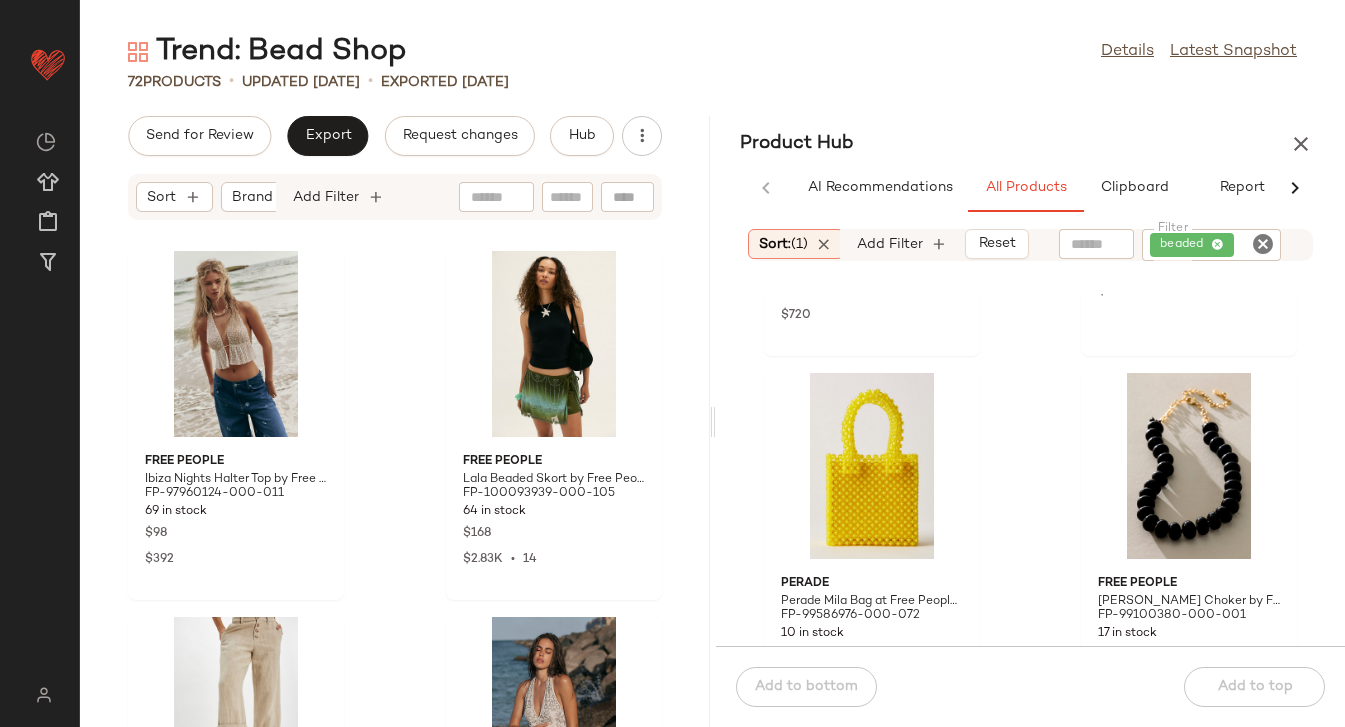 scroll, scrollTop: 4354, scrollLeft: 0, axis: vertical 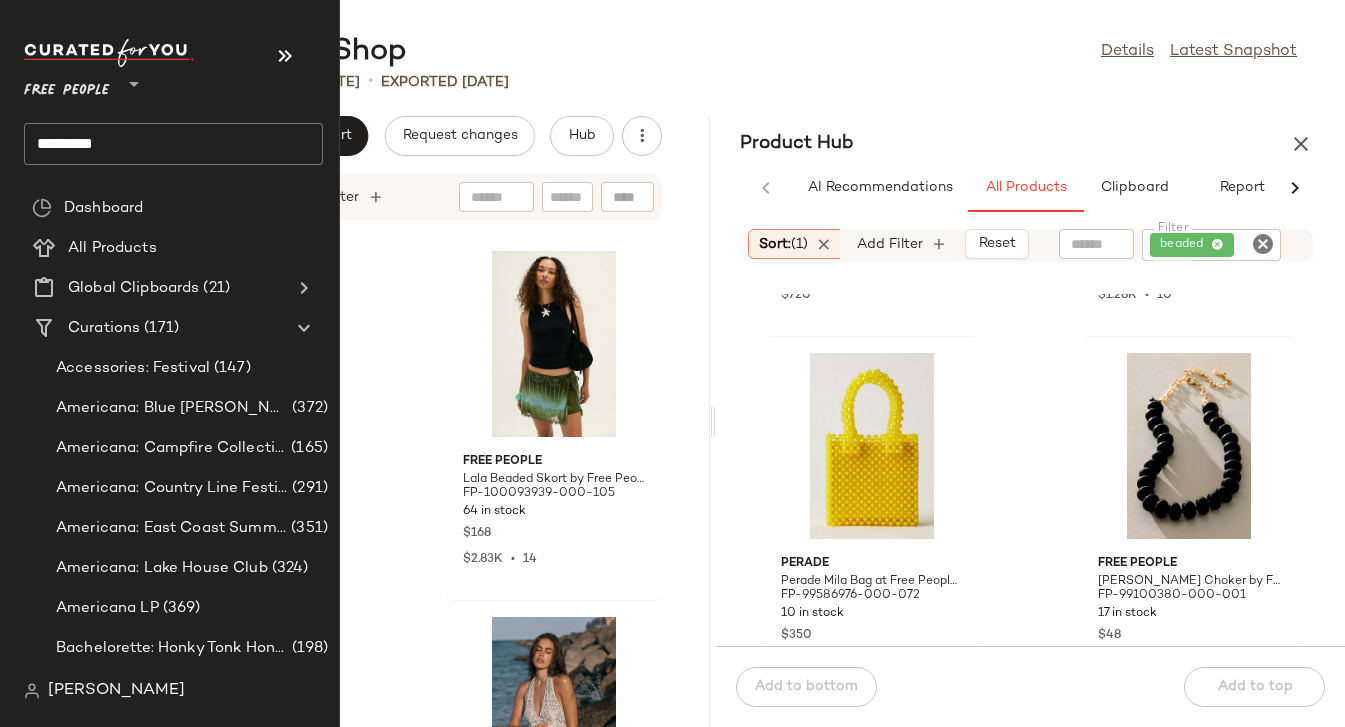 click on "*********" 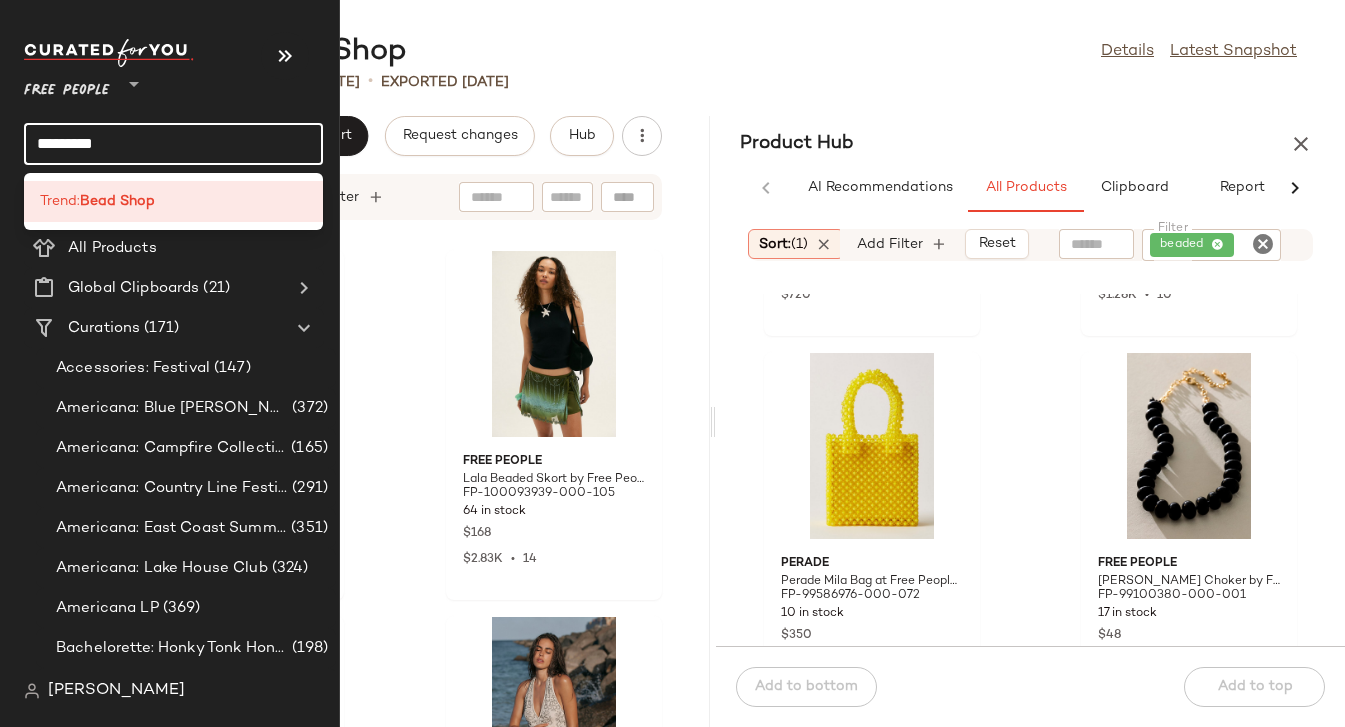 click on "*********" 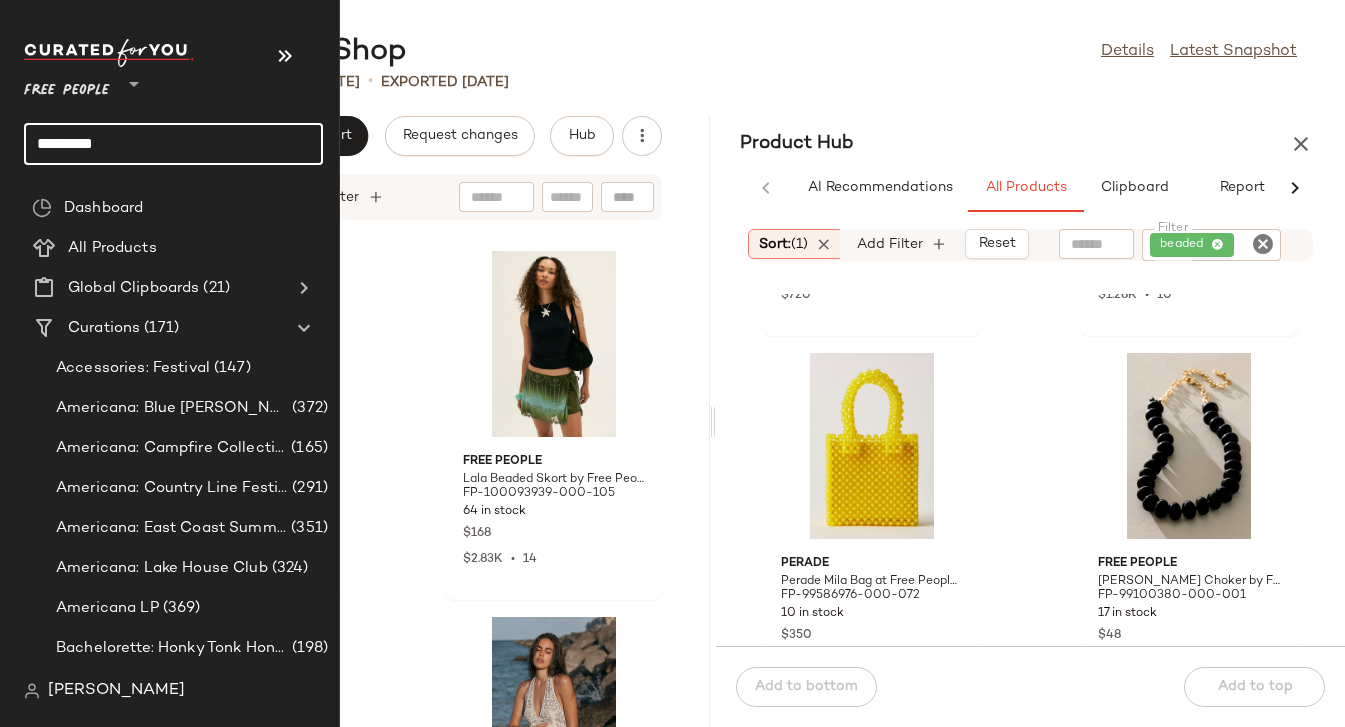 click on "*********" 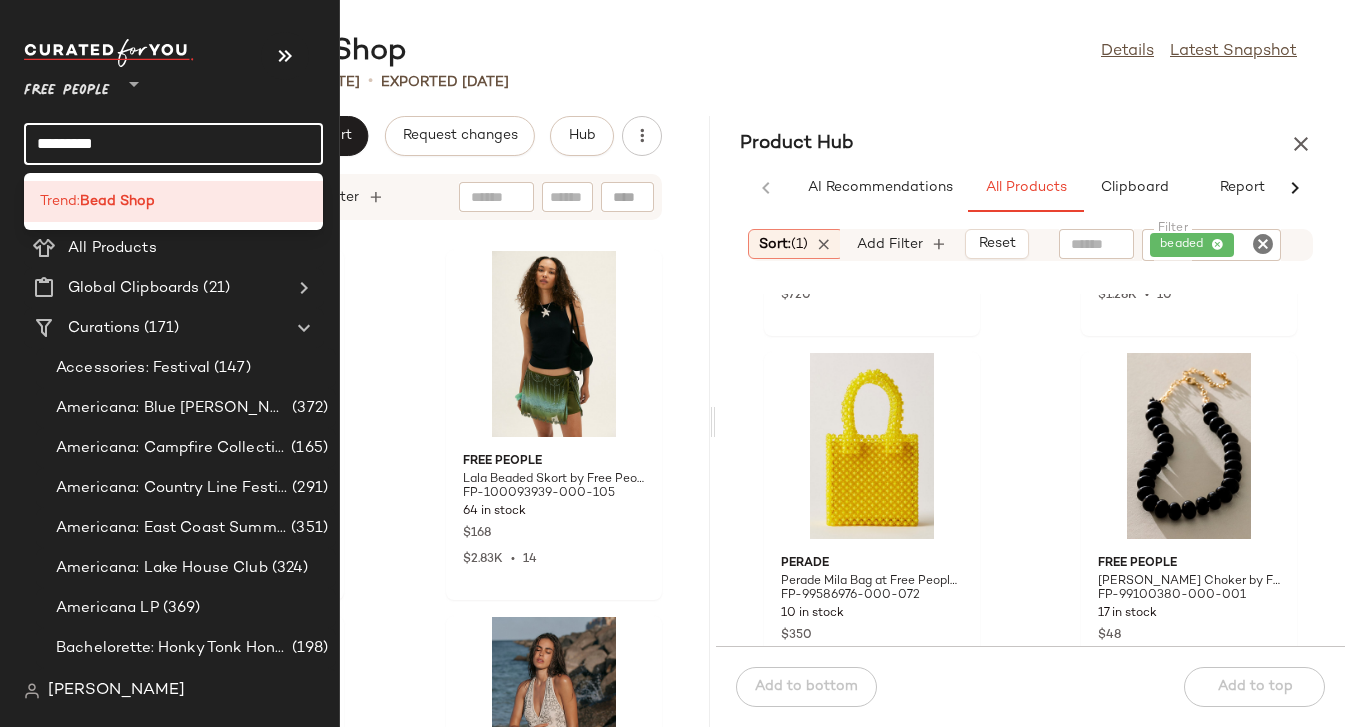 click on "*********" 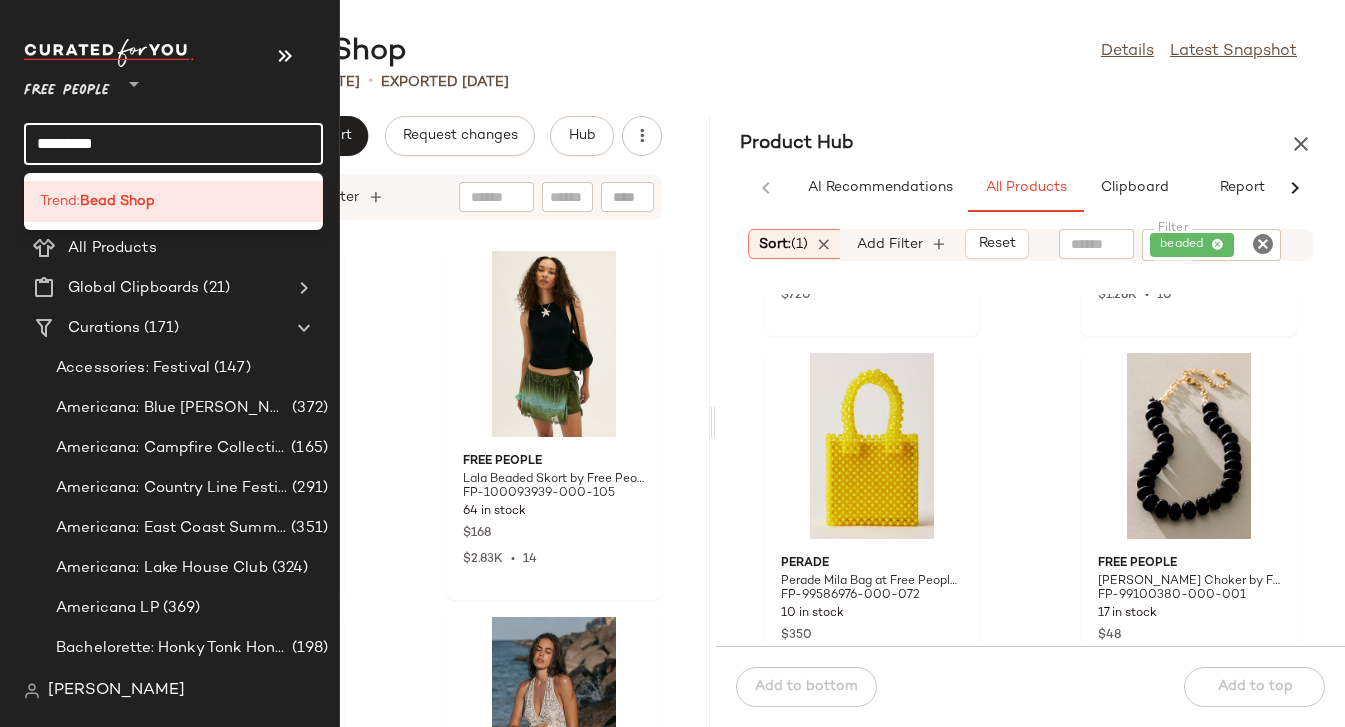 click on "*********" 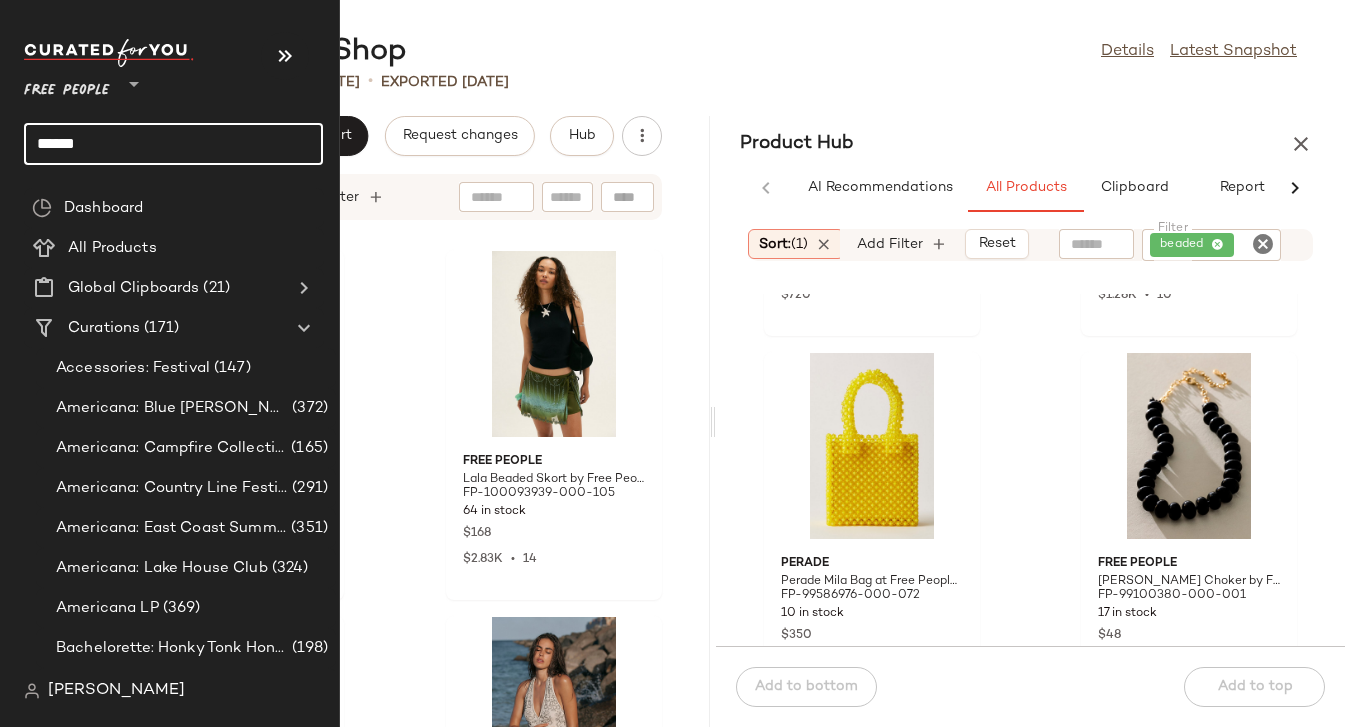 type on "*****" 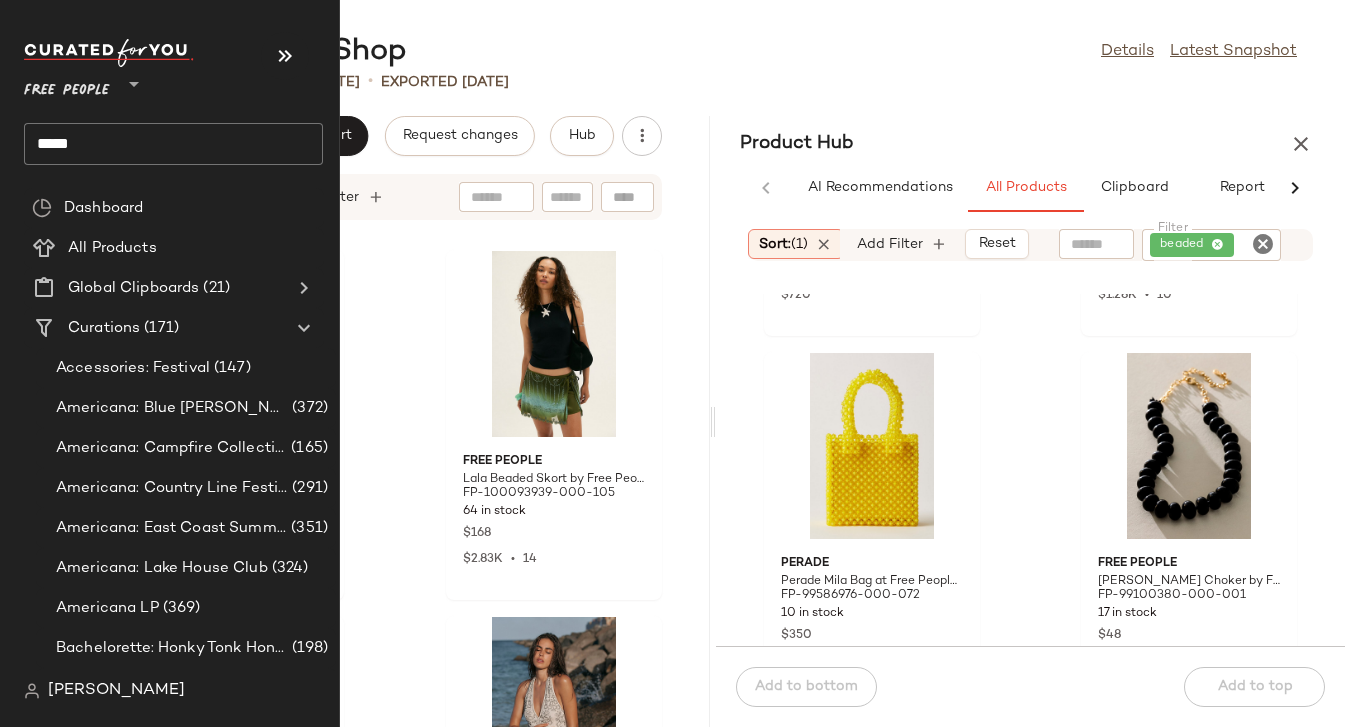 click on "*****" 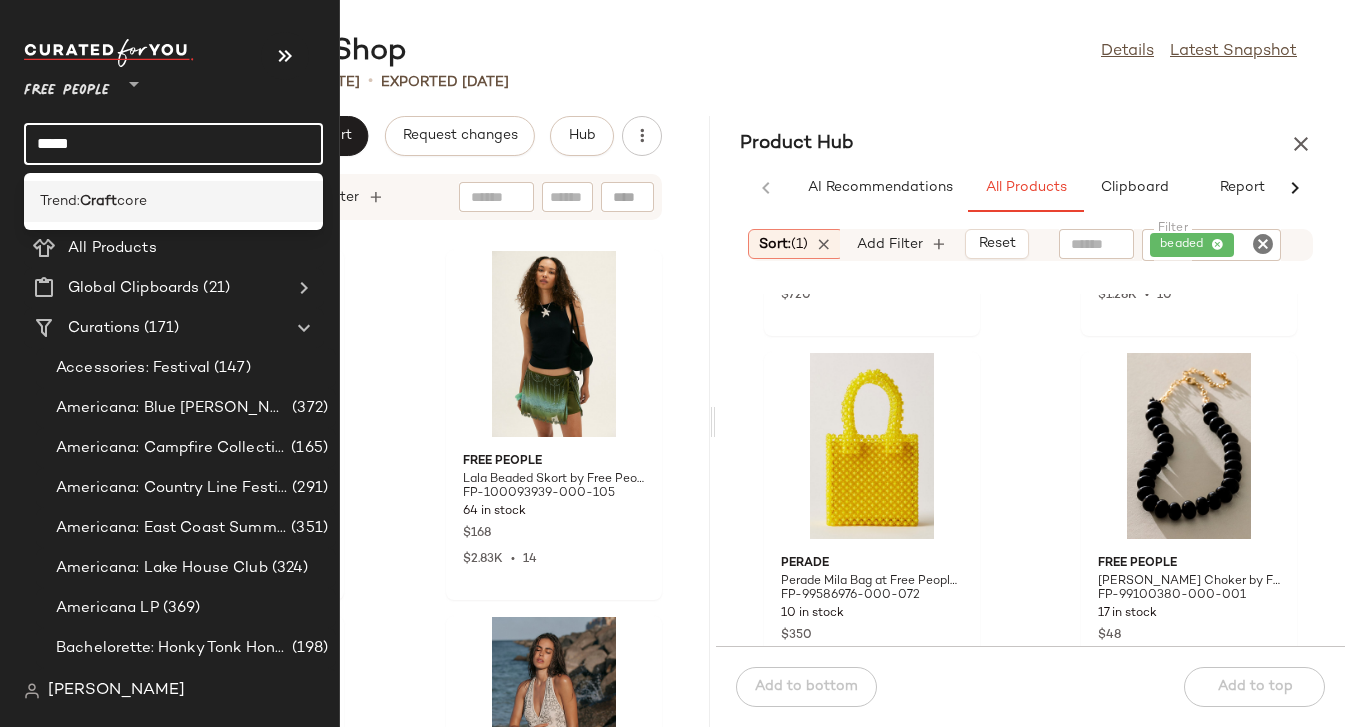 click on "Craft" at bounding box center [98, 201] 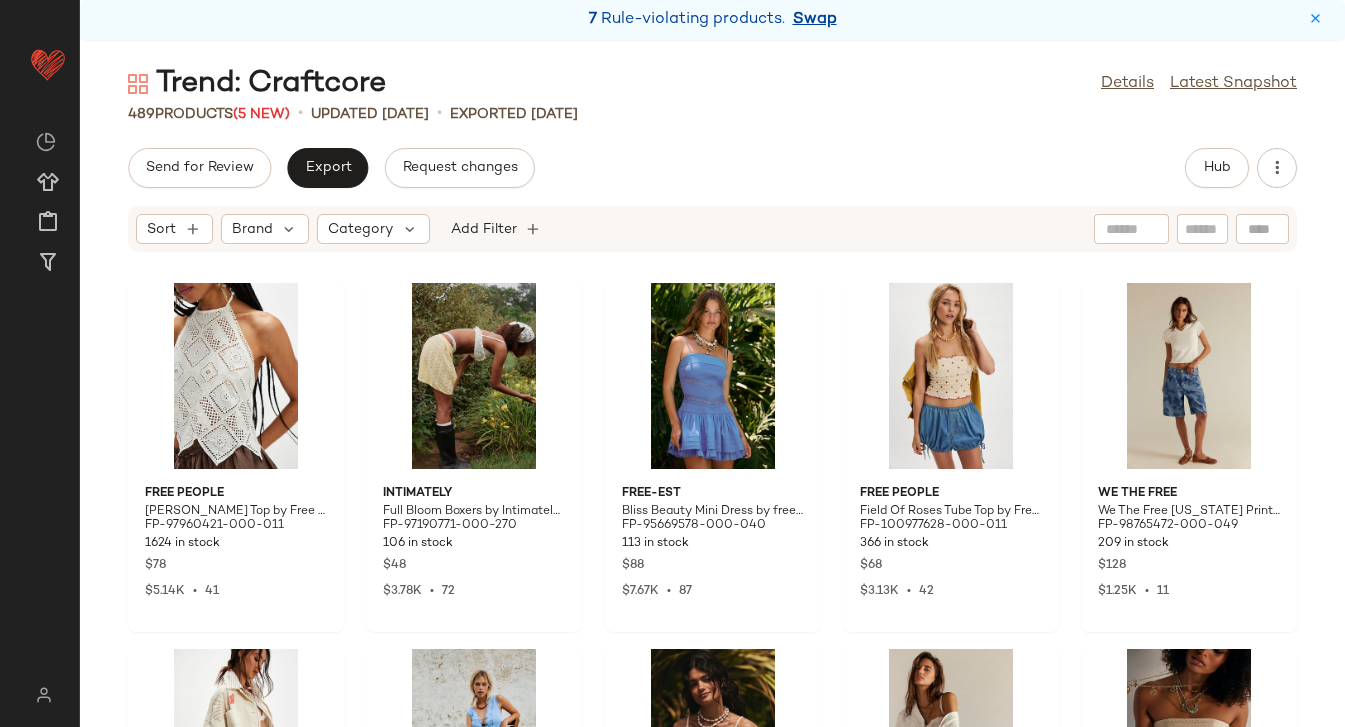 click on "Swap" at bounding box center [815, 20] 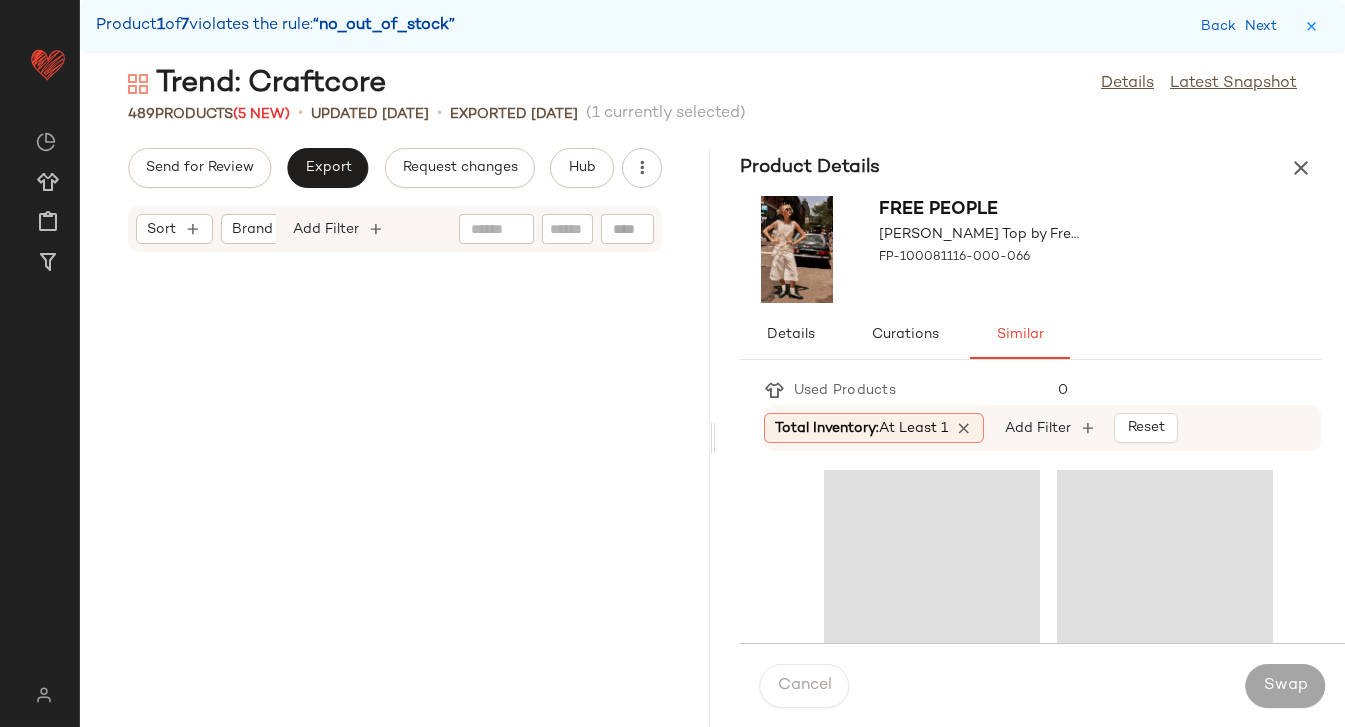 scroll, scrollTop: 5856, scrollLeft: 0, axis: vertical 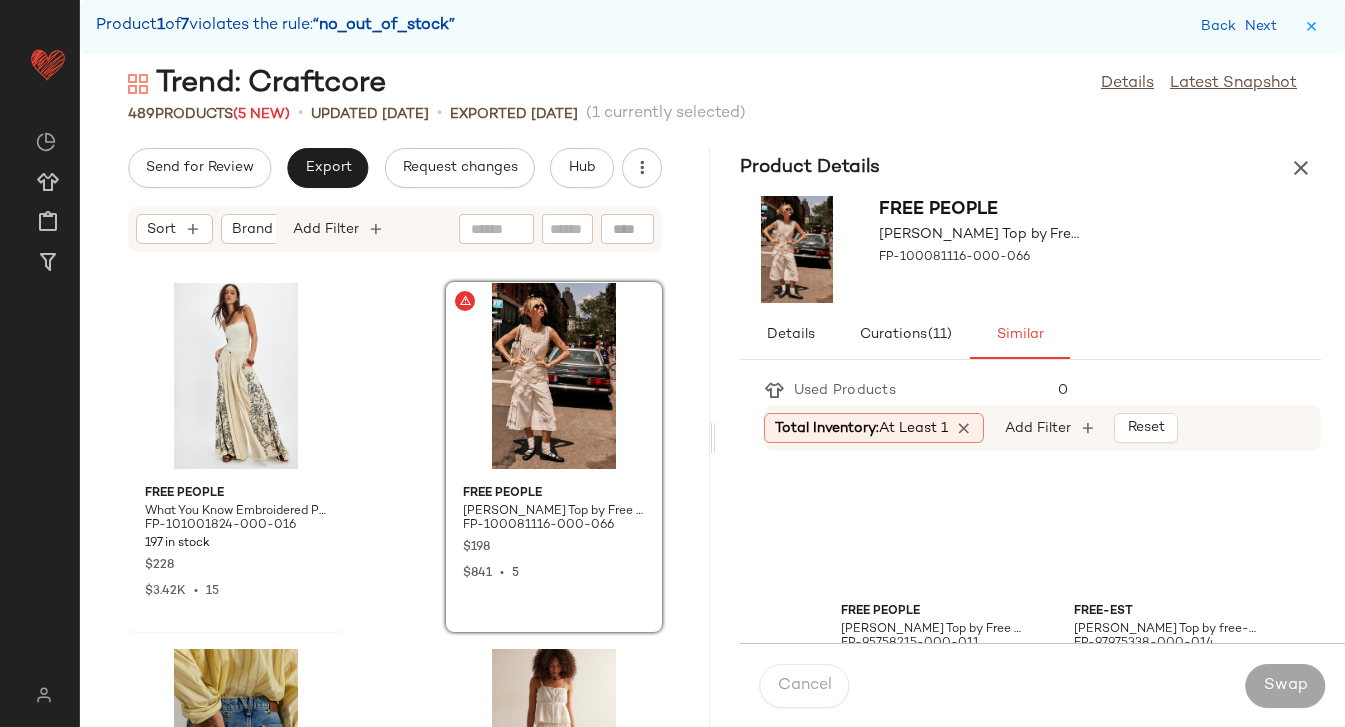 click on "We The Free We The Free Bulb Tee Top at Free People in White, Size: M FP-100124825-000-011 447 in stock $98 $970  •  10" 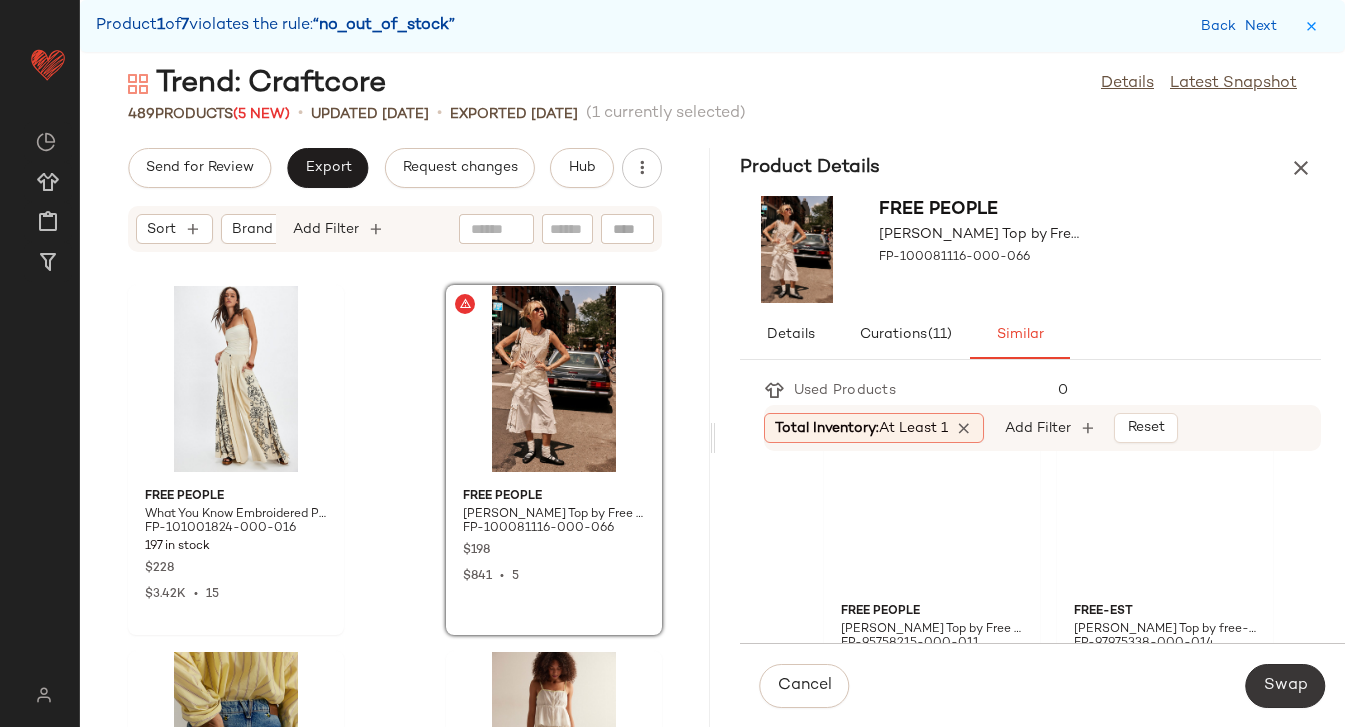 click on "Swap" at bounding box center (1285, 686) 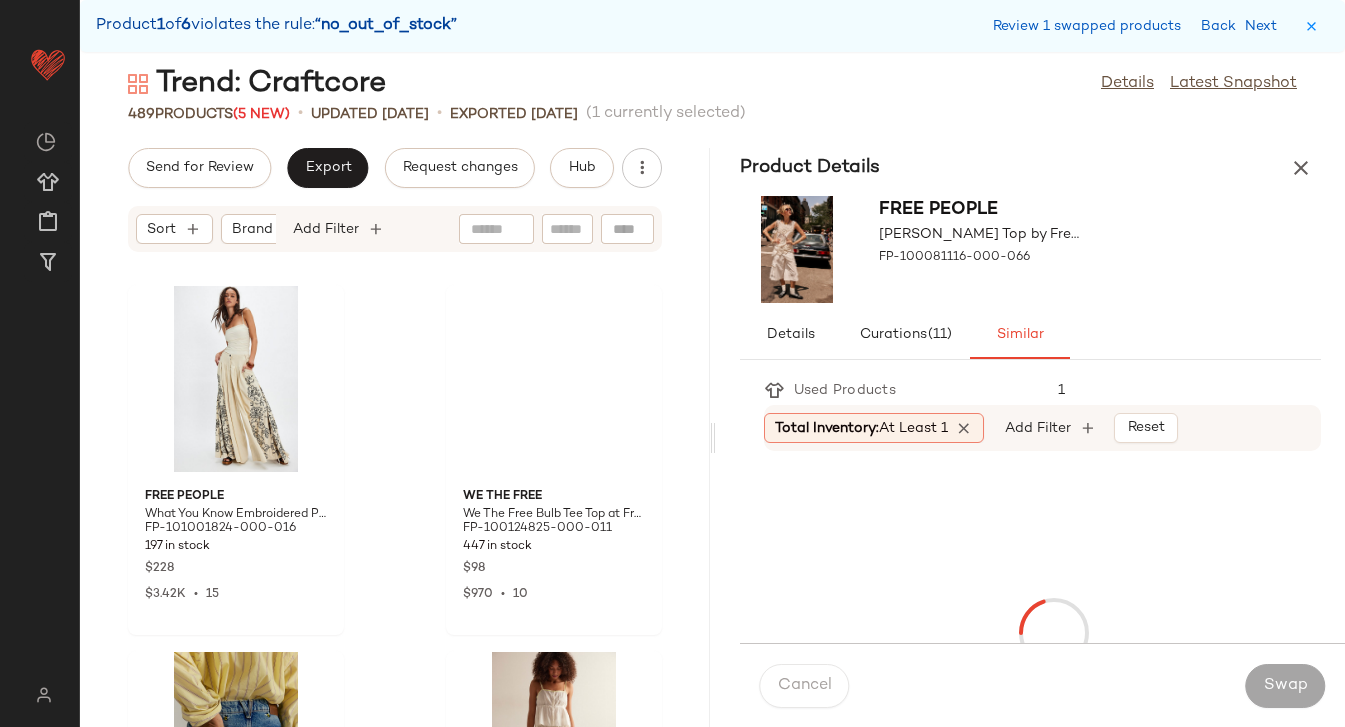 scroll, scrollTop: 11712, scrollLeft: 0, axis: vertical 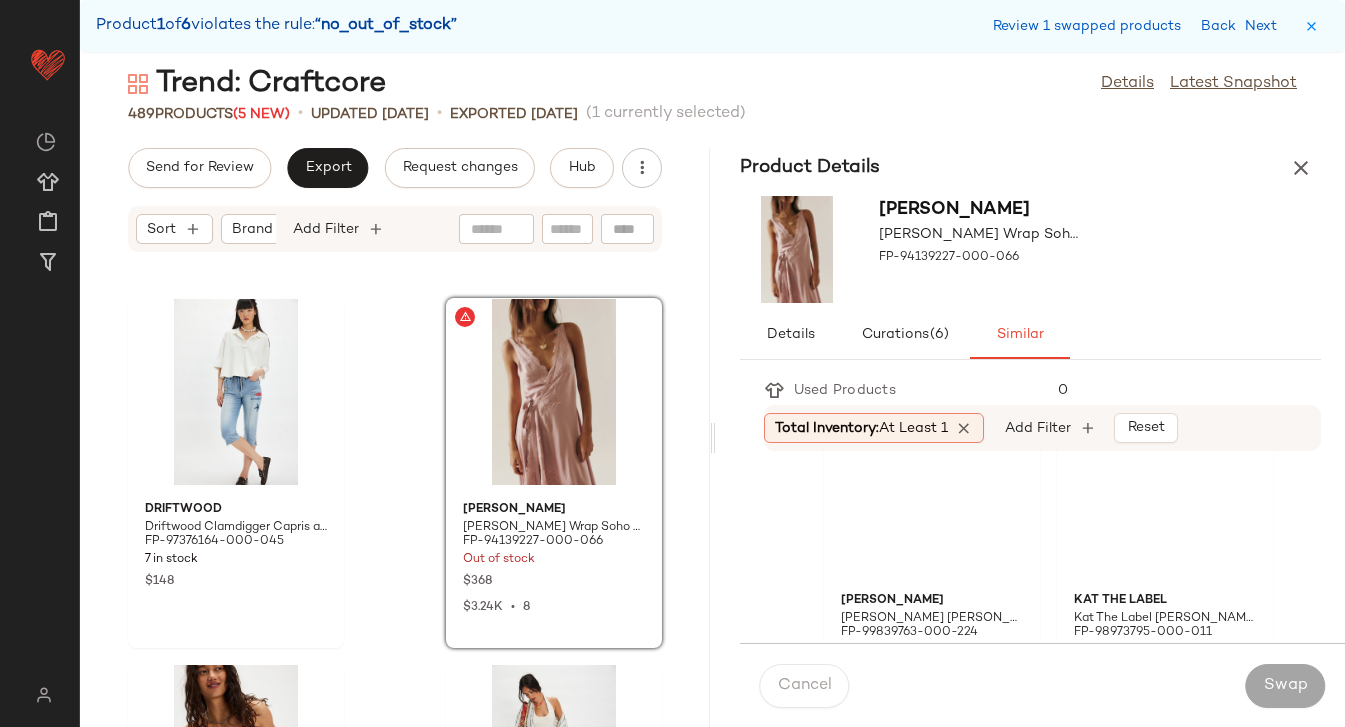click on "In This Groove Mini Slip by Intimately at Free People in Pink, Size: S" at bounding box center [1147, -123] 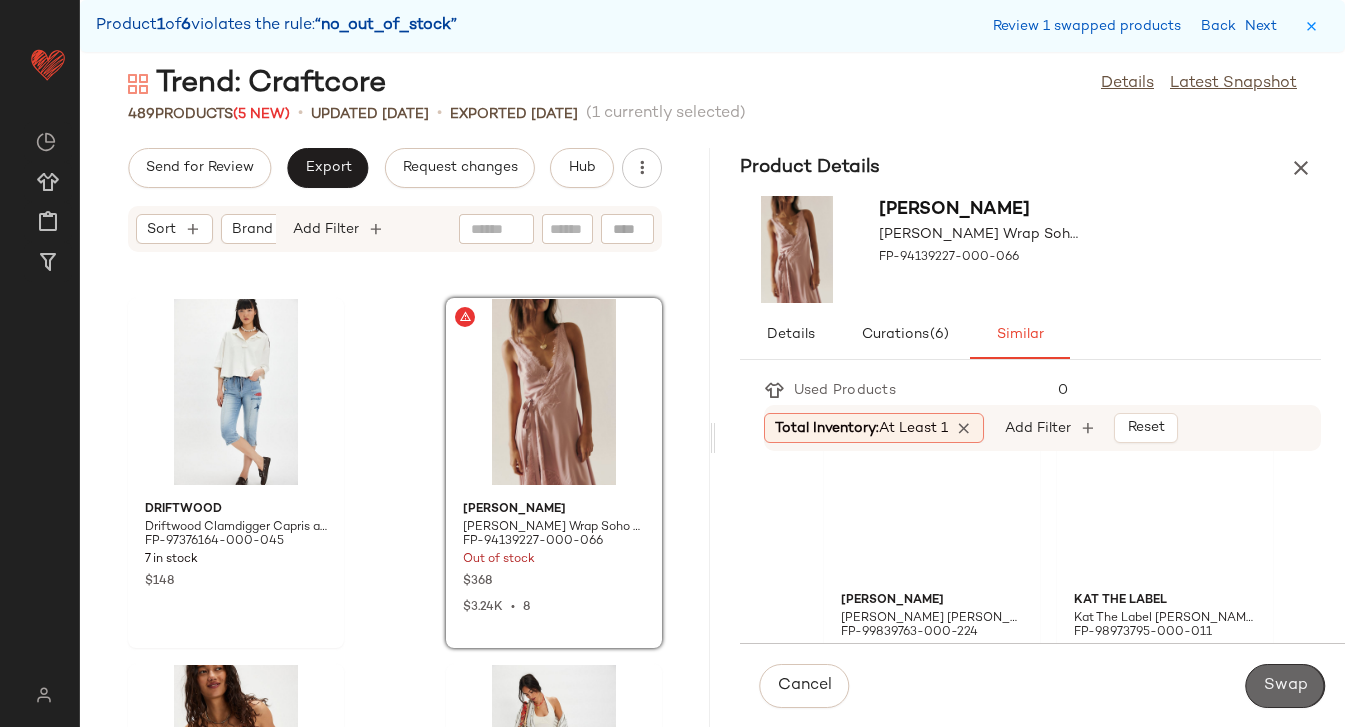 click on "Swap" 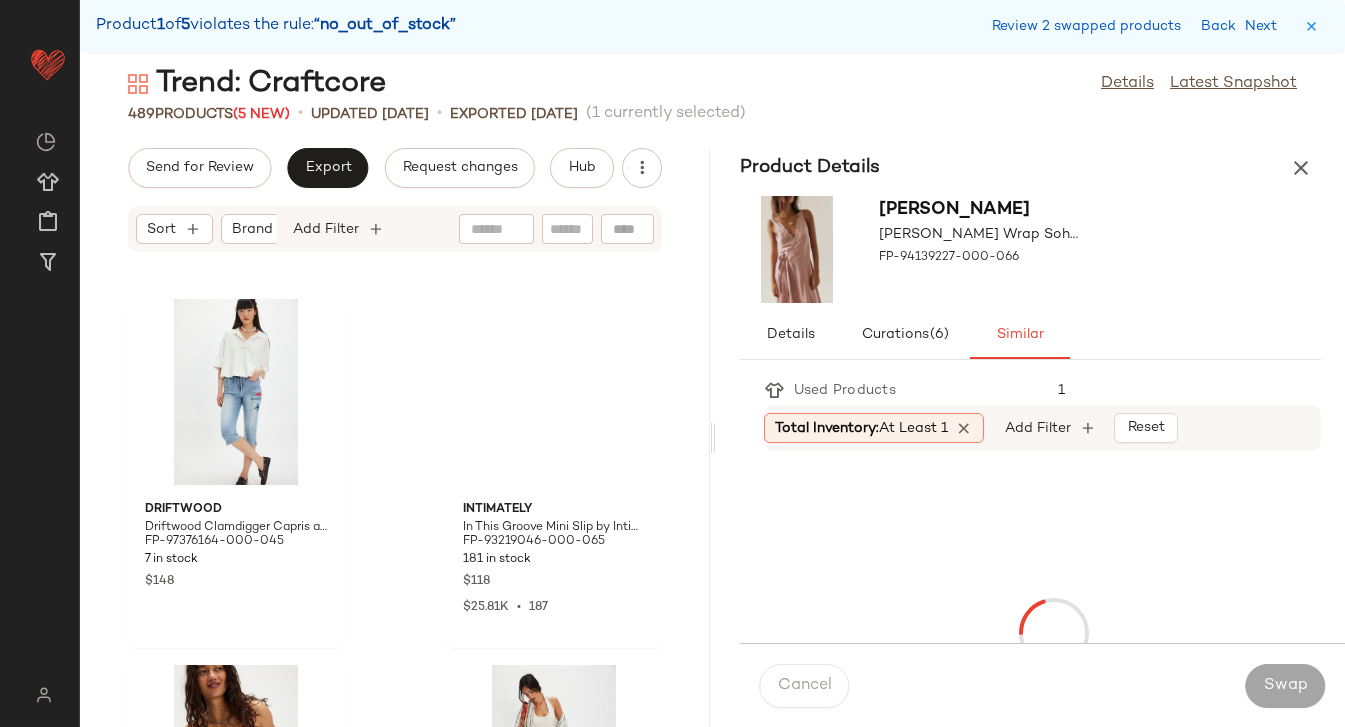 scroll, scrollTop: 21960, scrollLeft: 0, axis: vertical 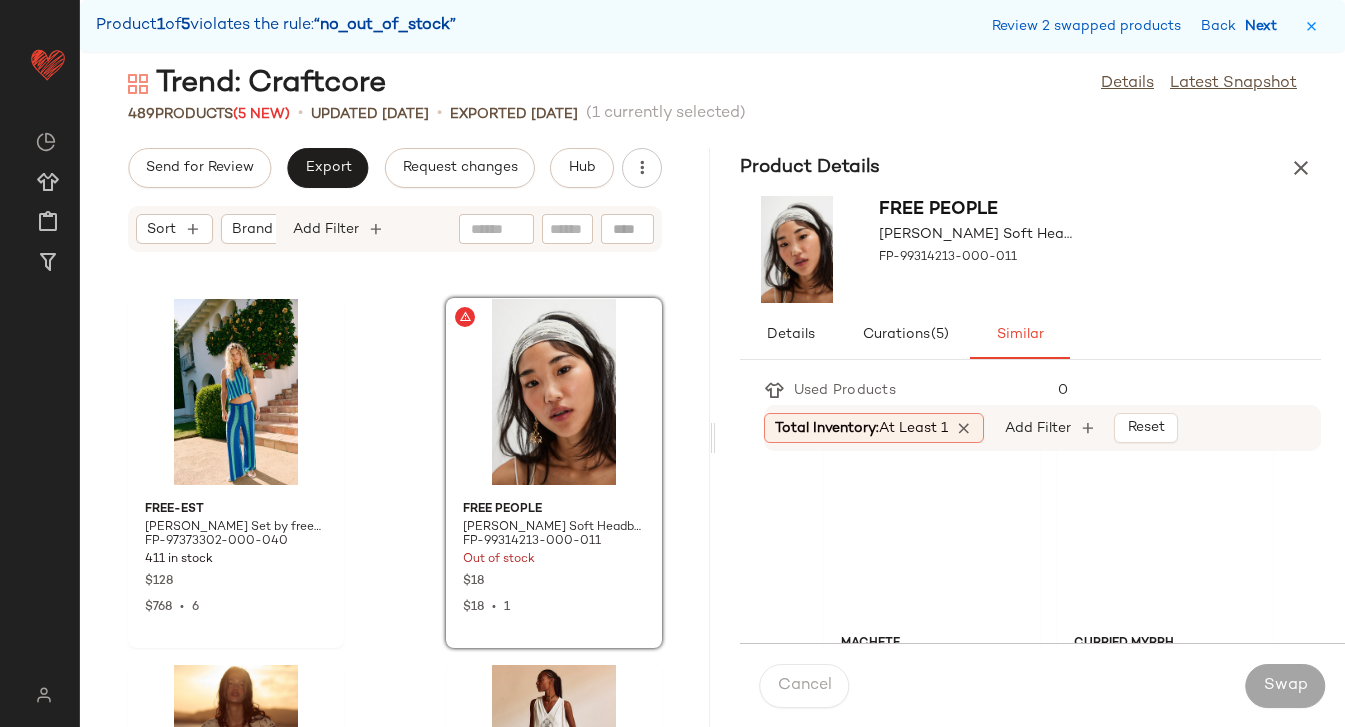 click on "Next" at bounding box center [1265, 26] 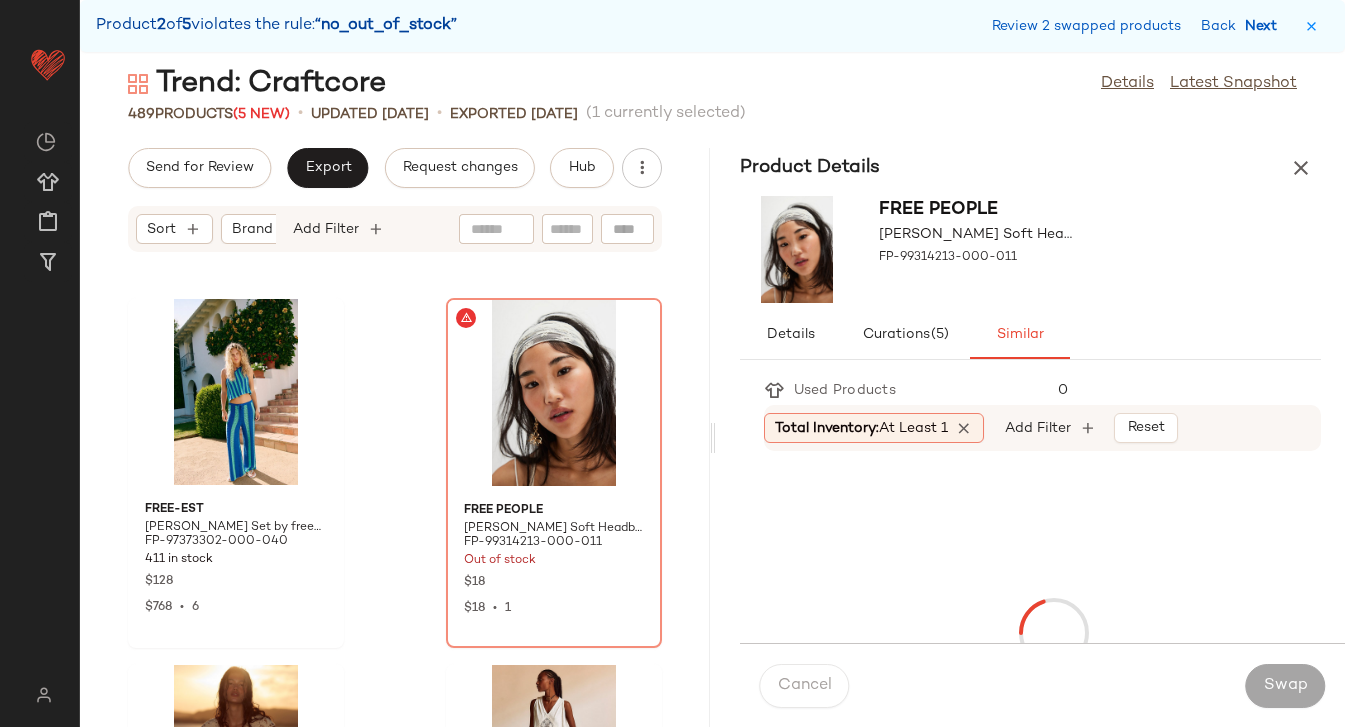 scroll, scrollTop: 22692, scrollLeft: 0, axis: vertical 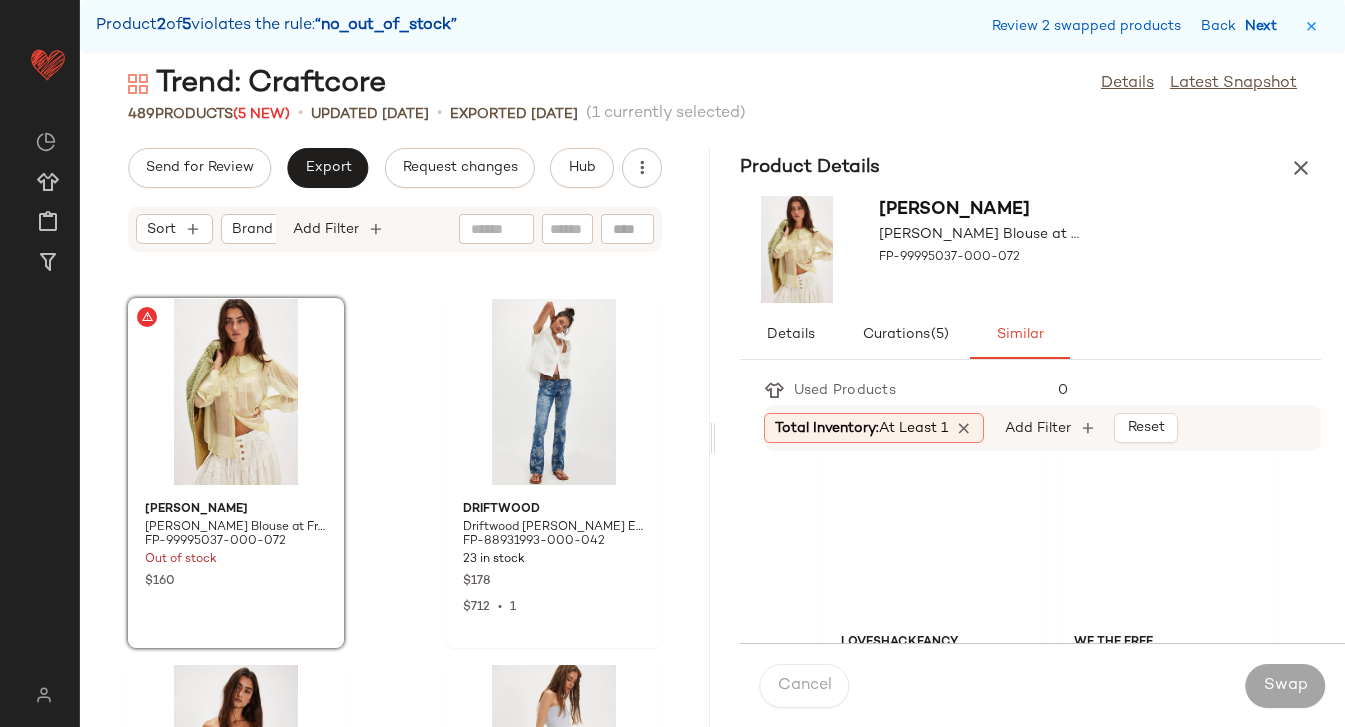 click on "Next" at bounding box center [1265, 26] 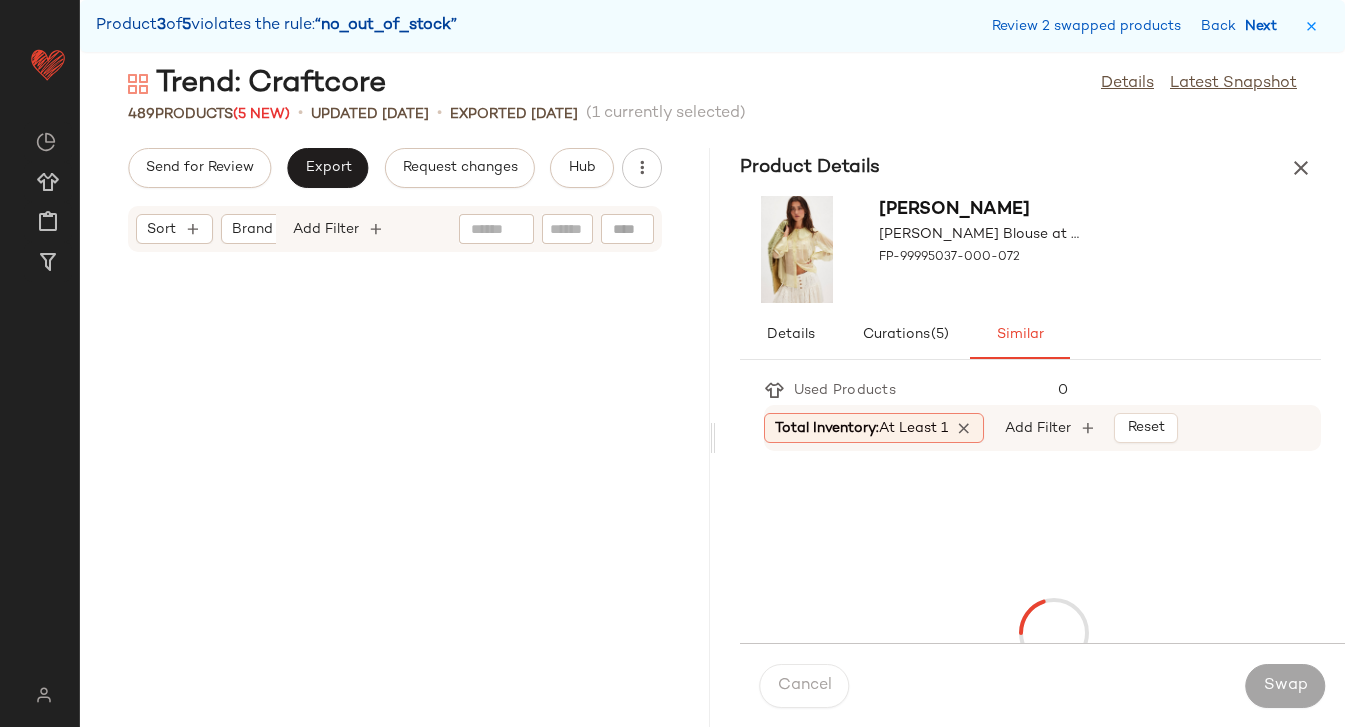 scroll, scrollTop: 43920, scrollLeft: 0, axis: vertical 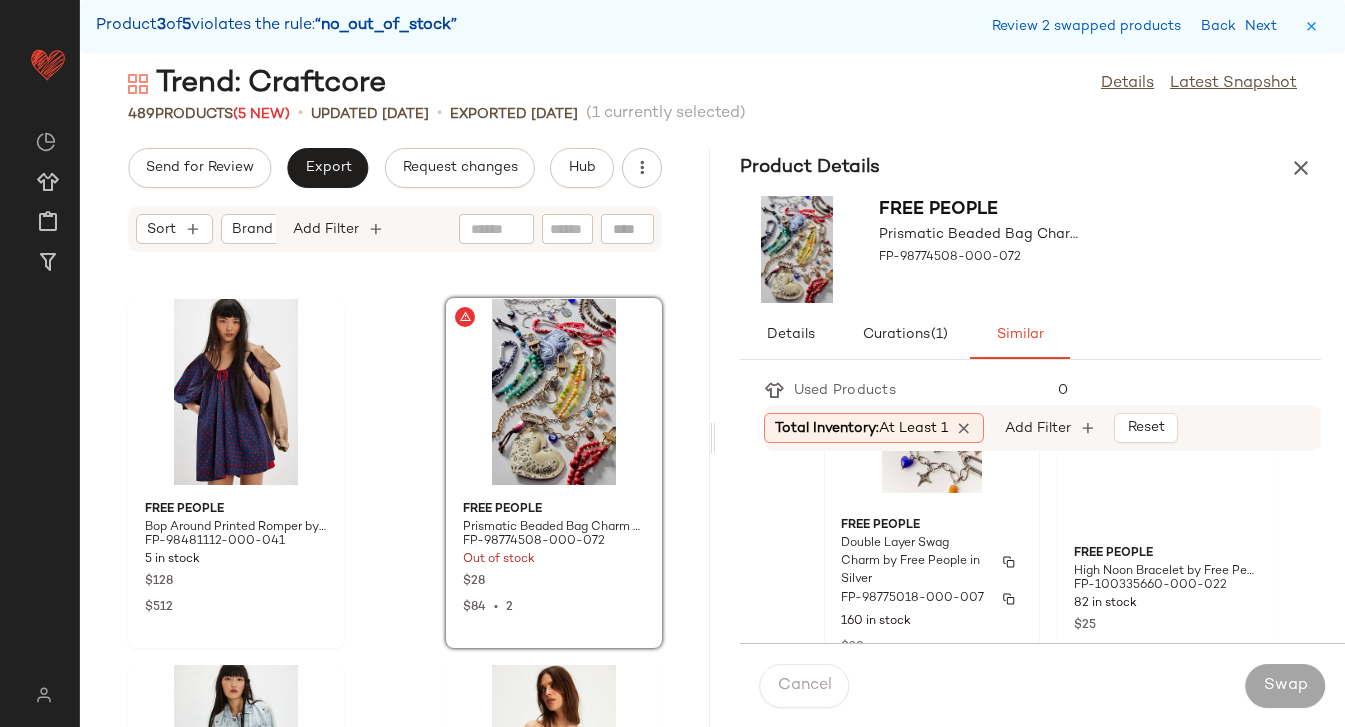 click on "FP-98775018-000-007" at bounding box center (932, 599) 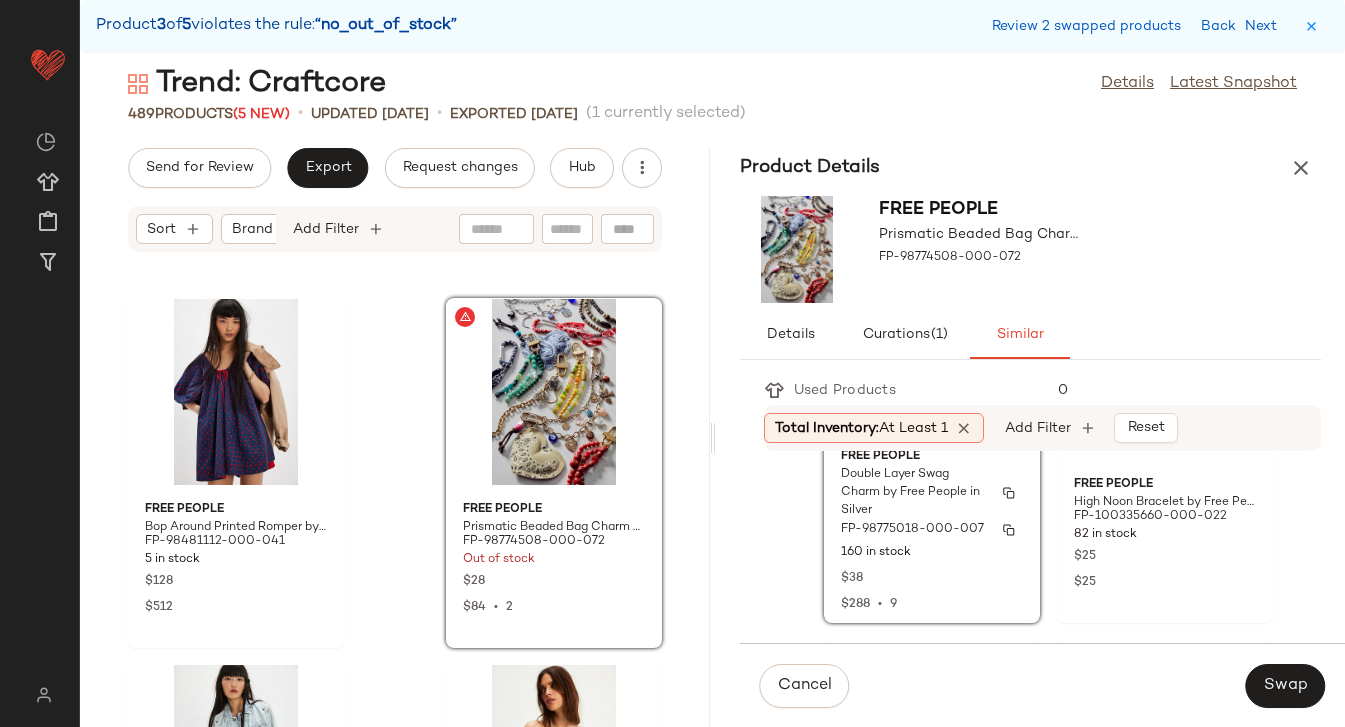scroll, scrollTop: 205, scrollLeft: 0, axis: vertical 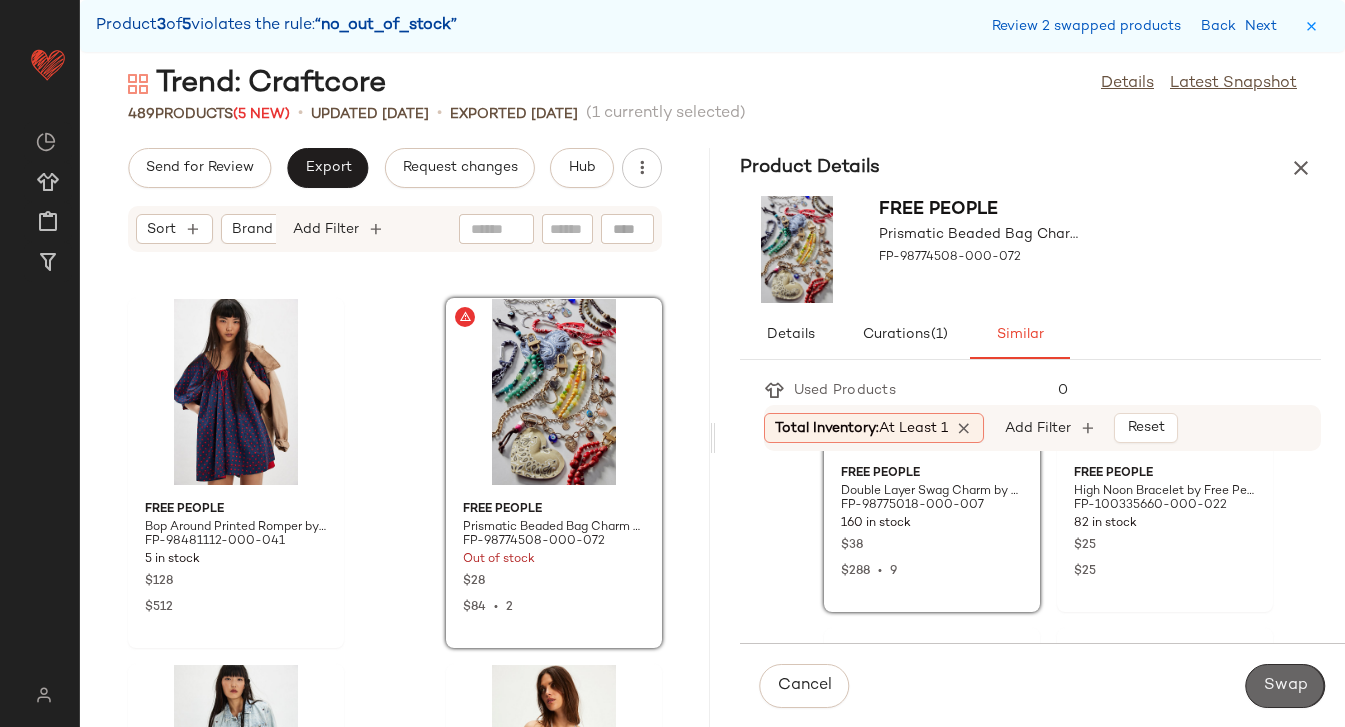 click on "Swap" 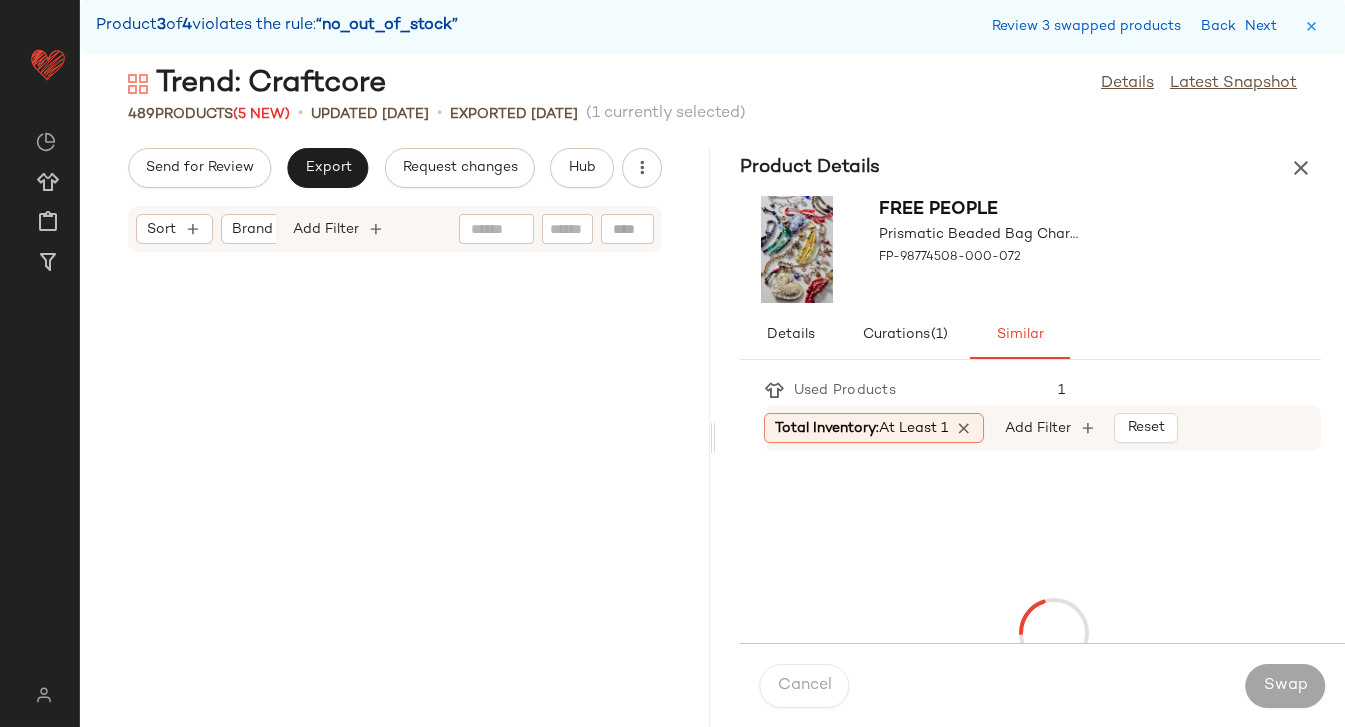 scroll, scrollTop: 65148, scrollLeft: 0, axis: vertical 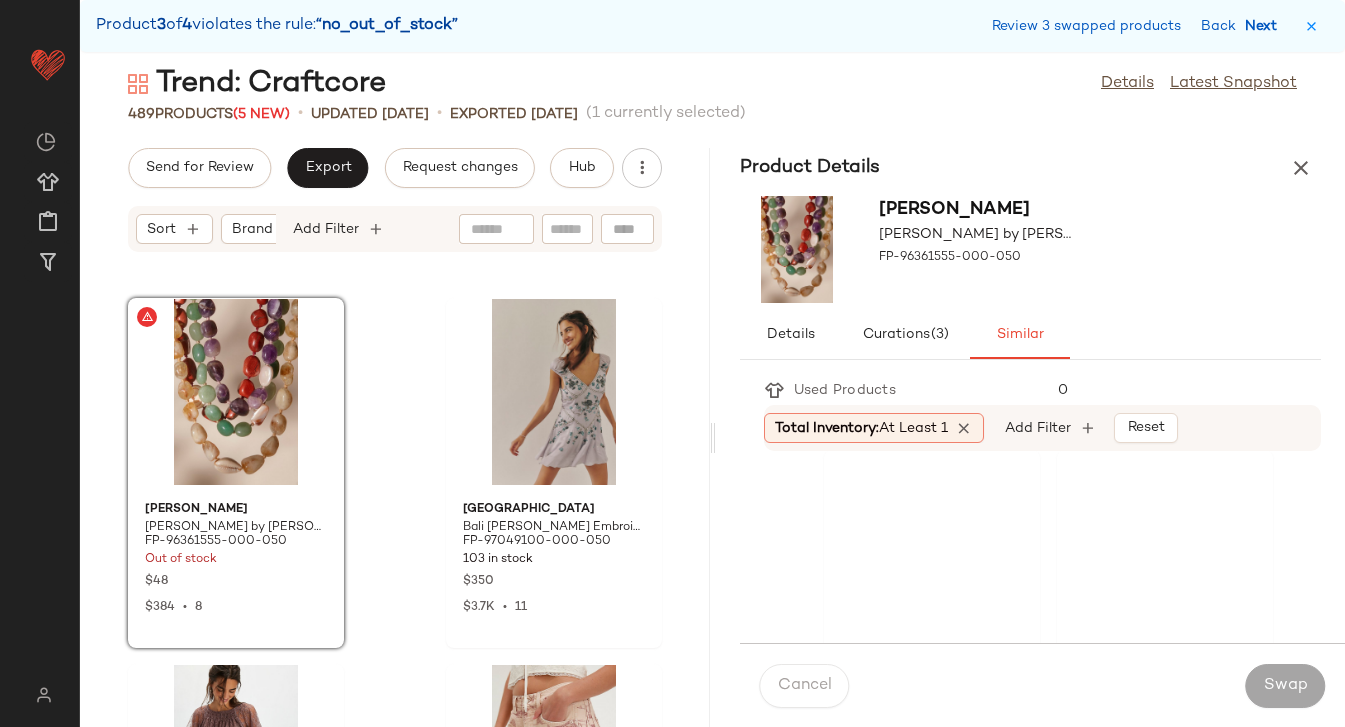 click on "Next" at bounding box center (1265, 26) 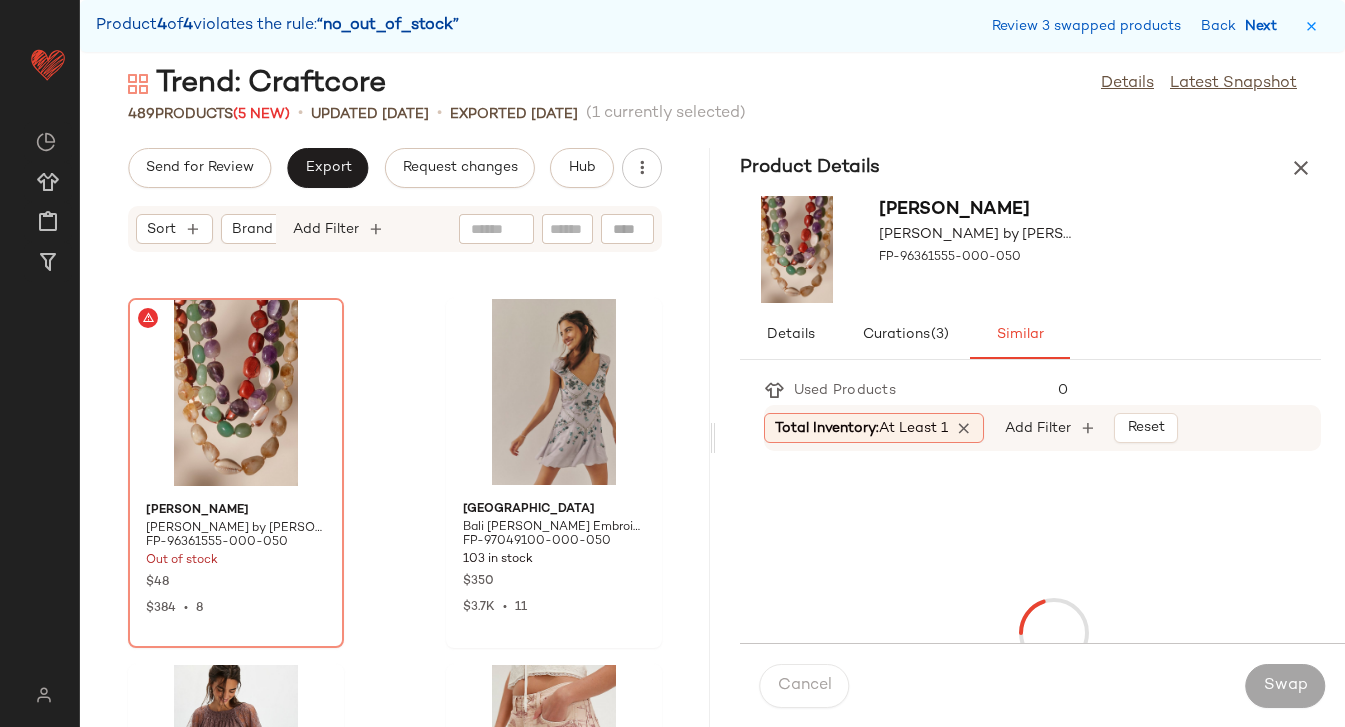 scroll, scrollTop: 87840, scrollLeft: 0, axis: vertical 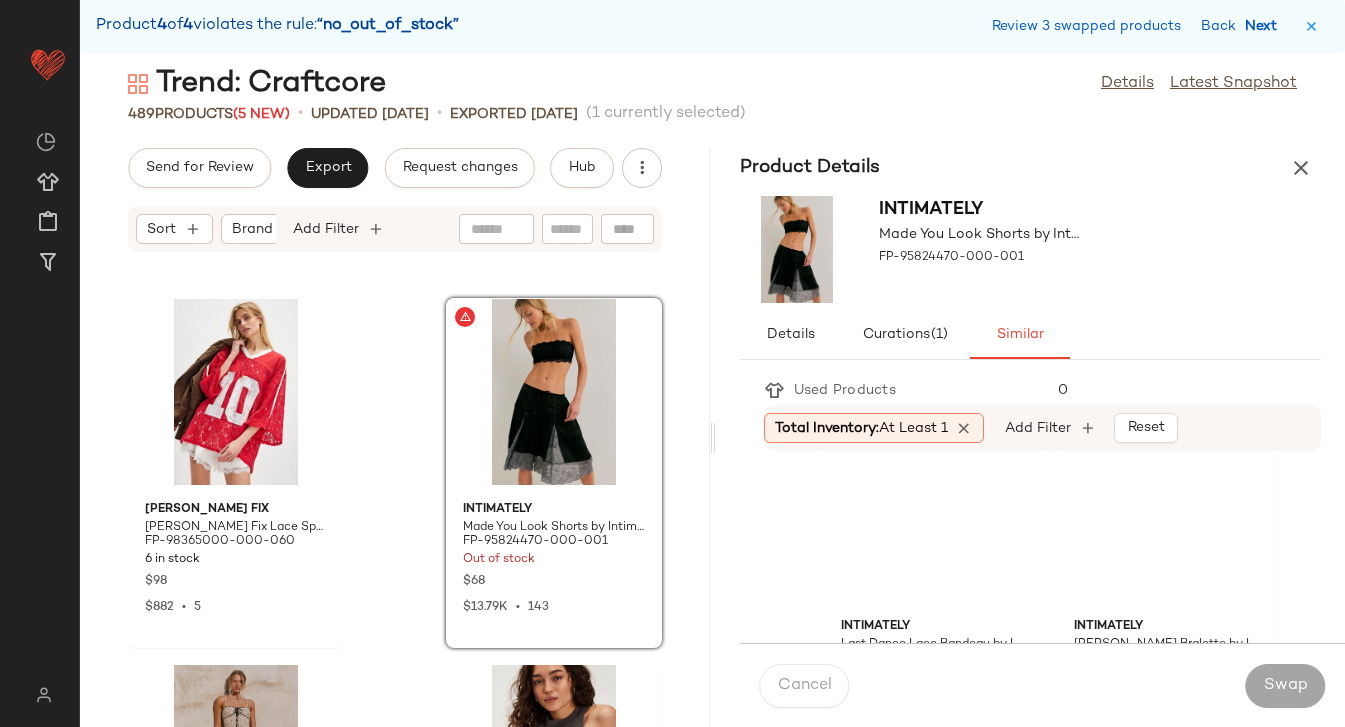 click on "Next" at bounding box center (1265, 26) 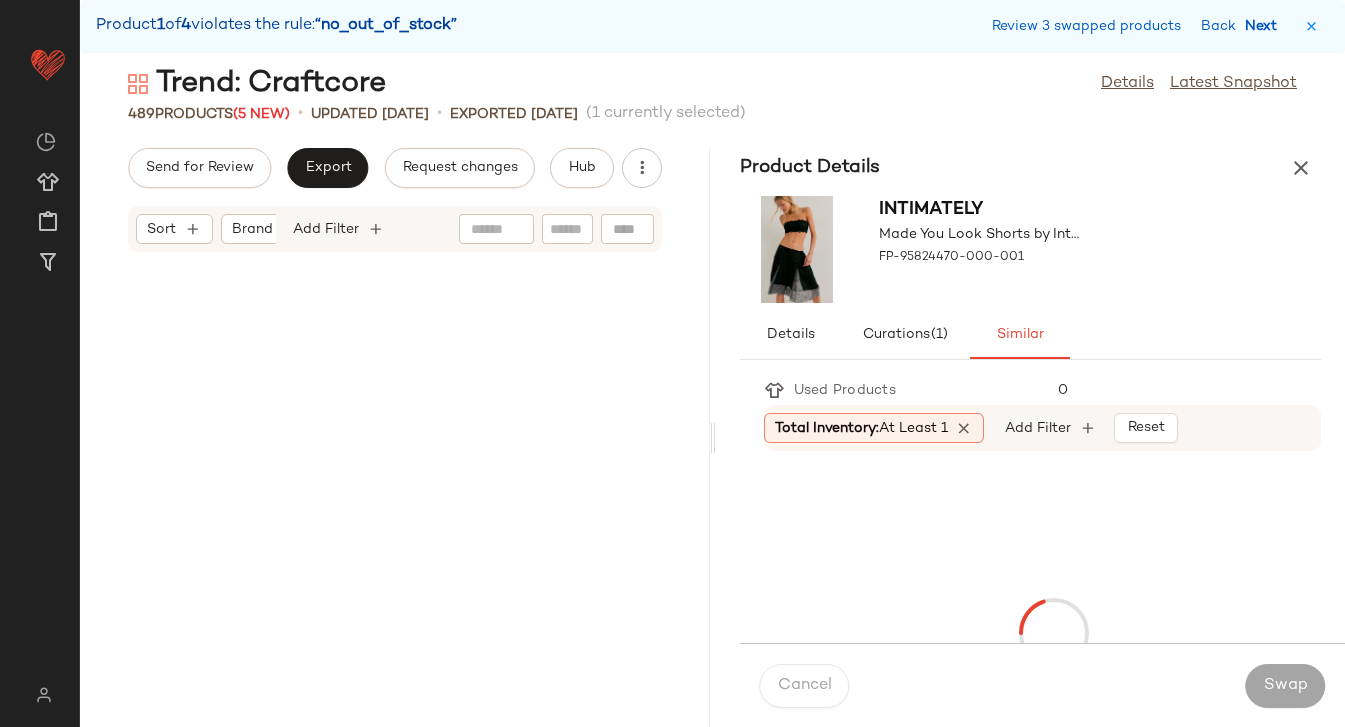 scroll, scrollTop: 21960, scrollLeft: 0, axis: vertical 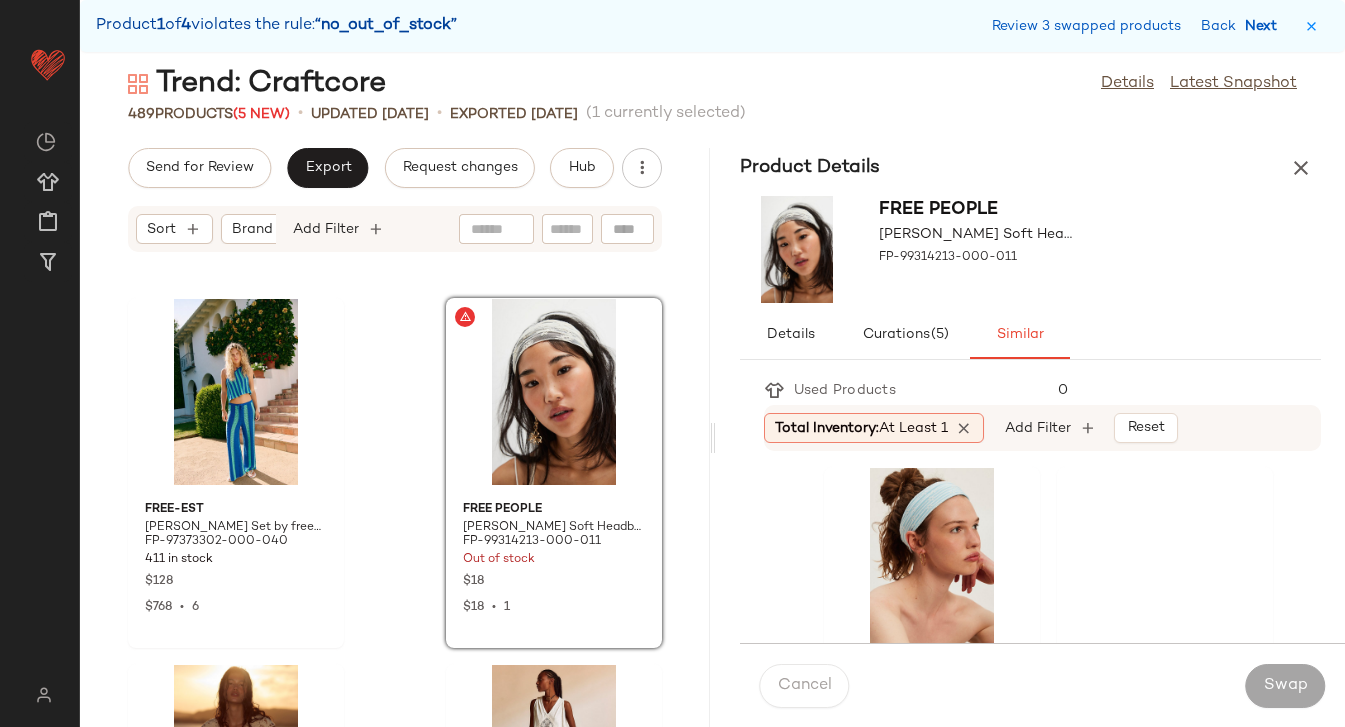 click on "Next" at bounding box center [1265, 26] 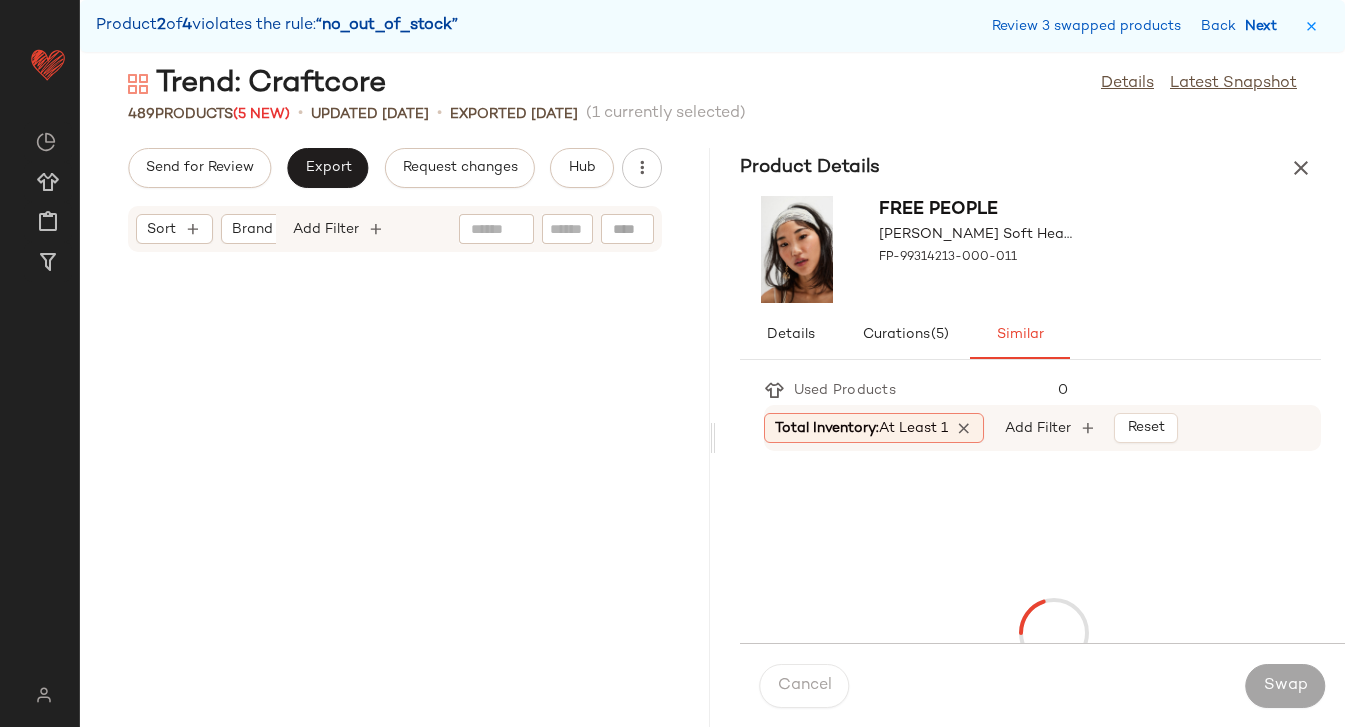 scroll, scrollTop: 22692, scrollLeft: 0, axis: vertical 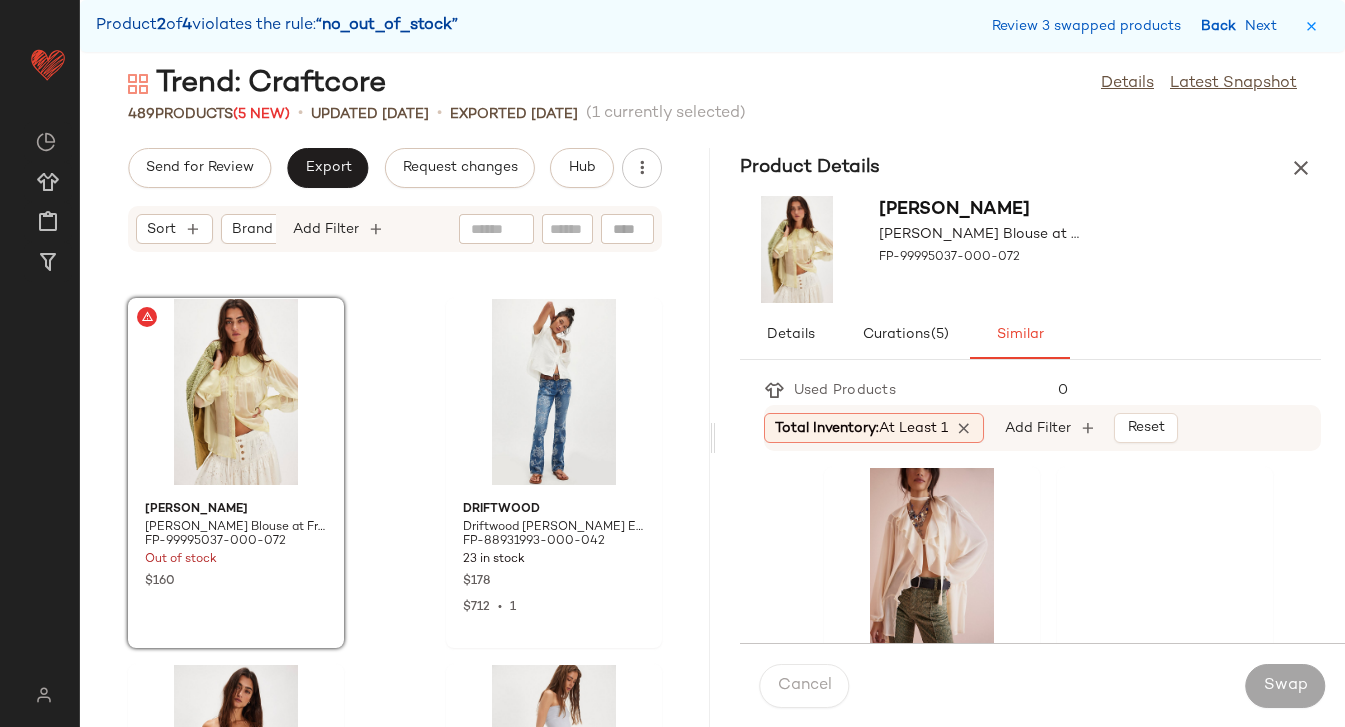 click on "Back" at bounding box center [1221, 26] 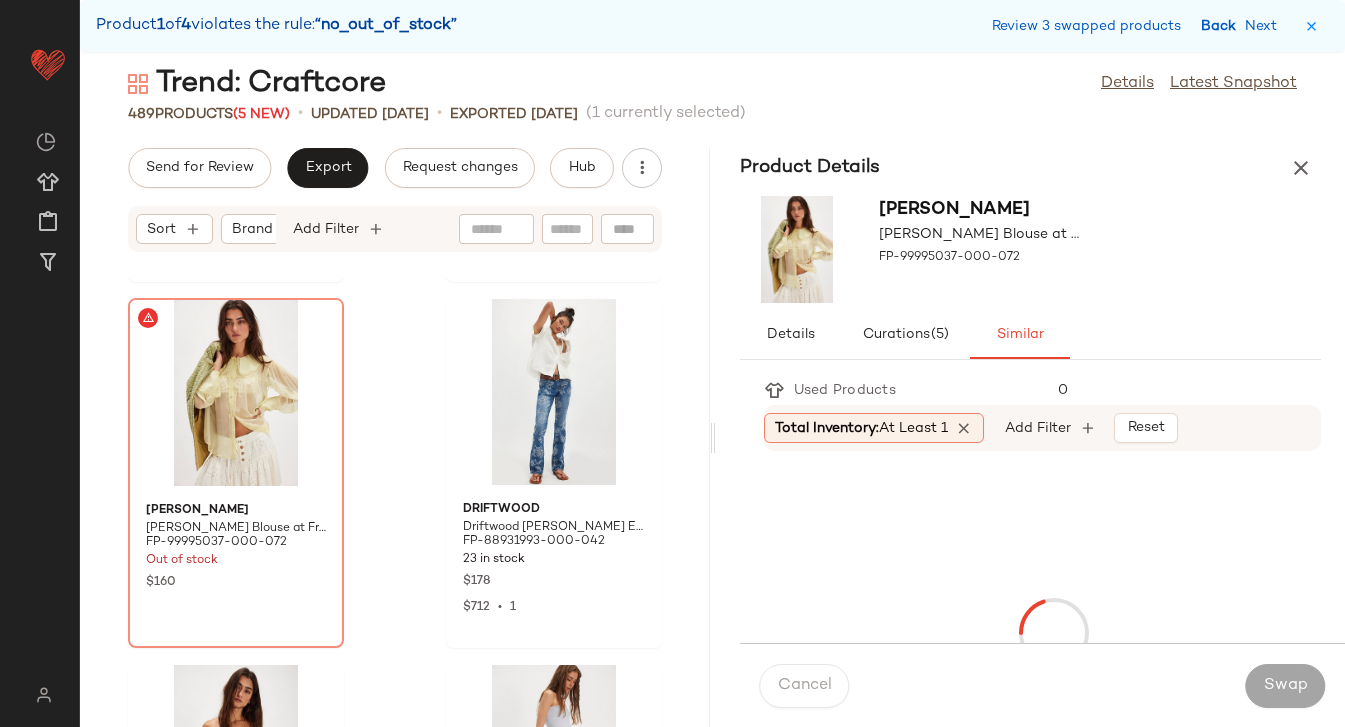 scroll, scrollTop: 21960, scrollLeft: 0, axis: vertical 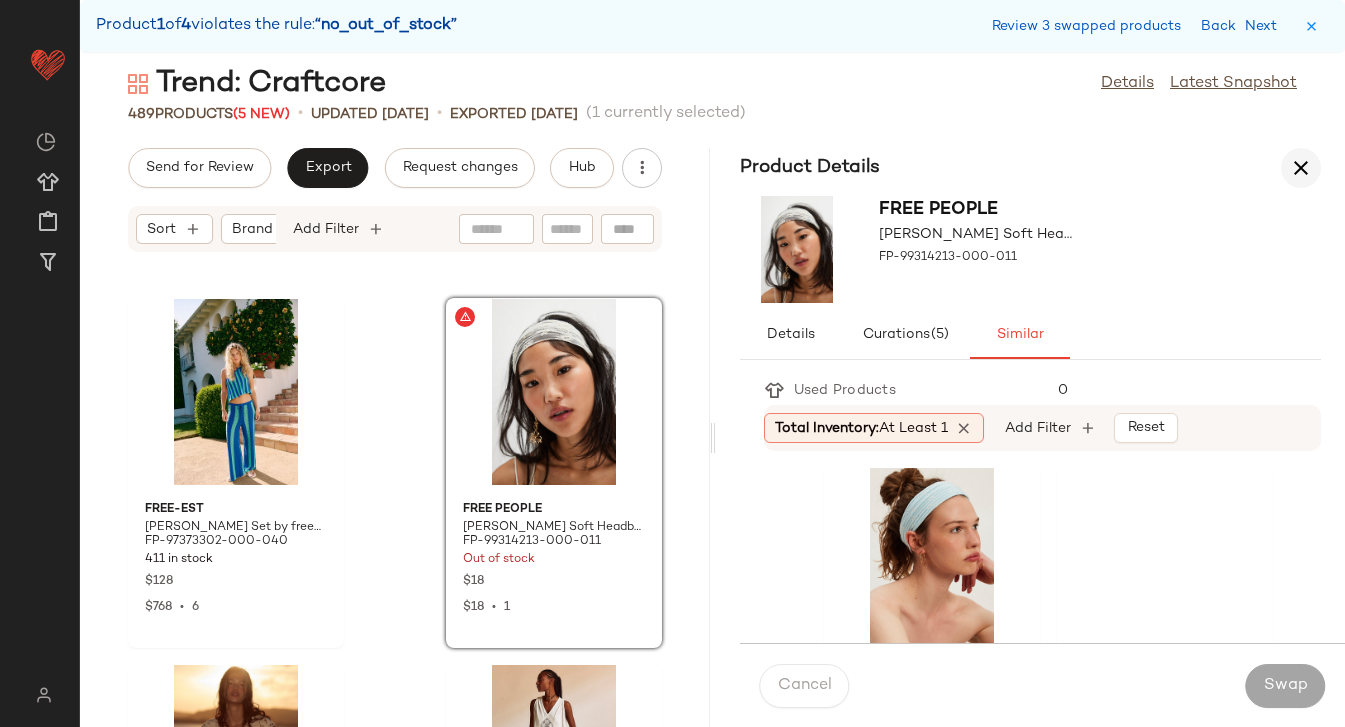 click at bounding box center (1301, 168) 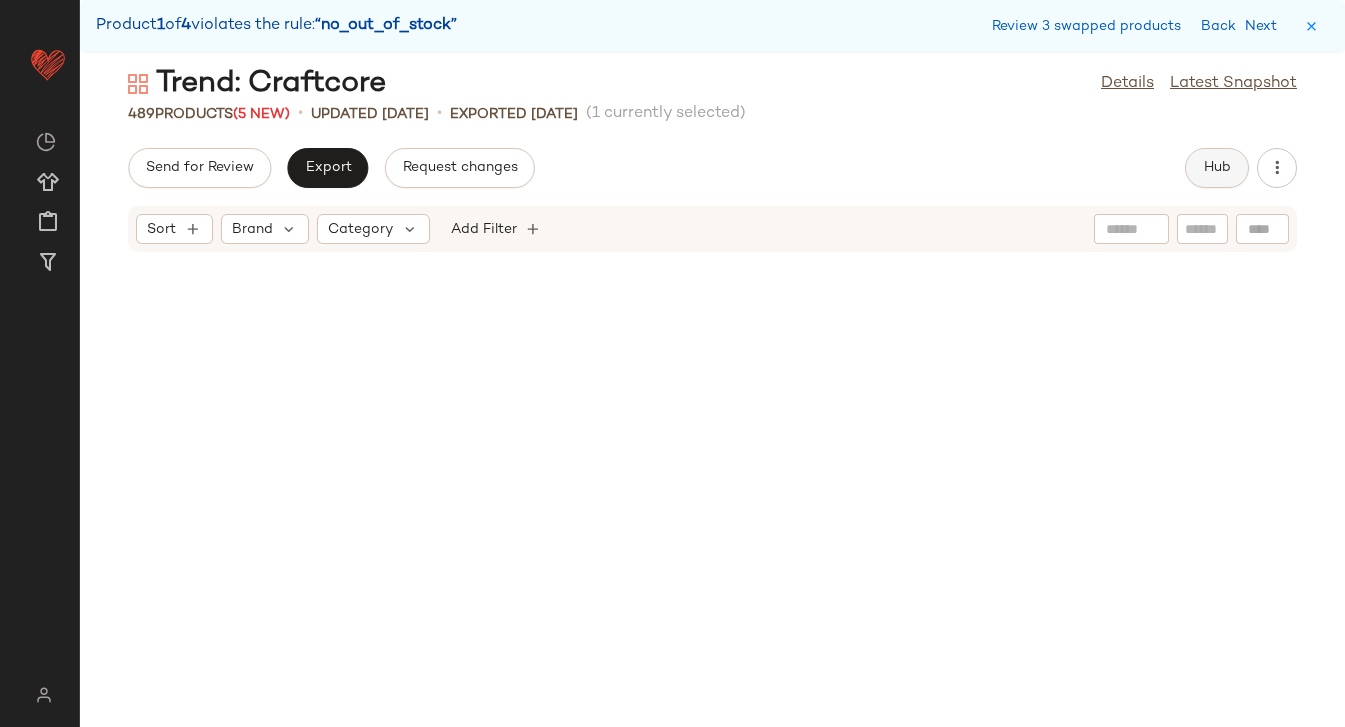 click on "Hub" 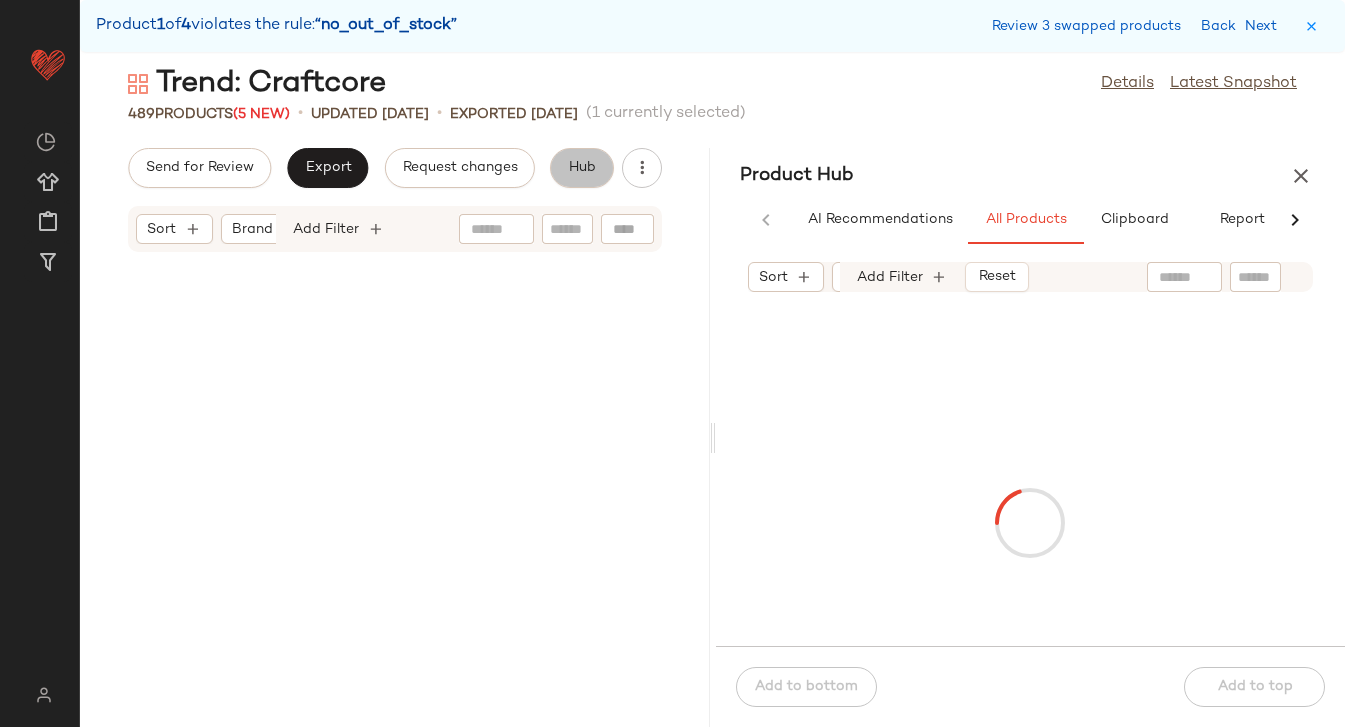 scroll, scrollTop: 8784, scrollLeft: 0, axis: vertical 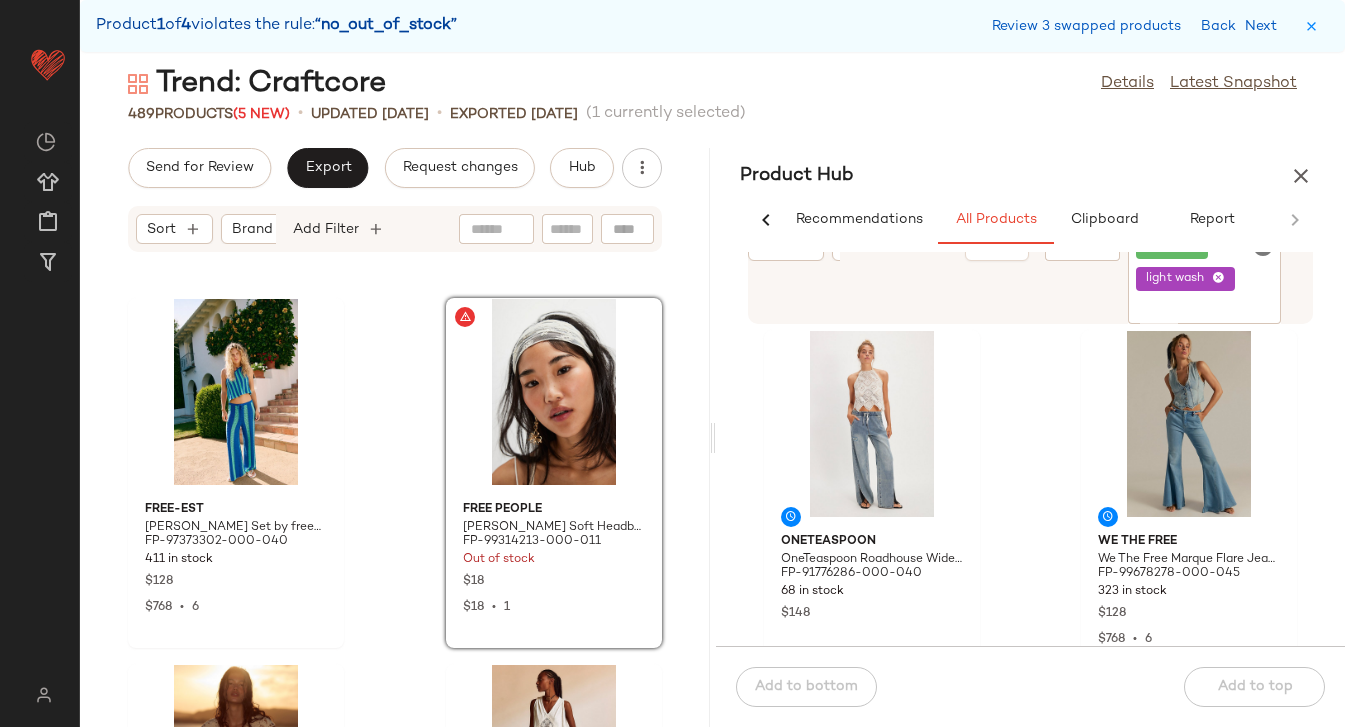 click 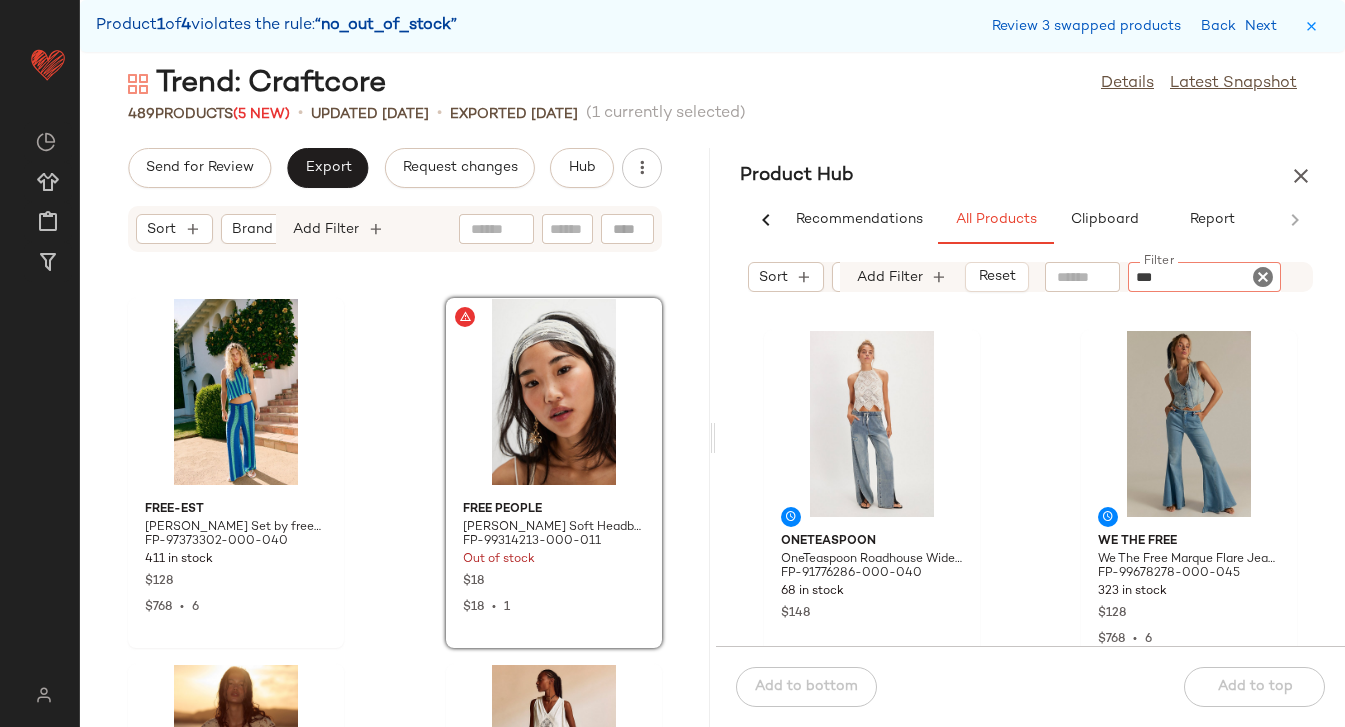 type on "****" 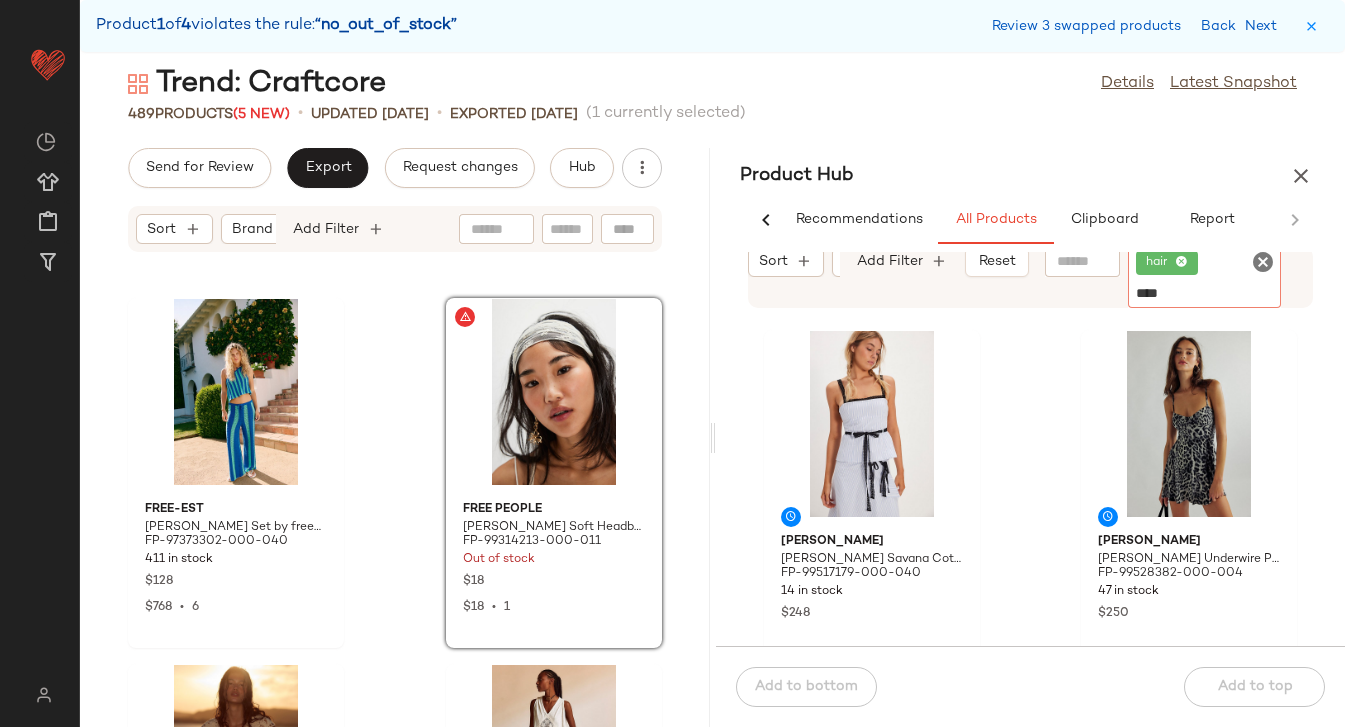 type on "*****" 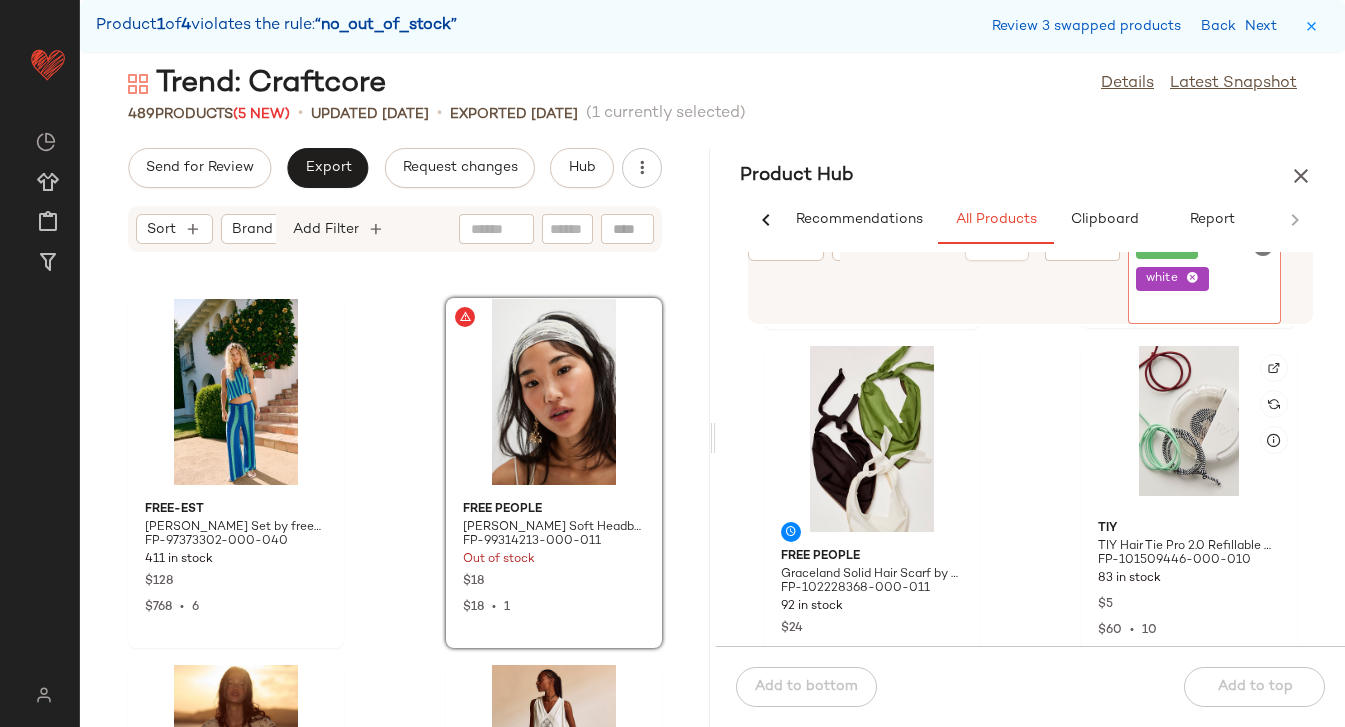 scroll, scrollTop: 353, scrollLeft: 0, axis: vertical 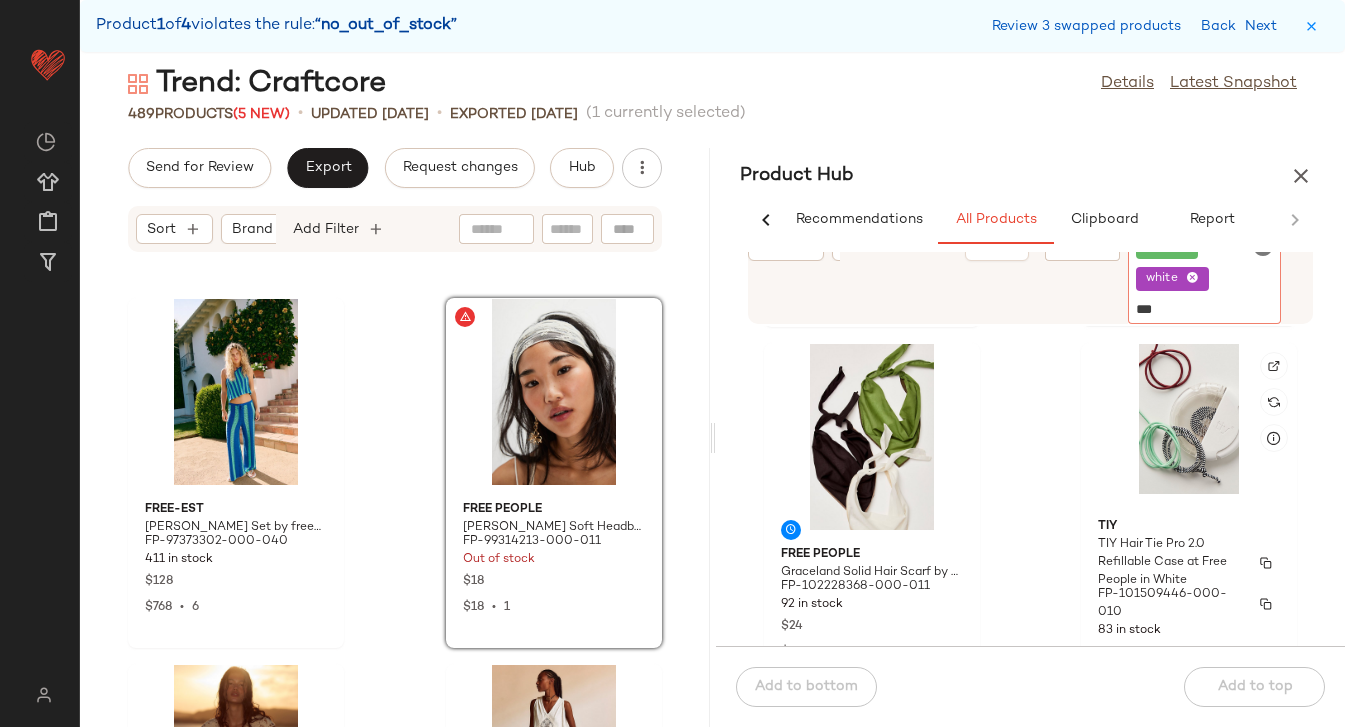 type on "****" 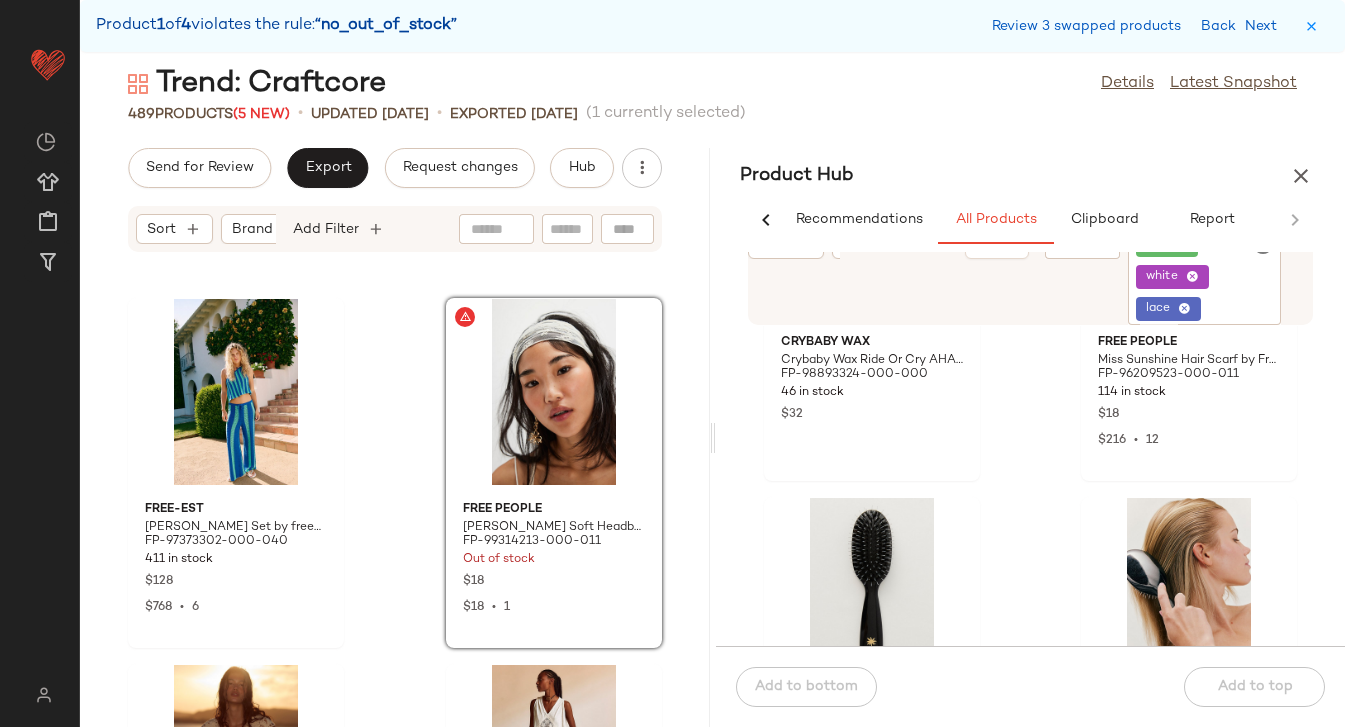 scroll, scrollTop: 2939, scrollLeft: 0, axis: vertical 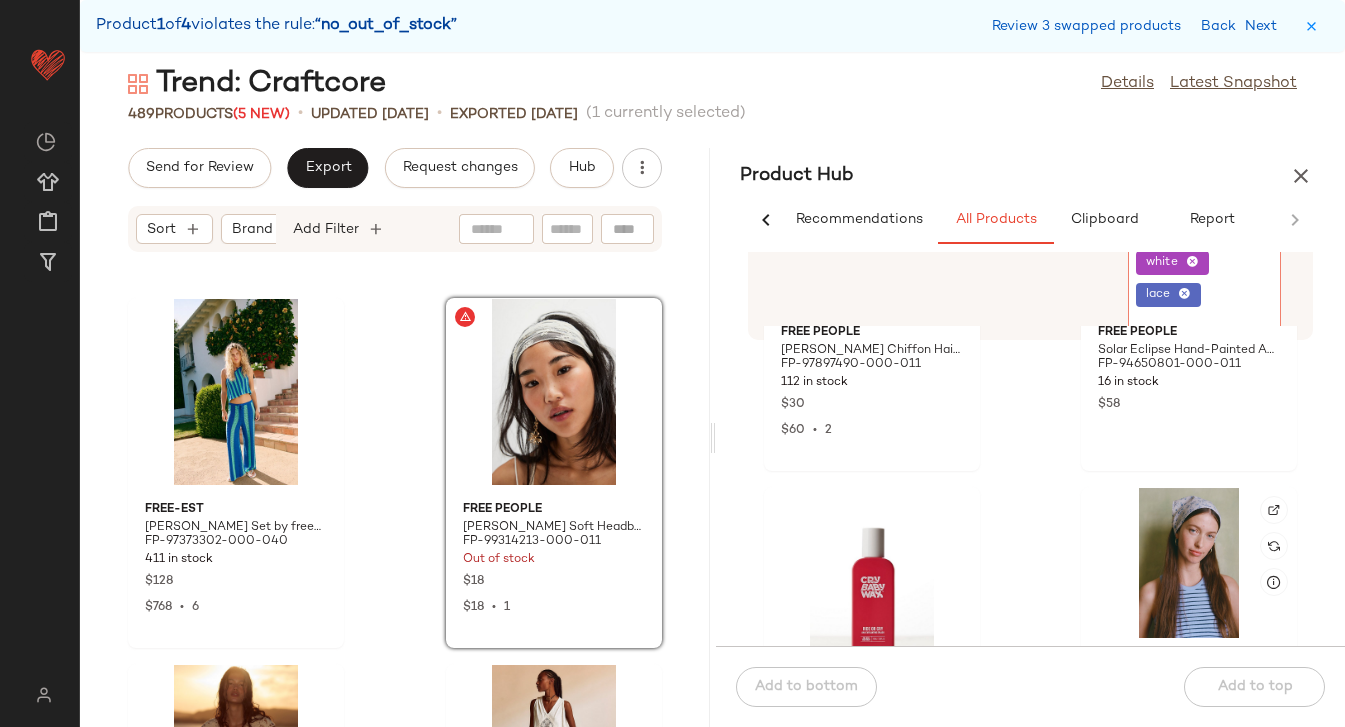 click 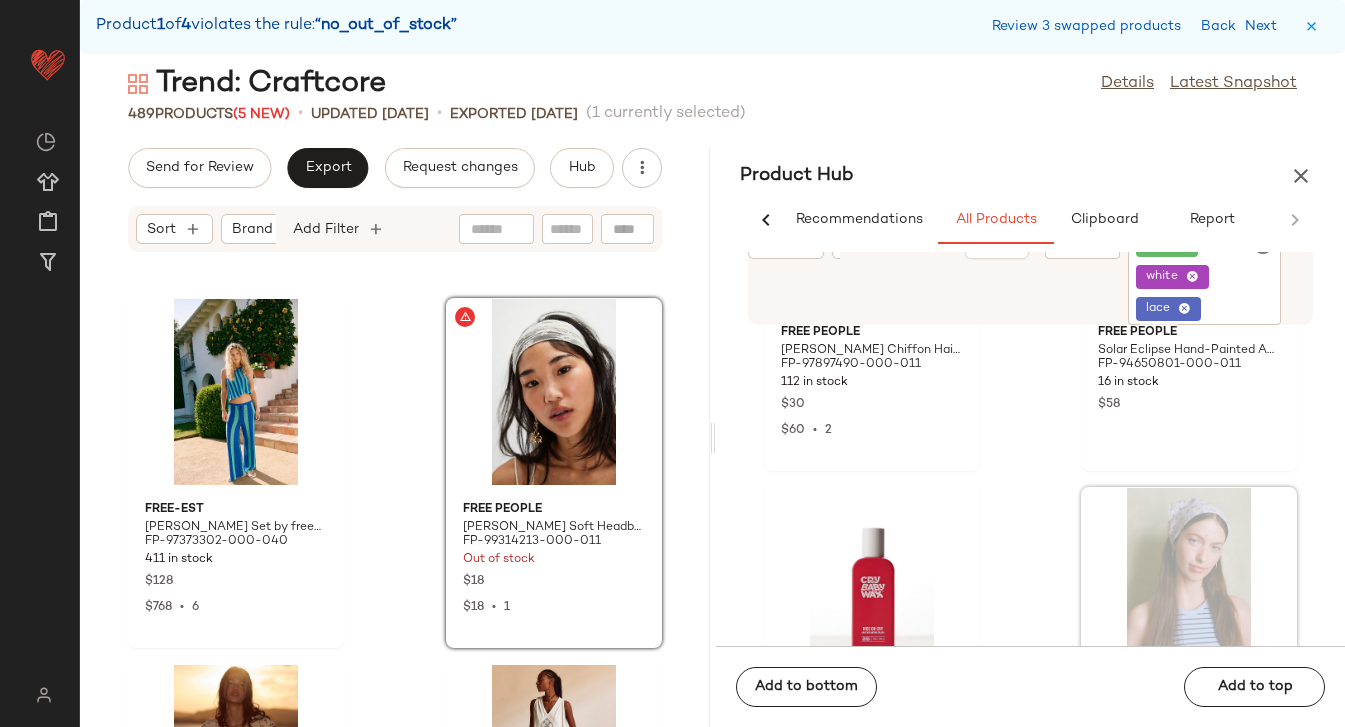 scroll, scrollTop: 2790, scrollLeft: 0, axis: vertical 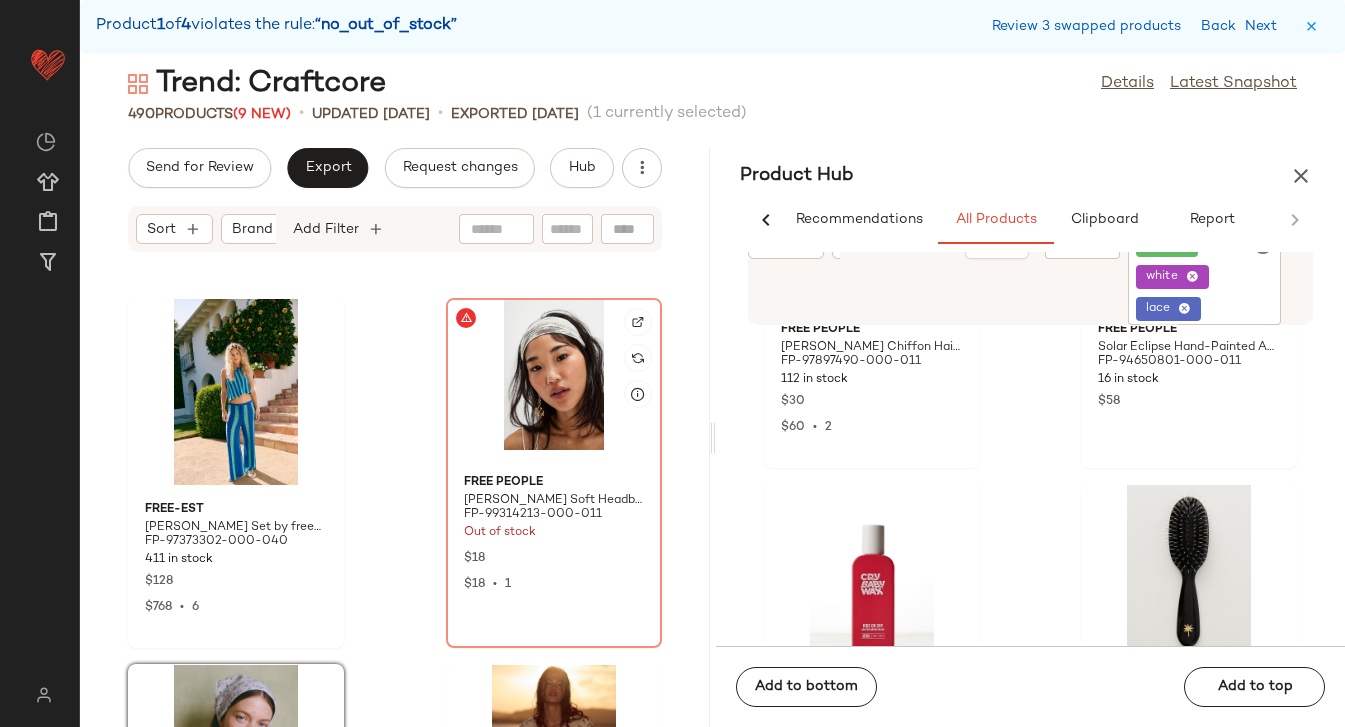 click 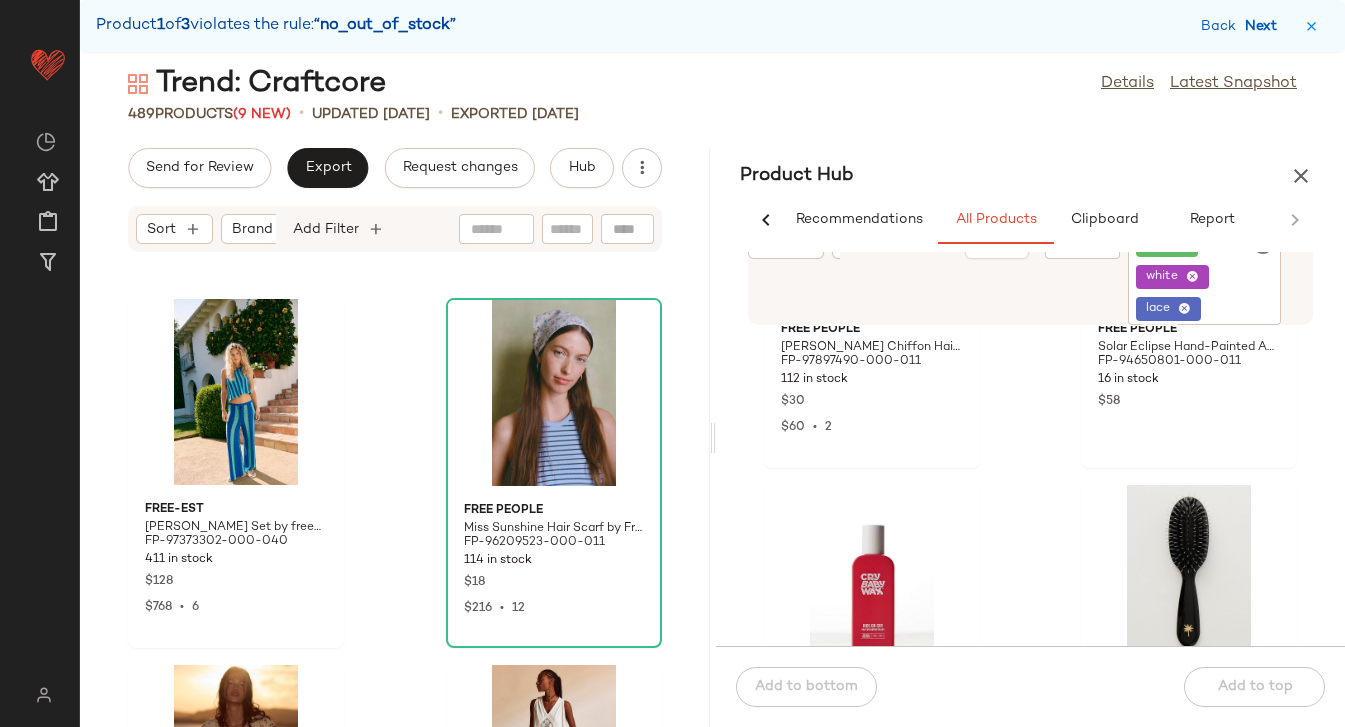 click on "Next" at bounding box center [1265, 26] 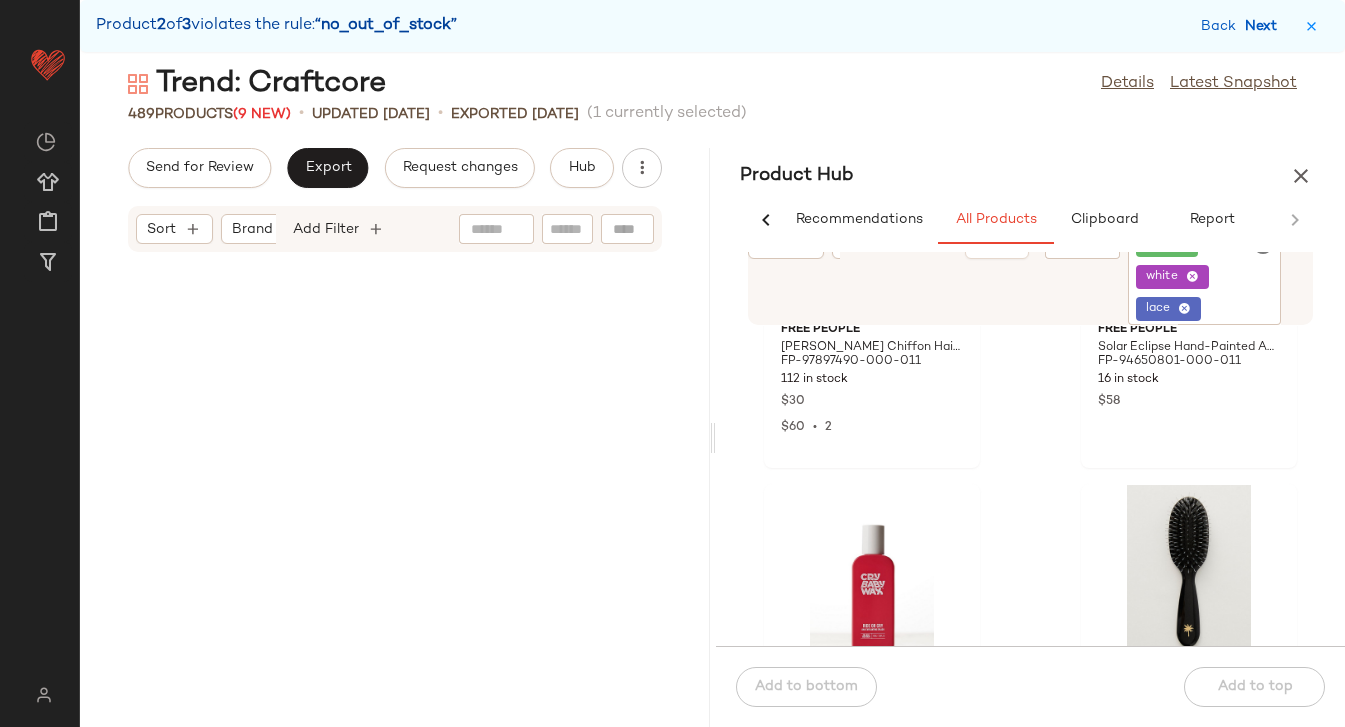 scroll, scrollTop: 65148, scrollLeft: 0, axis: vertical 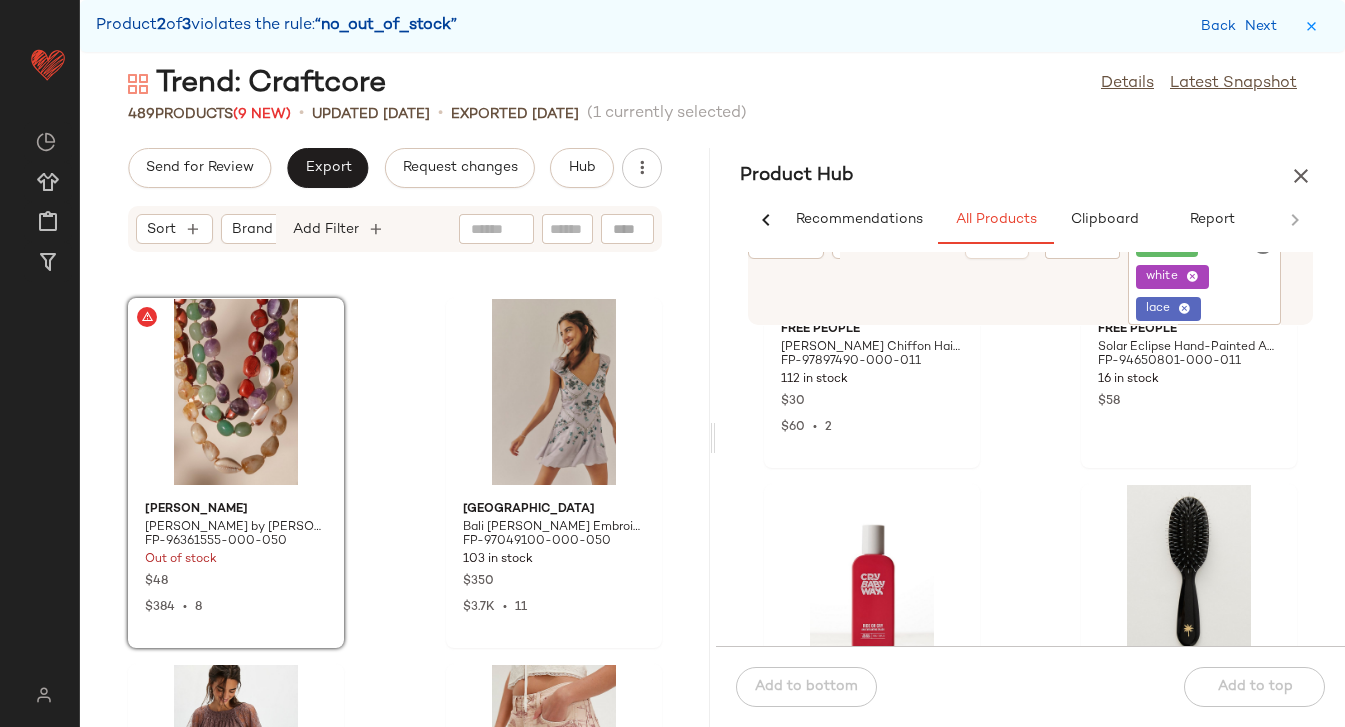 click on "lace" 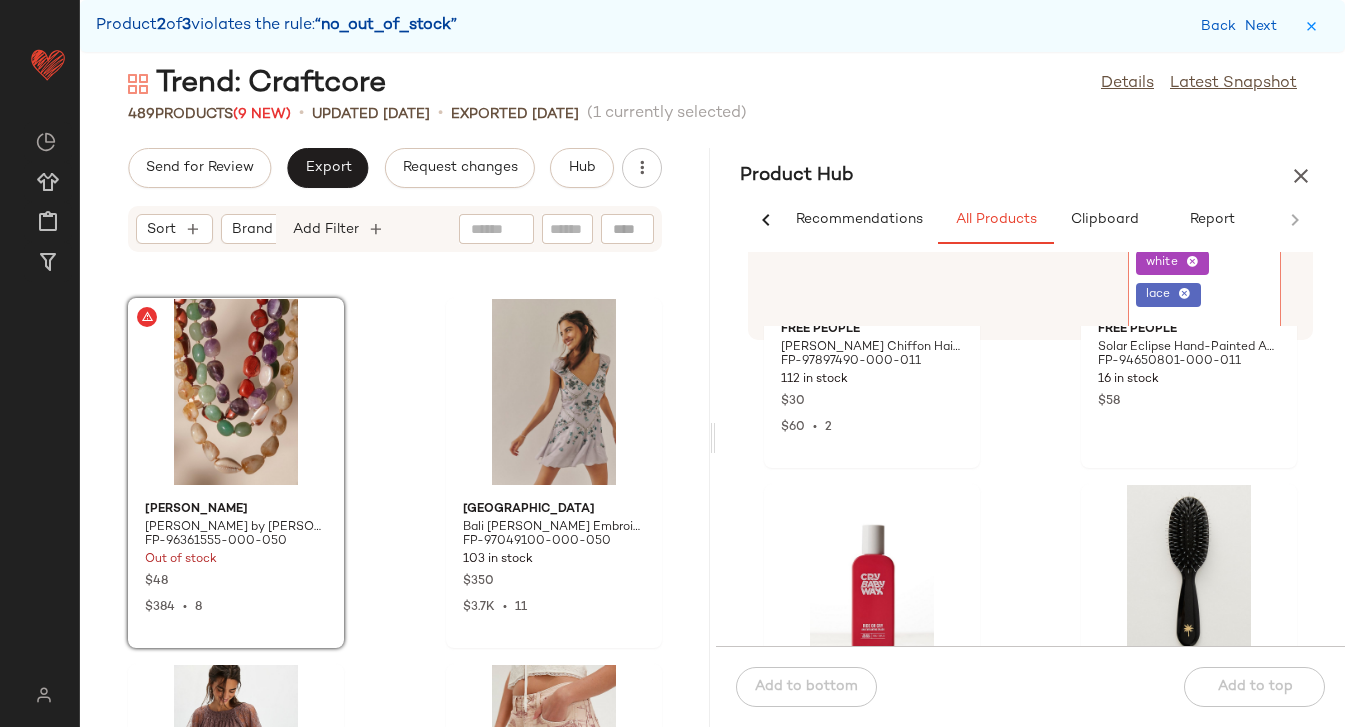 click 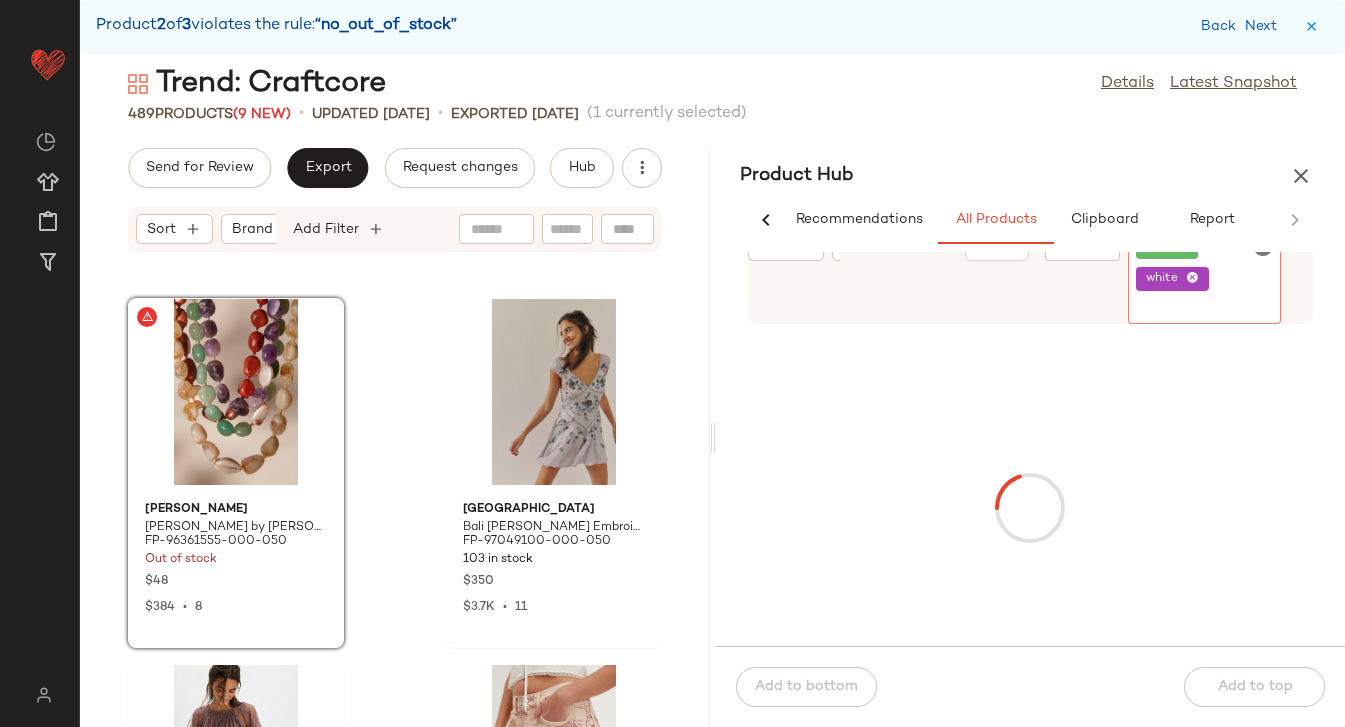click 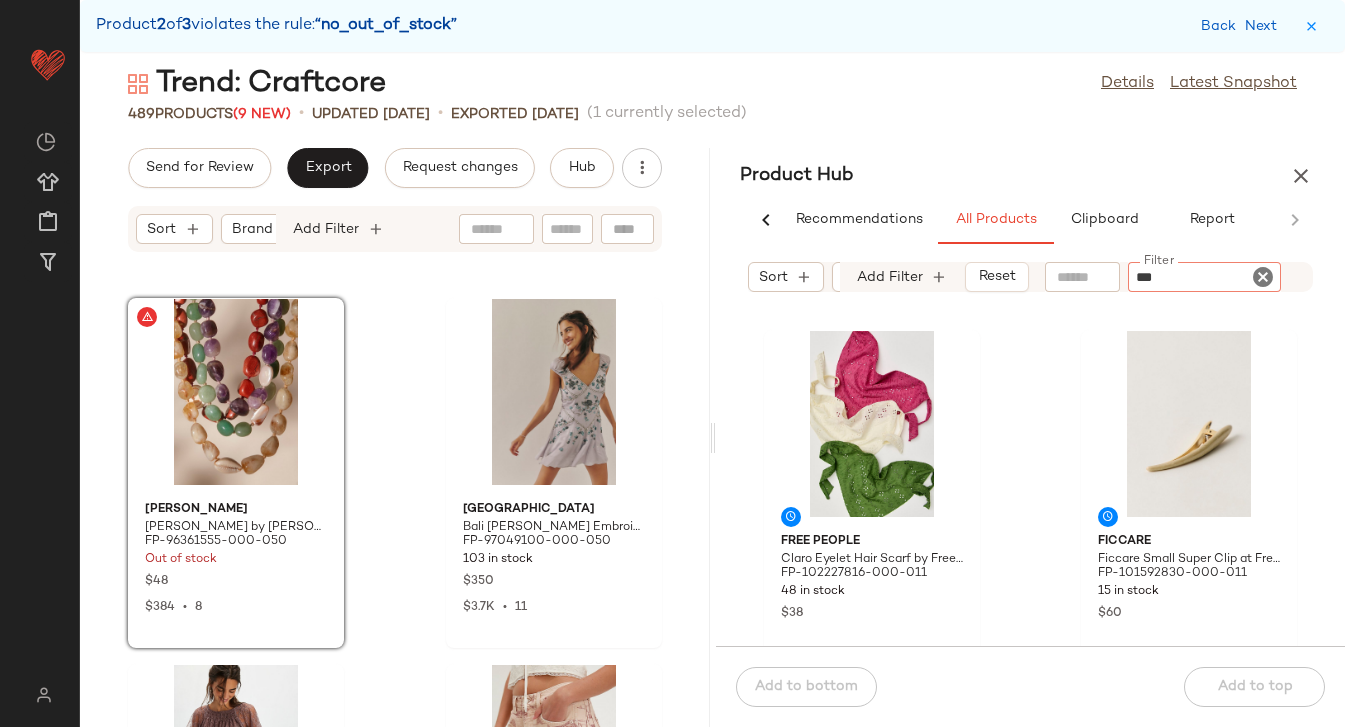 type on "****" 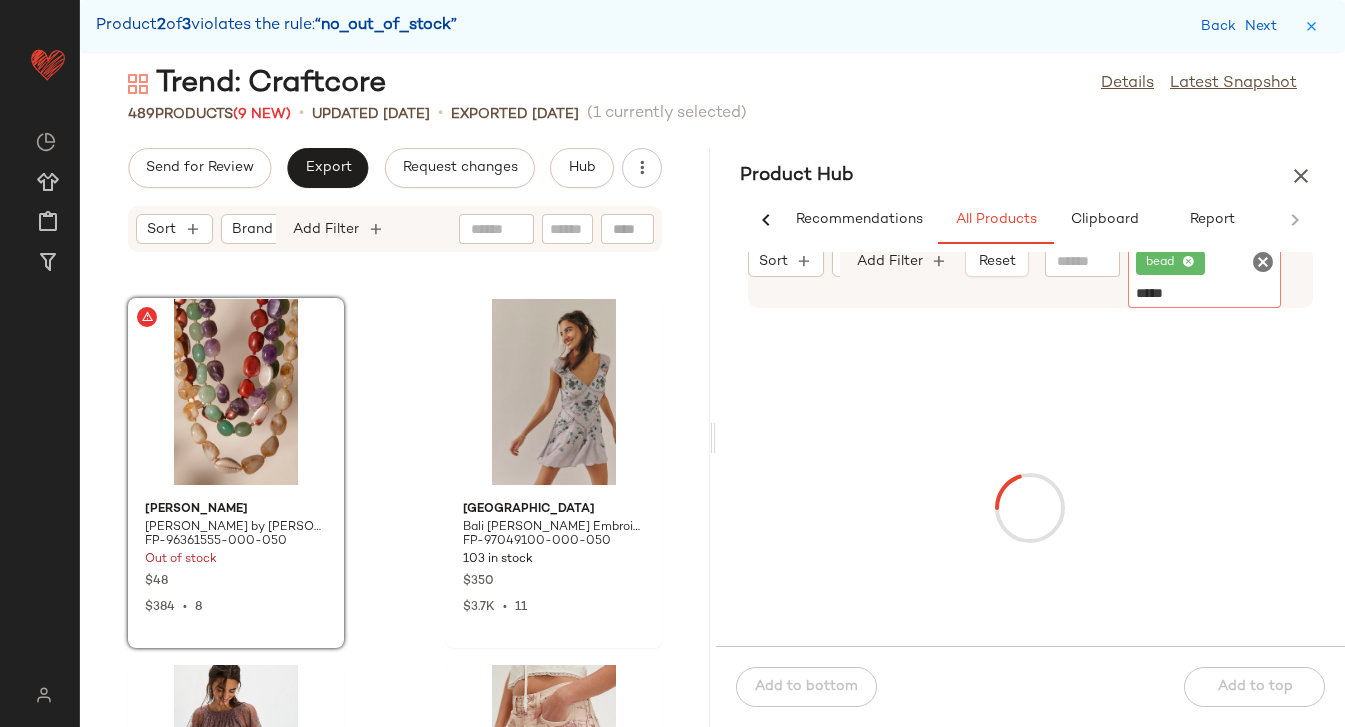 type on "******" 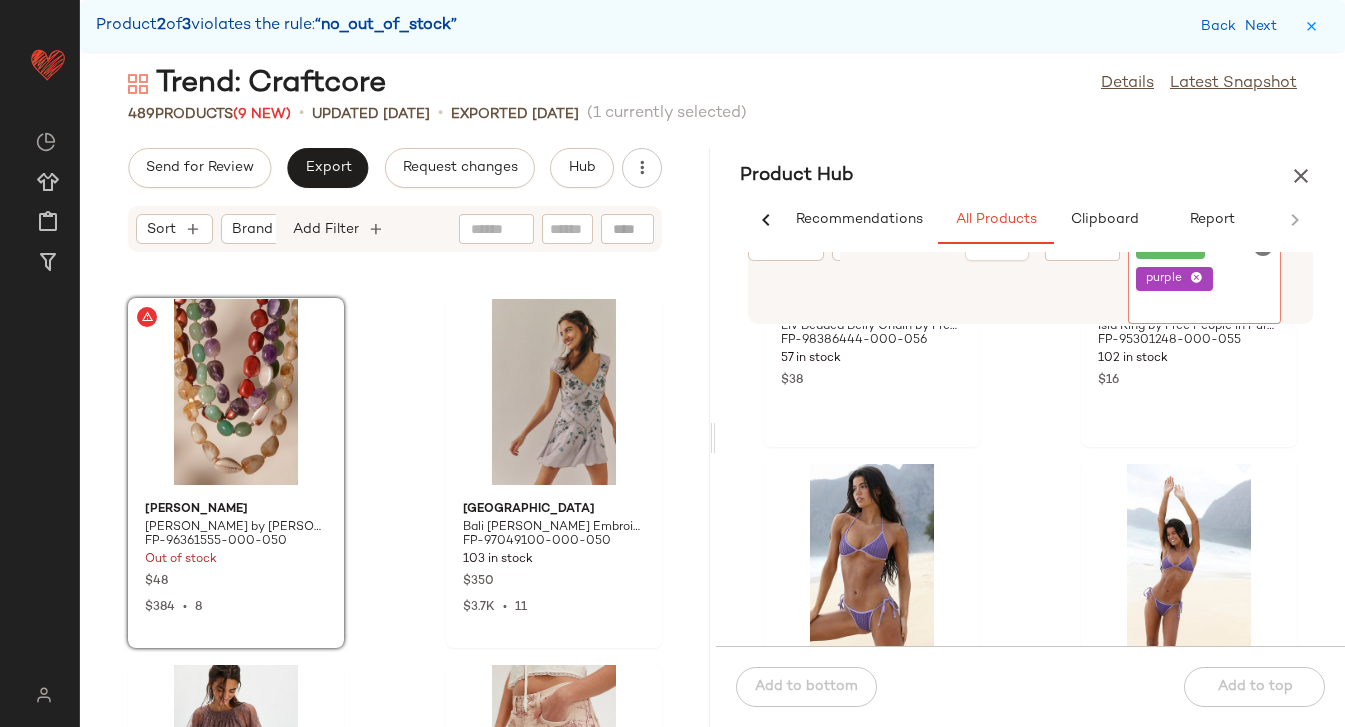 scroll, scrollTop: 0, scrollLeft: 0, axis: both 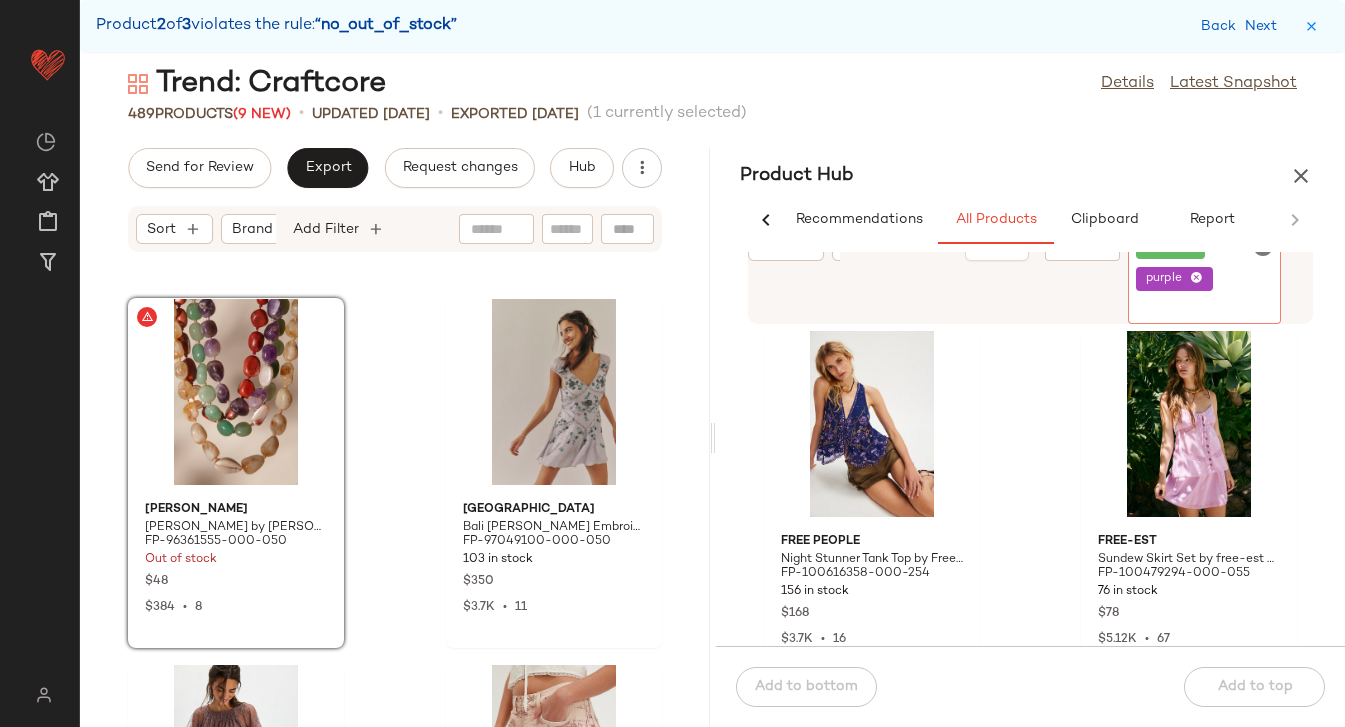 click 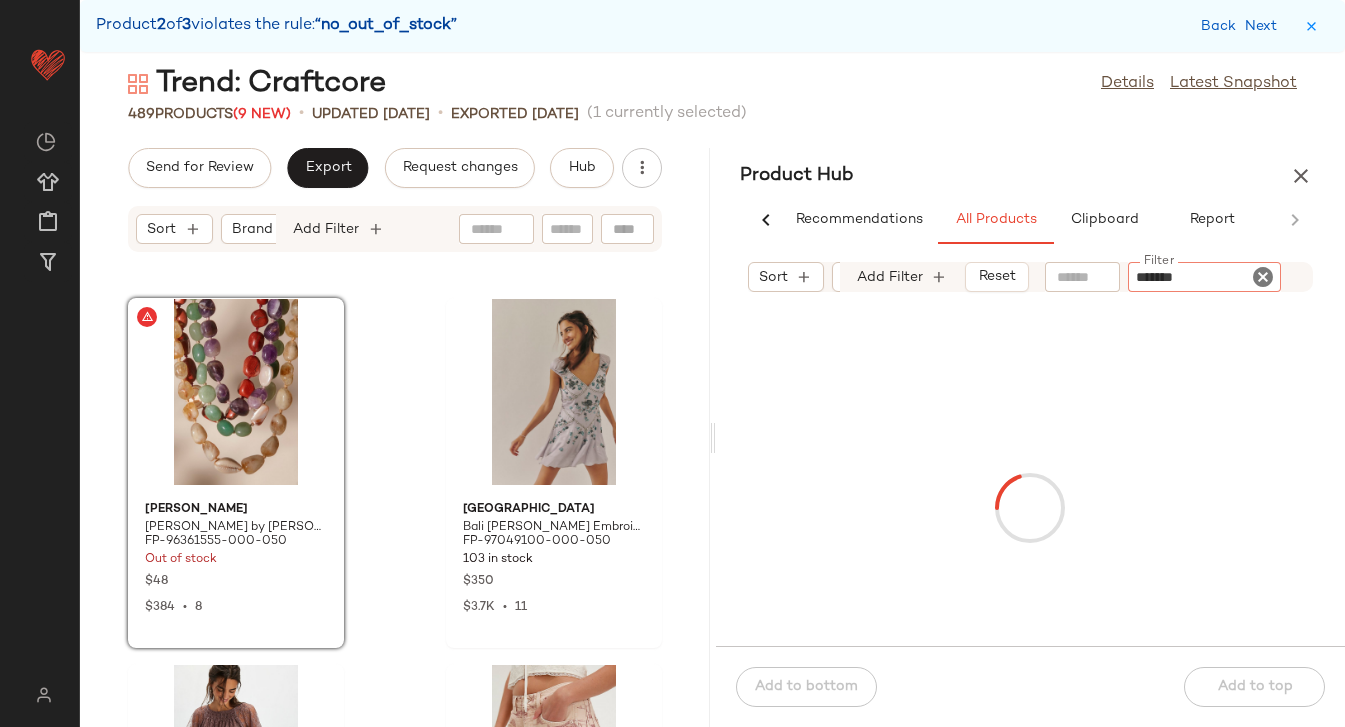 type on "********" 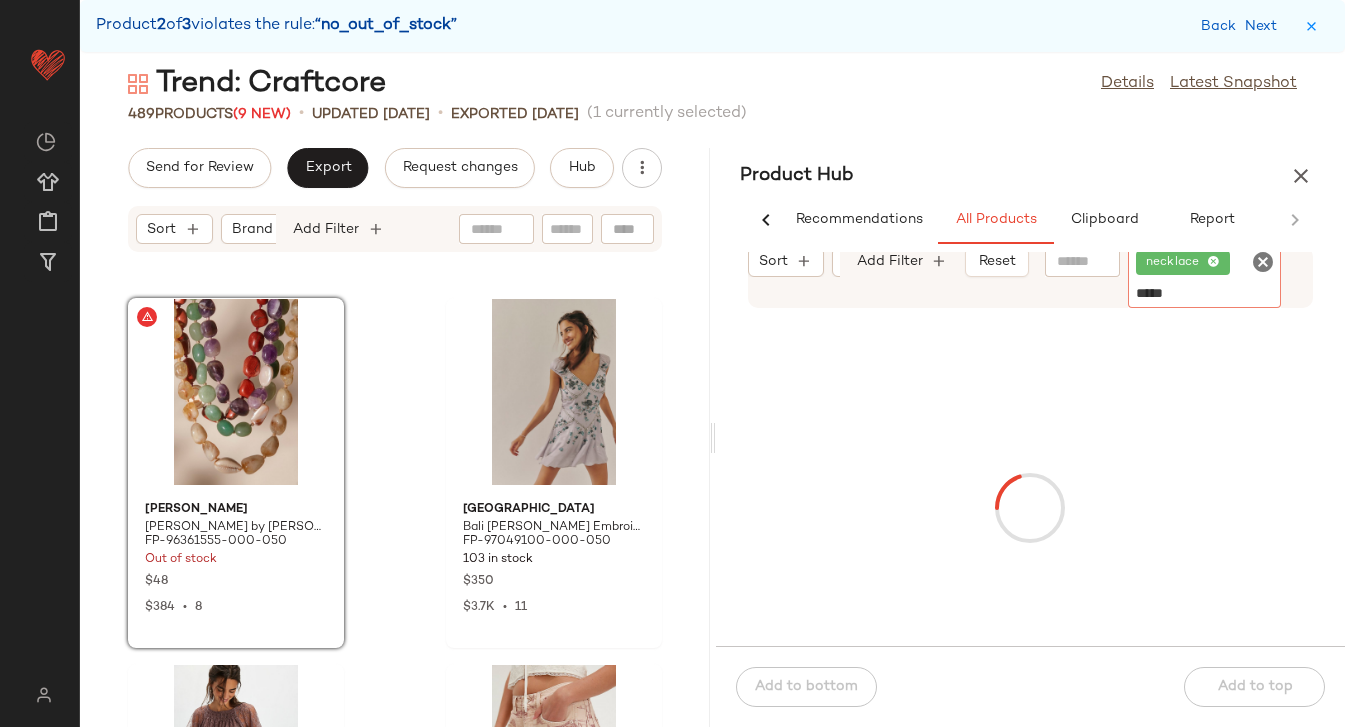 type on "******" 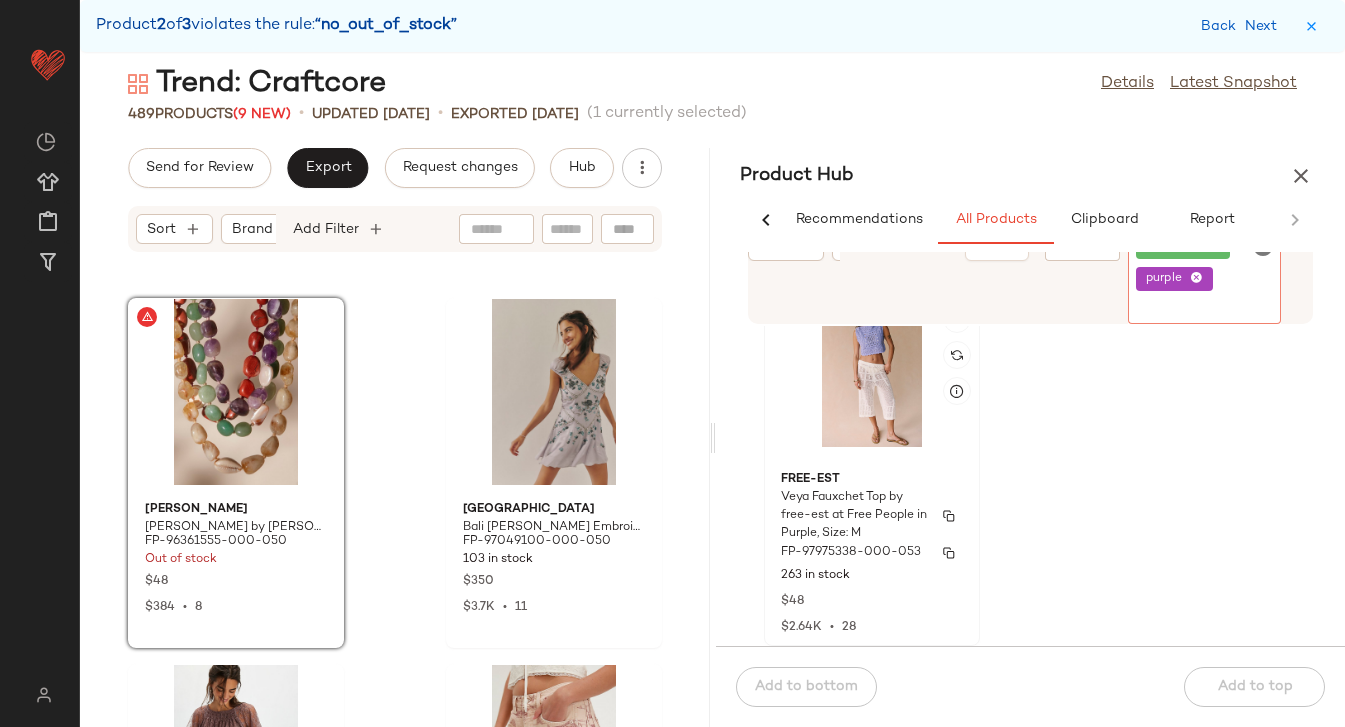 scroll, scrollTop: 0, scrollLeft: 0, axis: both 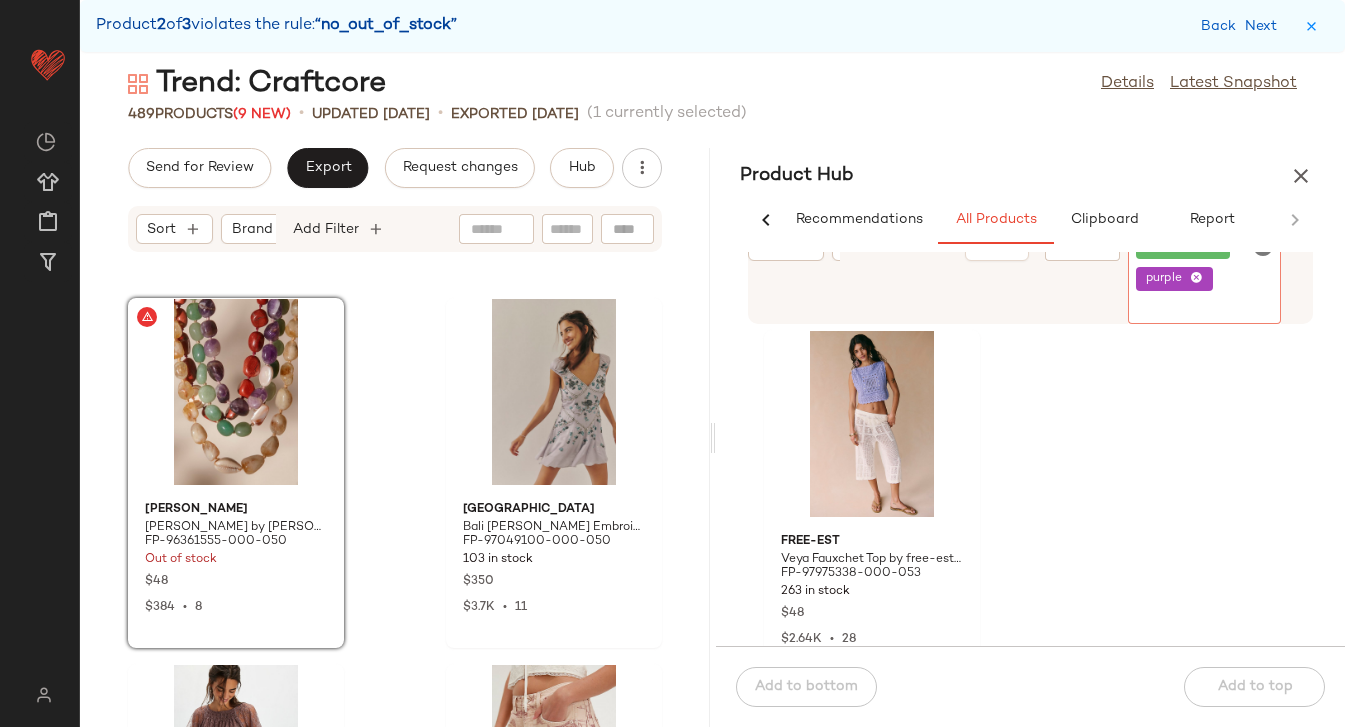 click 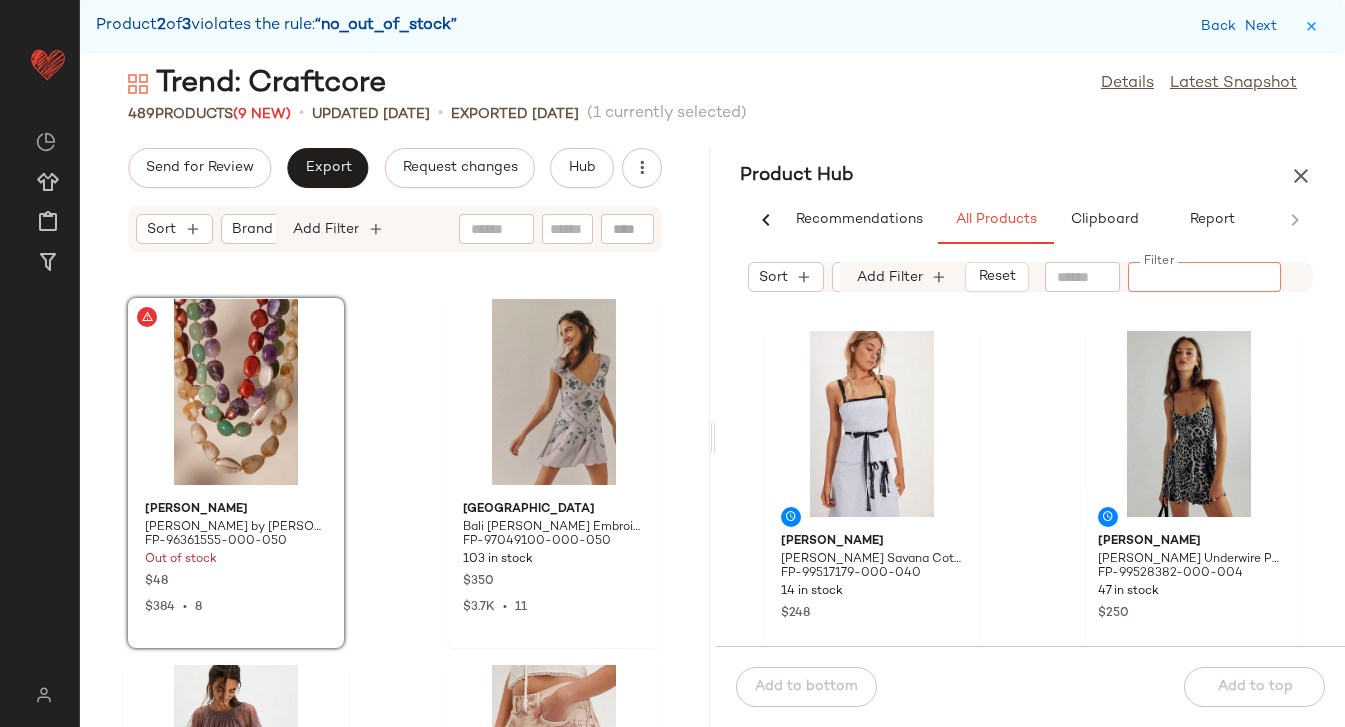 click on "Product Hub" at bounding box center [1031, 176] 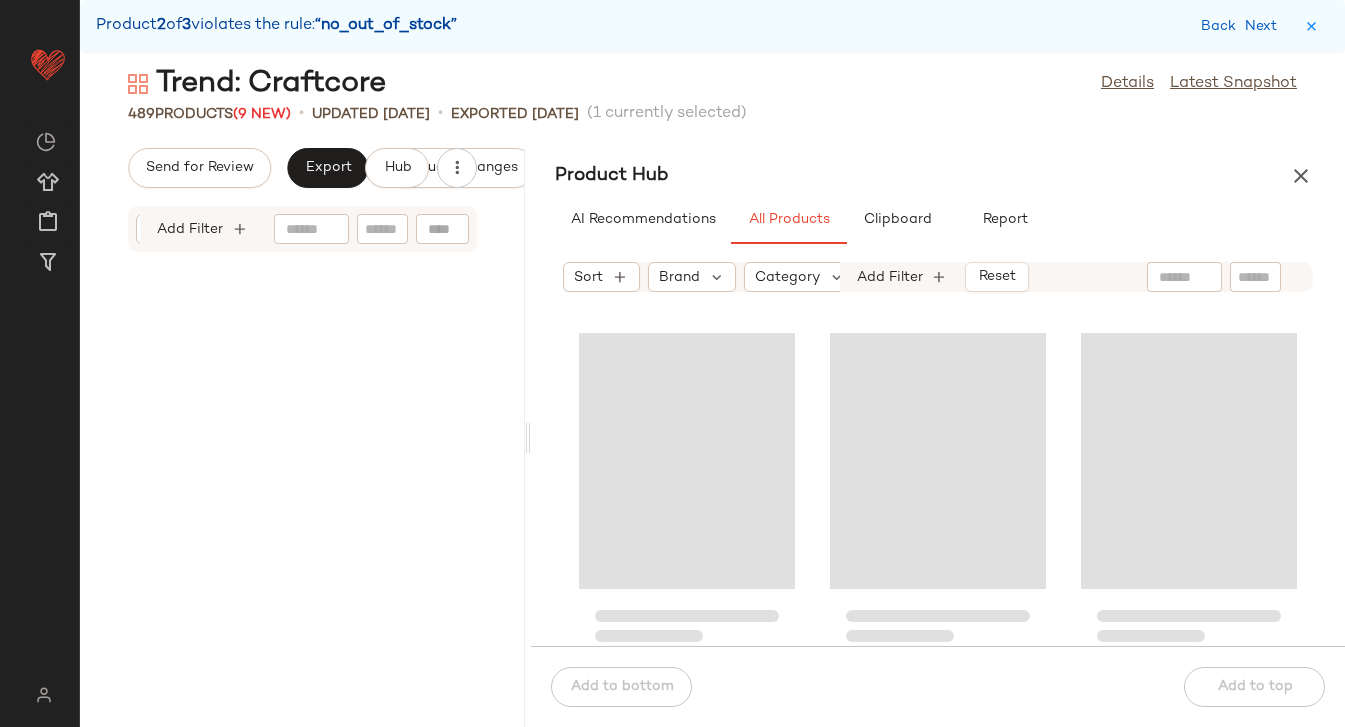 scroll, scrollTop: 0, scrollLeft: 0, axis: both 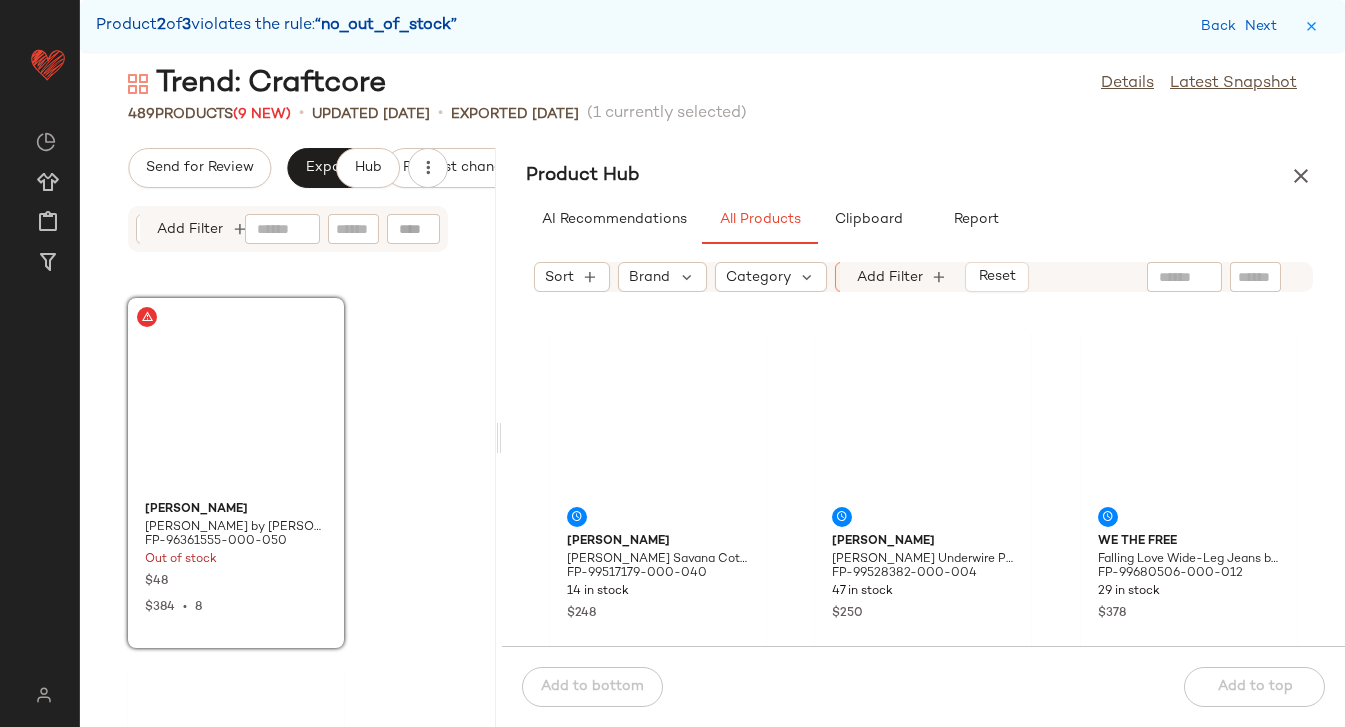 drag, startPoint x: 708, startPoint y: 434, endPoint x: 496, endPoint y: 427, distance: 212.11554 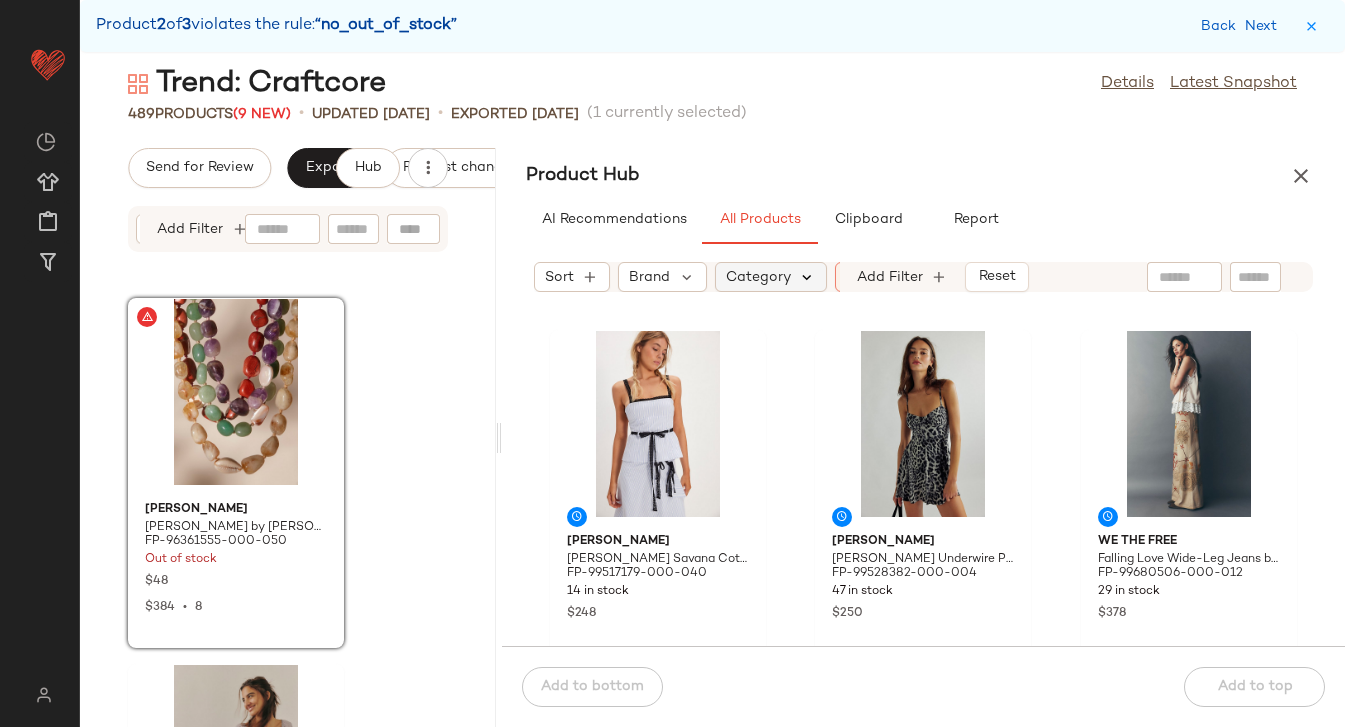 click at bounding box center [808, 277] 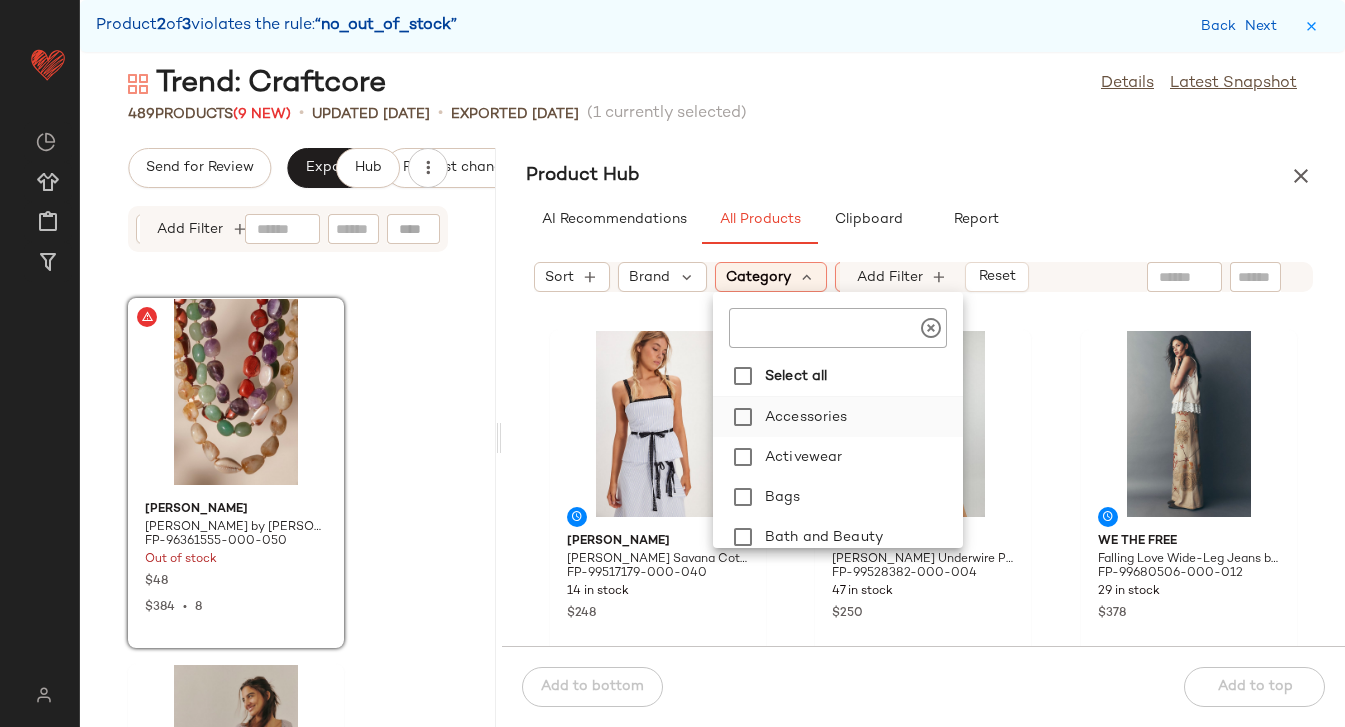 click on "Accessories" at bounding box center (860, 417) 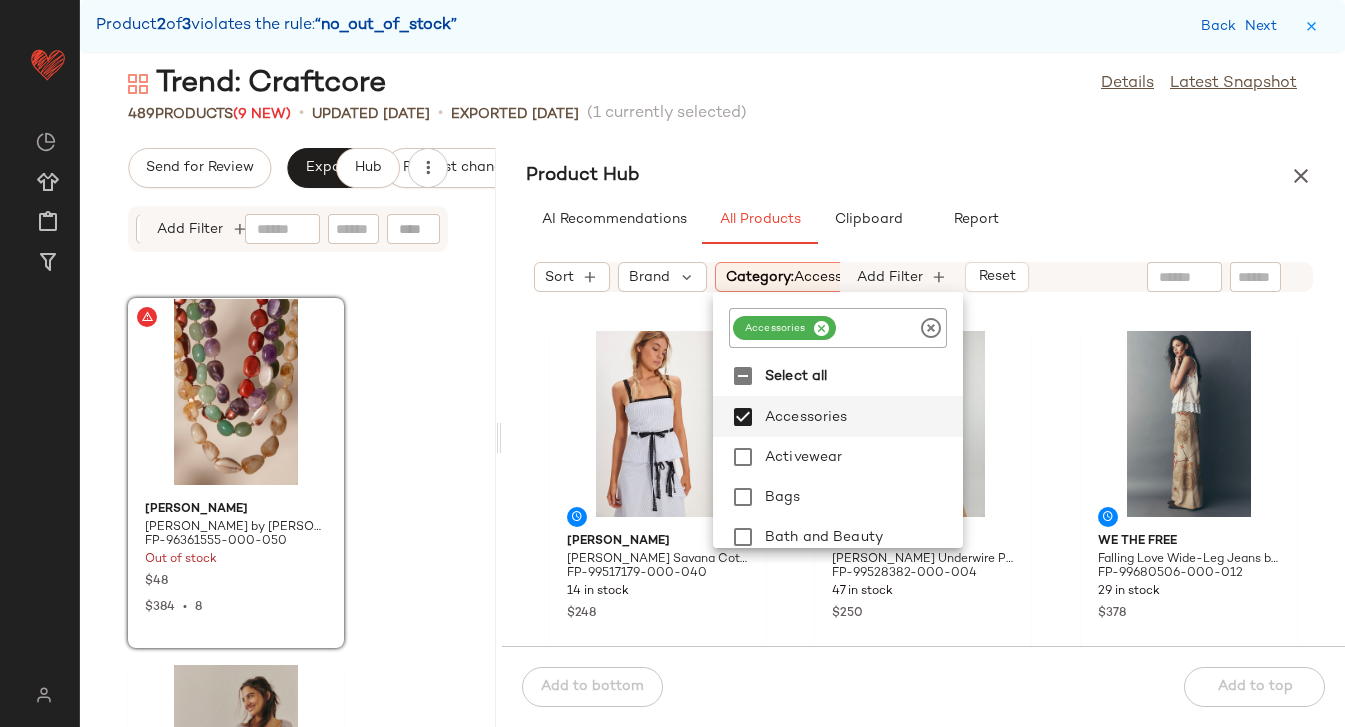 click on "Product Hub" at bounding box center (923, 176) 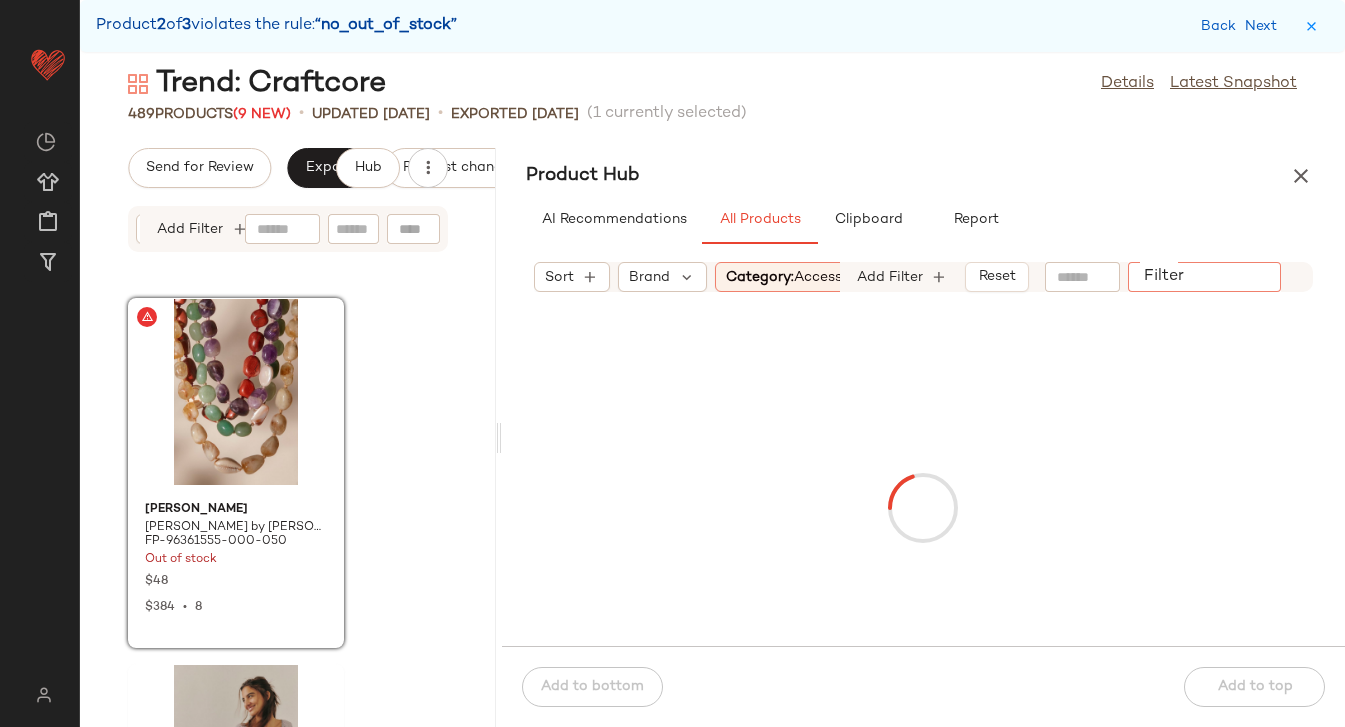 click on "Filter" 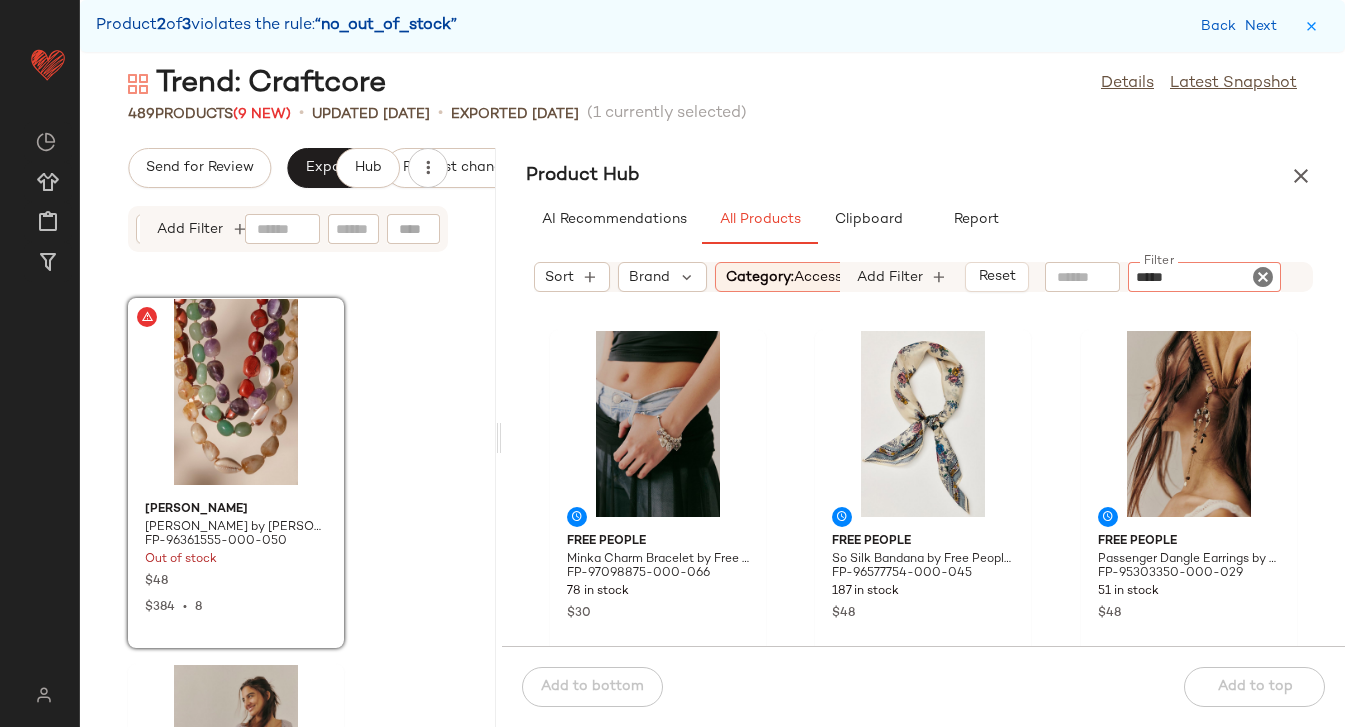 type on "******" 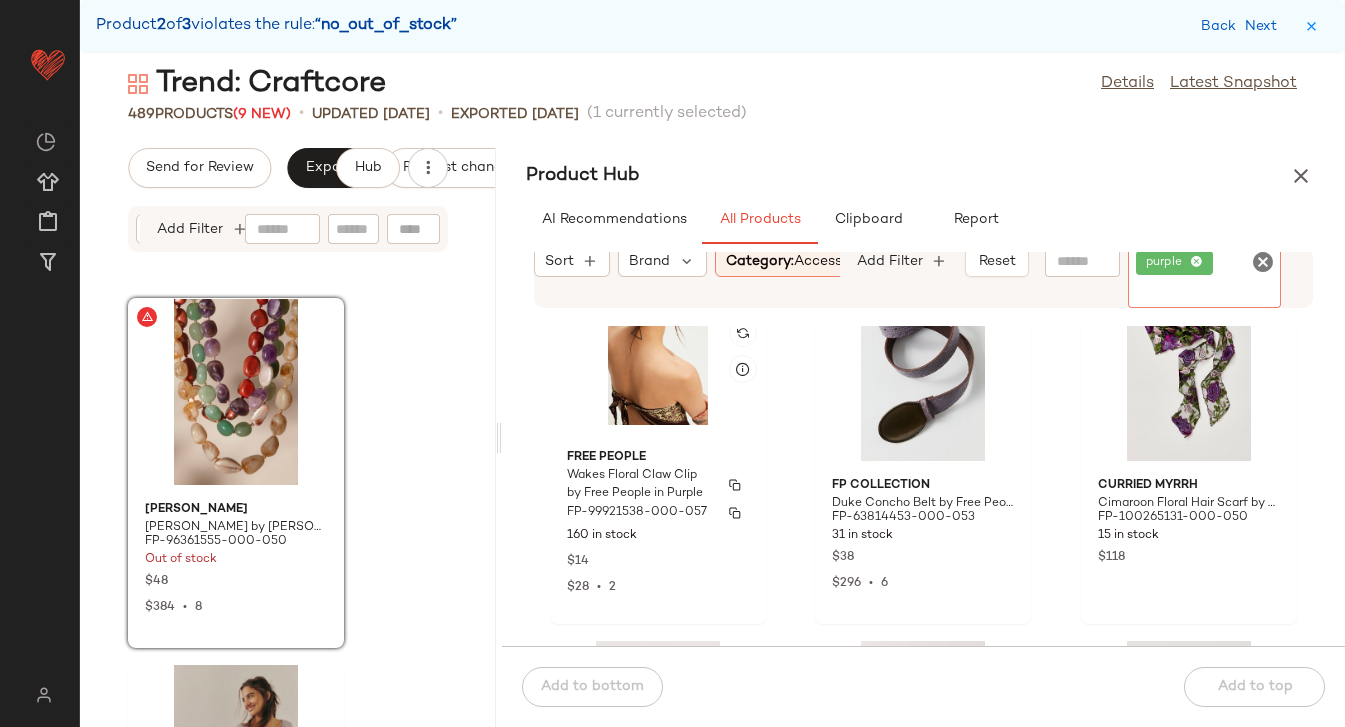 scroll, scrollTop: 0, scrollLeft: 0, axis: both 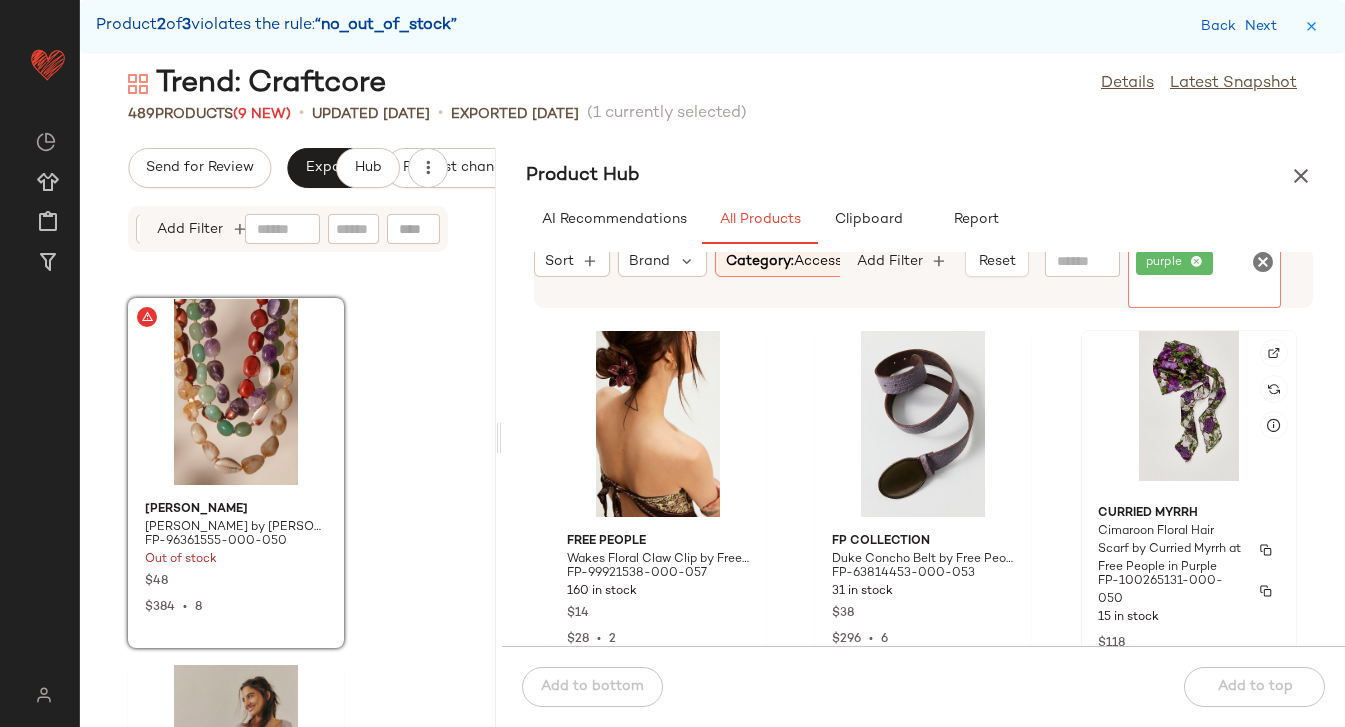 click on "Curried Myrrh Cimaroon Floral Hair Scarf by Curried Myrrh at Free People in Purple FP-100265131-000-050 15 in stock $118" 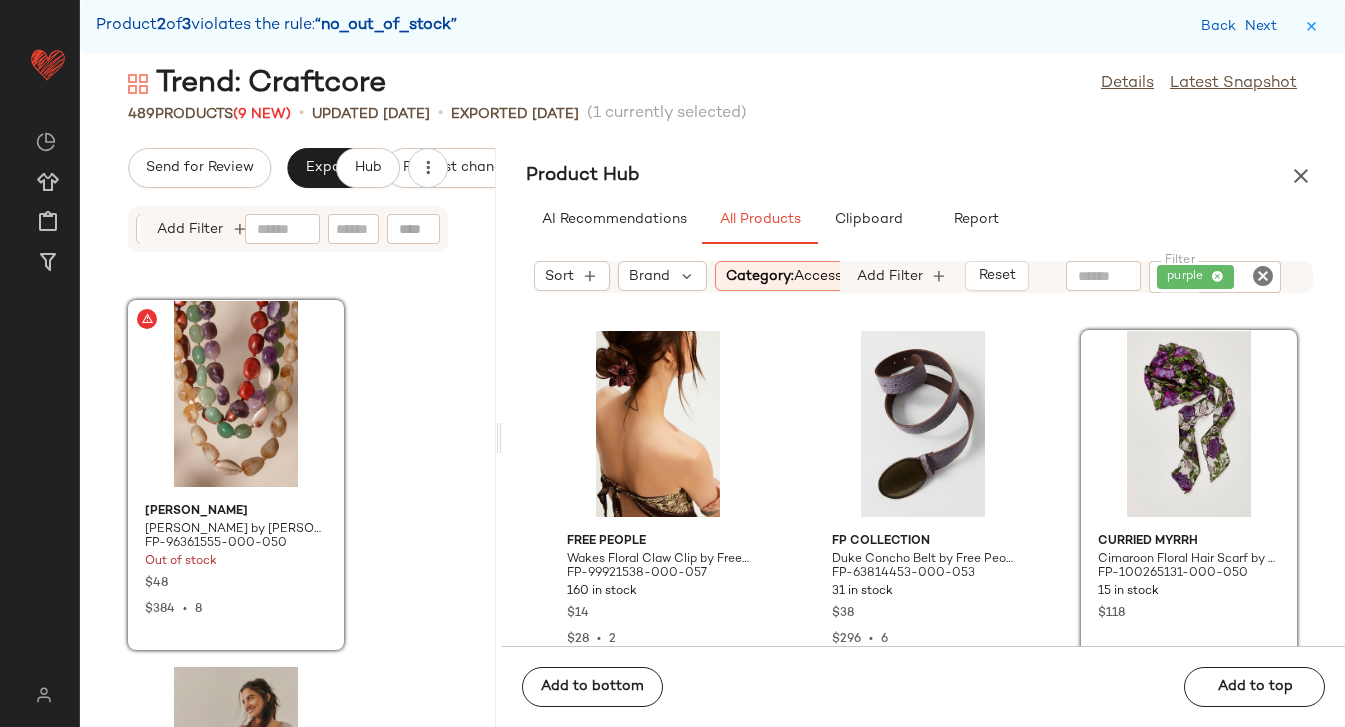 scroll, scrollTop: 130293, scrollLeft: 0, axis: vertical 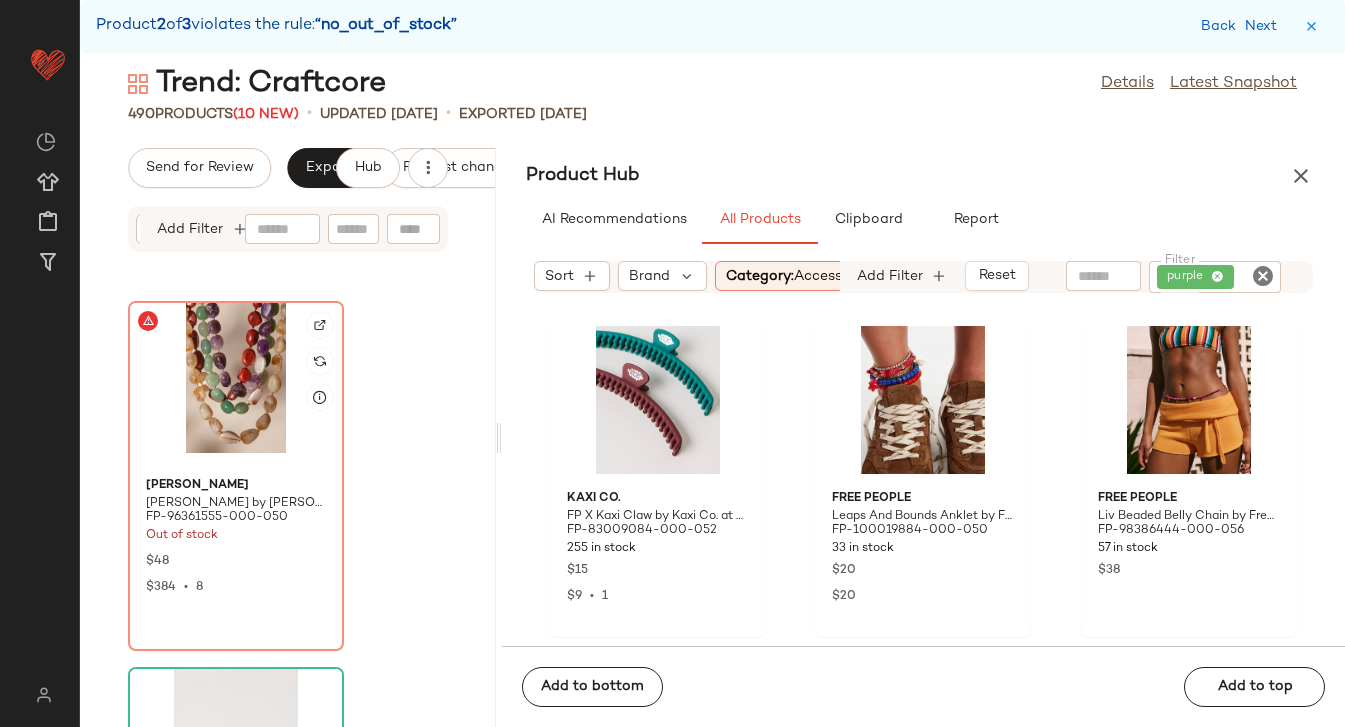 click 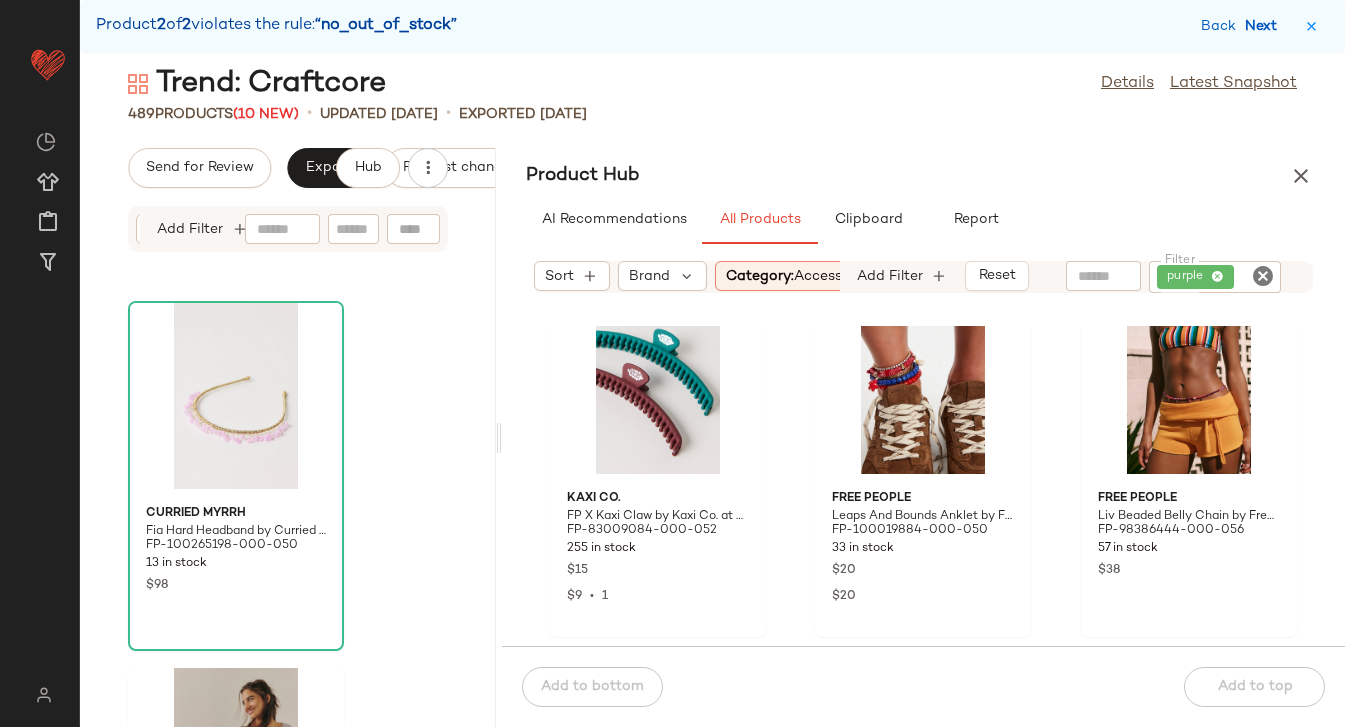 click on "Next" at bounding box center [1265, 26] 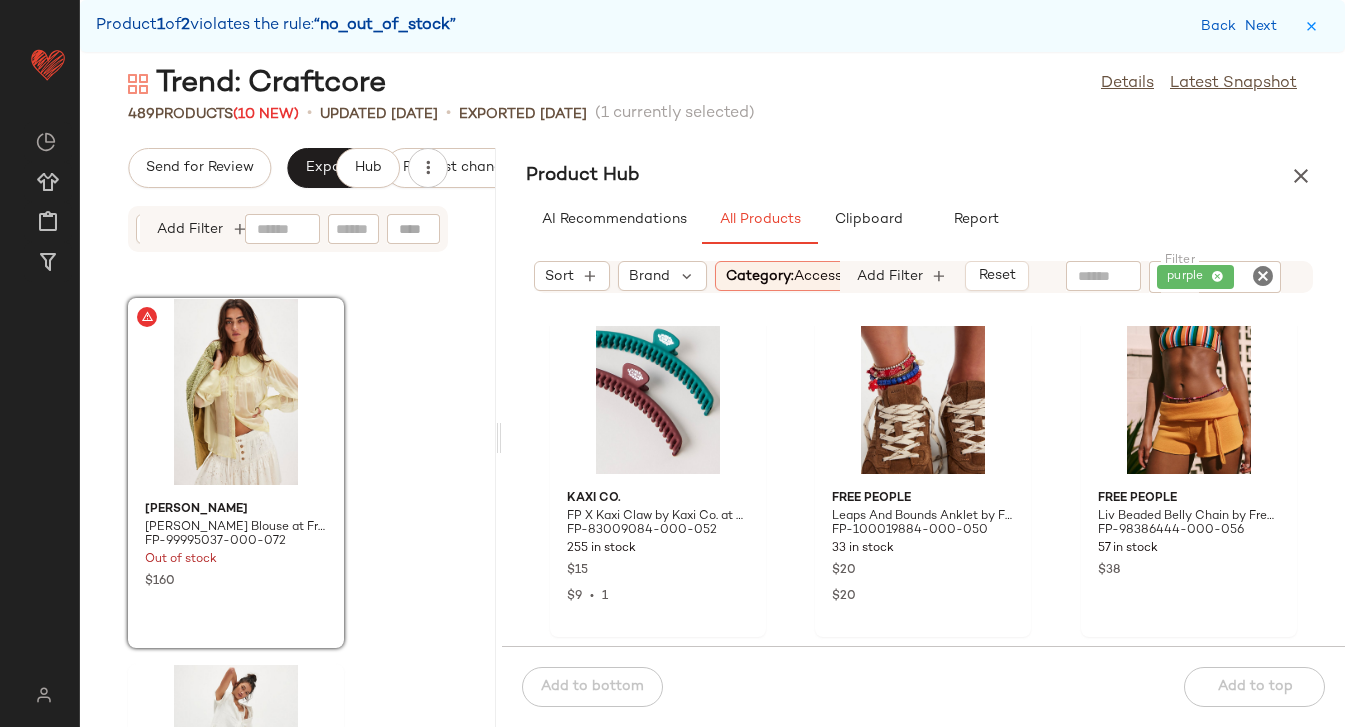 click on "Filter purple Filter" 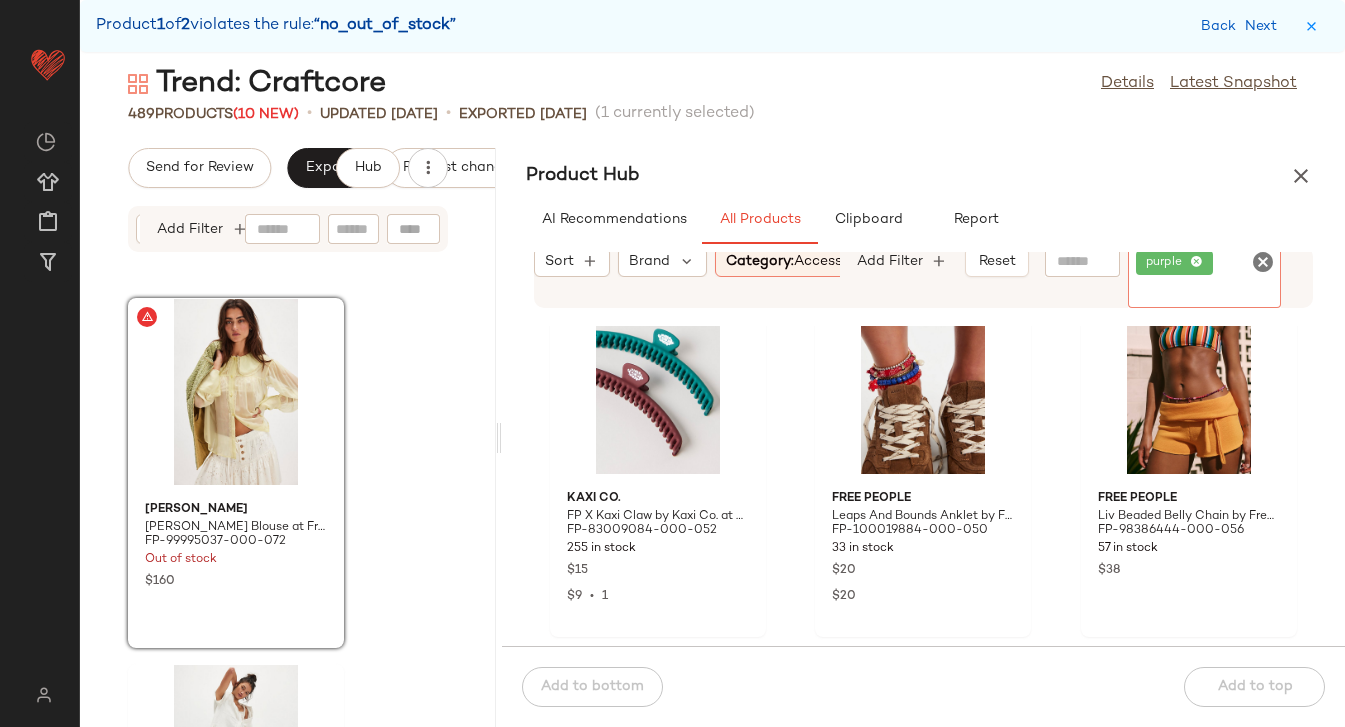 click 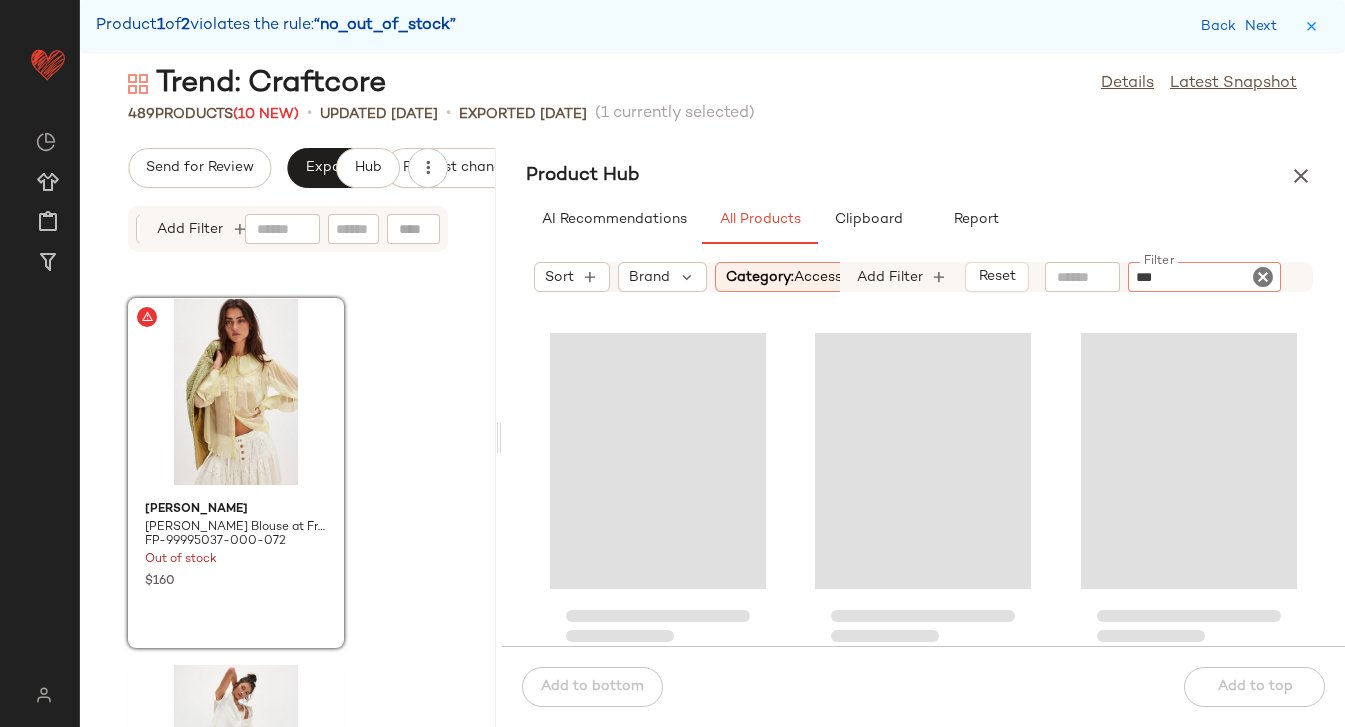 type on "****" 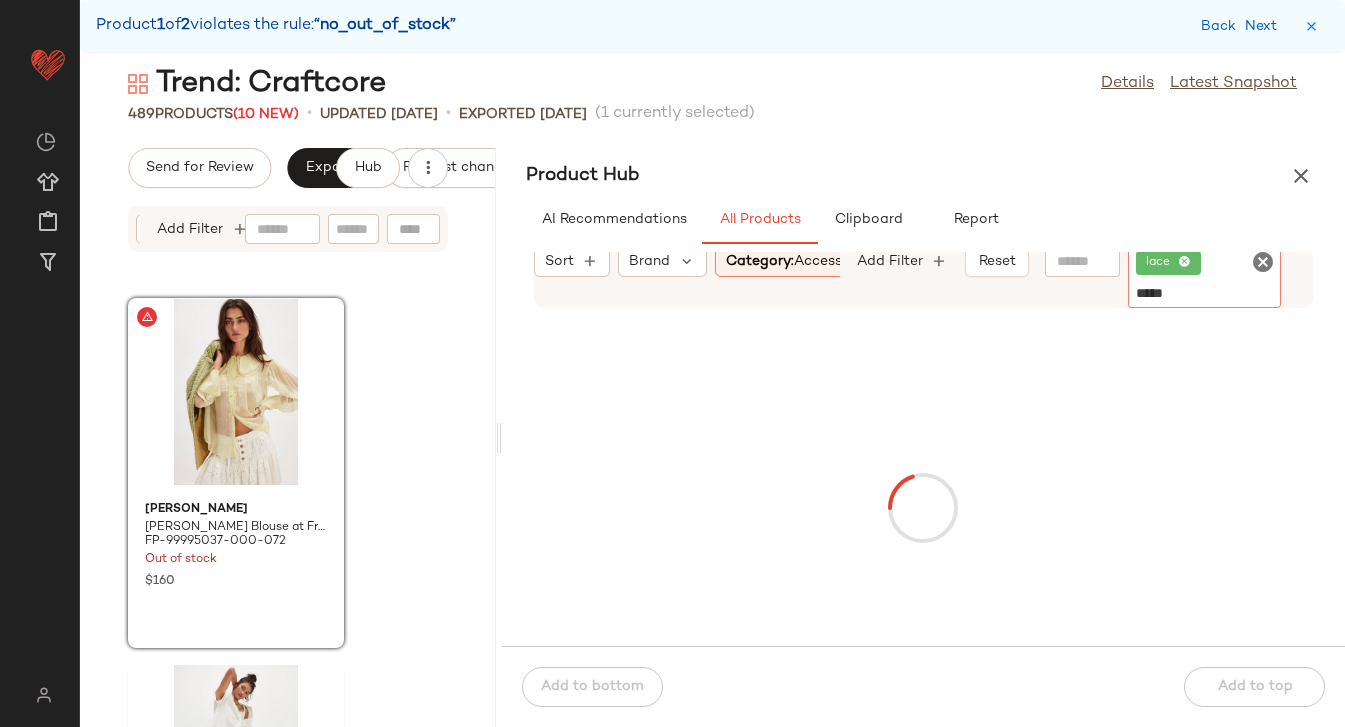 type on "******" 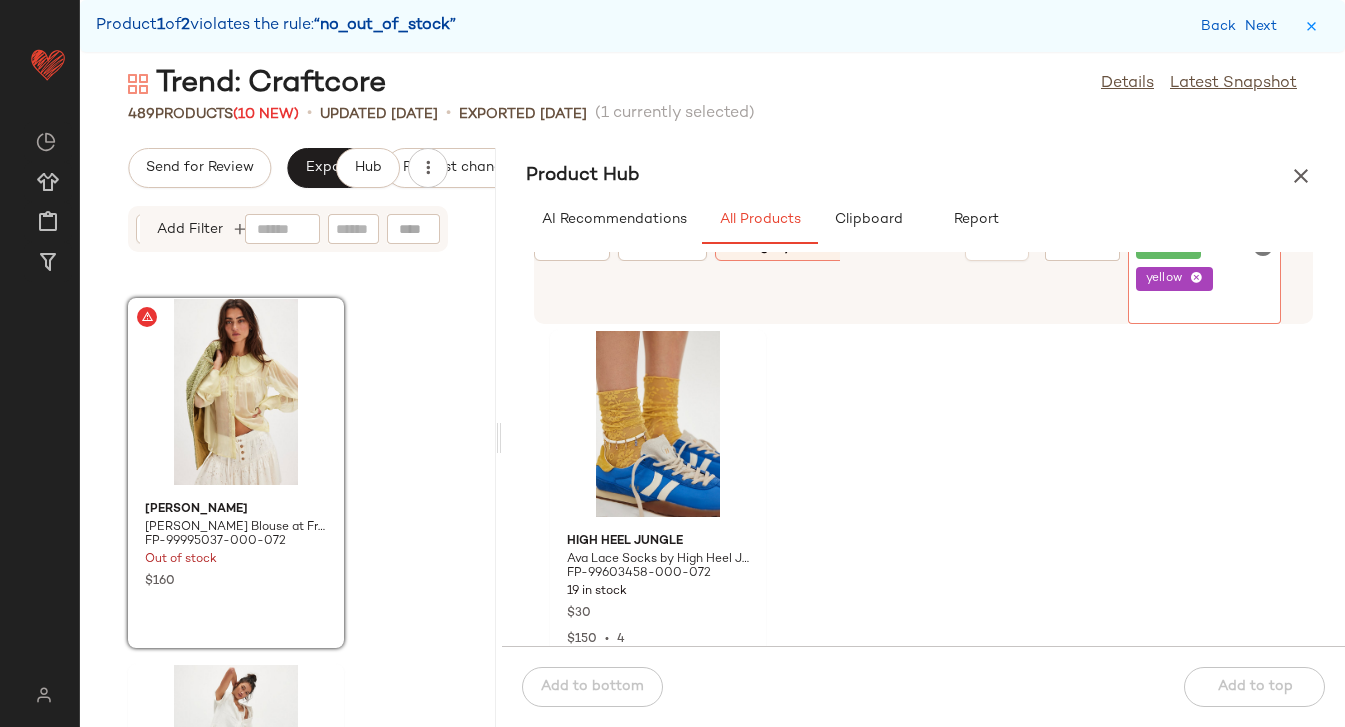 click on "Category:   Accessor..." 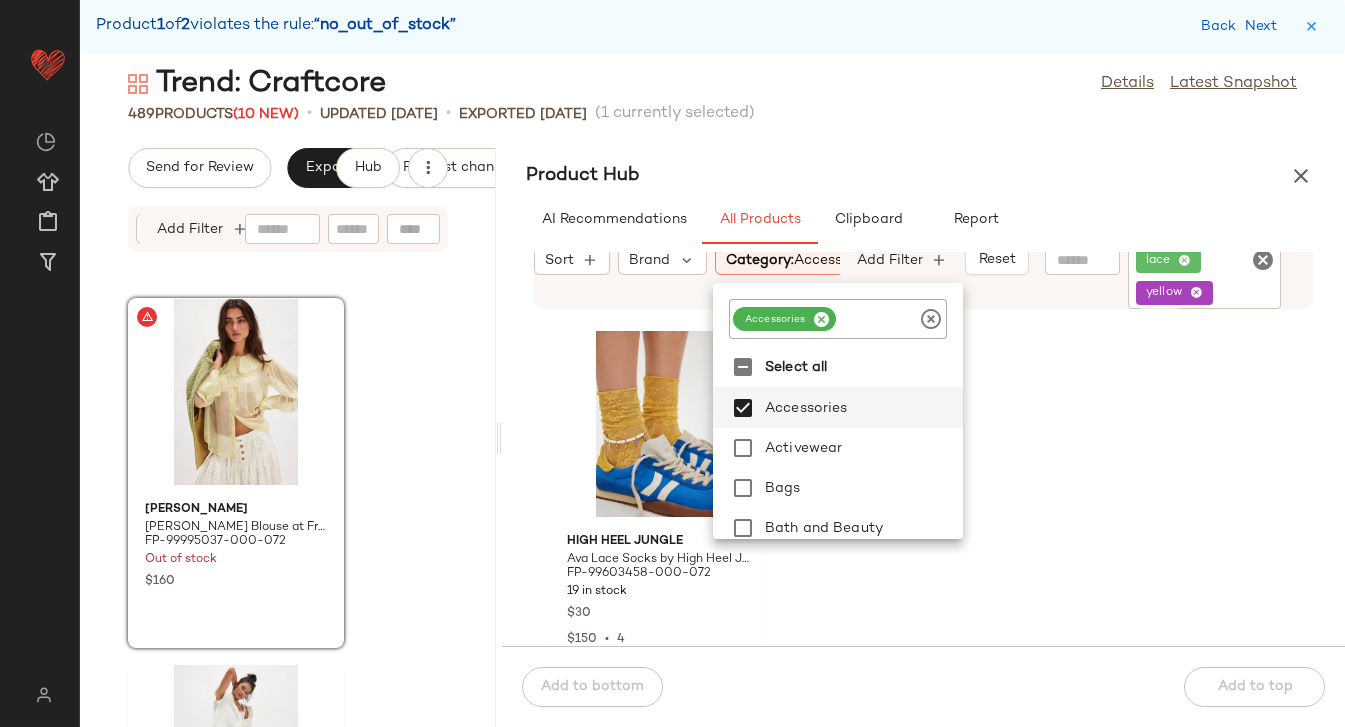 click at bounding box center (821, 319) 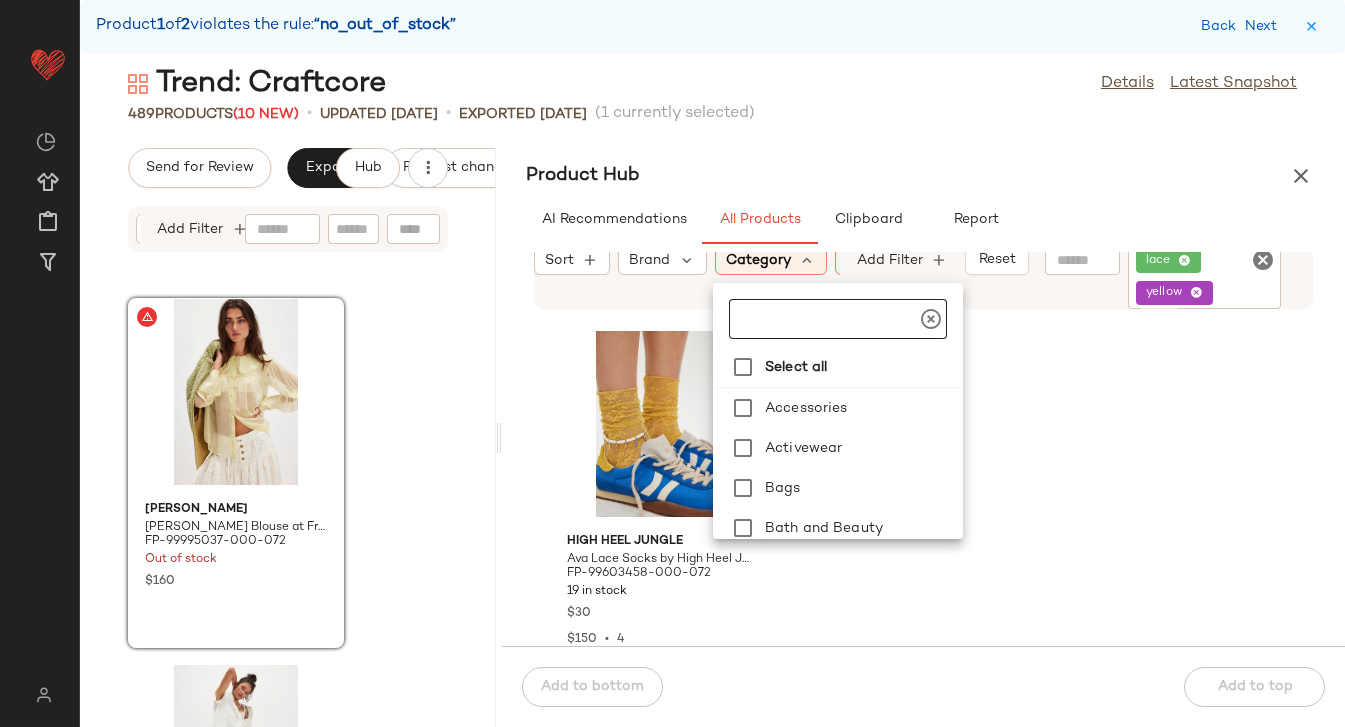 click on "Trend: Craftcore  Details   Latest Snapshot  489   Products  (10 New)  •   updated [DATE]  •  Exported [DATE]   (1 currently selected)   Send for Review   Export   Request changes   Hub  Sort  Brand  Category  Add Filter  [PERSON_NAME] [PERSON_NAME] Blouse at Free People in Yellow, Size: XS FP-99995037-000-072 Out of stock $160 Driftwood Driftwood [PERSON_NAME] Embroidered Jeans at Free People in Medium Wash, Size: 30 FP-88931993-000-042 23 in stock $178 $712  •  1 Free People Dolly Tube Top by Free People in Blue, Size: S FP-91911735-000-240 374 in stock $128 $2.89K  •  25 FP One FP One Solene Skirt at Free People in Blue, Size: S FP-98526676-000-048 138 in stock $148 $296  •  2 Product Hub  AI Recommendations   All Products   Clipboard   Report  Sort  Brand  Category  In Curation?:   No Sale Price:   Not on sale Total Inventory:   10-Max Add Filter   Reset  Filter lace yellow Filter High Heel Jungle Ava Lace Socks by High Heel Jungle at Free People in Yellow FP-99603458-000-072 19 in stock 4" at bounding box center [712, 395] 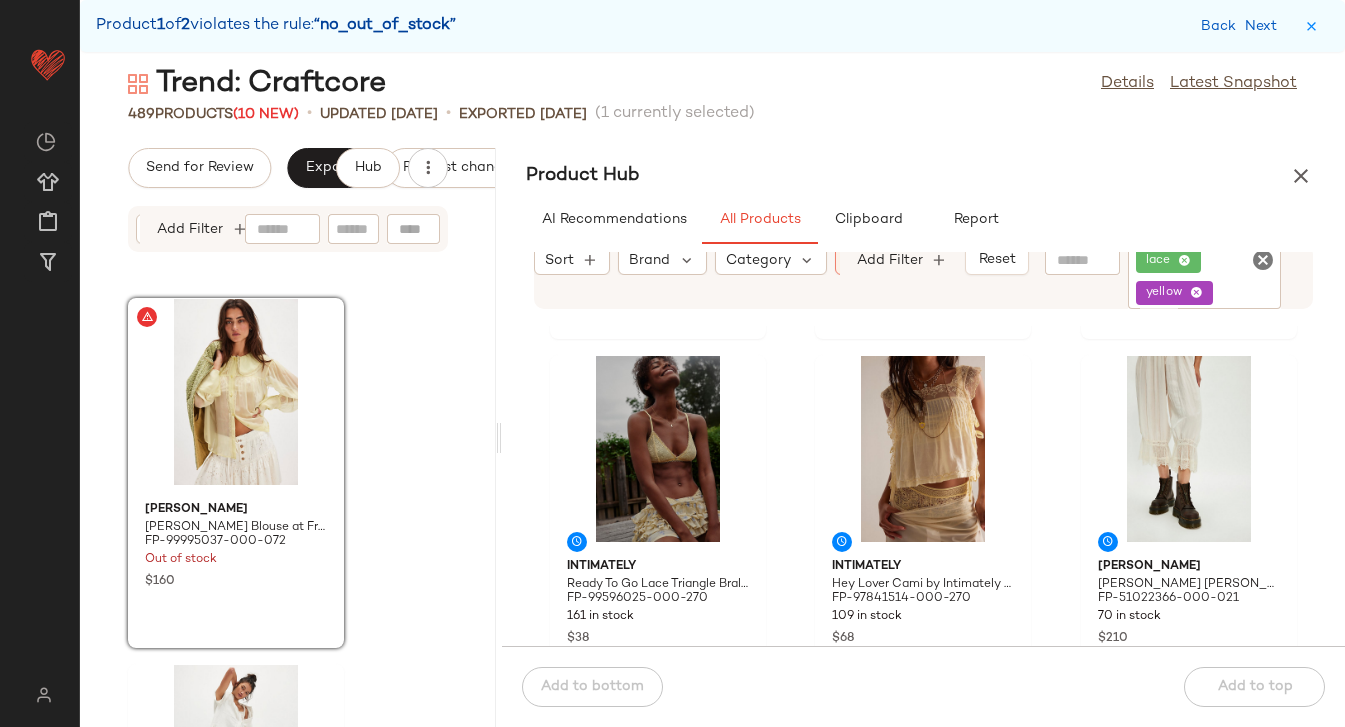 scroll, scrollTop: 347, scrollLeft: 0, axis: vertical 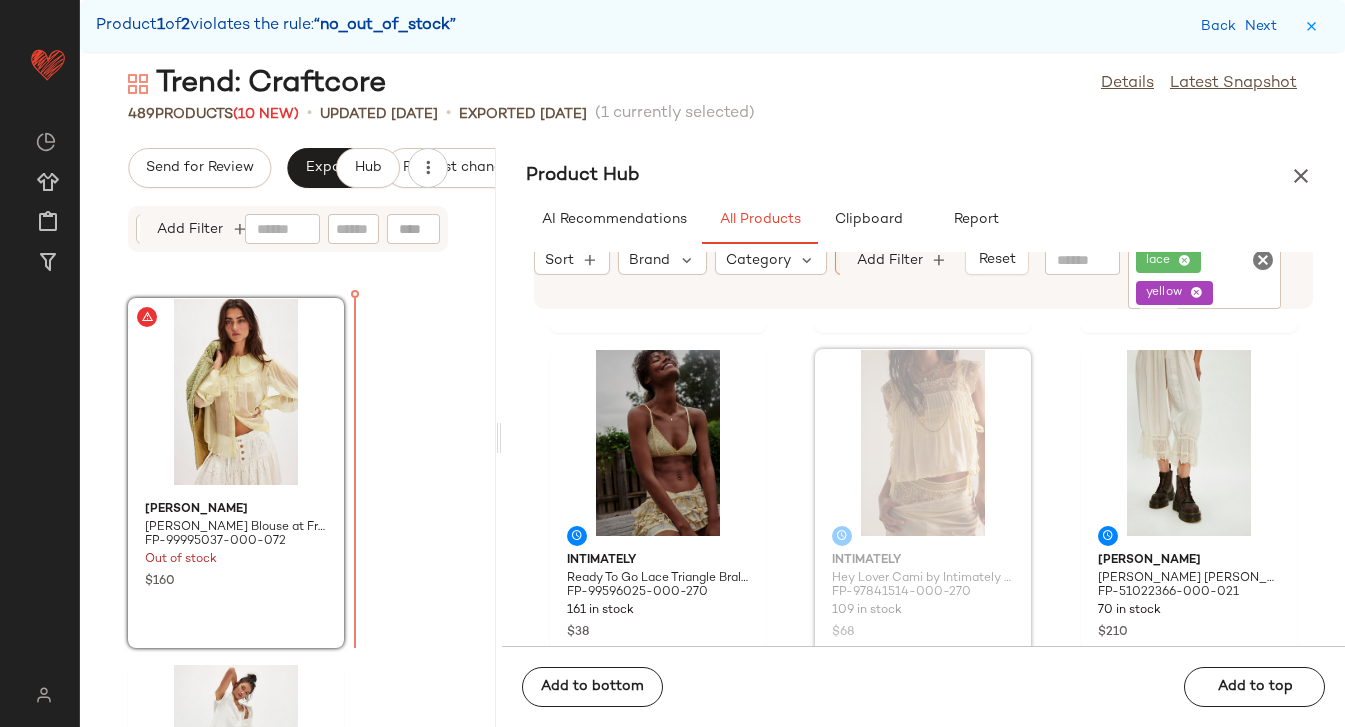 drag, startPoint x: 900, startPoint y: 468, endPoint x: 273, endPoint y: 440, distance: 627.6249 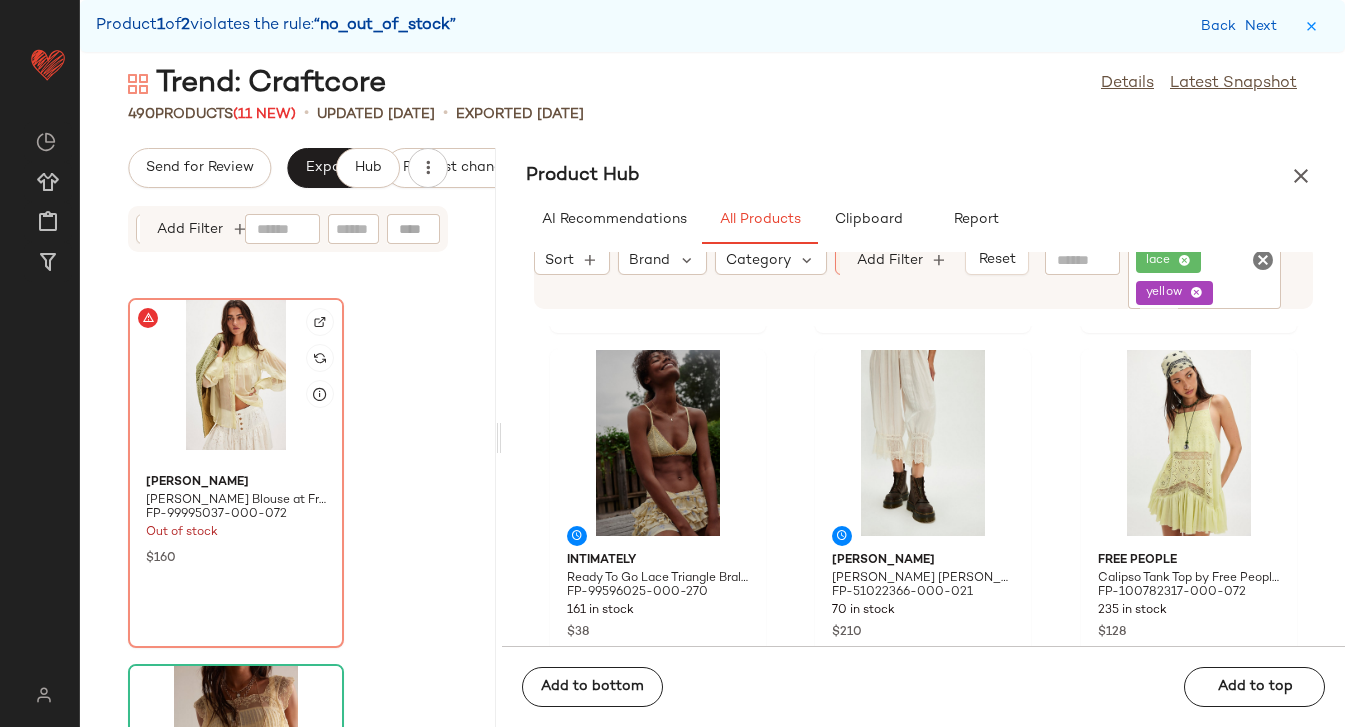 click 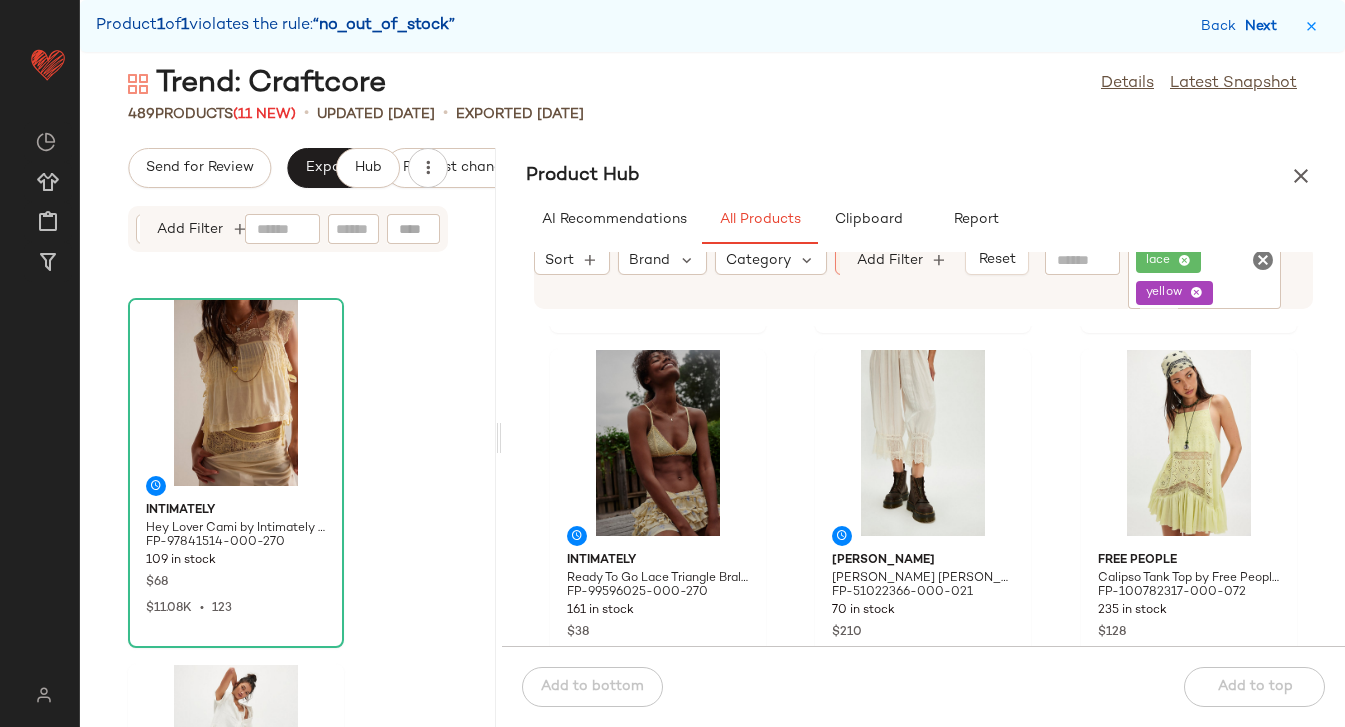 click on "Next" at bounding box center (1265, 26) 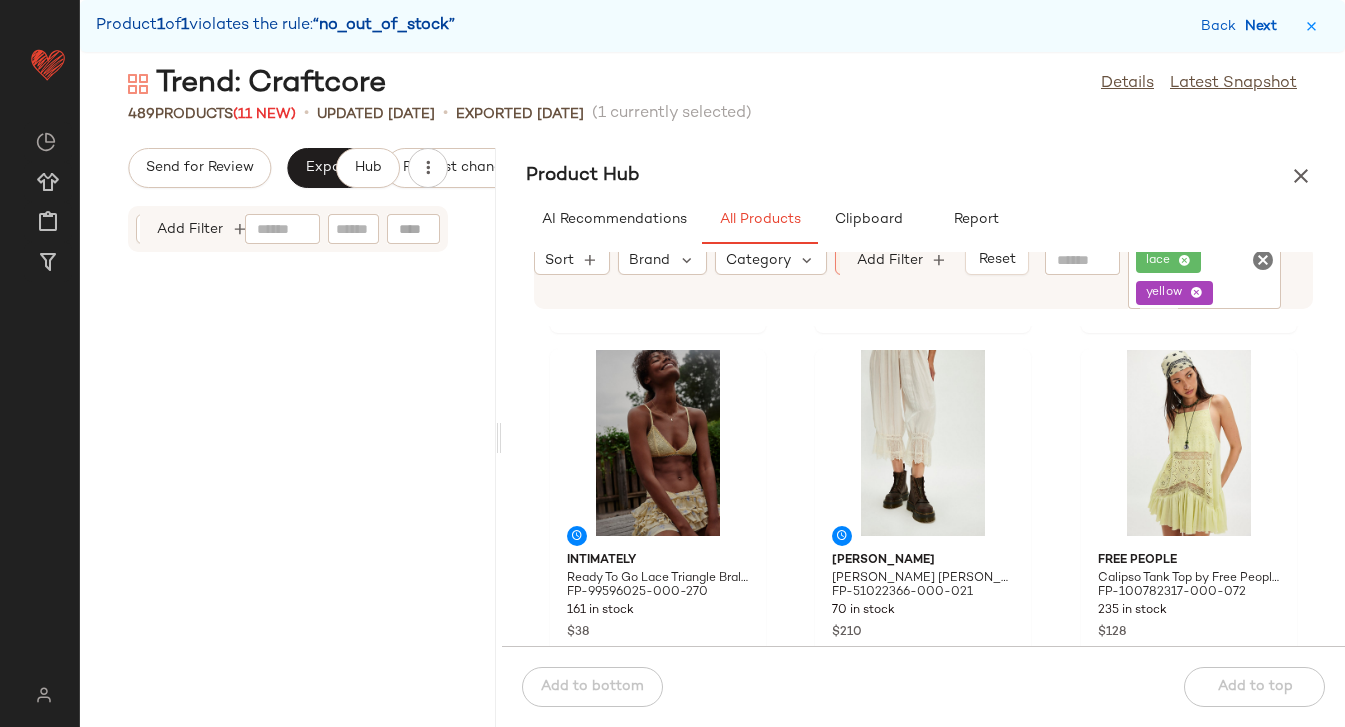 scroll, scrollTop: 176046, scrollLeft: 0, axis: vertical 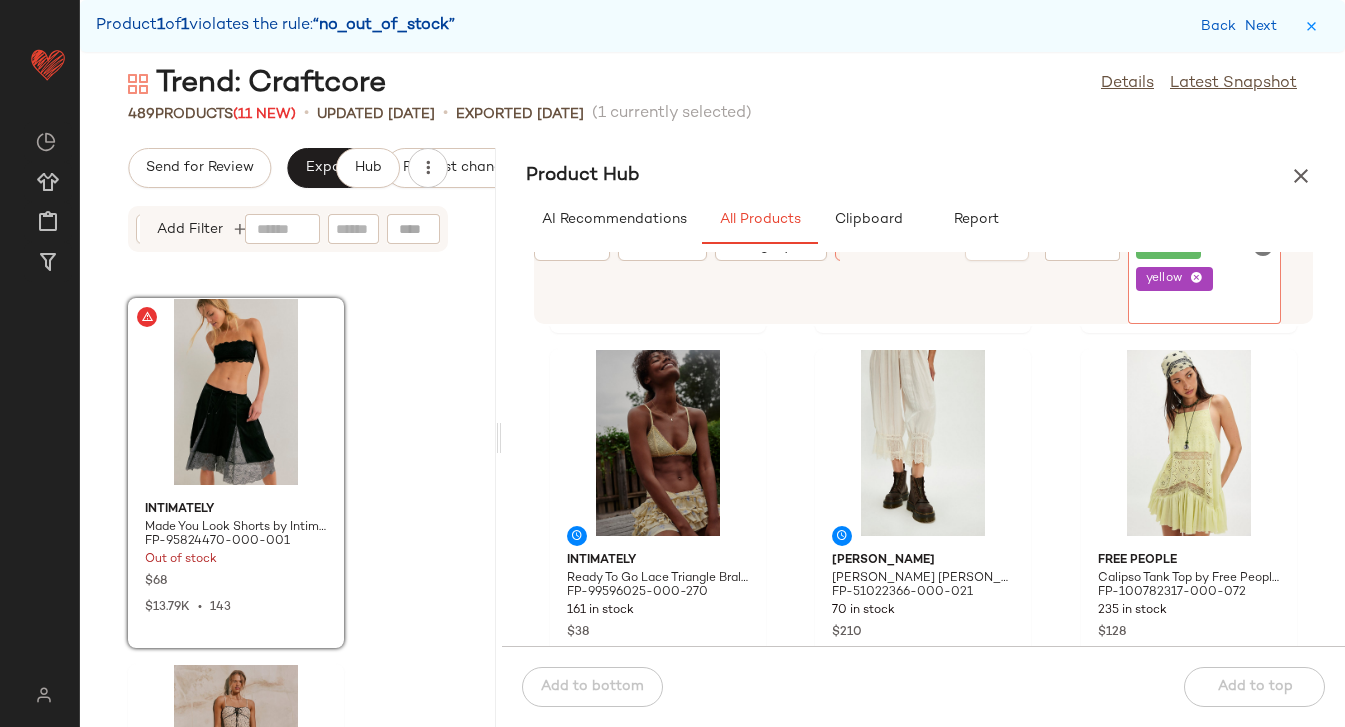 click on "lace yellow" 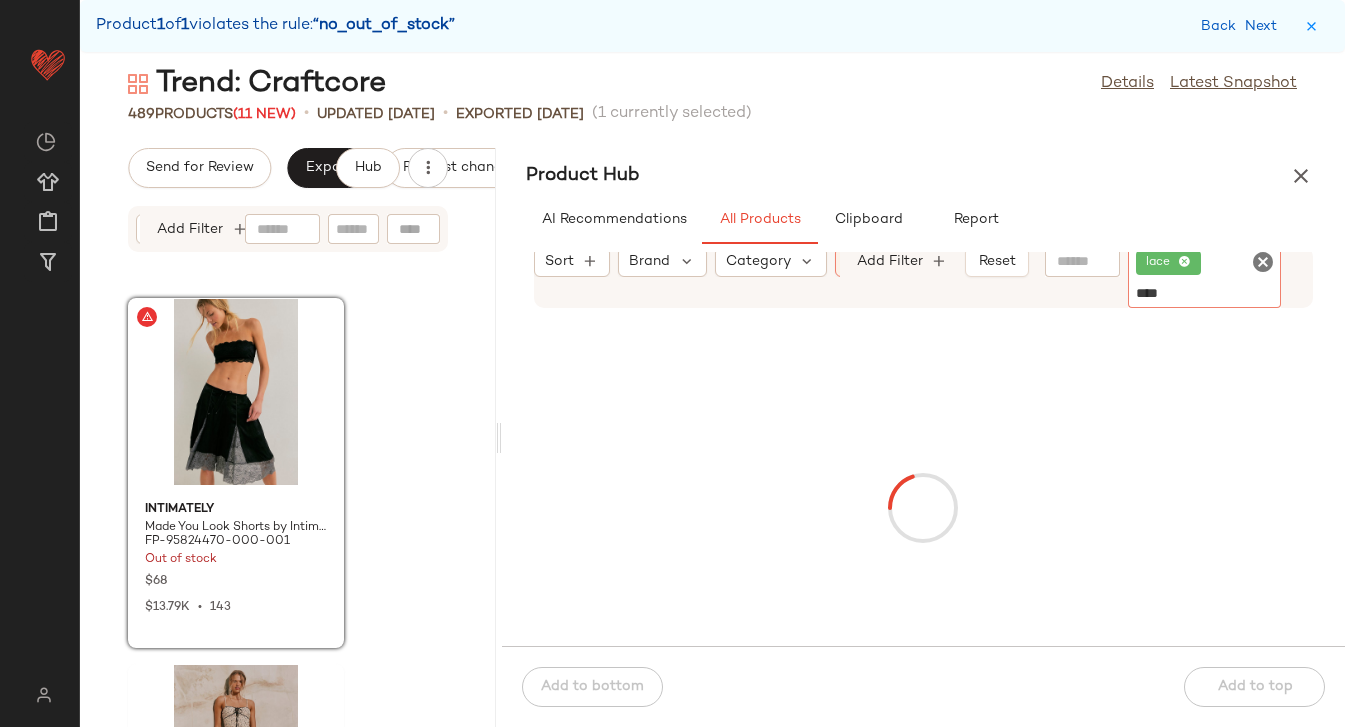 type on "*****" 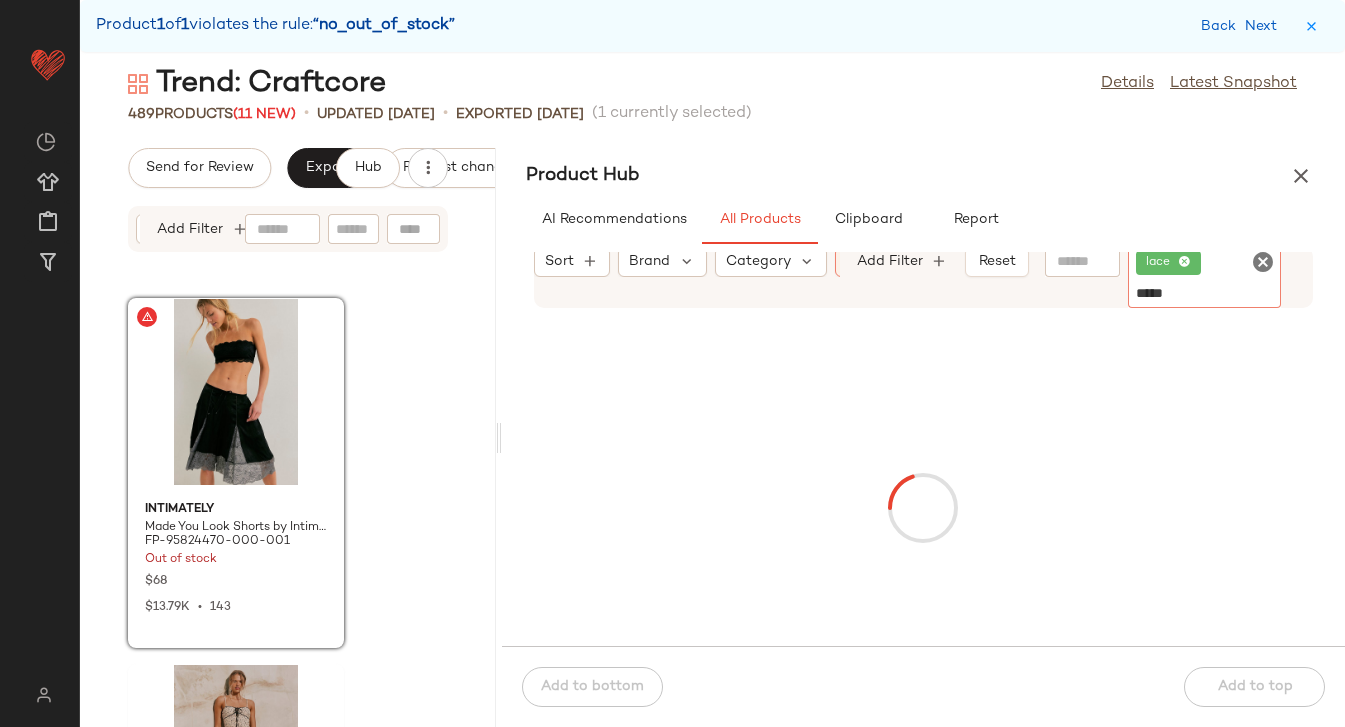 type 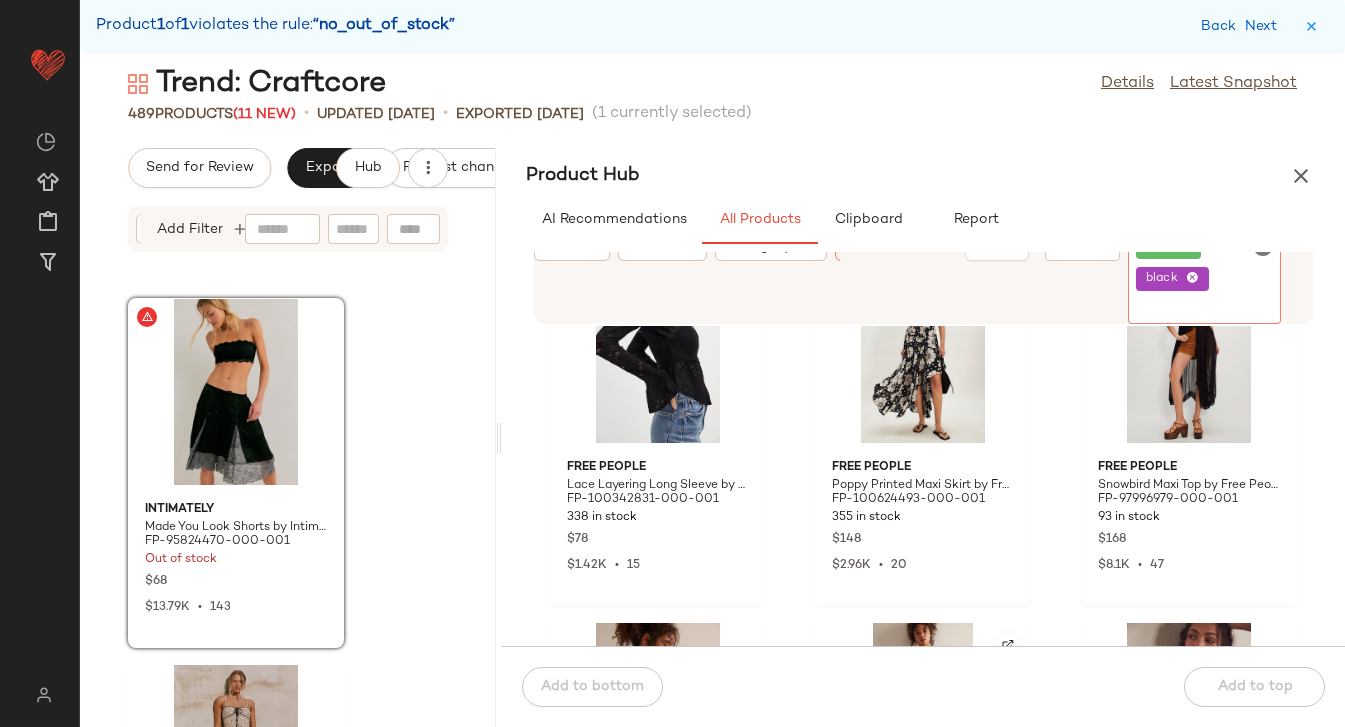 scroll, scrollTop: 3745, scrollLeft: 0, axis: vertical 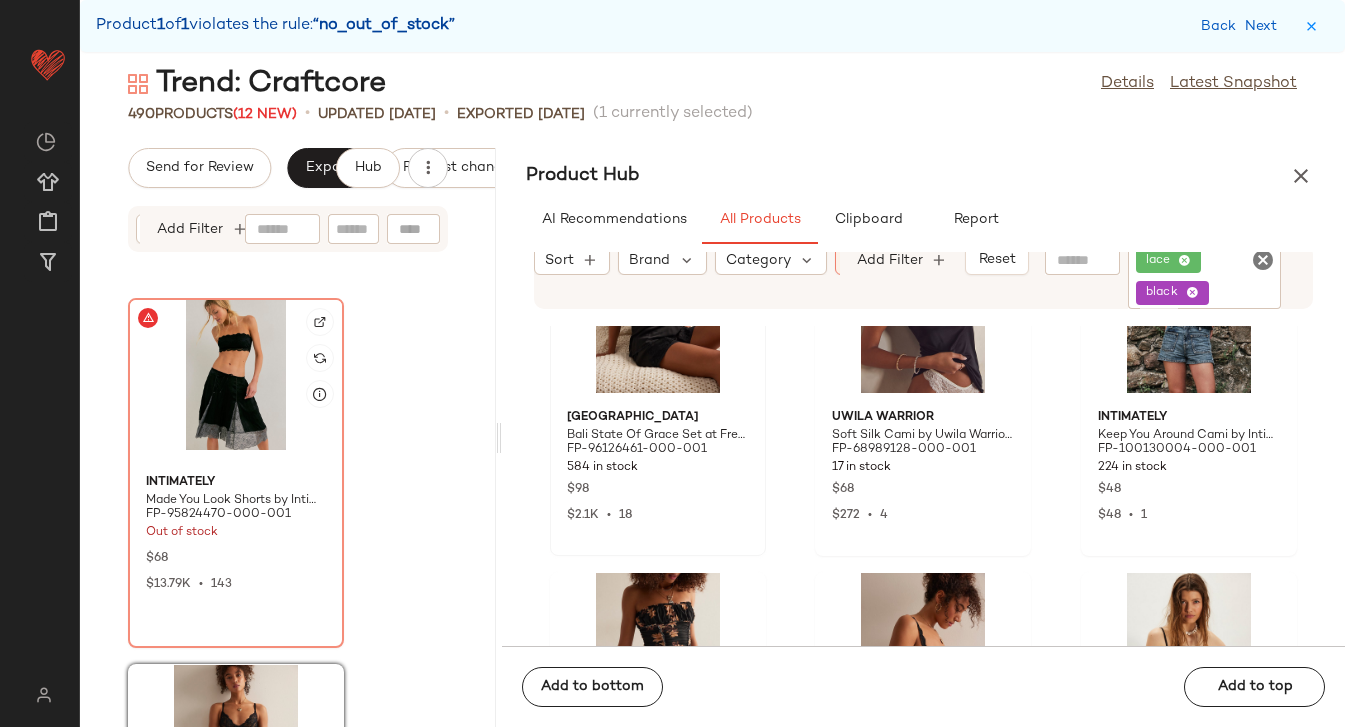 click 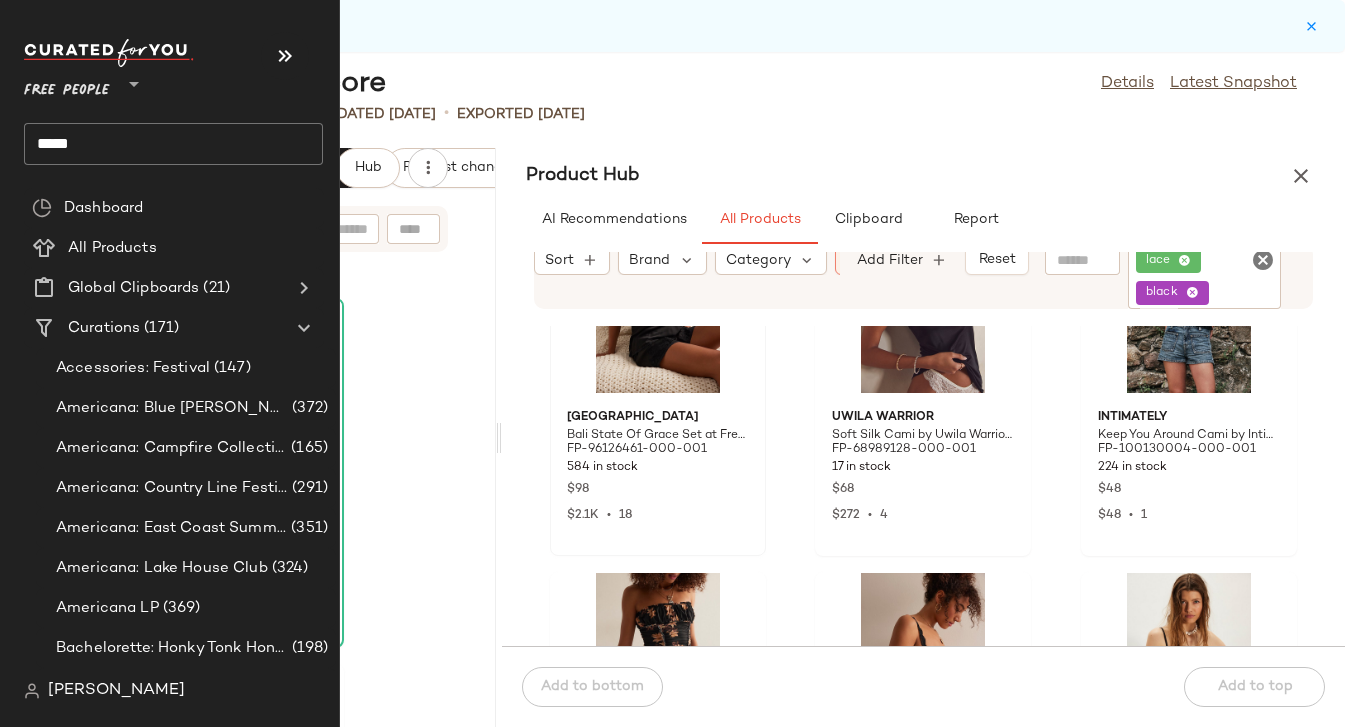 click on "*****" 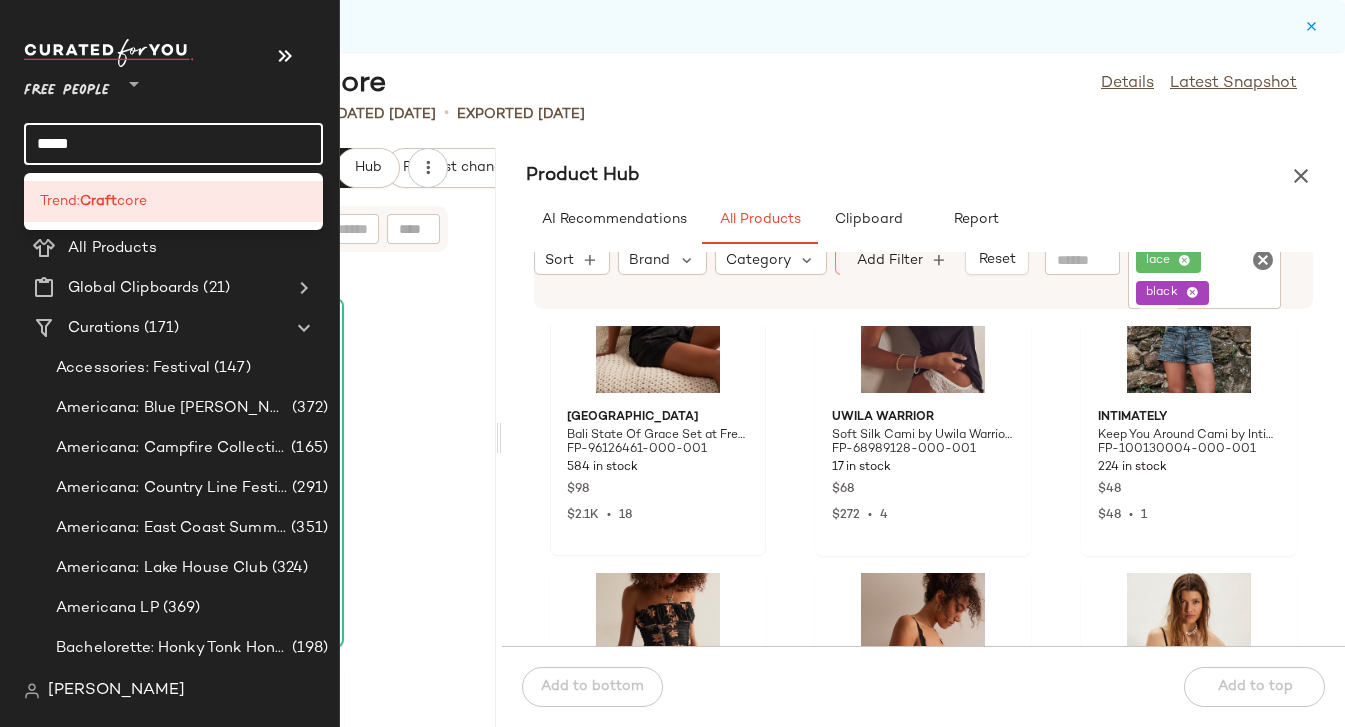 click on "*****" 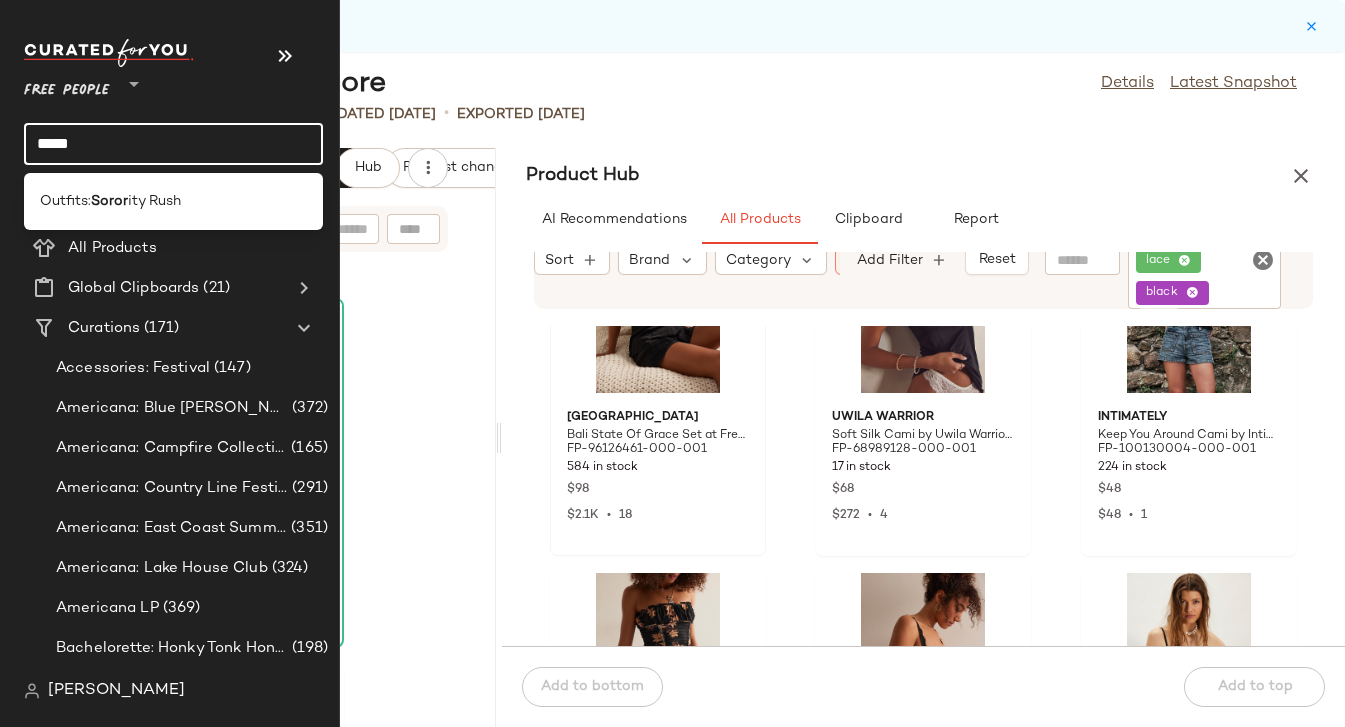 type on "*****" 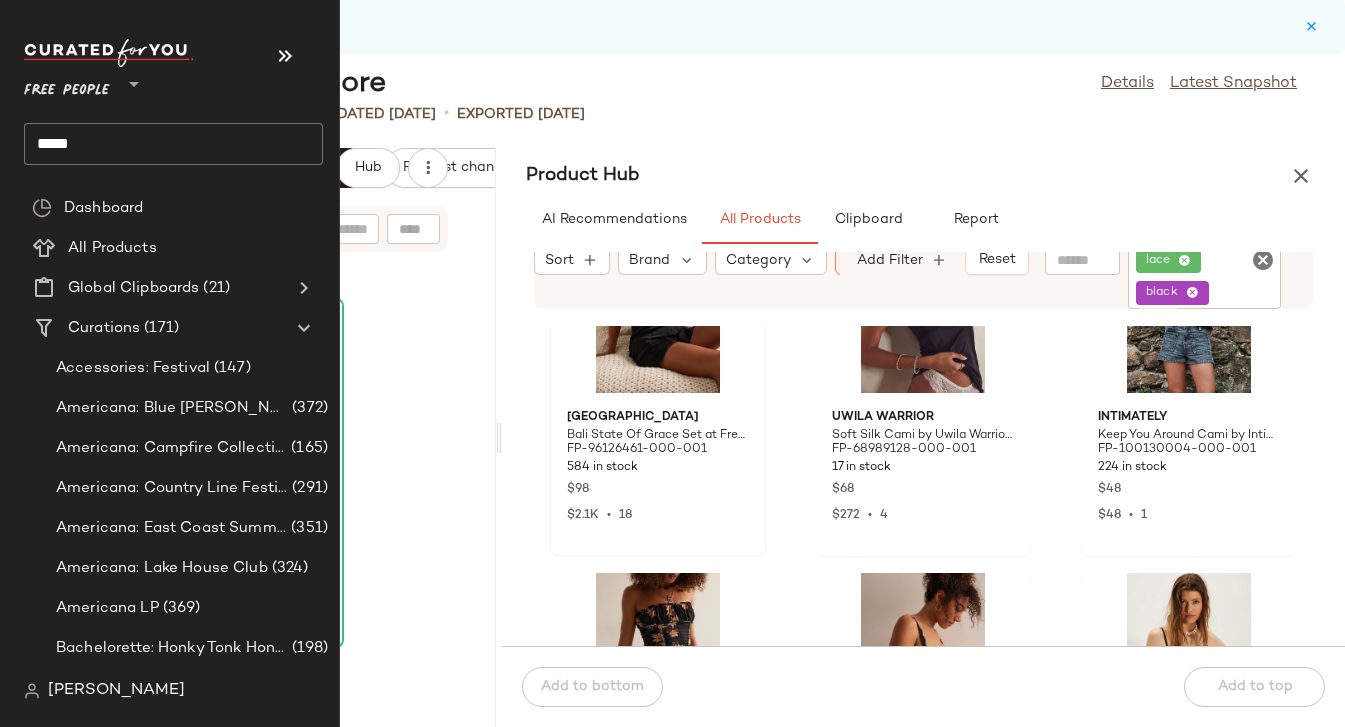 click on "*****" 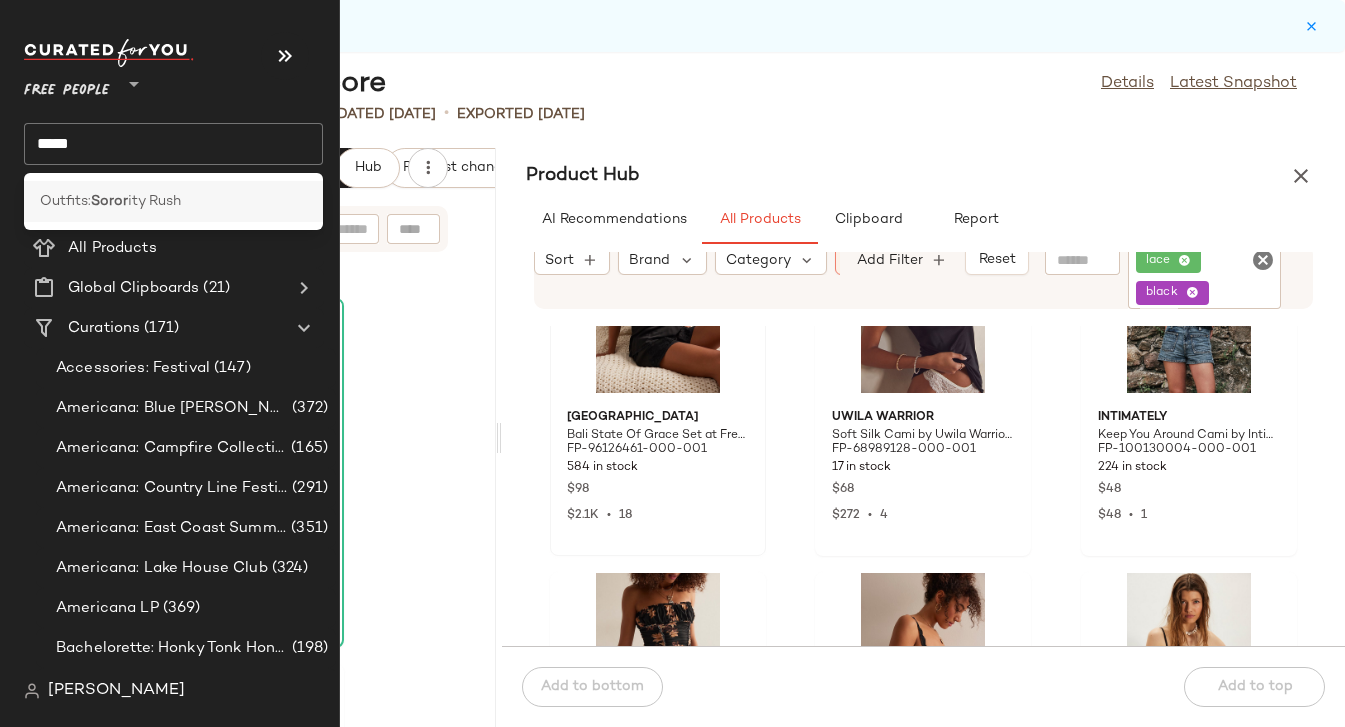 click on "Outfits:  Soror ity Rush" 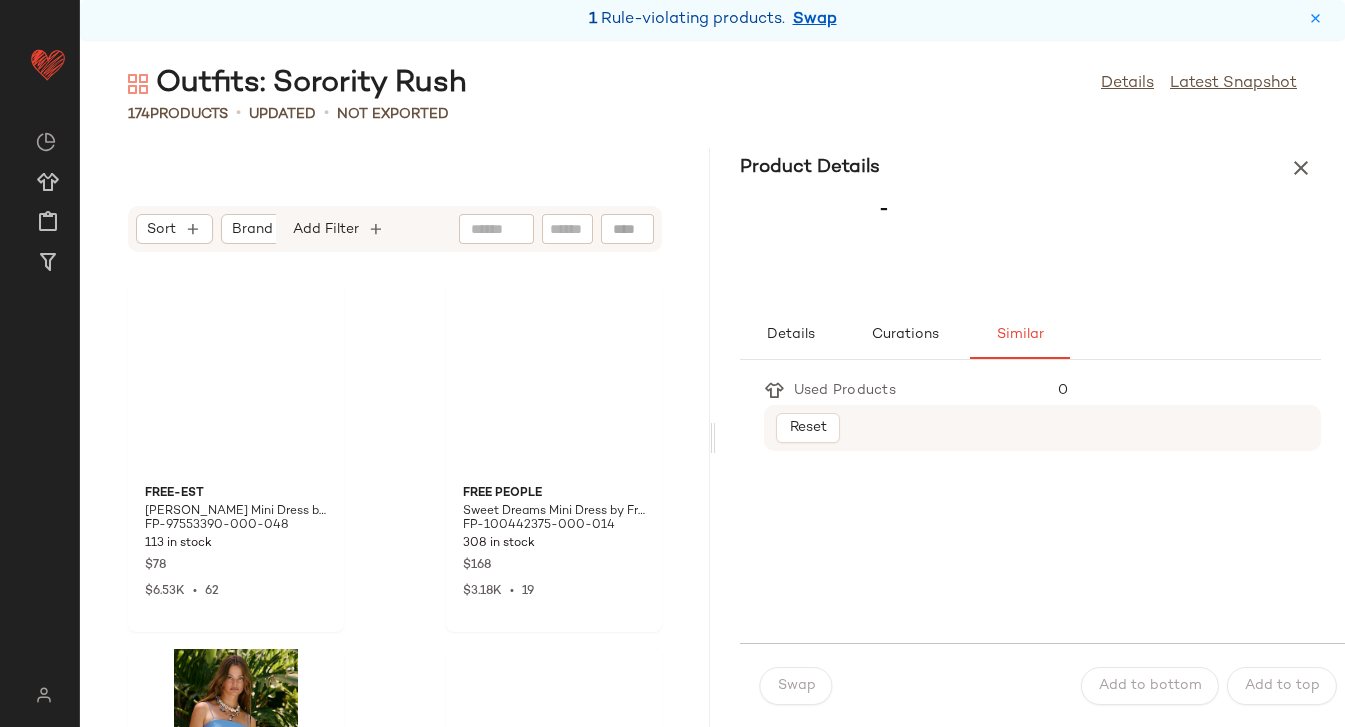click on "Swap" at bounding box center (815, 20) 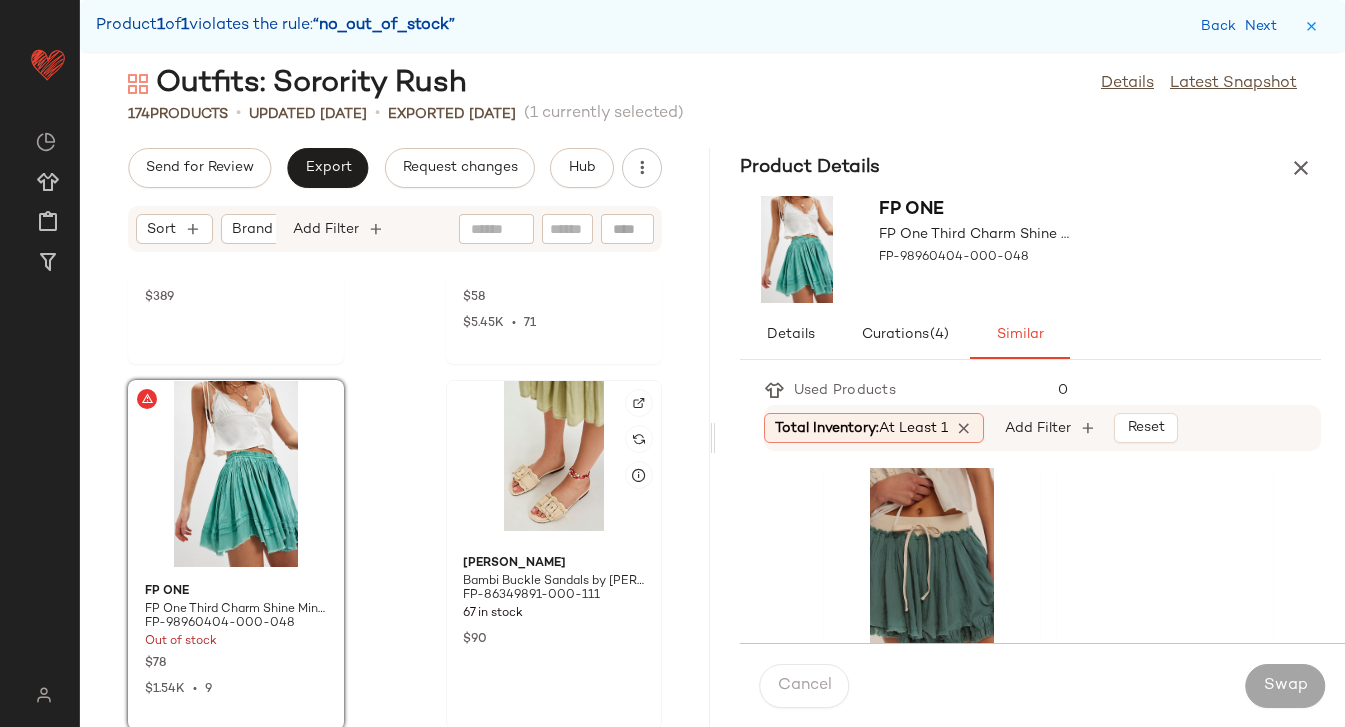 scroll, scrollTop: 7245, scrollLeft: 0, axis: vertical 